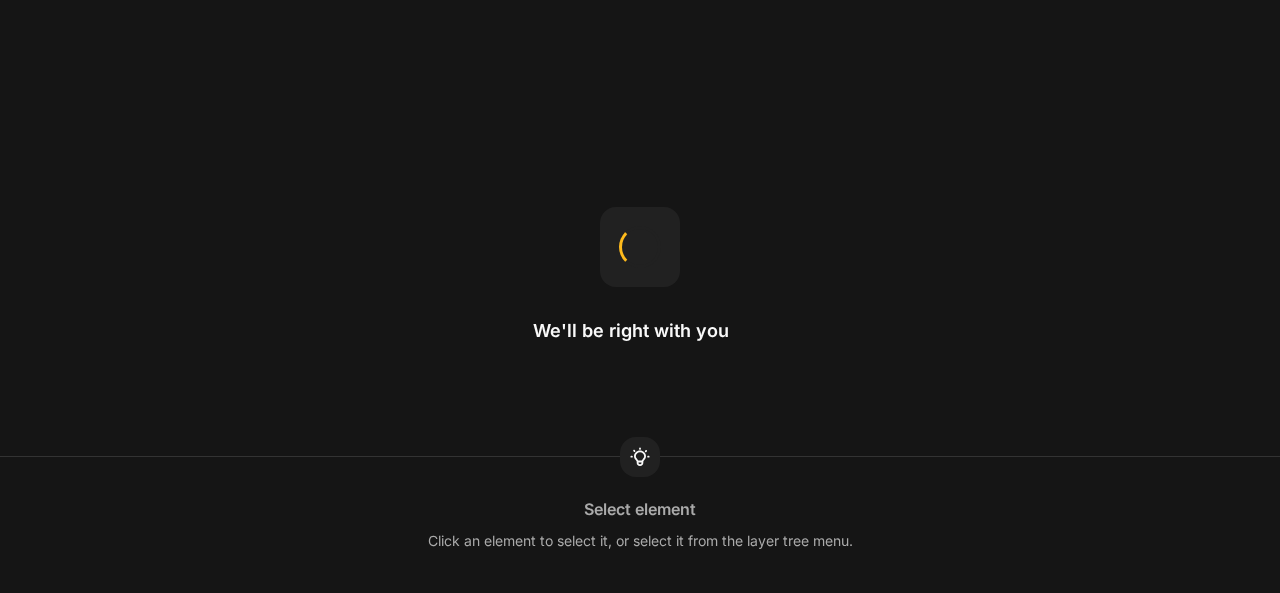 scroll, scrollTop: 0, scrollLeft: 0, axis: both 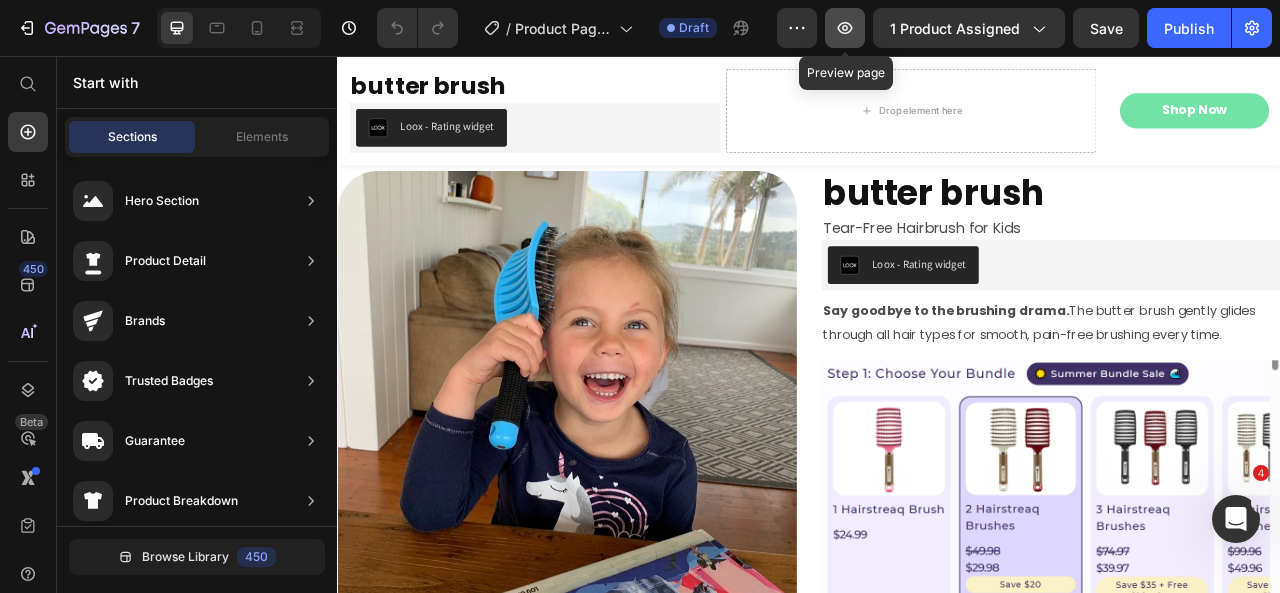click 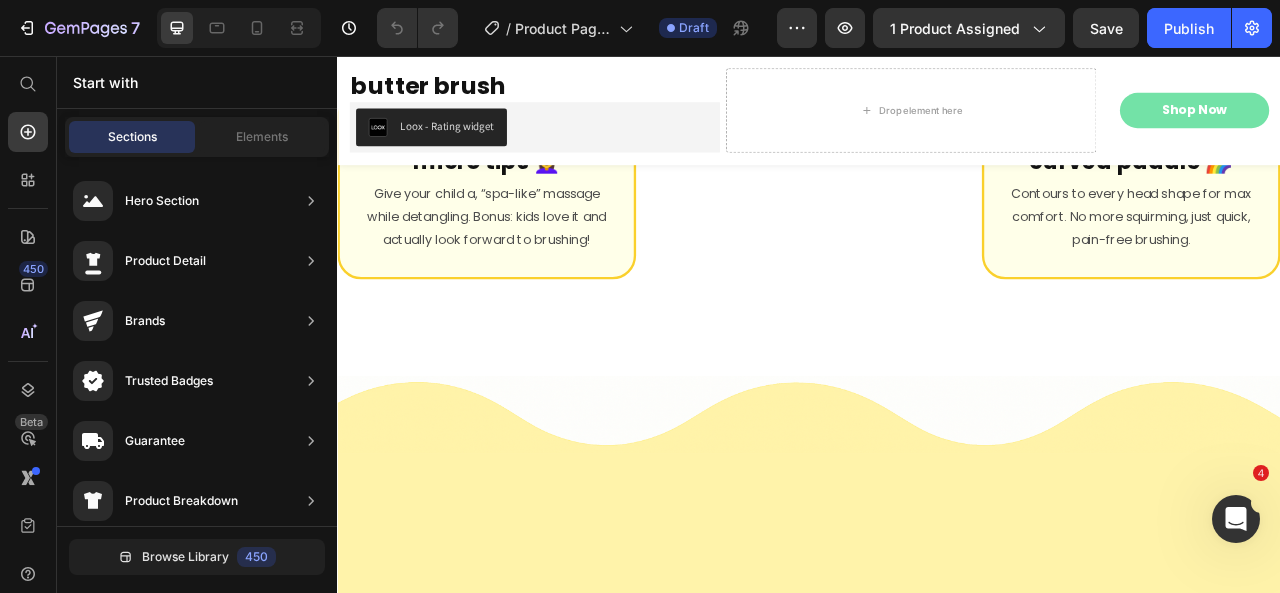scroll, scrollTop: 5467, scrollLeft: 0, axis: vertical 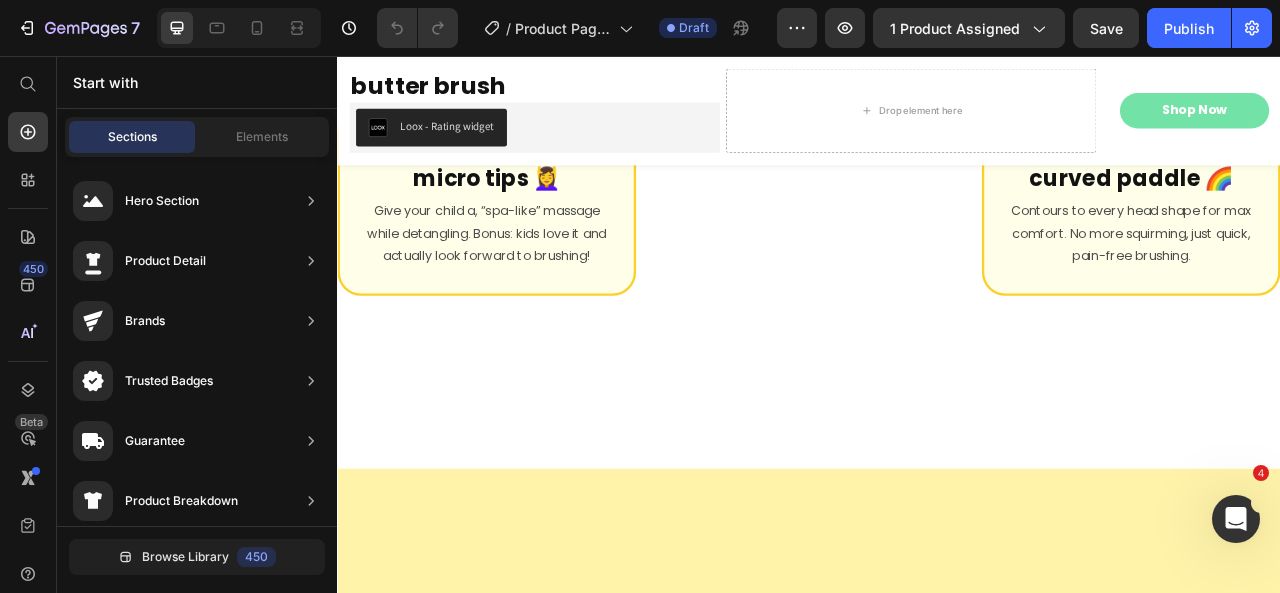 click on "boar bristles ✨ Heading Distribute your child’s natural scalp oils from root to tip so hair looks shiny and healthy—without extra products. Text Block" at bounding box center (527, -96) 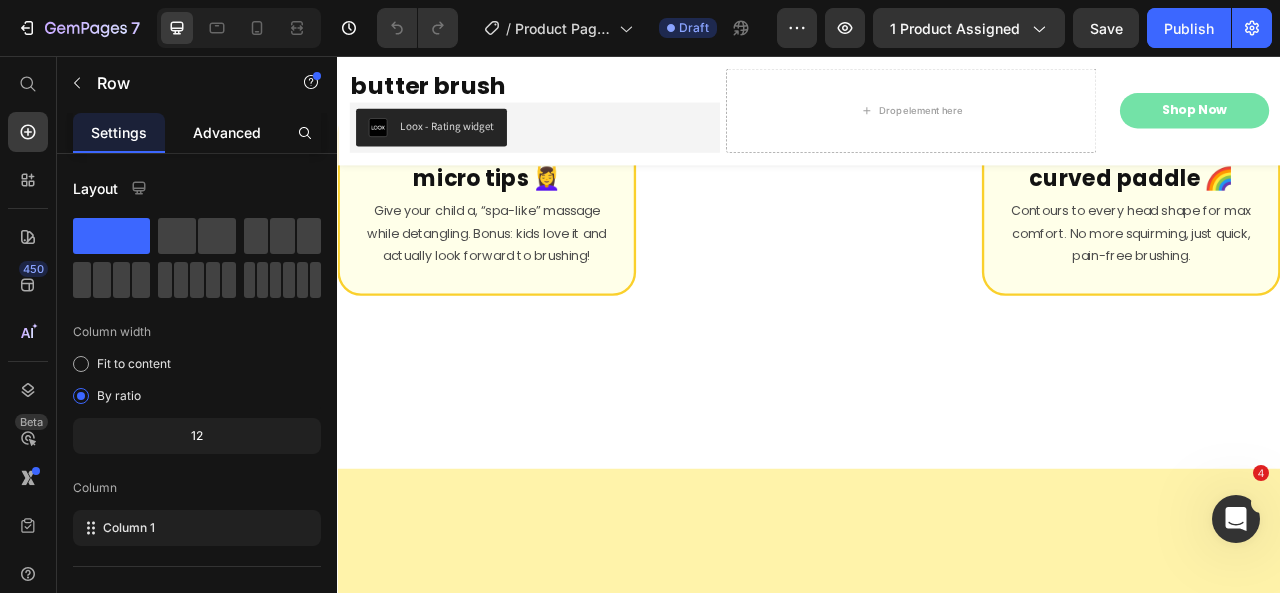 click on "Advanced" at bounding box center (227, 132) 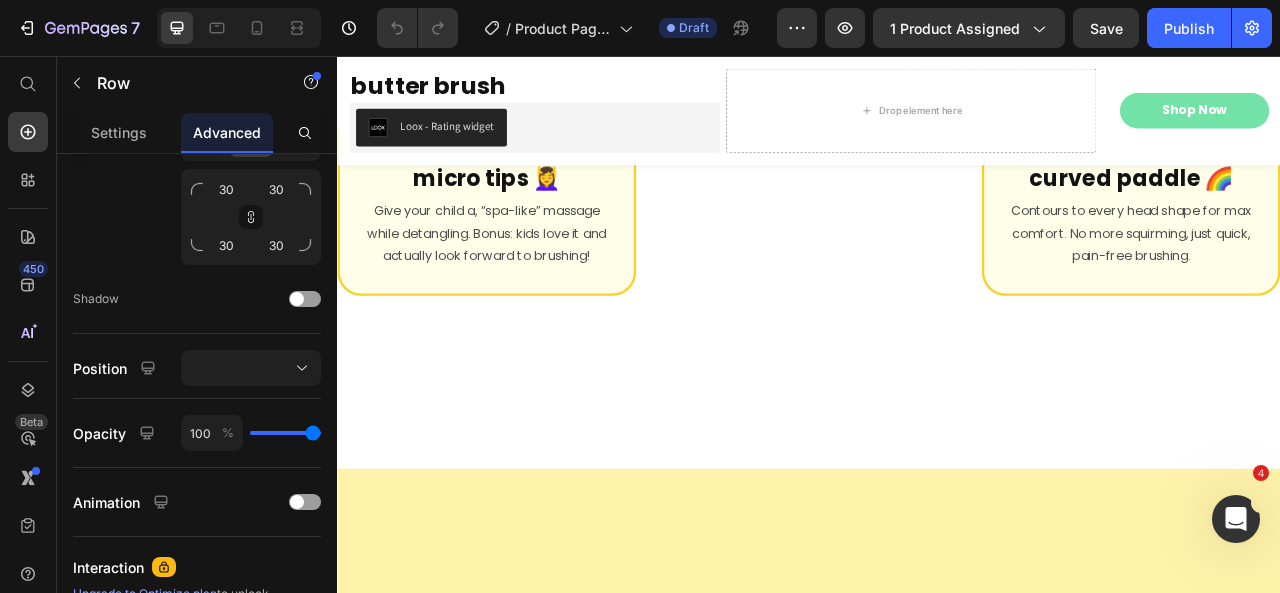 scroll, scrollTop: 917, scrollLeft: 0, axis: vertical 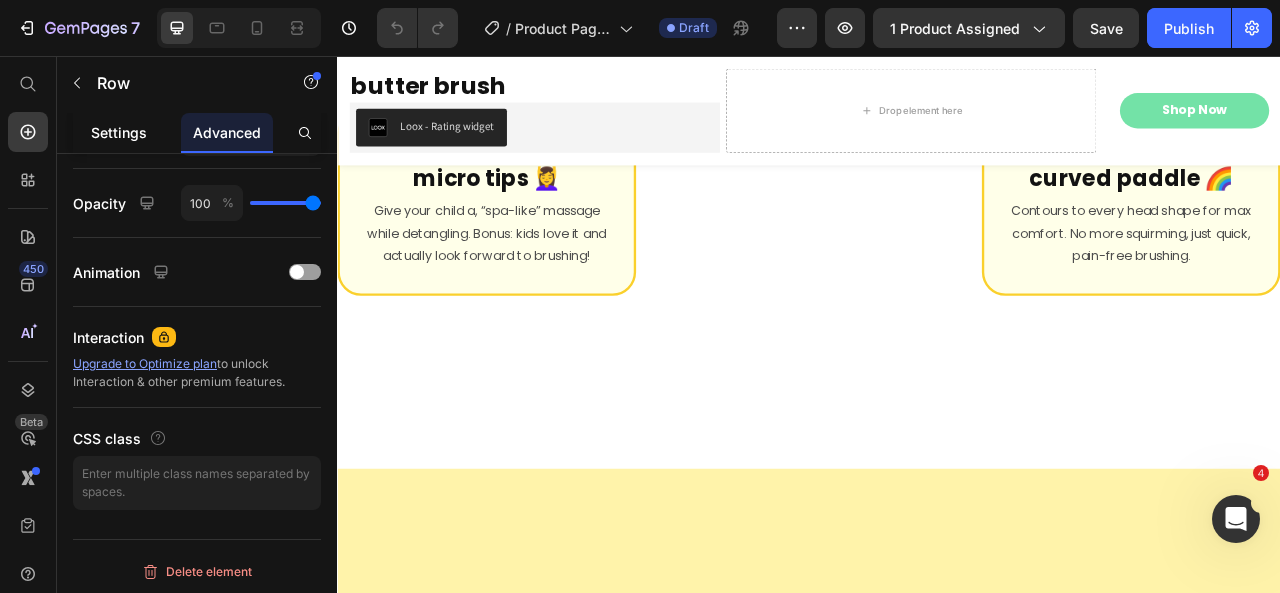 click on "Settings" at bounding box center (119, 132) 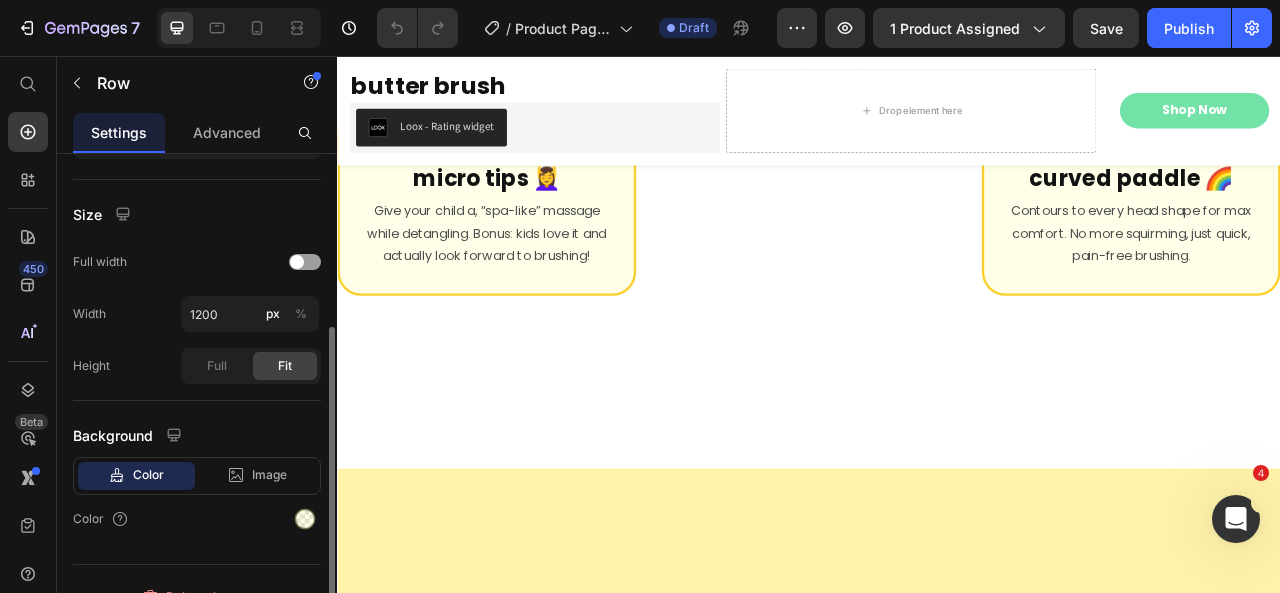 scroll, scrollTop: 414, scrollLeft: 0, axis: vertical 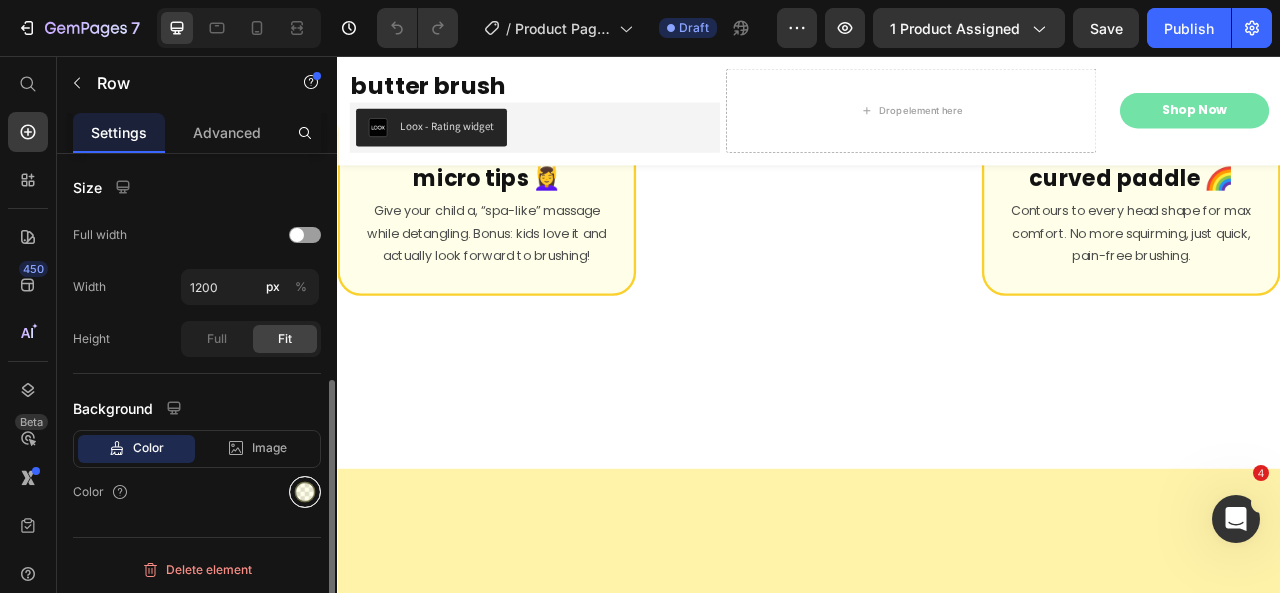 click at bounding box center [305, 492] 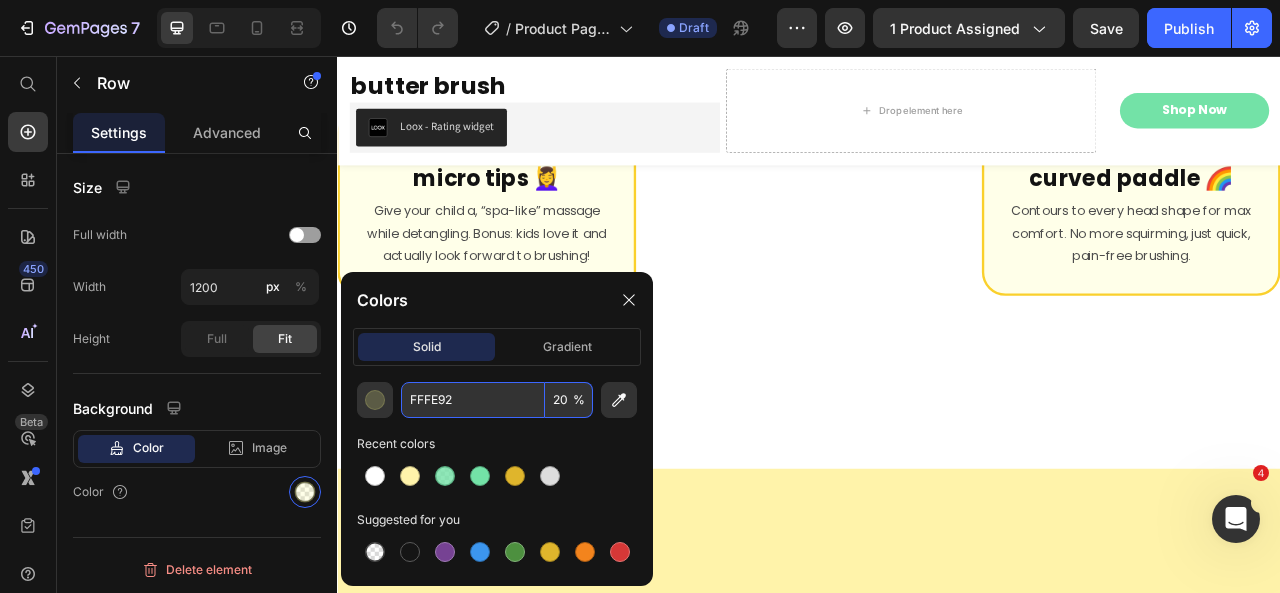 click on "FFFE92" at bounding box center (473, 400) 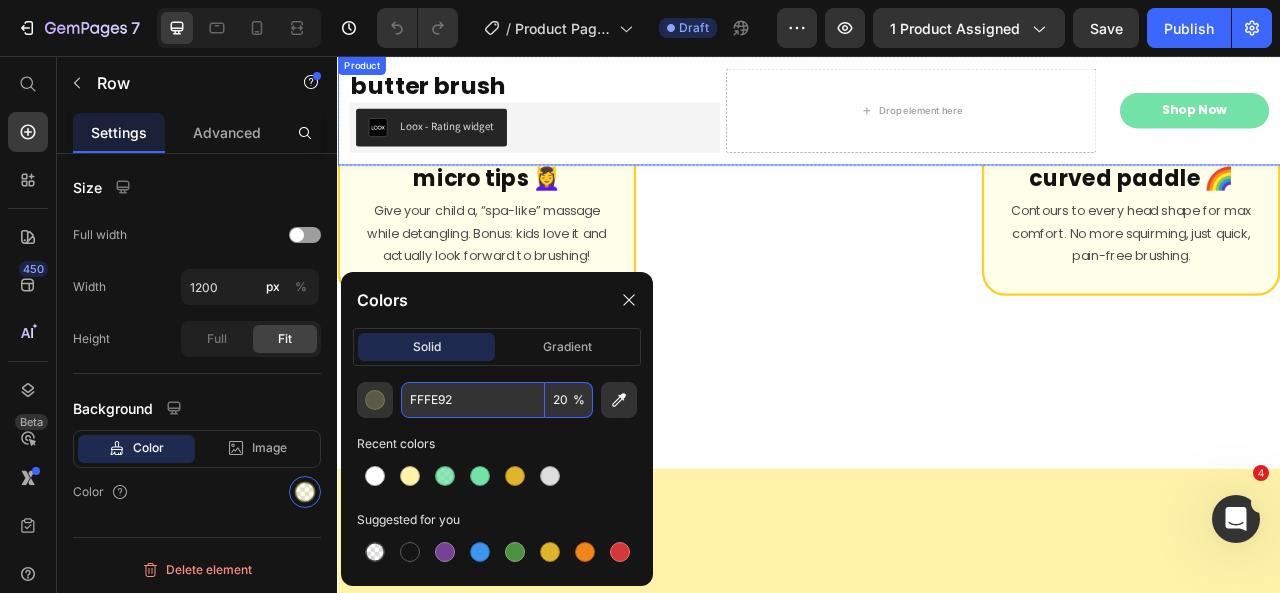 click on "butter brush Heading Loox - Rating widget Loox
Drop element here Row Shop Now Button Product" at bounding box center (937, 125) 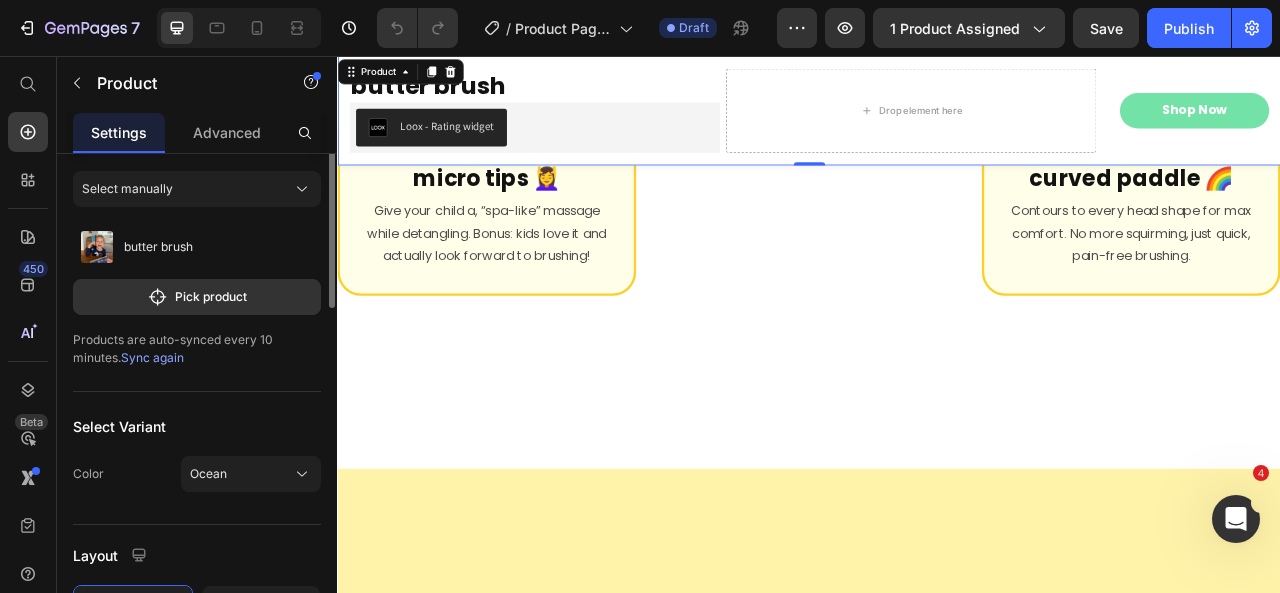 scroll, scrollTop: 0, scrollLeft: 0, axis: both 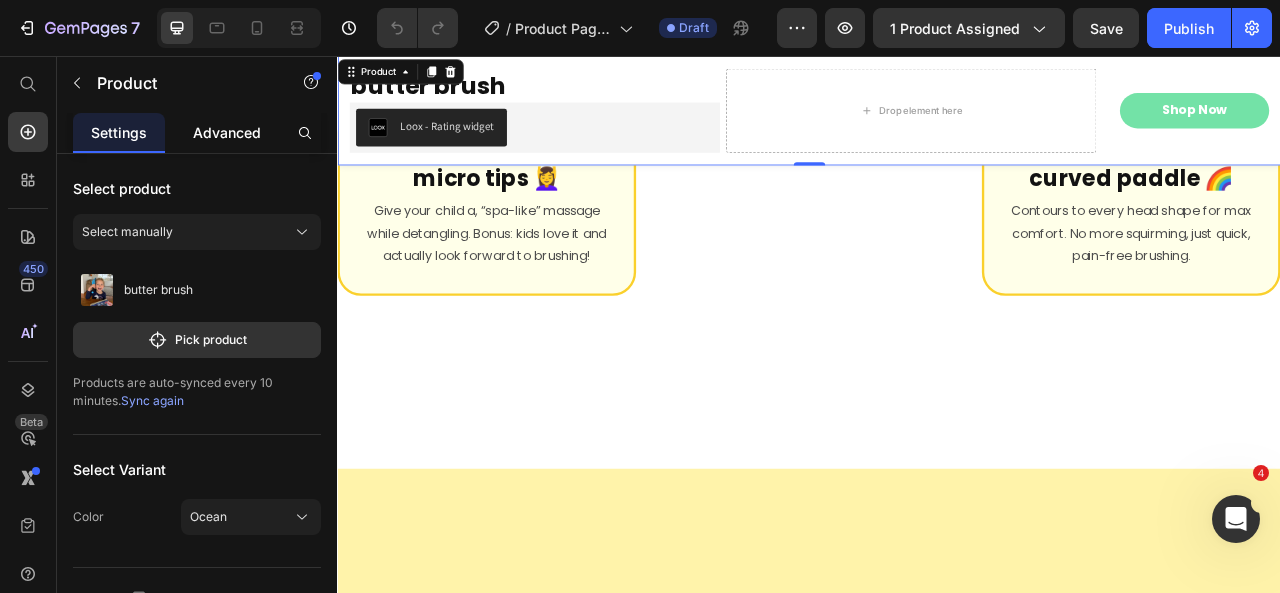 click on "Advanced" at bounding box center (227, 132) 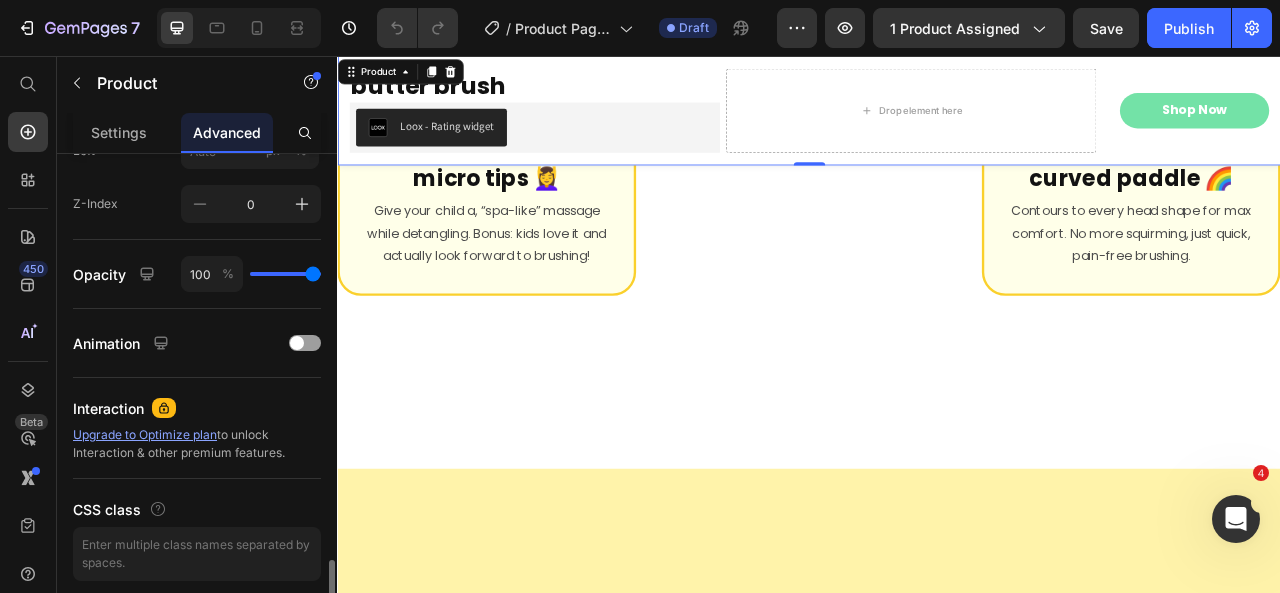scroll, scrollTop: 1030, scrollLeft: 0, axis: vertical 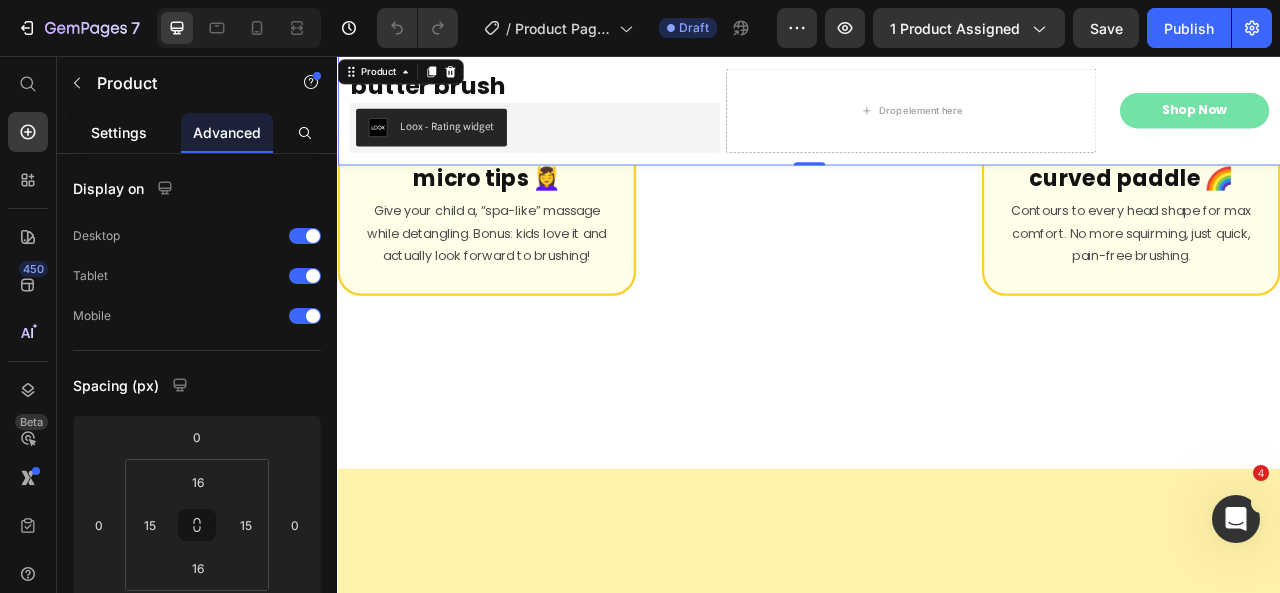 click on "Settings" at bounding box center [119, 132] 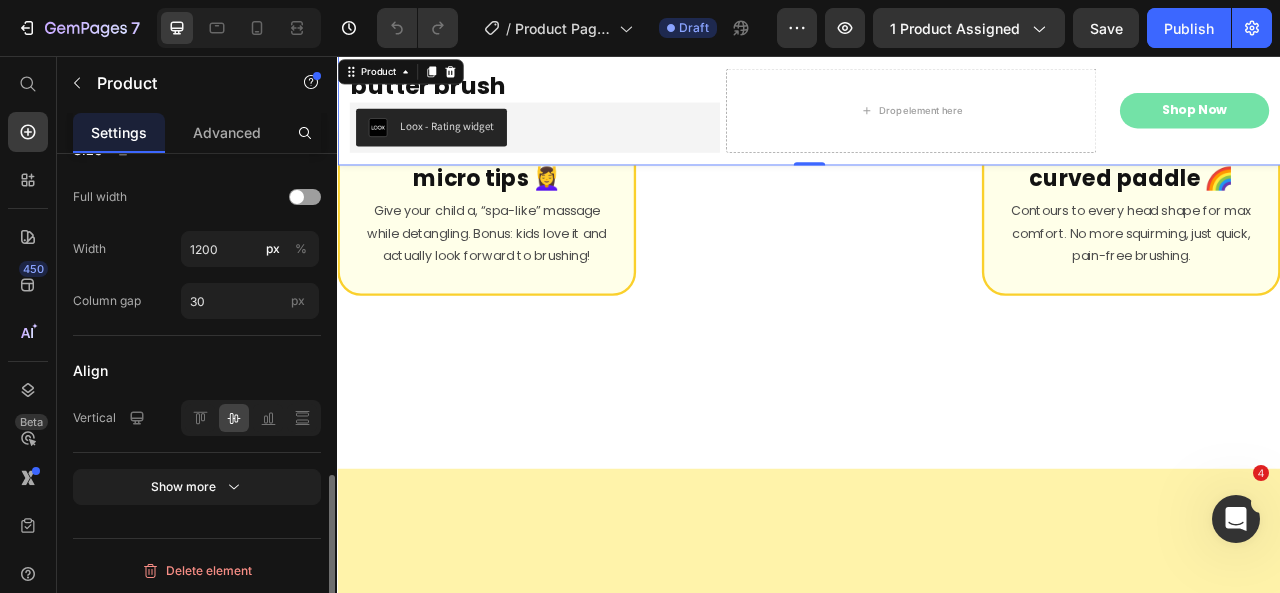 scroll, scrollTop: 904, scrollLeft: 0, axis: vertical 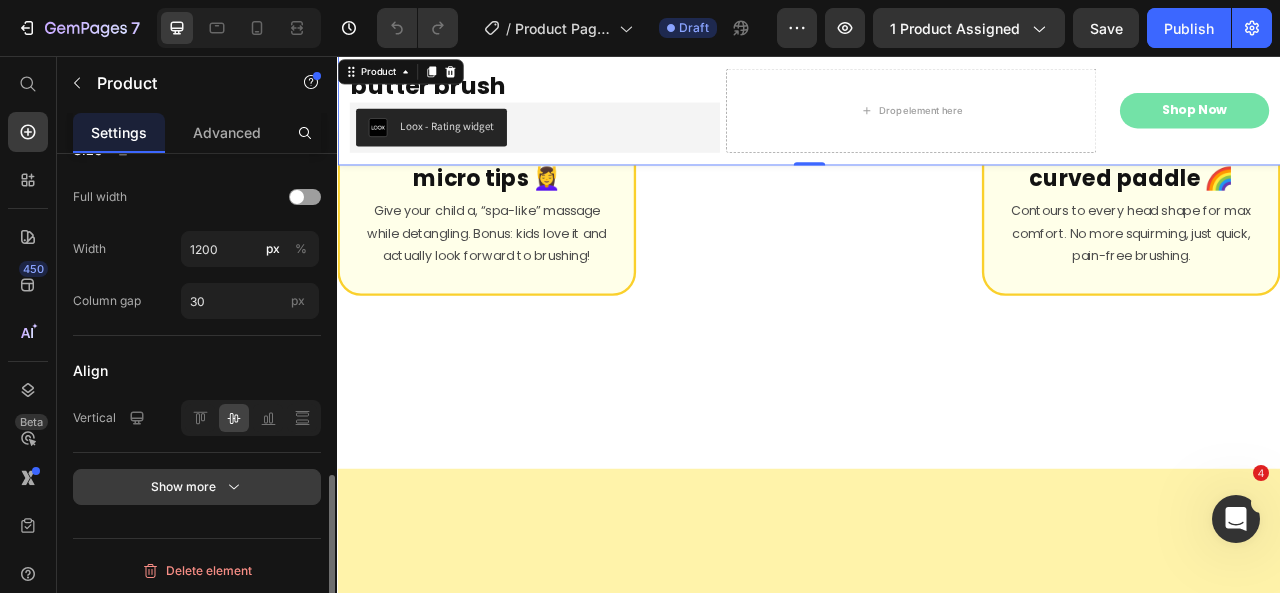 click on "Show more" at bounding box center [197, 487] 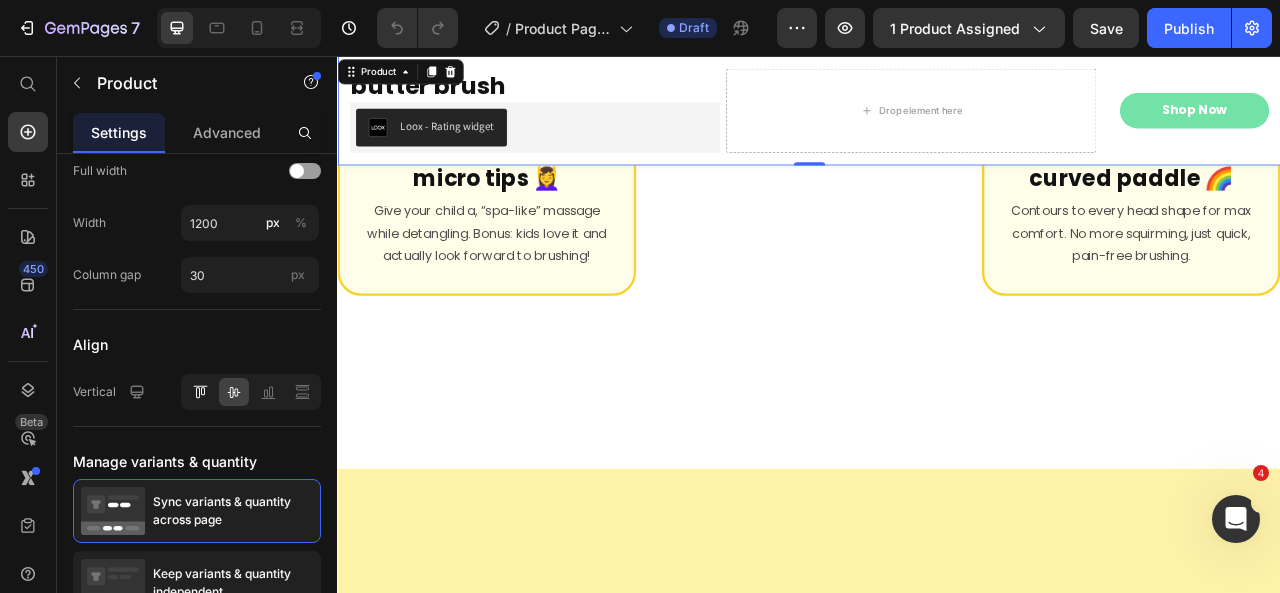 scroll, scrollTop: 1086, scrollLeft: 0, axis: vertical 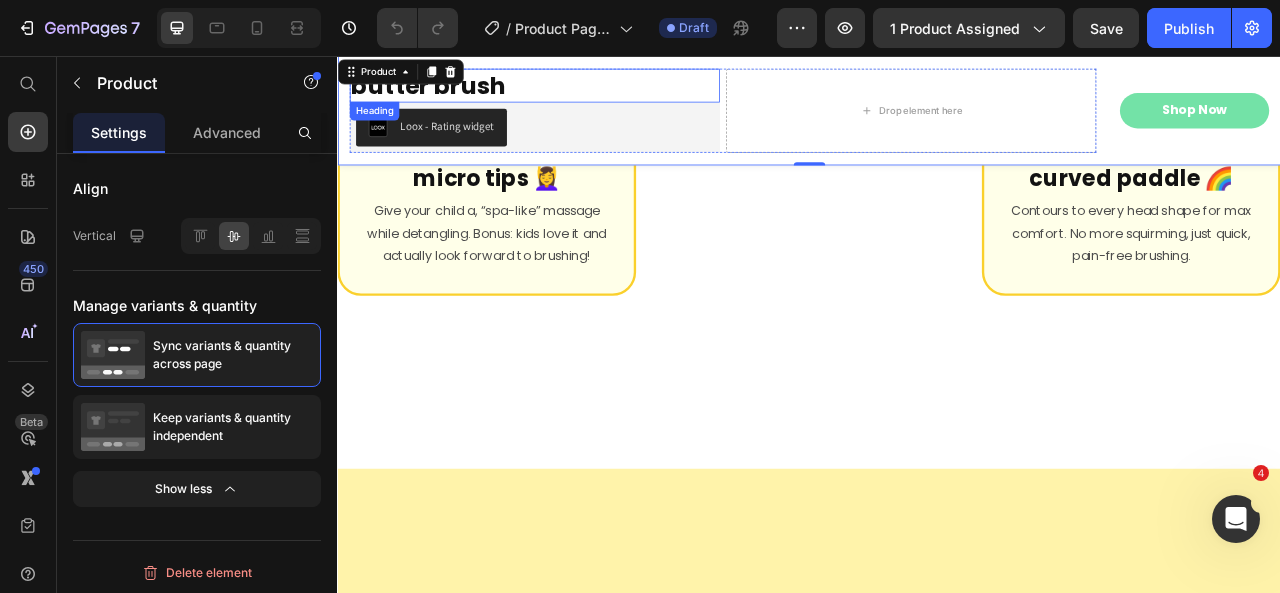 click on "butter brush" at bounding box center (587, 93) 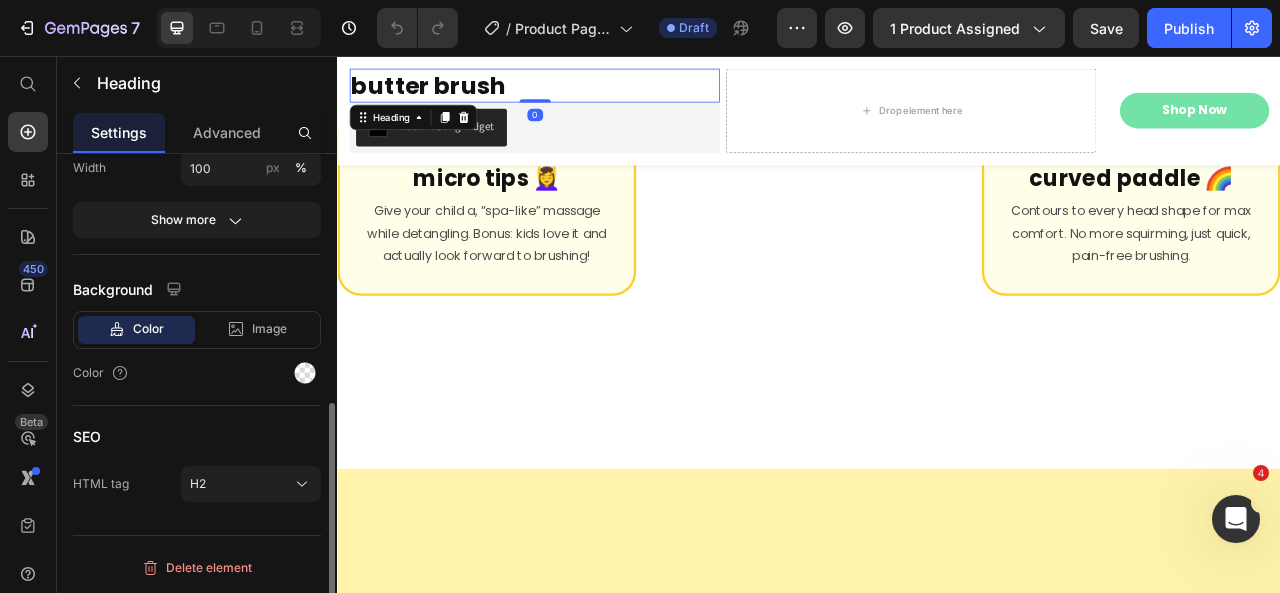 scroll, scrollTop: 0, scrollLeft: 0, axis: both 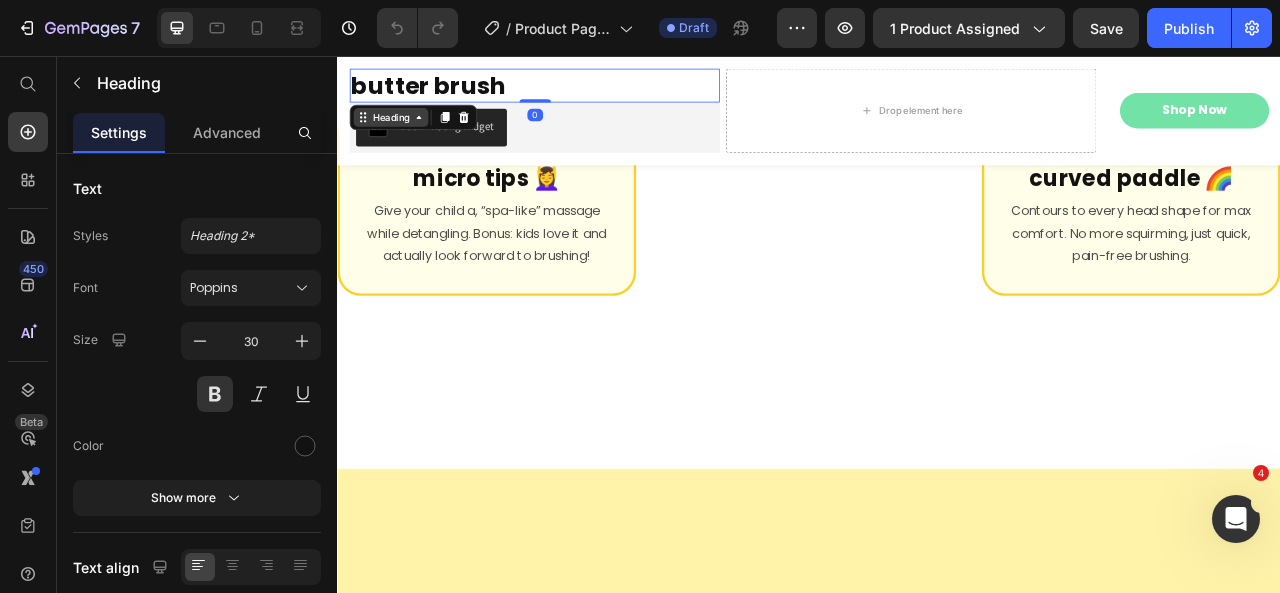 click on "Heading" at bounding box center (404, 134) 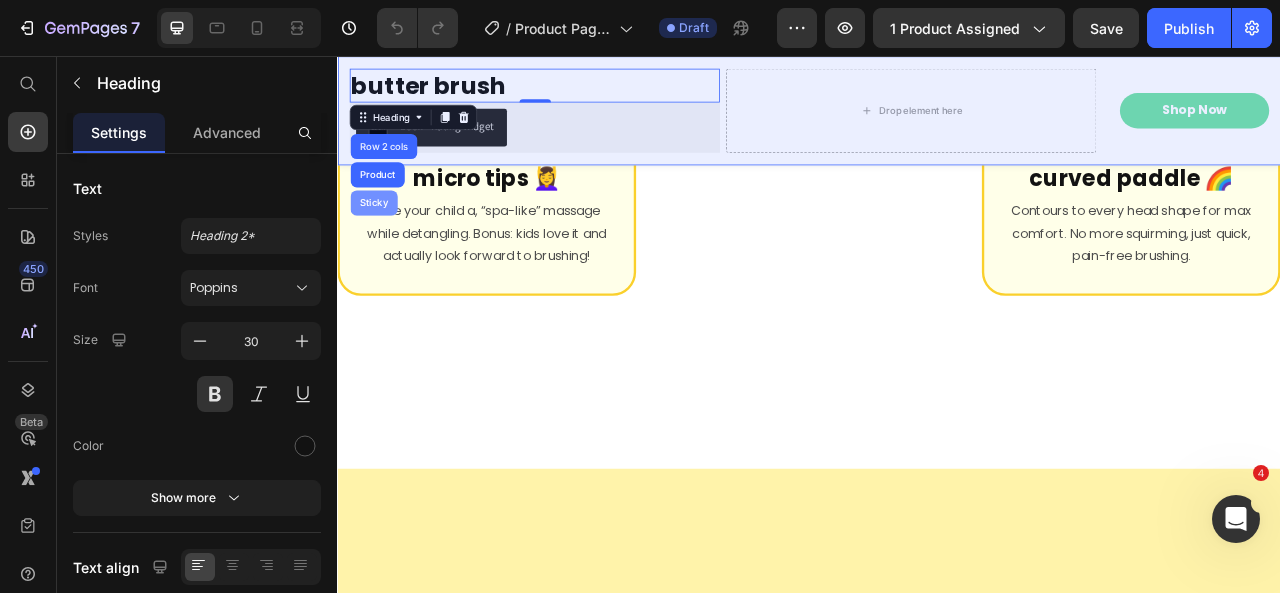 click on "Sticky" at bounding box center [383, 243] 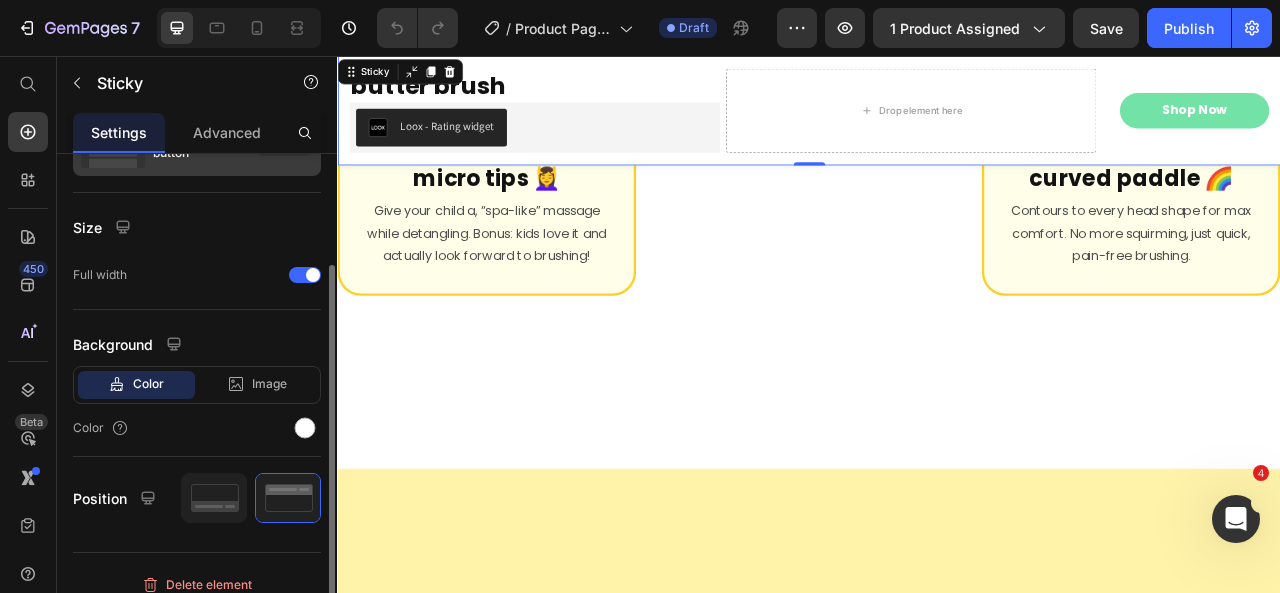 scroll, scrollTop: 120, scrollLeft: 0, axis: vertical 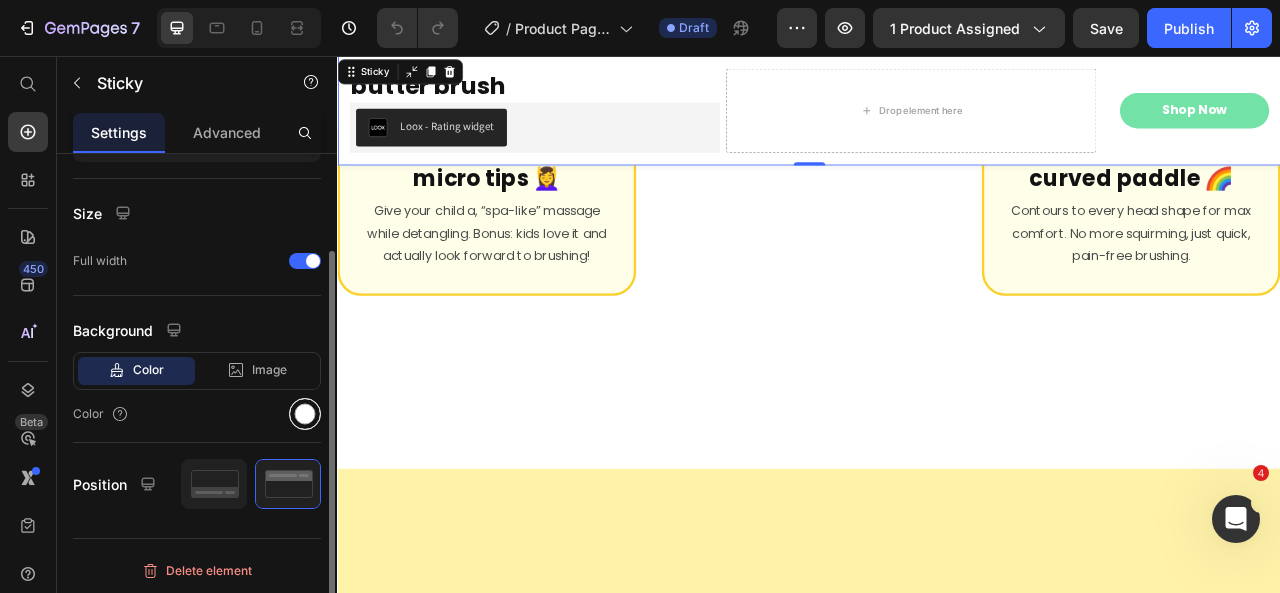 click at bounding box center [305, 414] 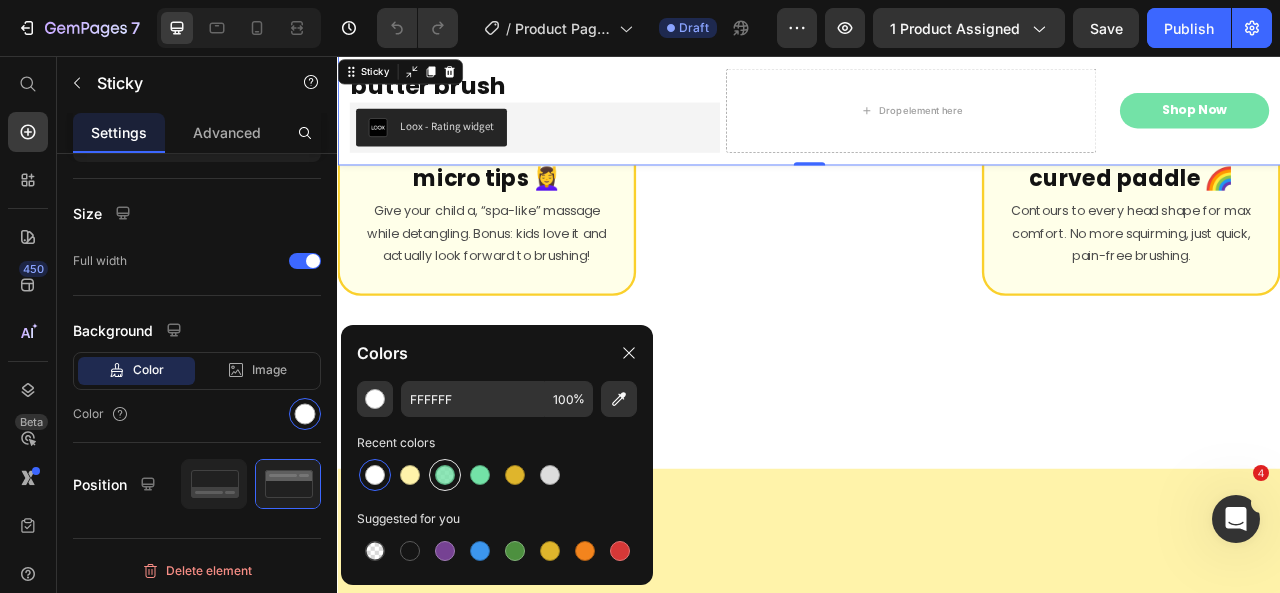 click at bounding box center (445, 475) 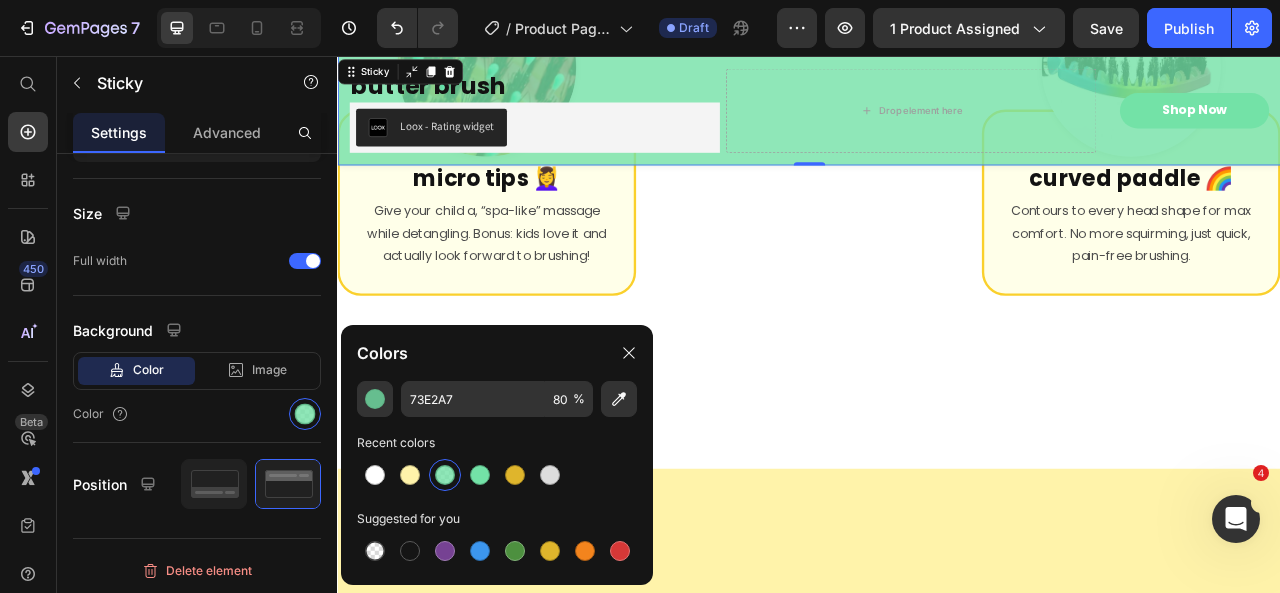 scroll, scrollTop: 120, scrollLeft: 0, axis: vertical 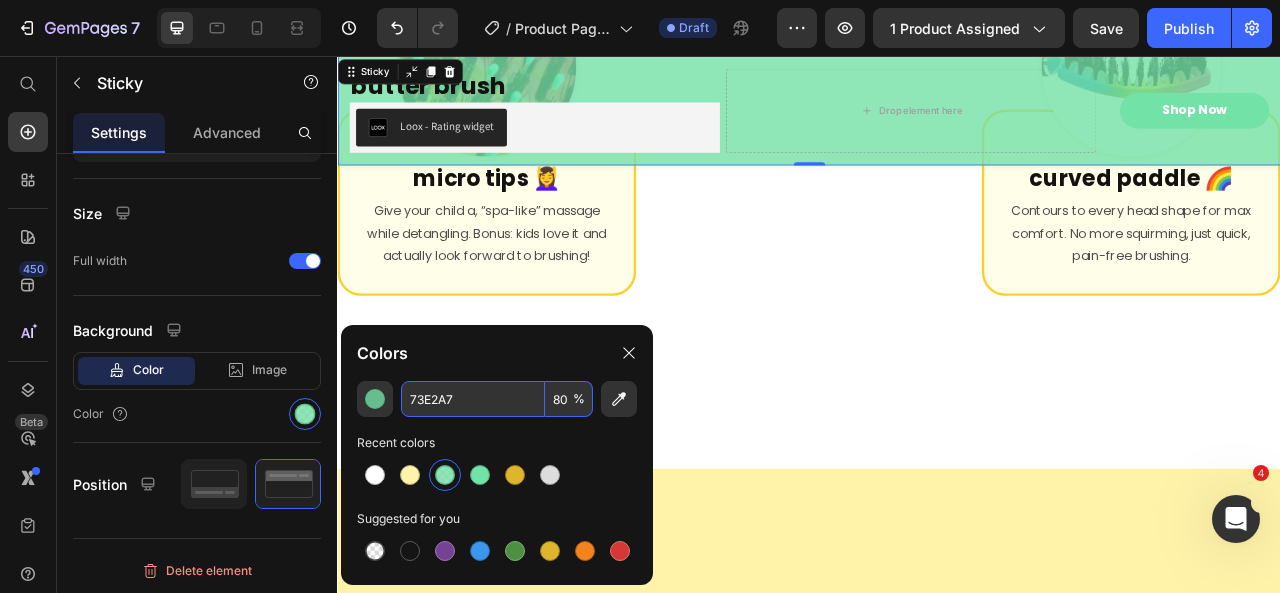 click on "73E2A7" at bounding box center [473, 399] 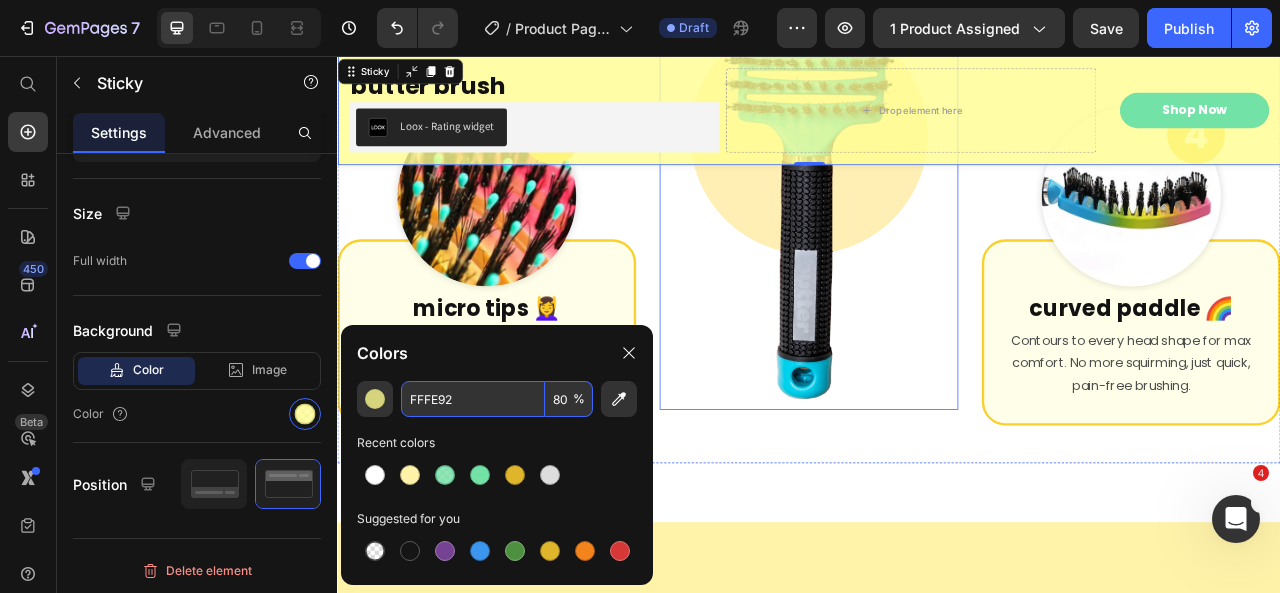 scroll, scrollTop: 5429, scrollLeft: 0, axis: vertical 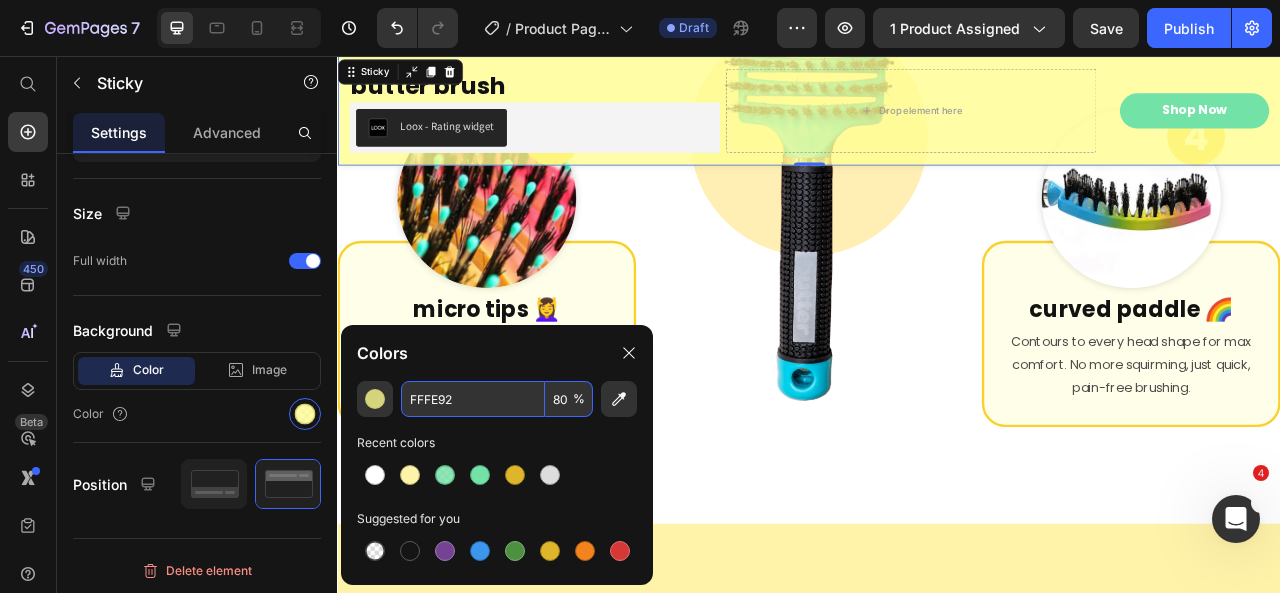 type on "FFFE92" 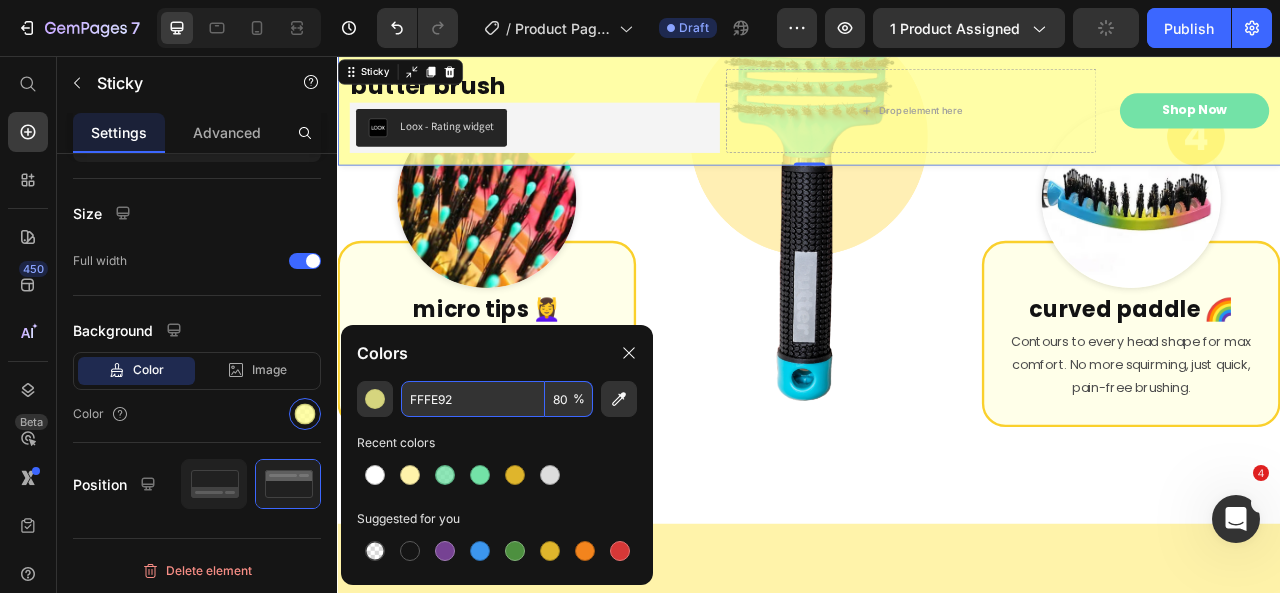 click on "80" at bounding box center (569, 399) 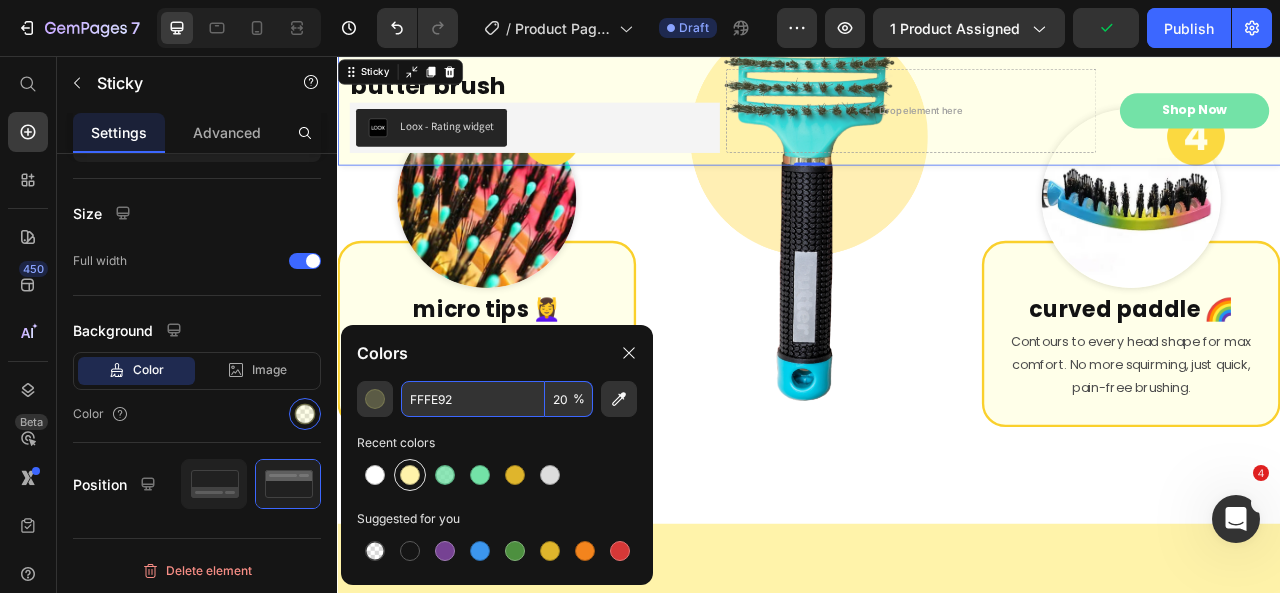 scroll, scrollTop: 0, scrollLeft: 0, axis: both 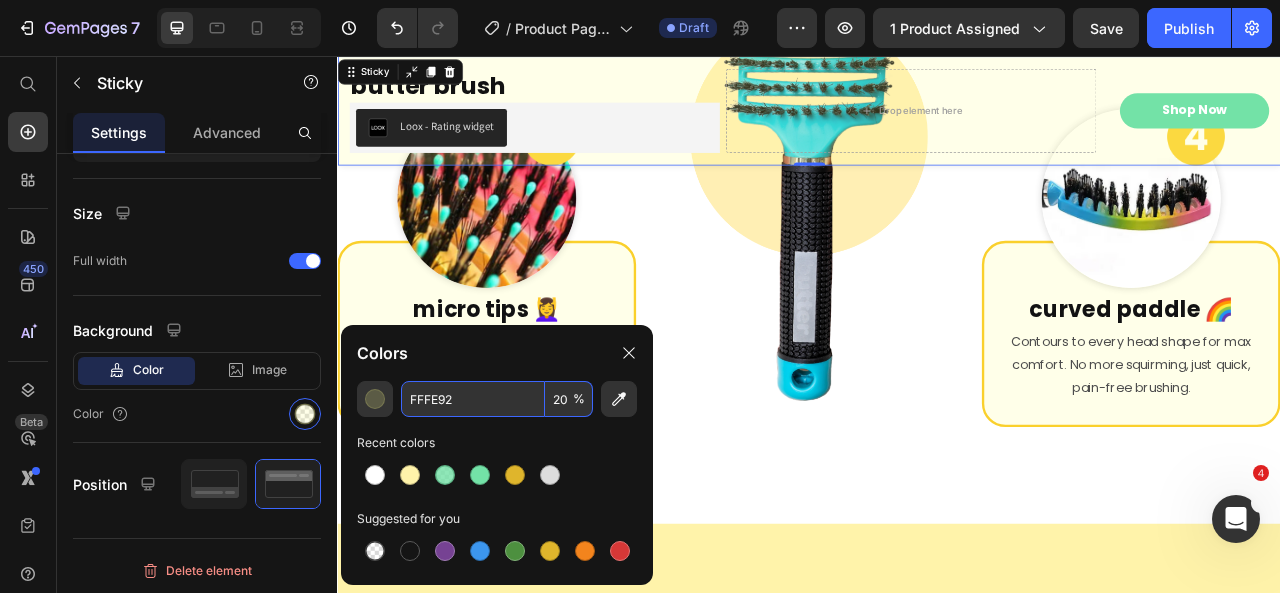 type on "20" 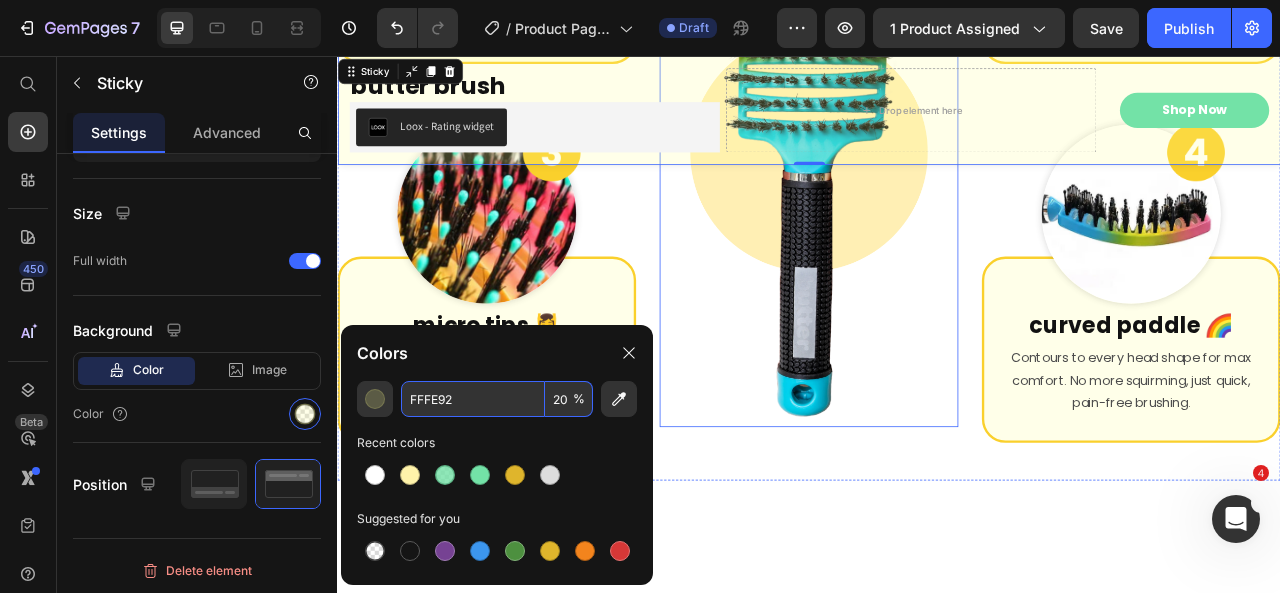 scroll, scrollTop: 5486, scrollLeft: 0, axis: vertical 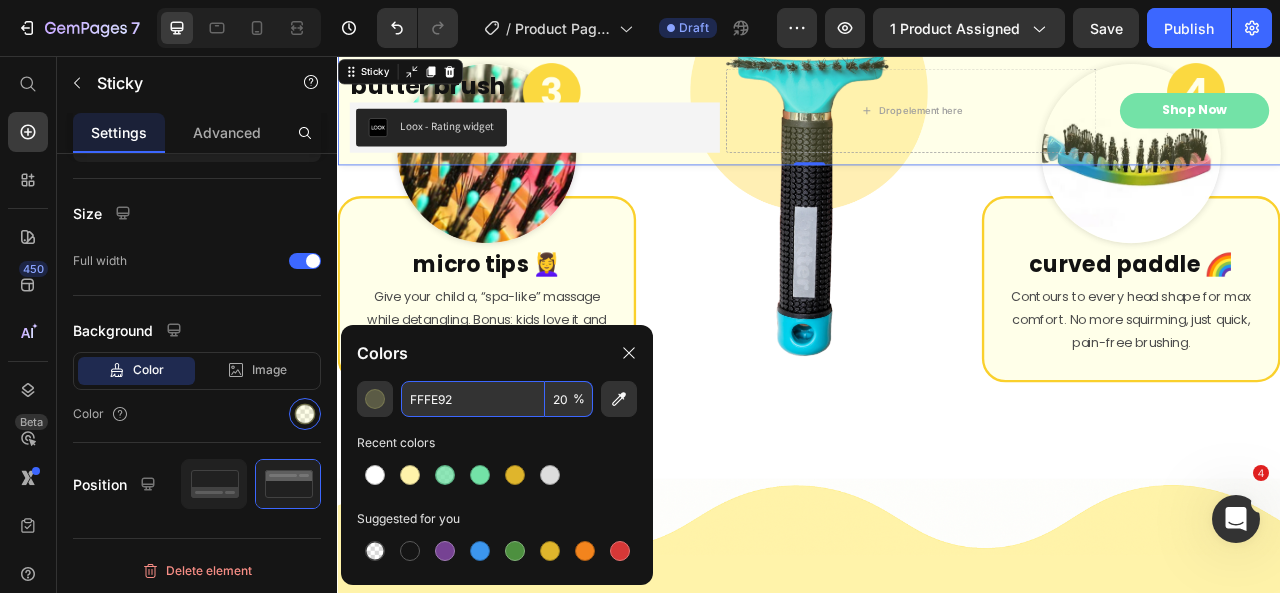 click on "%" at bounding box center (579, 399) 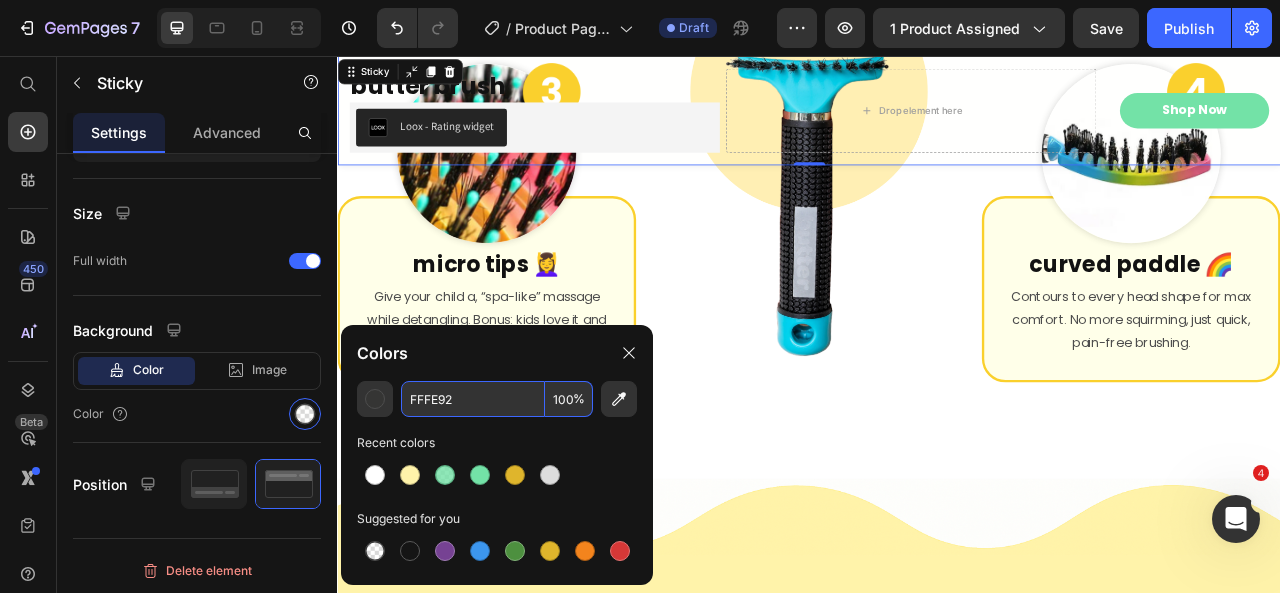 type on "100" 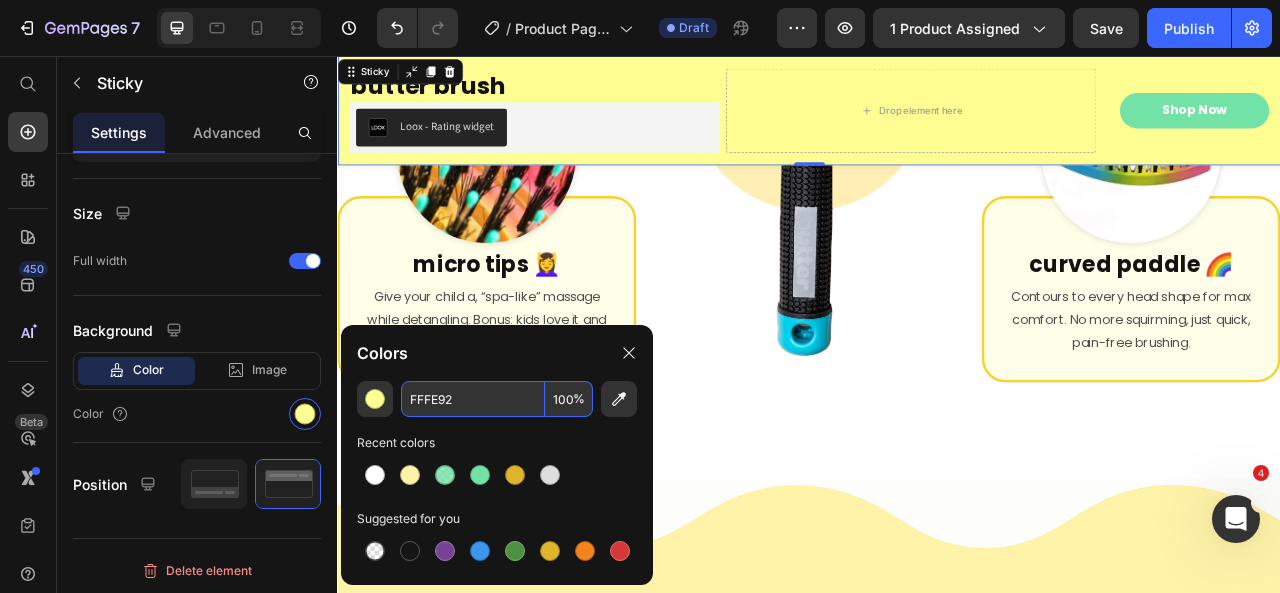 click on "FFFE92" at bounding box center [473, 399] 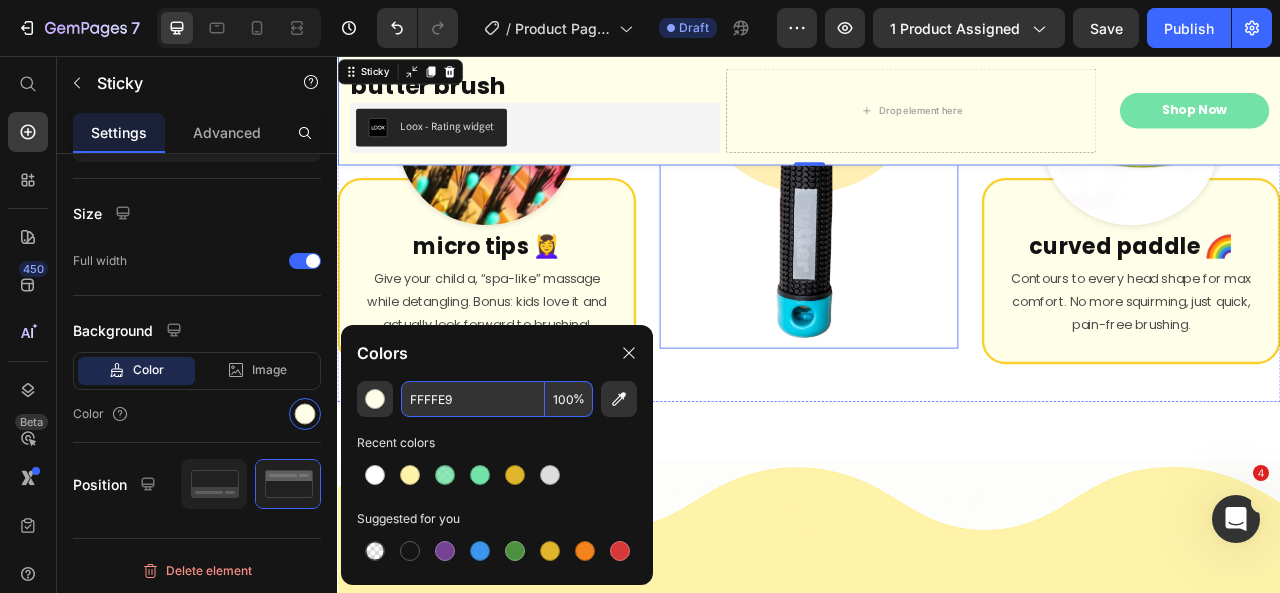 scroll, scrollTop: 5502, scrollLeft: 0, axis: vertical 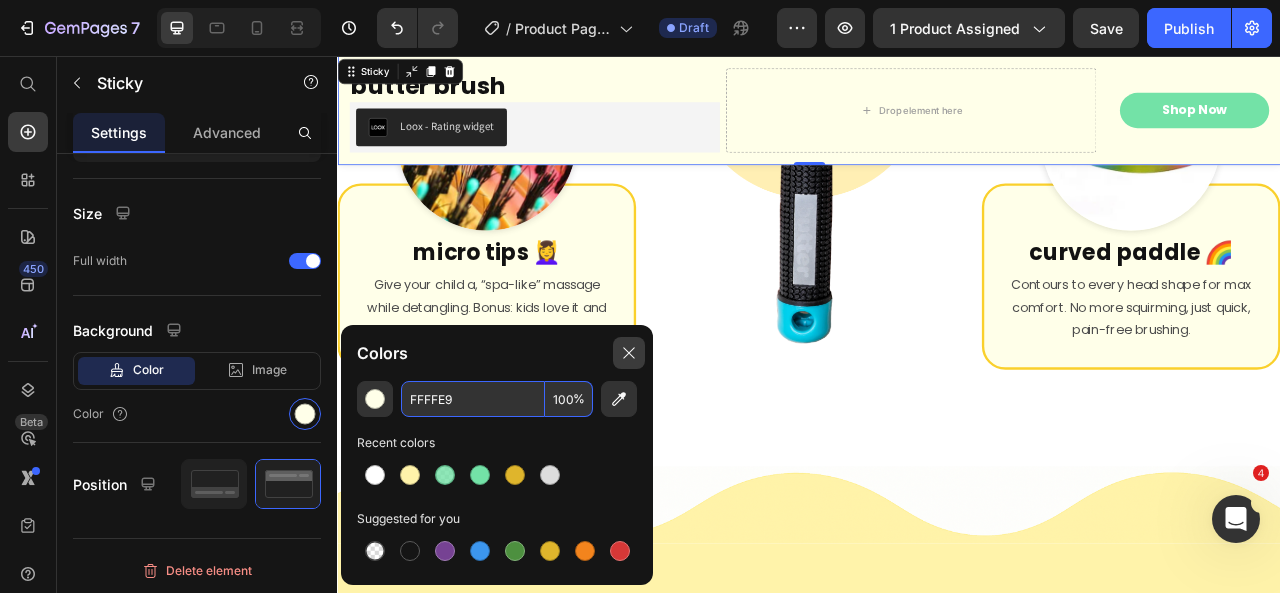 type on "FFFFE9" 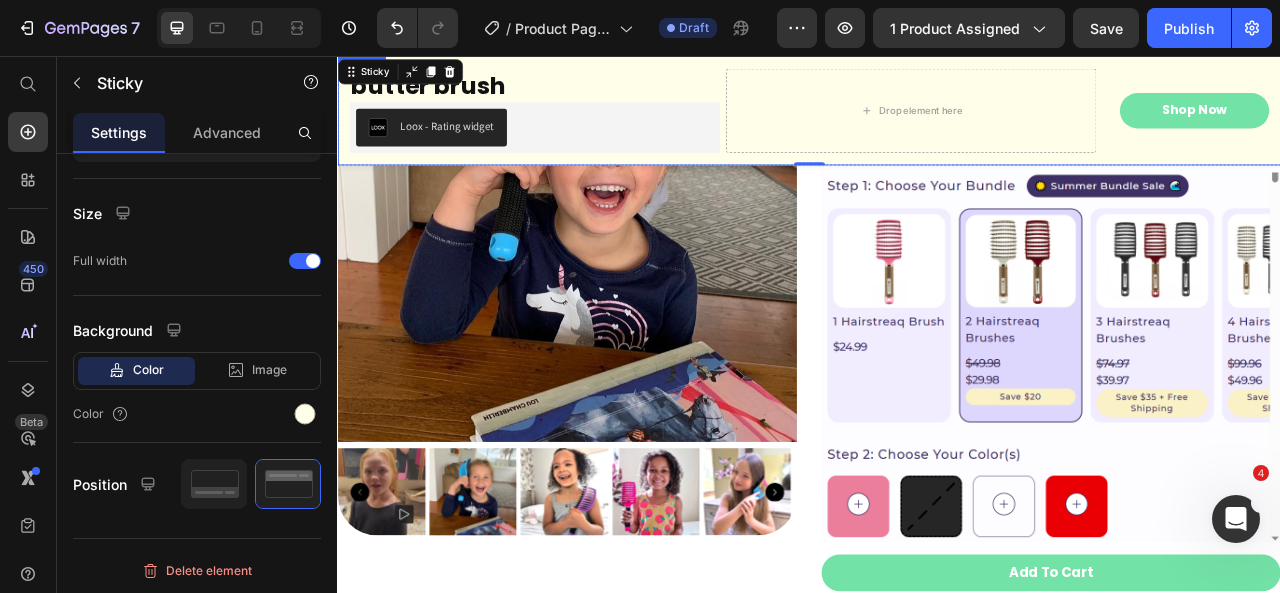 scroll, scrollTop: 493, scrollLeft: 0, axis: vertical 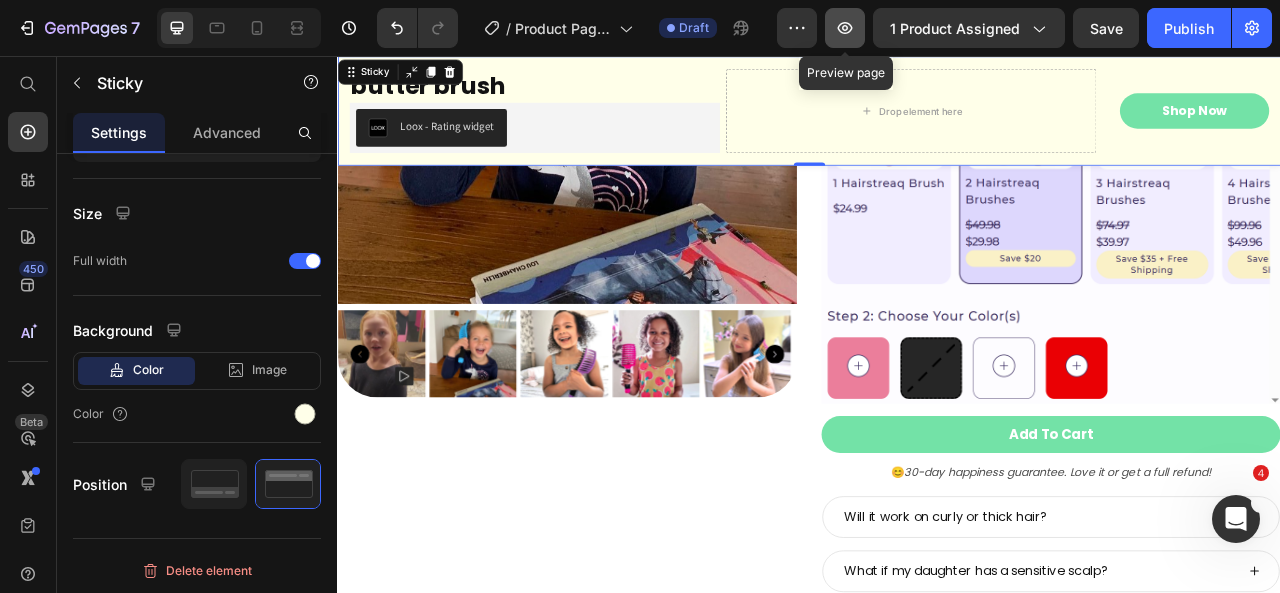 click 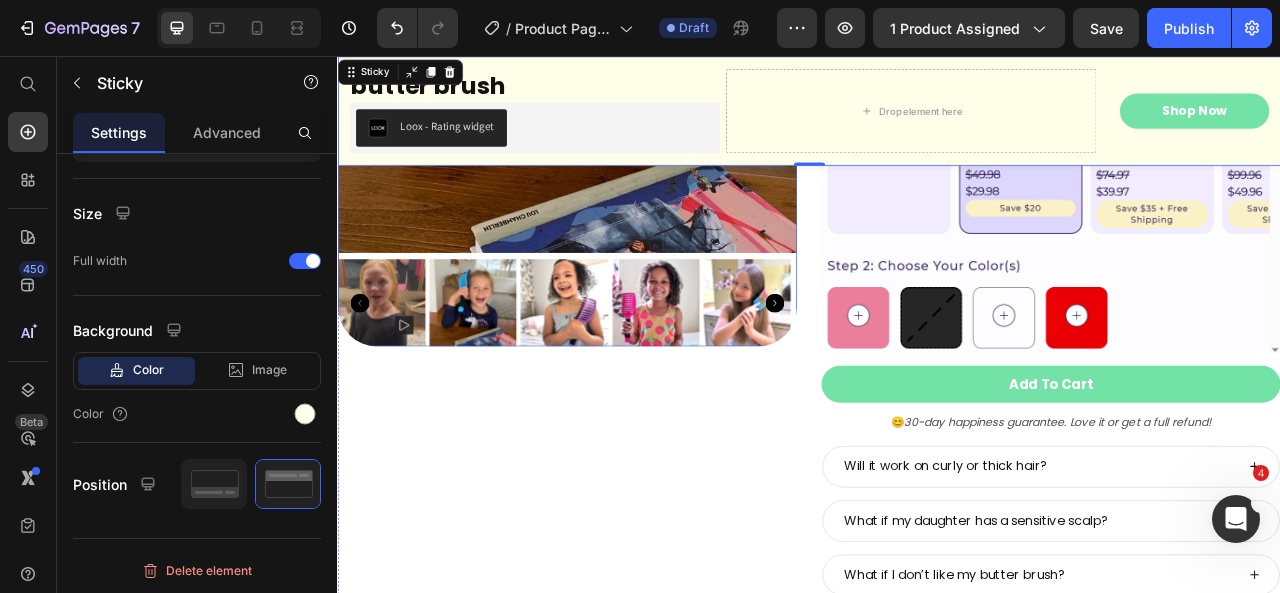 scroll, scrollTop: 467, scrollLeft: 0, axis: vertical 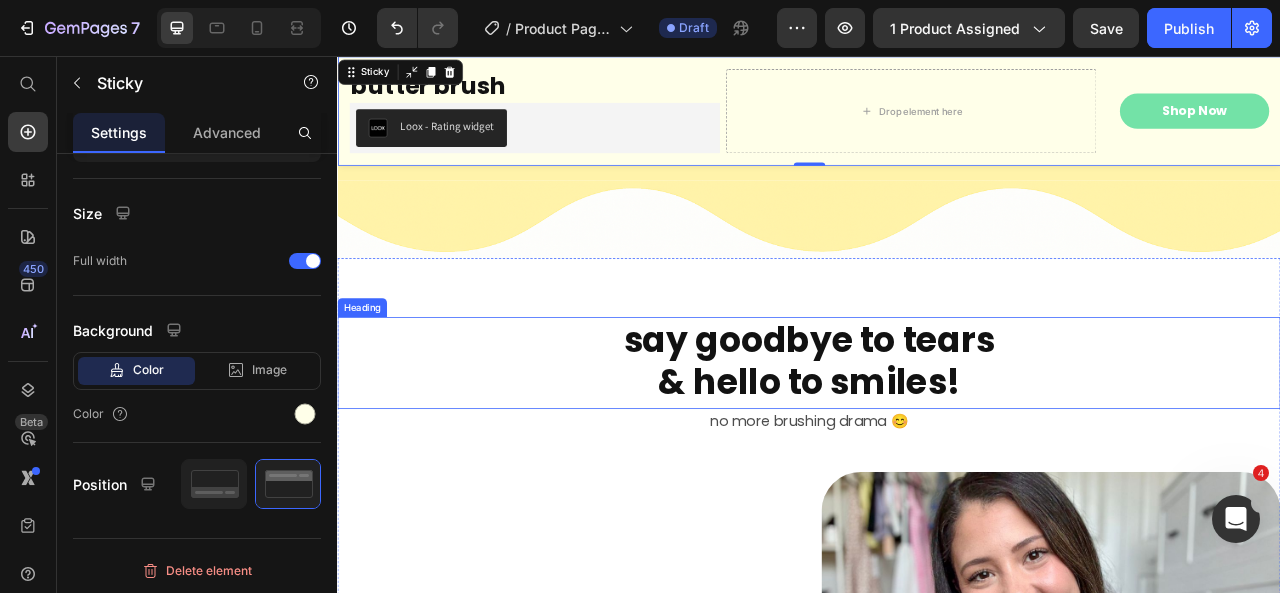click on "say goodbye to tears & hello to smiles!" at bounding box center (937, 444) 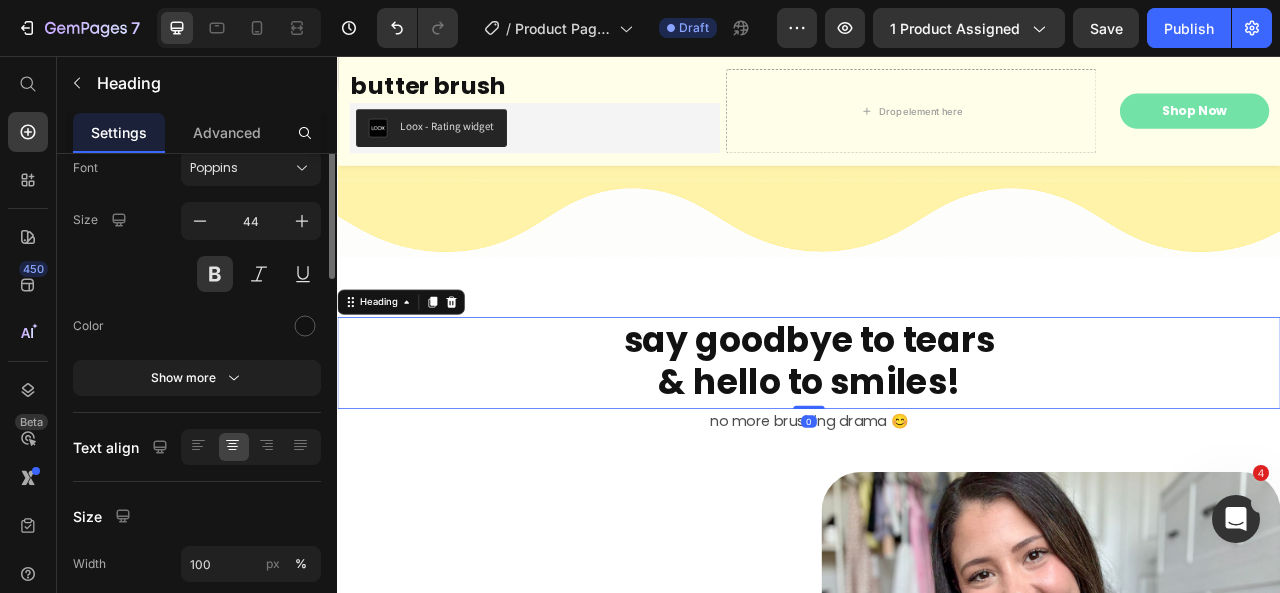scroll, scrollTop: 0, scrollLeft: 0, axis: both 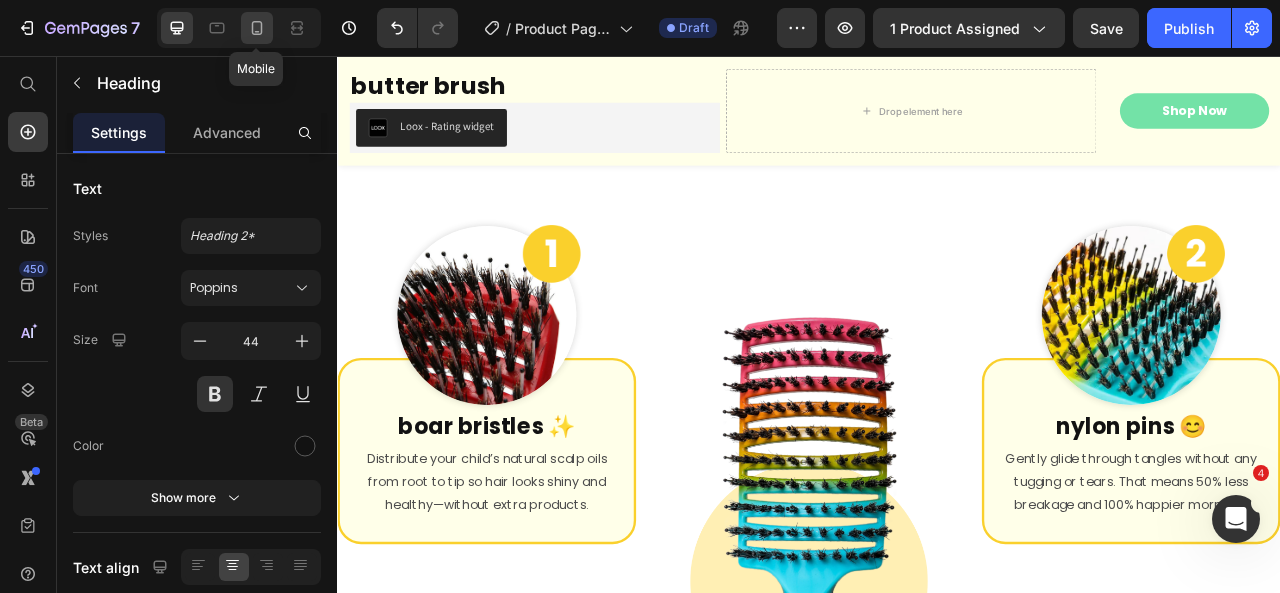 click 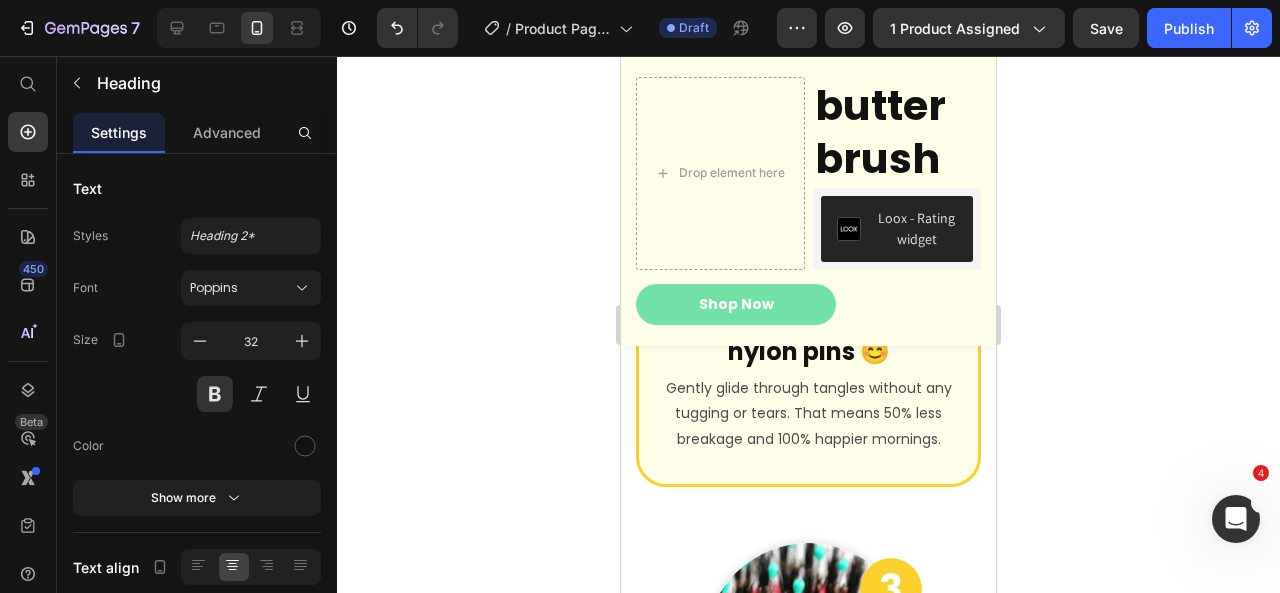 scroll, scrollTop: 4874, scrollLeft: 0, axis: vertical 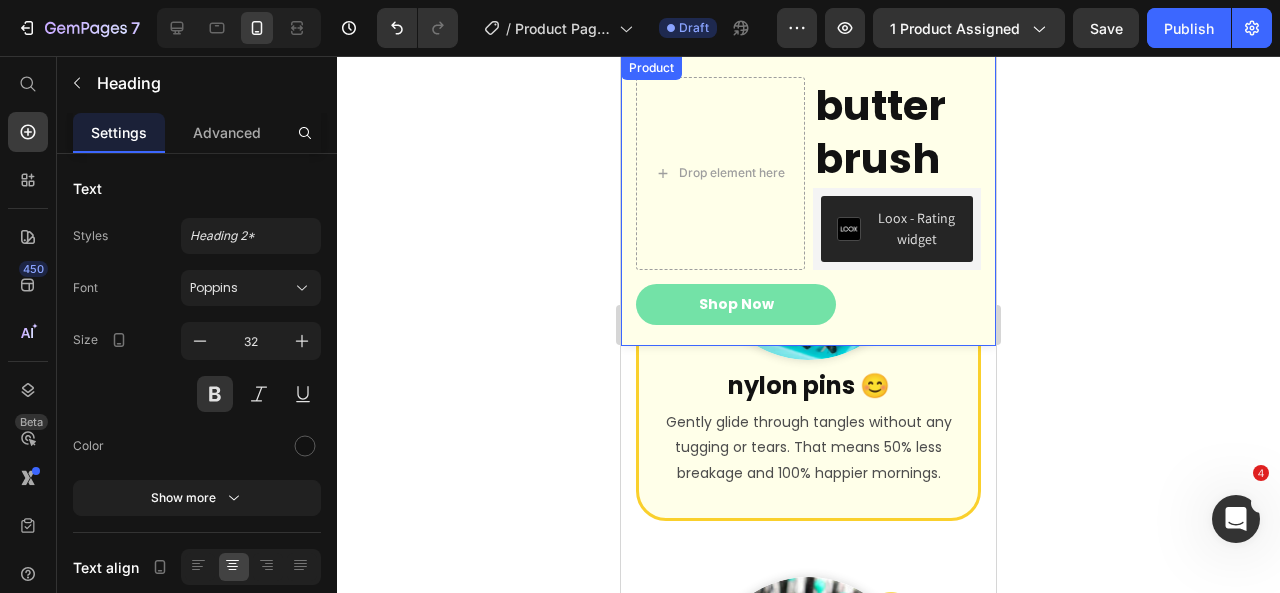 click on "Product" at bounding box center [651, 68] 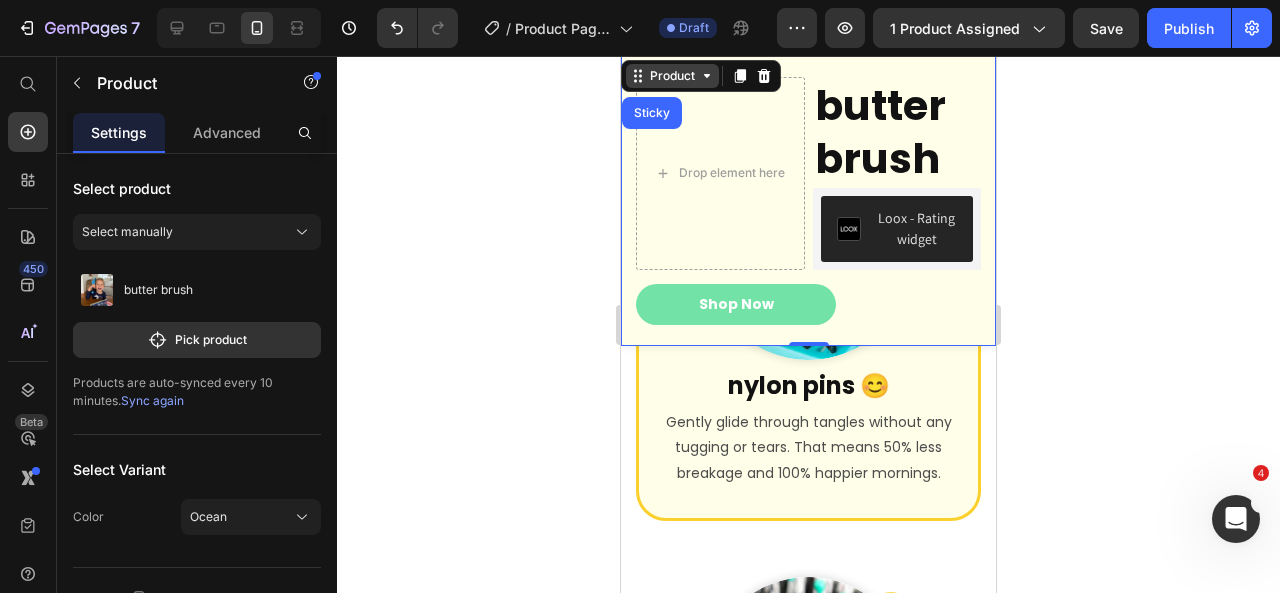 click on "Product" at bounding box center [672, 76] 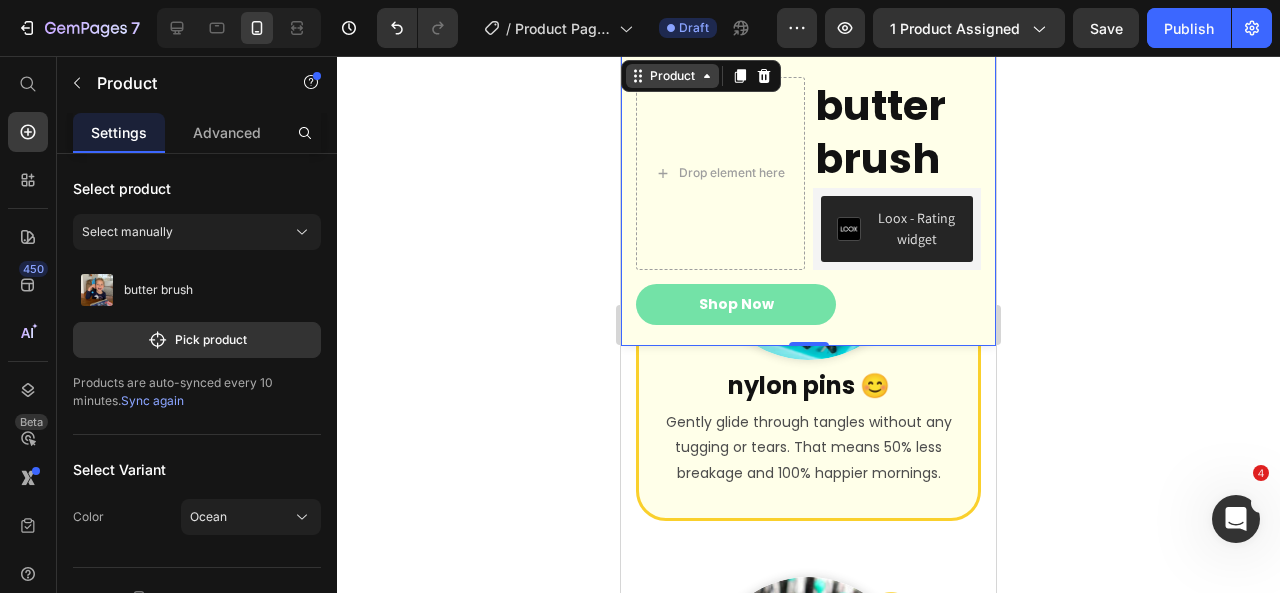 click on "Product" at bounding box center (672, 76) 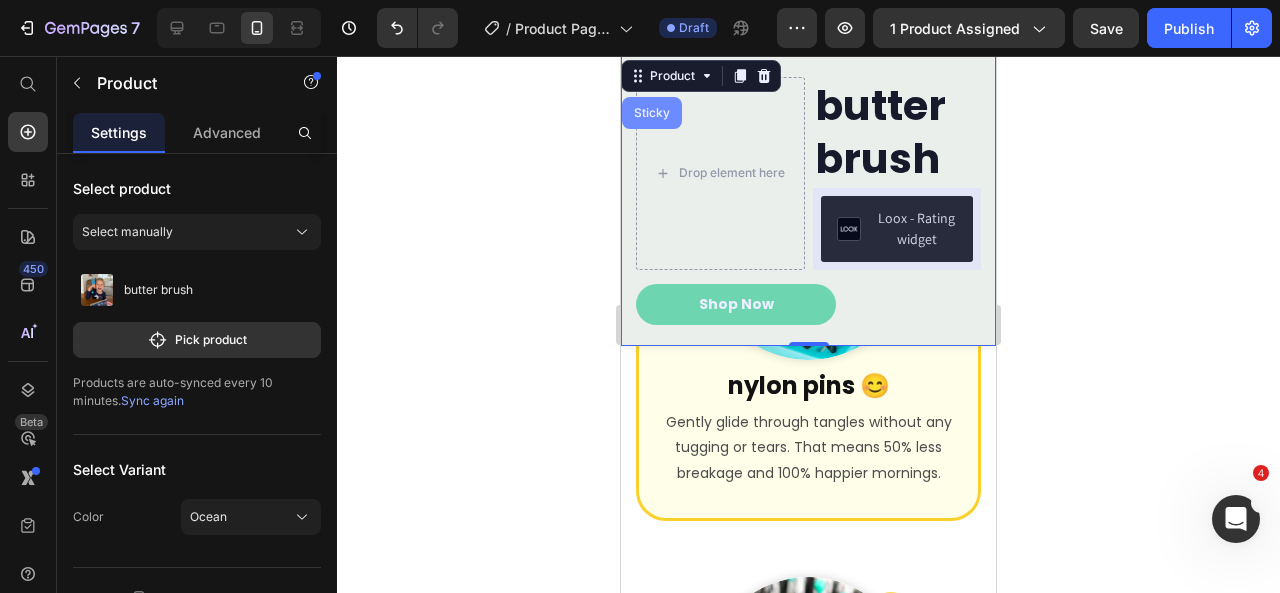 click on "Sticky" at bounding box center [652, 113] 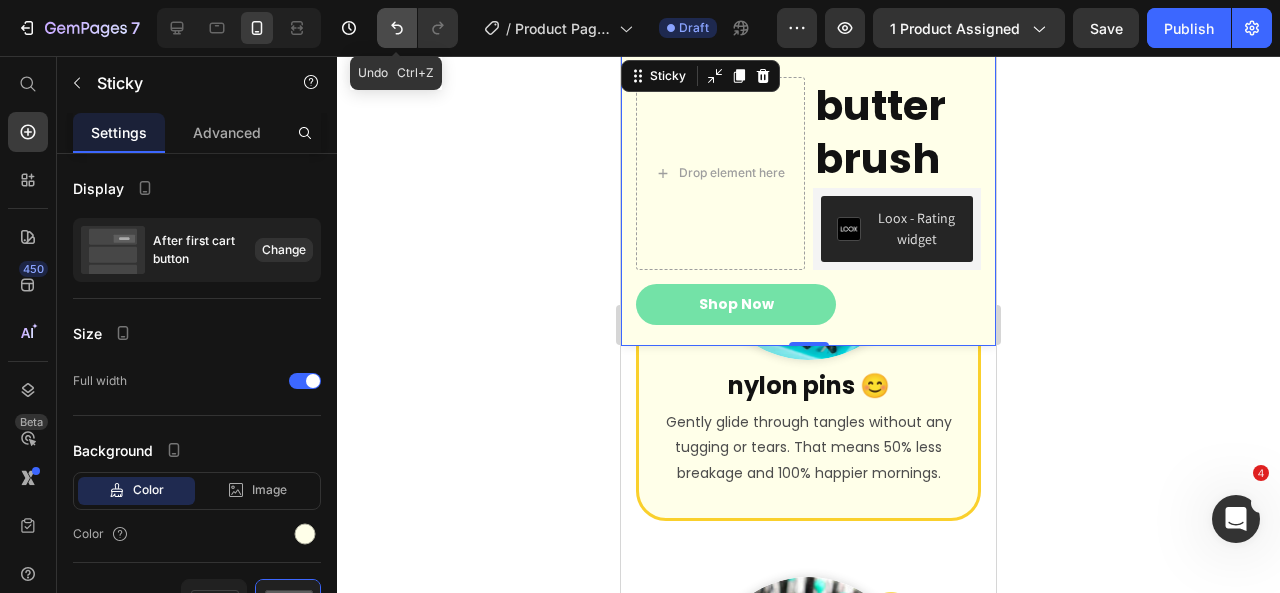 click 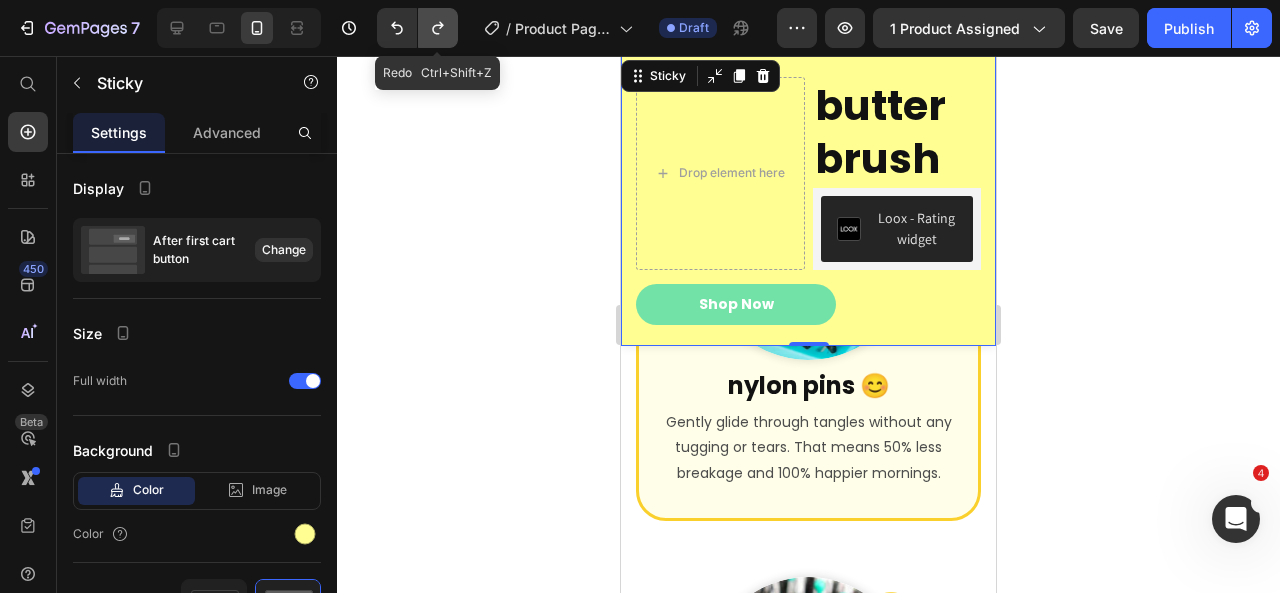 click 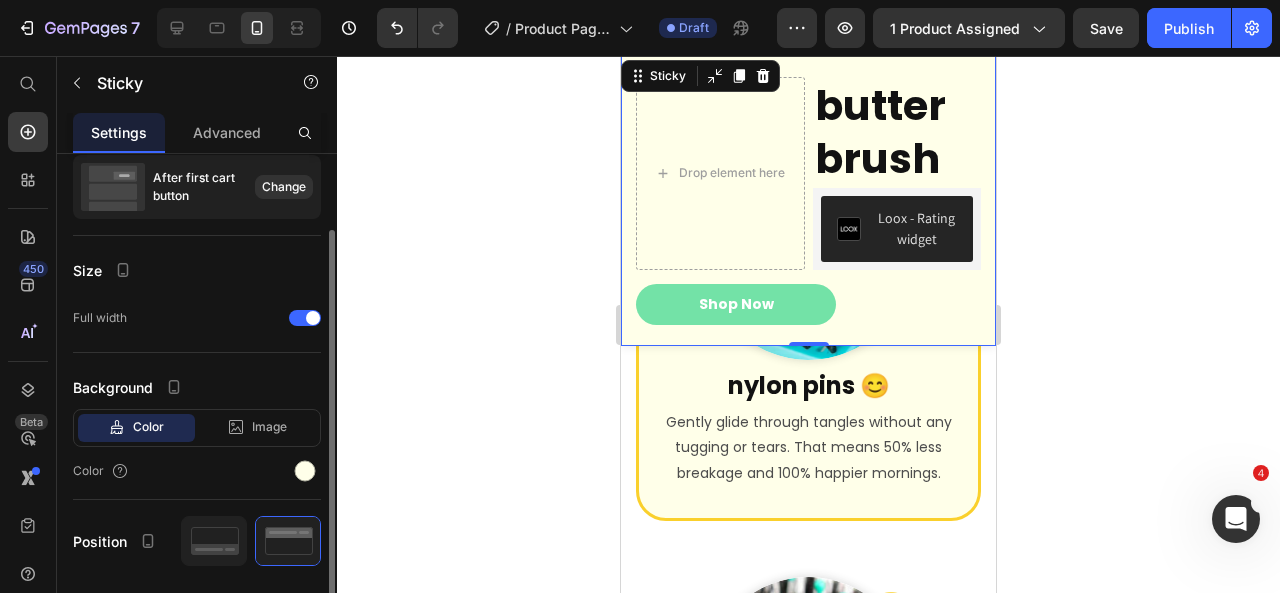 scroll, scrollTop: 120, scrollLeft: 0, axis: vertical 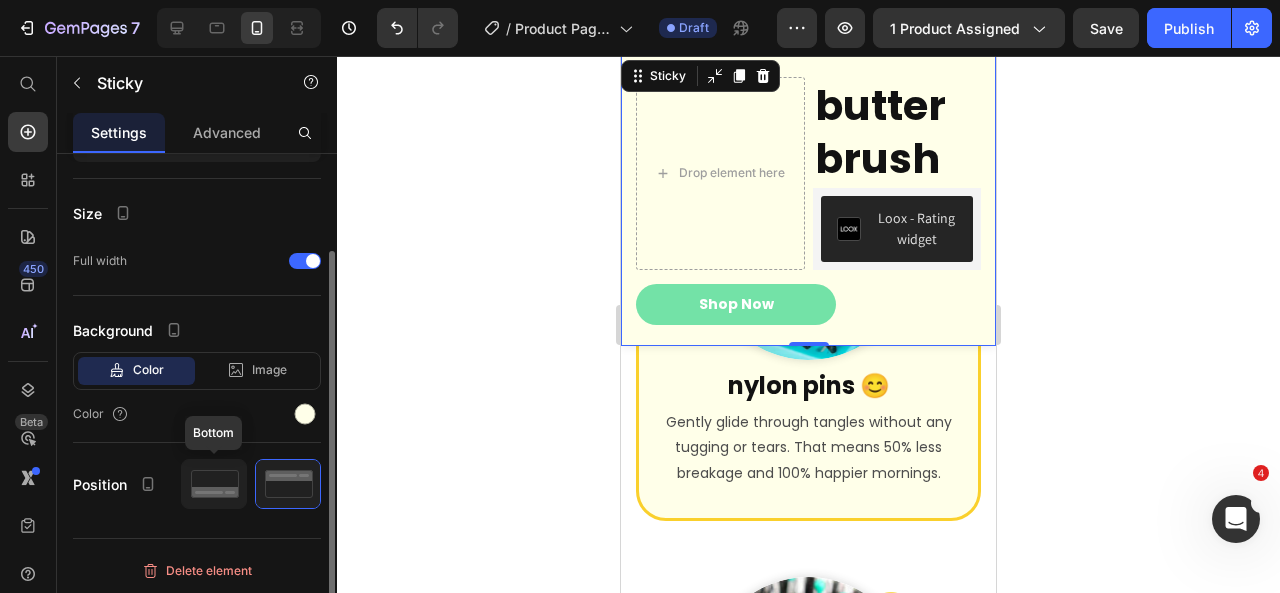click 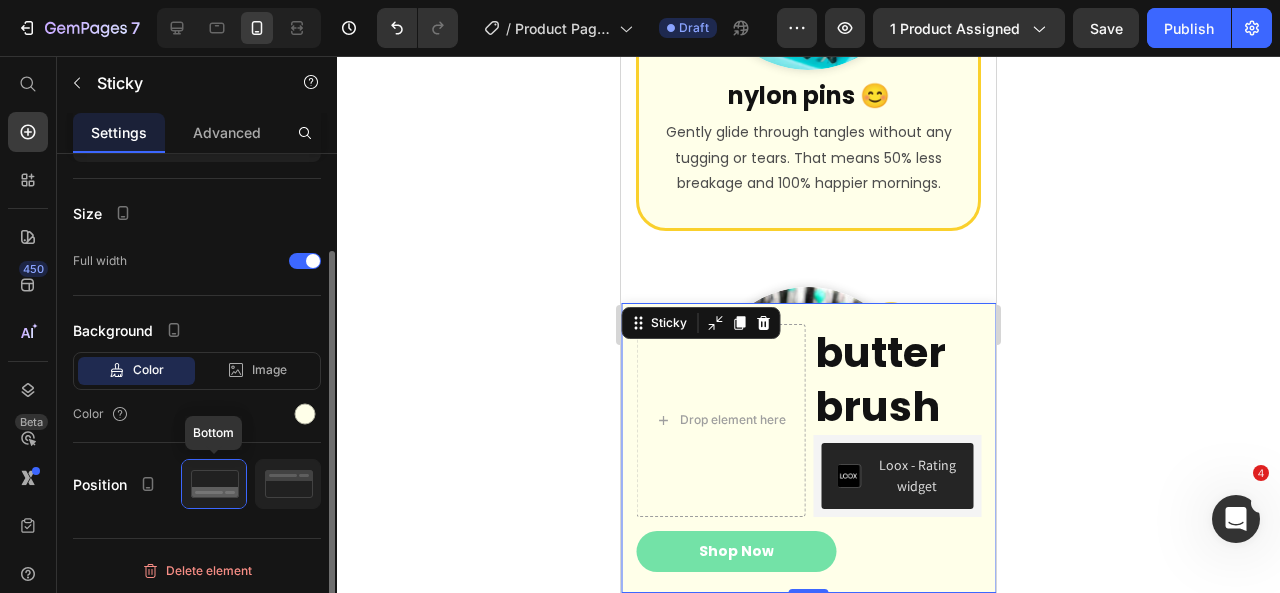 scroll, scrollTop: 120, scrollLeft: 0, axis: vertical 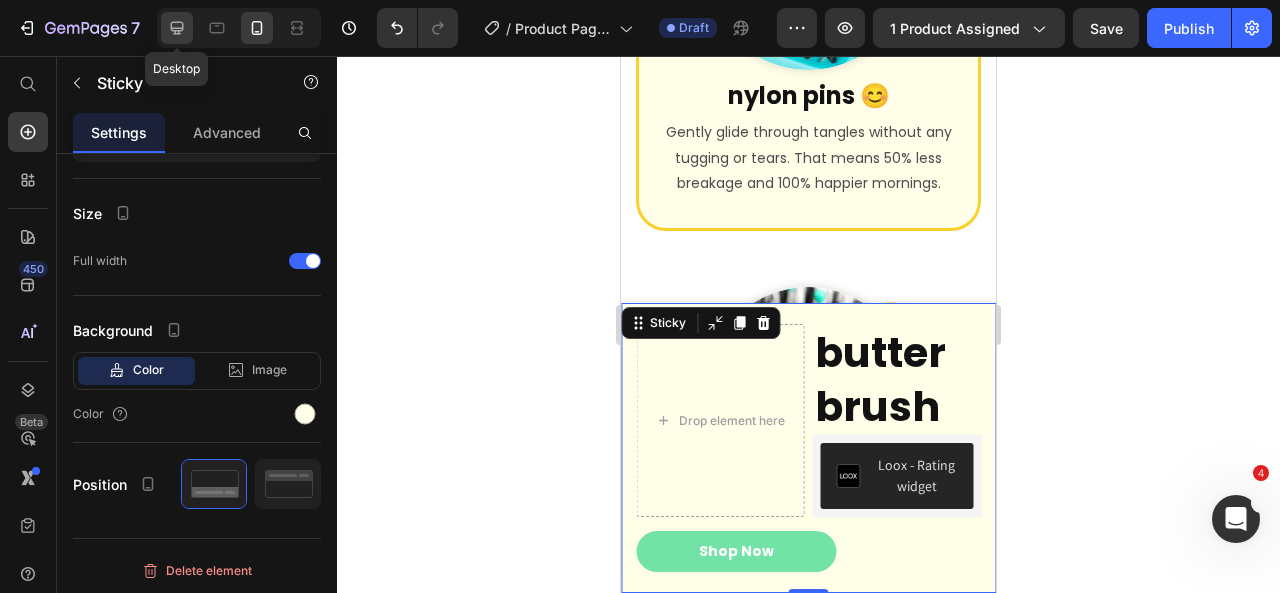 click 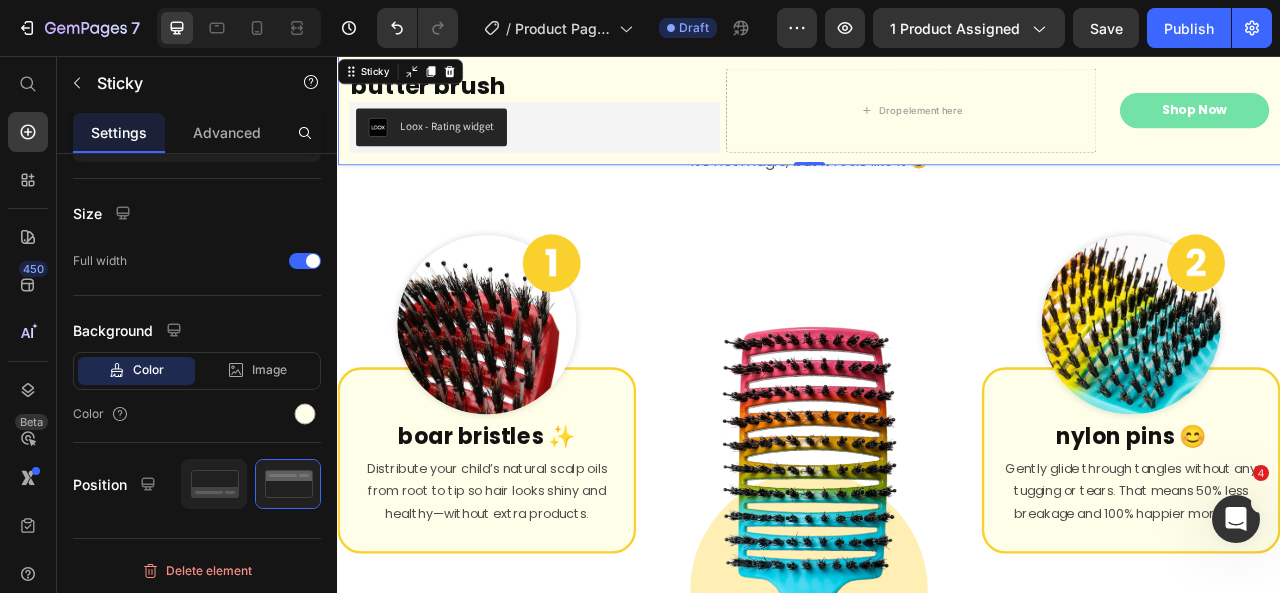 scroll, scrollTop: 4945, scrollLeft: 0, axis: vertical 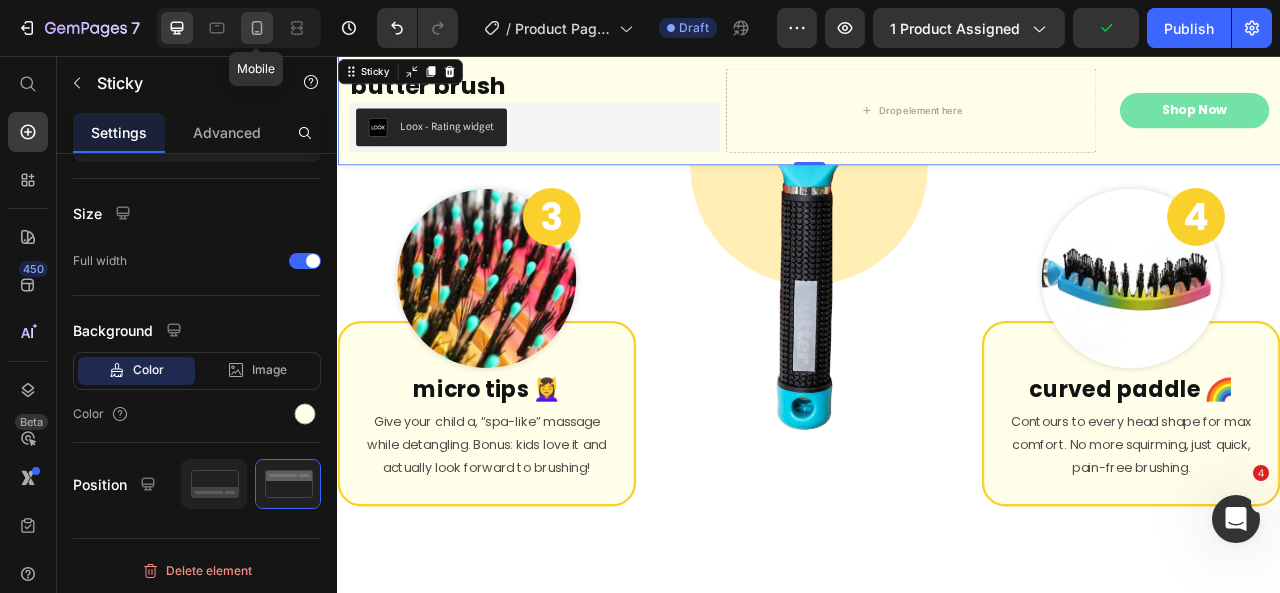 click 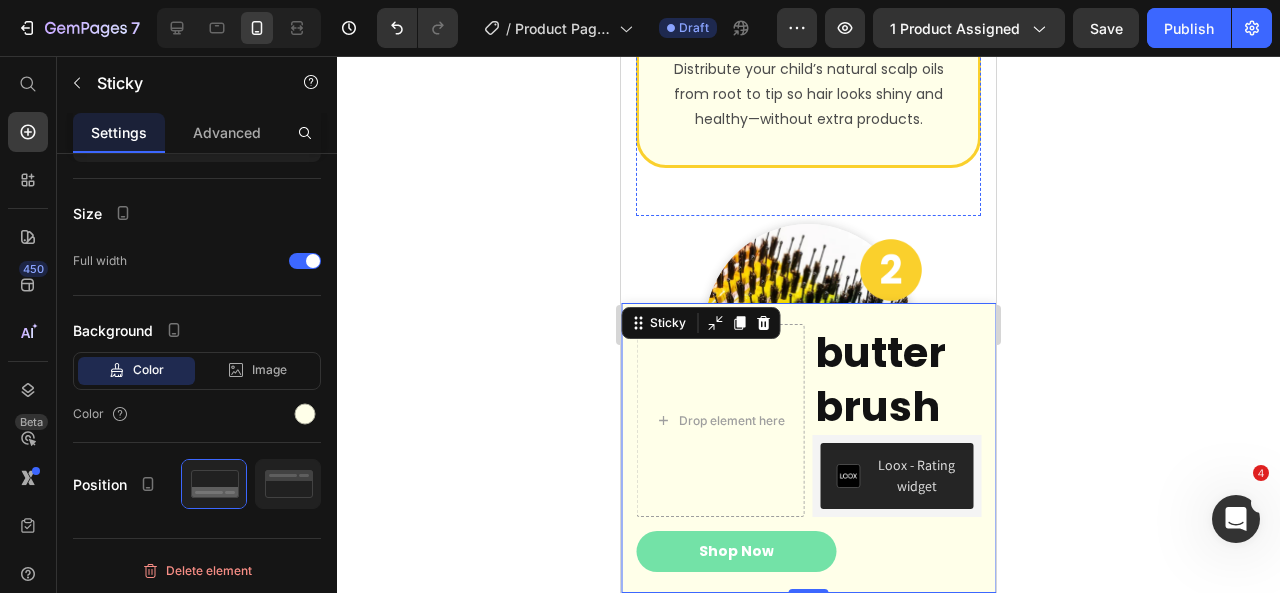 scroll, scrollTop: 4856, scrollLeft: 0, axis: vertical 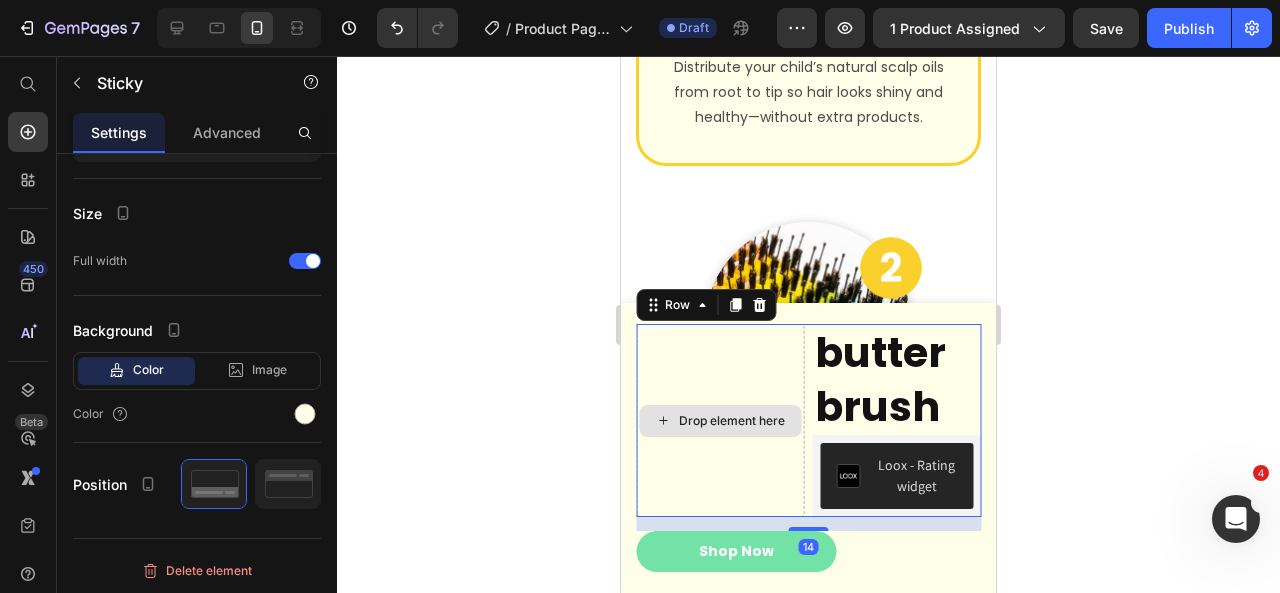 click on "Drop element here" at bounding box center [720, 420] 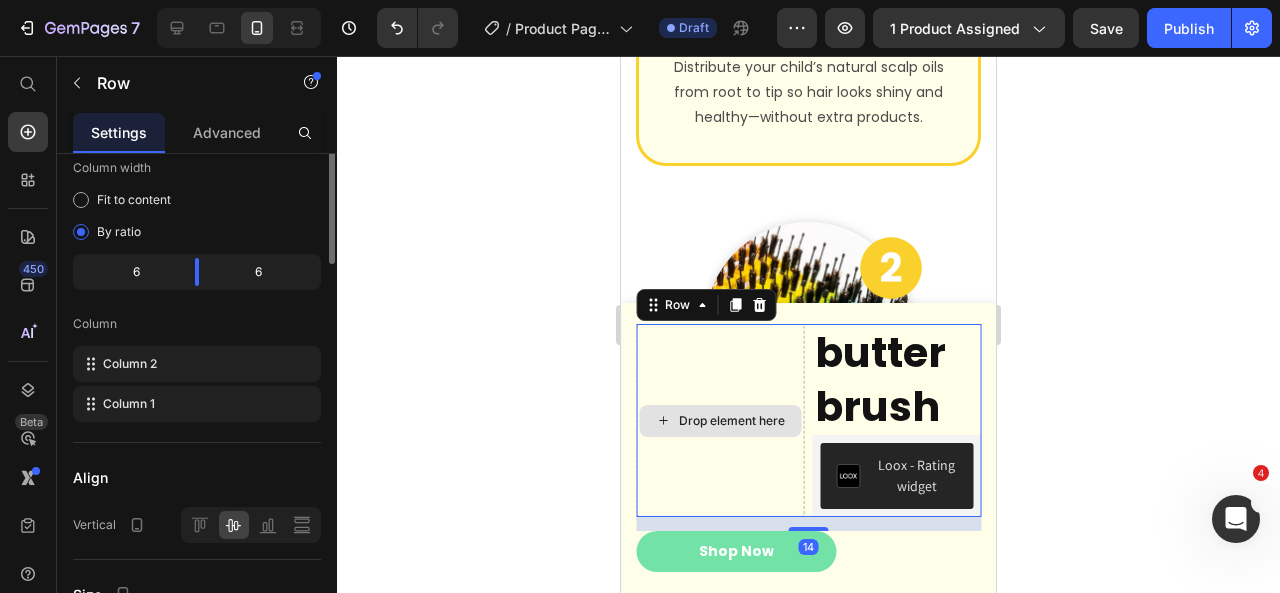 scroll, scrollTop: 0, scrollLeft: 0, axis: both 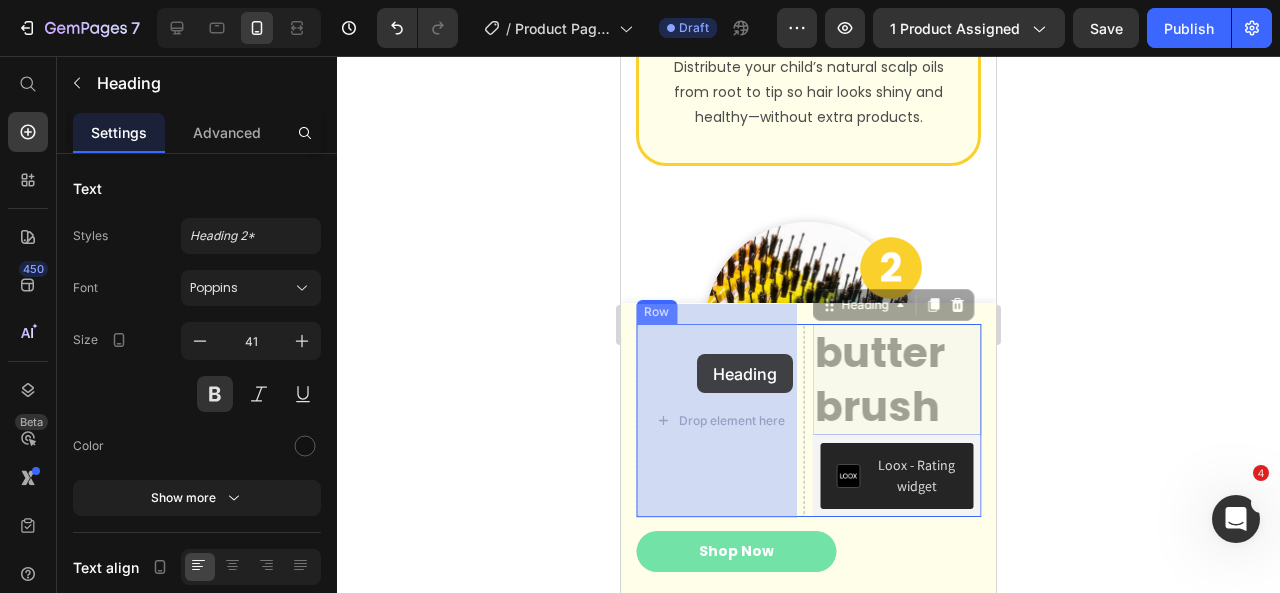 drag, startPoint x: 868, startPoint y: 376, endPoint x: 697, endPoint y: 354, distance: 172.4094 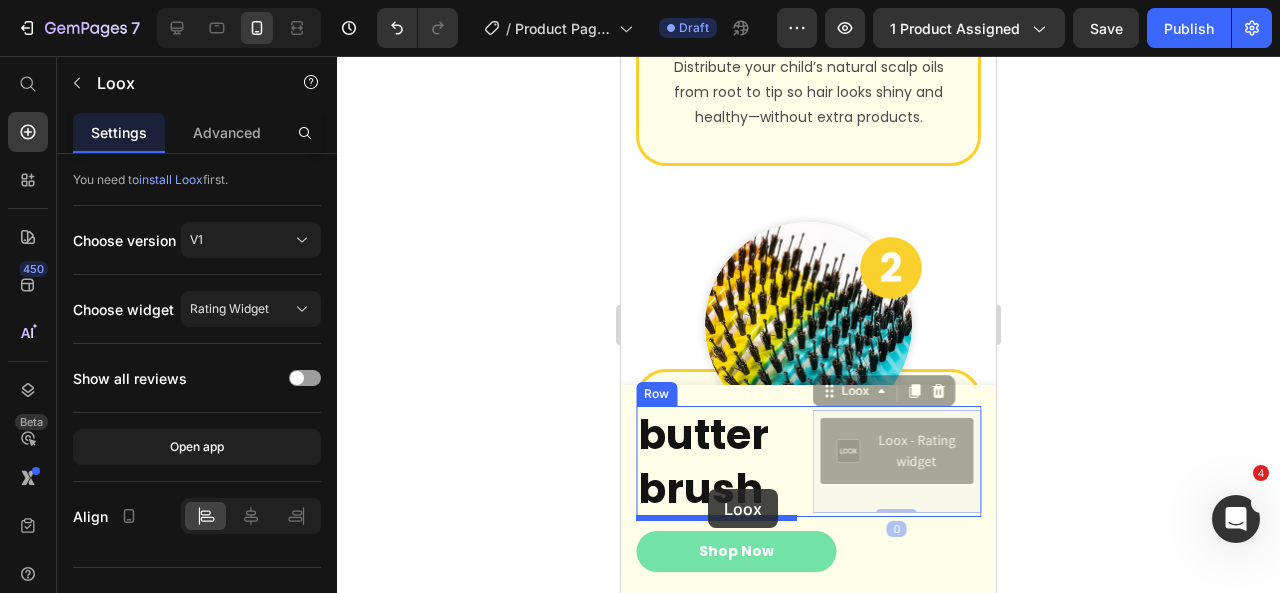 drag, startPoint x: 910, startPoint y: 448, endPoint x: 708, endPoint y: 489, distance: 206.1189 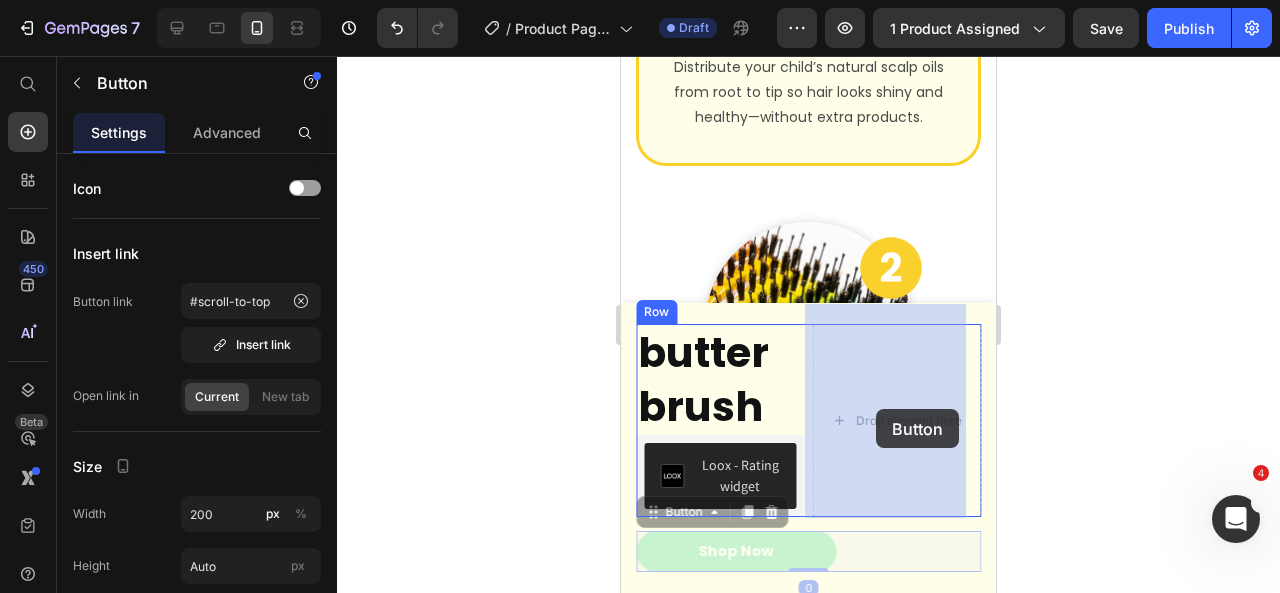 drag, startPoint x: 676, startPoint y: 546, endPoint x: 900, endPoint y: 411, distance: 261.53586 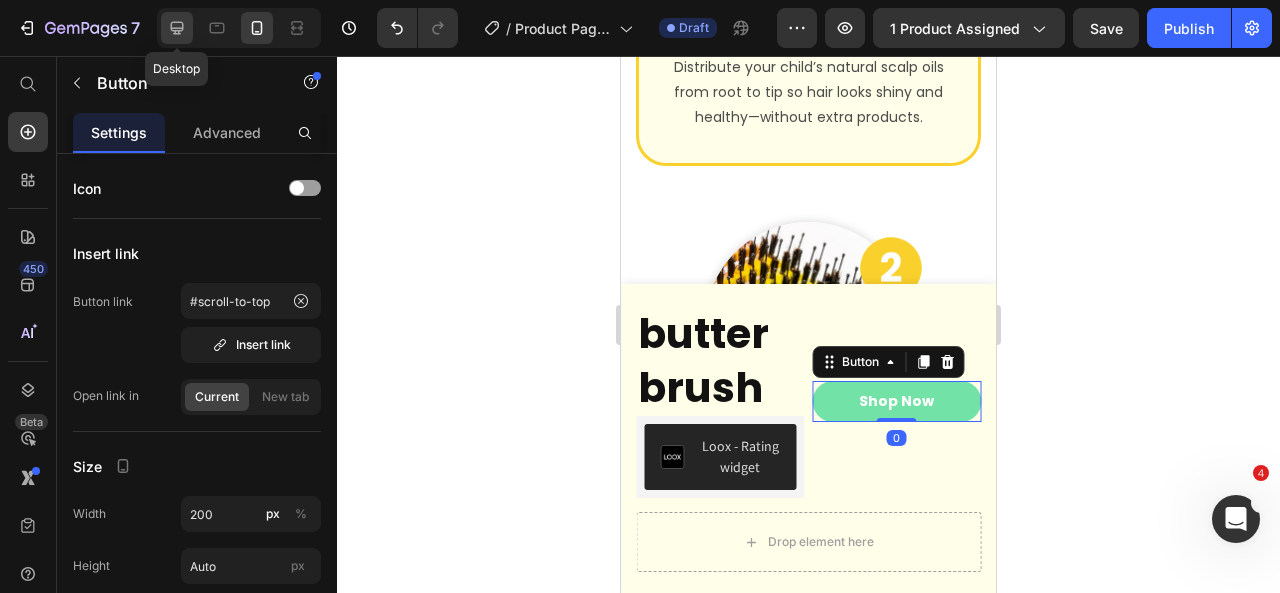 click 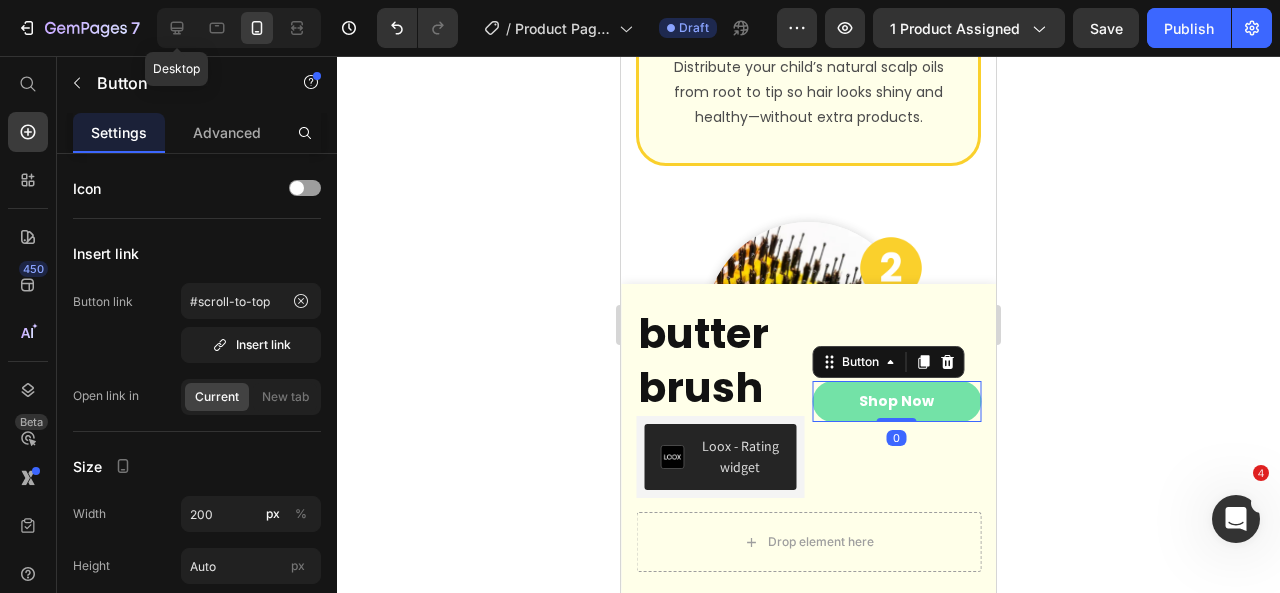 type on "16" 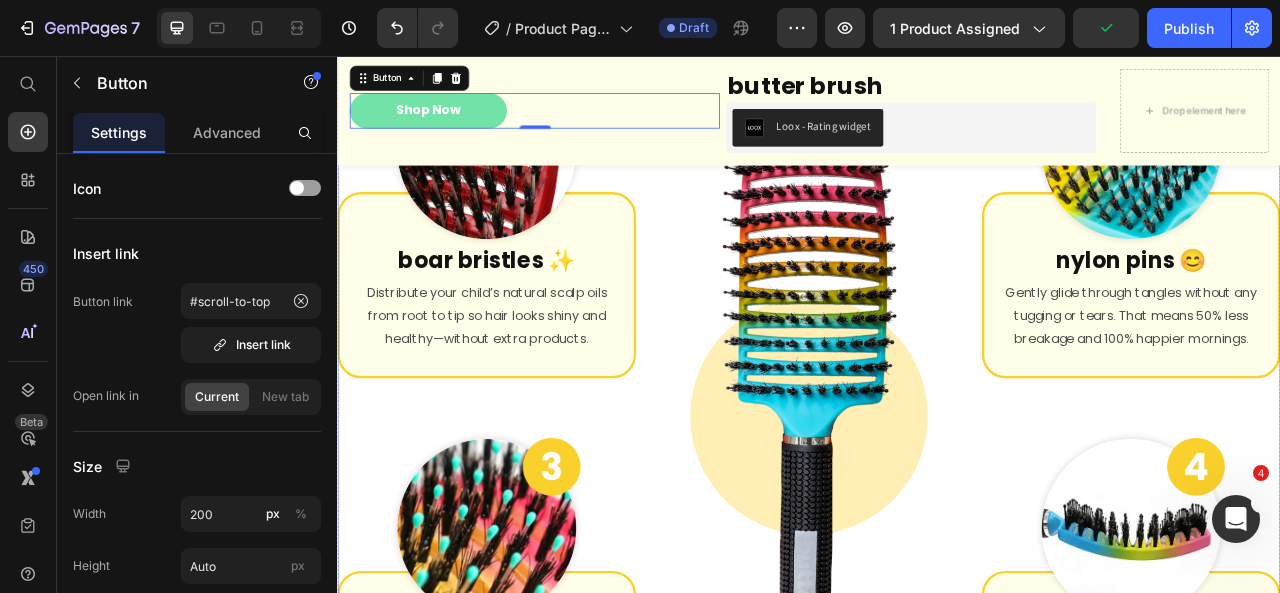 scroll, scrollTop: 4762, scrollLeft: 0, axis: vertical 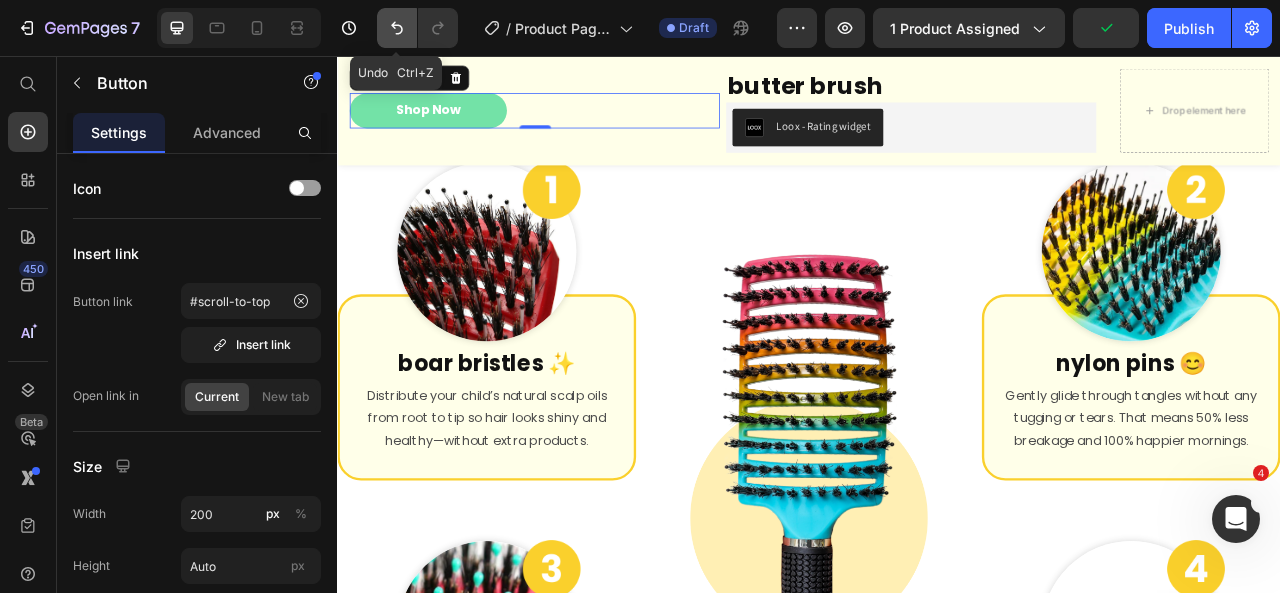 click 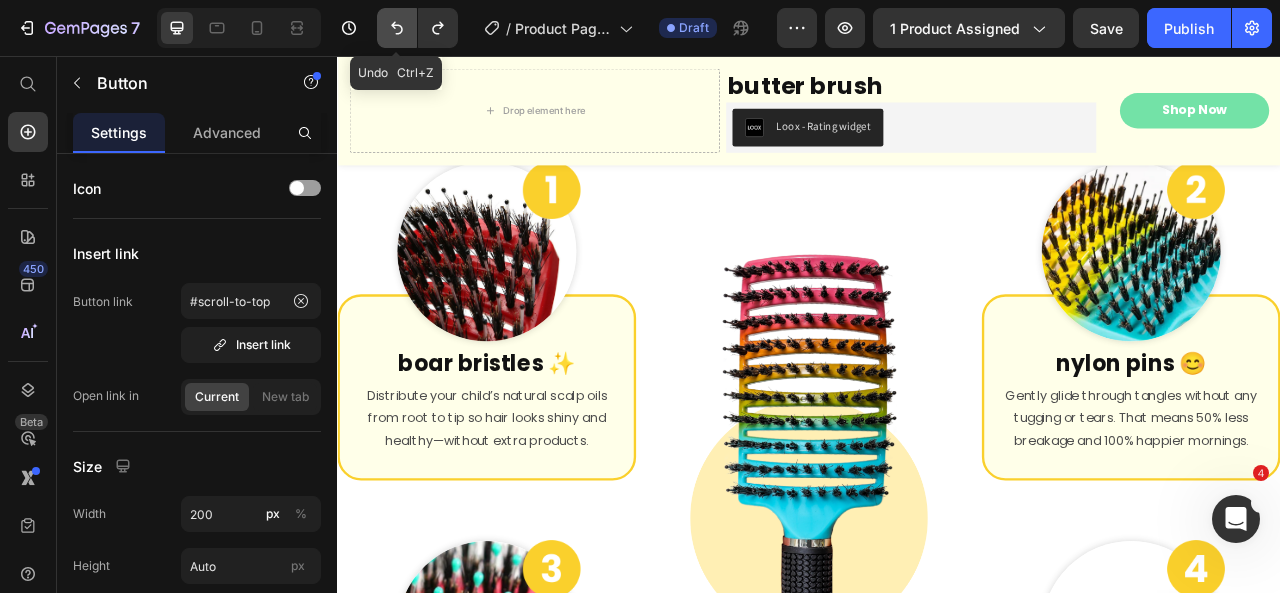 click 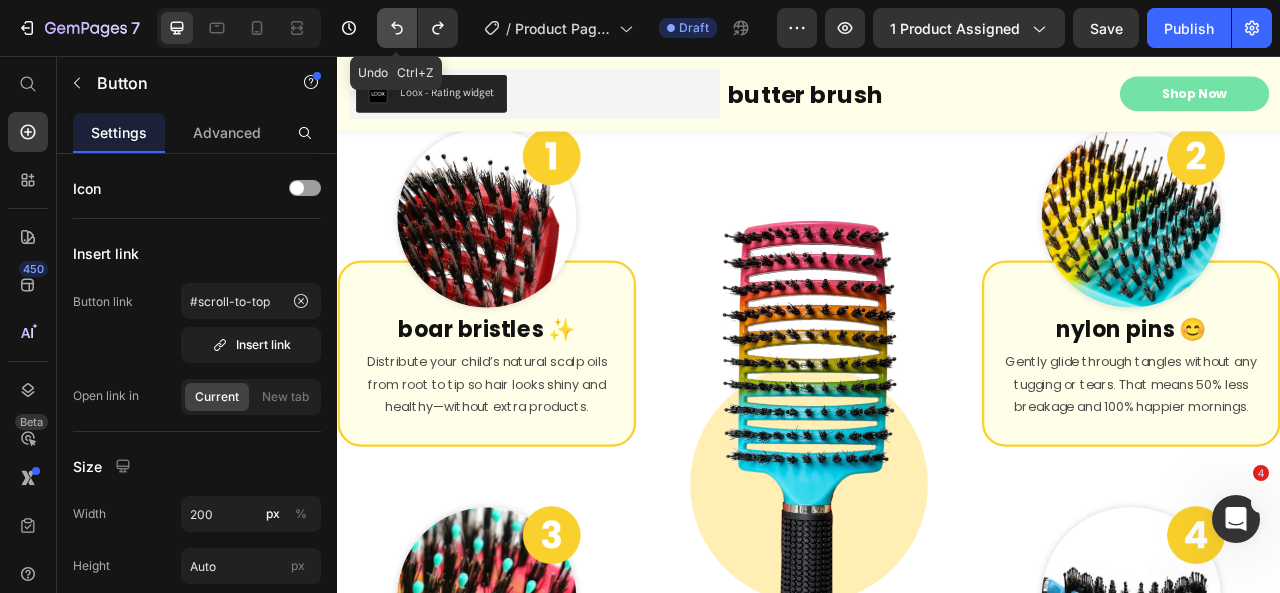 scroll, scrollTop: 4719, scrollLeft: 0, axis: vertical 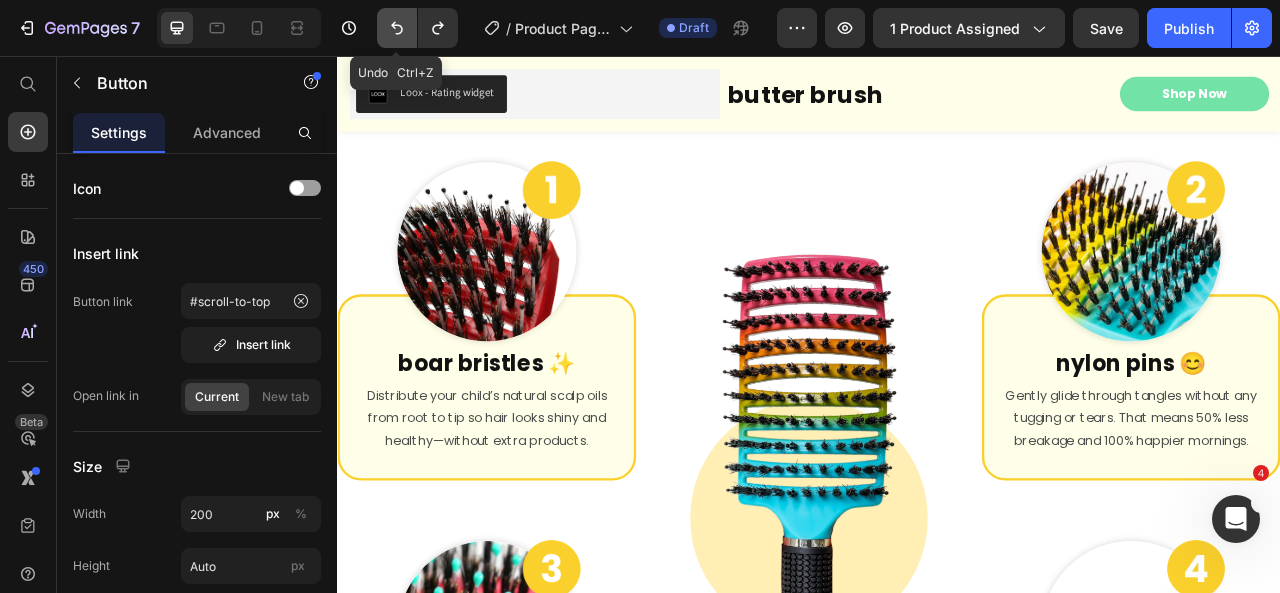 click 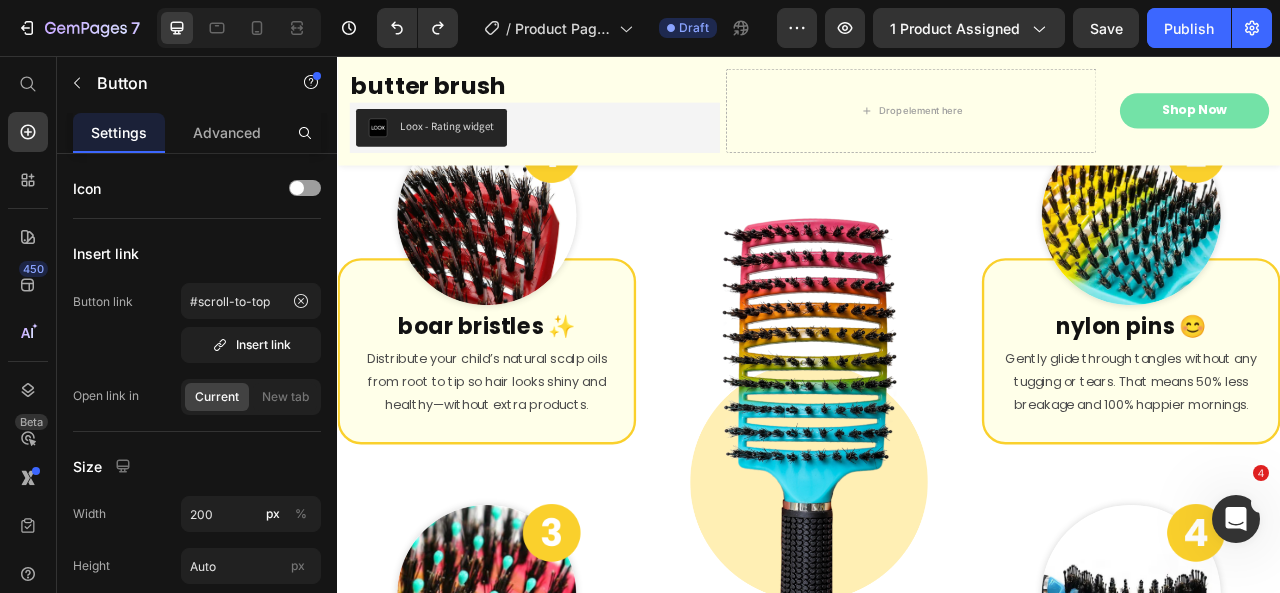 scroll, scrollTop: 4754, scrollLeft: 0, axis: vertical 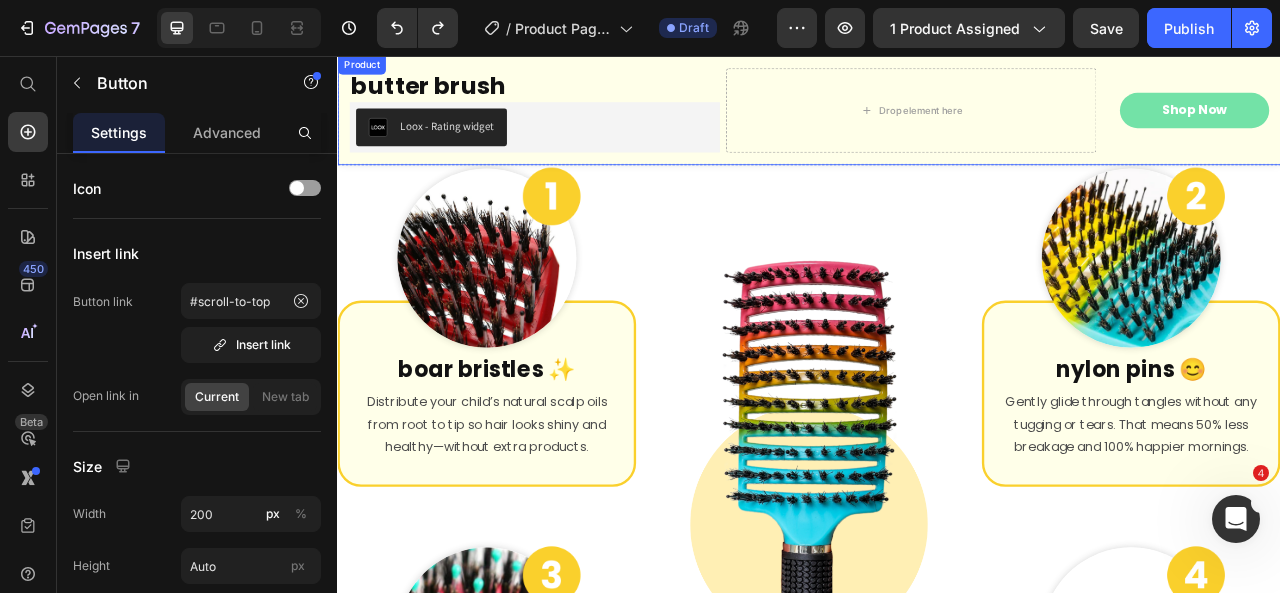 click on "Product" at bounding box center [367, 68] 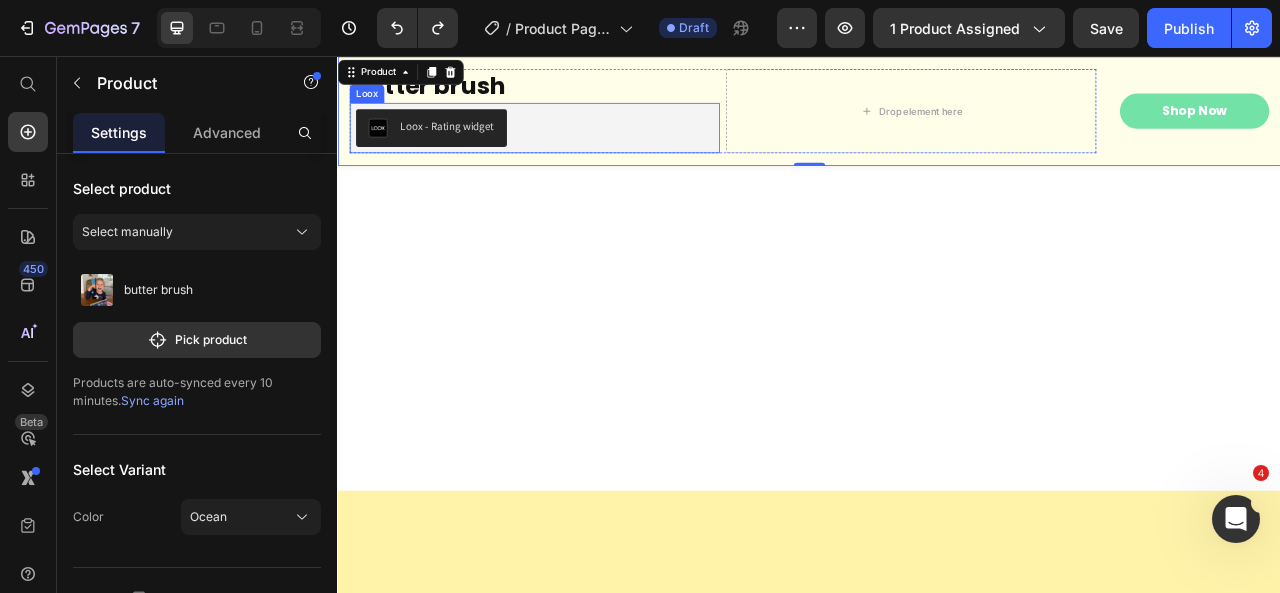 scroll, scrollTop: 4812, scrollLeft: 0, axis: vertical 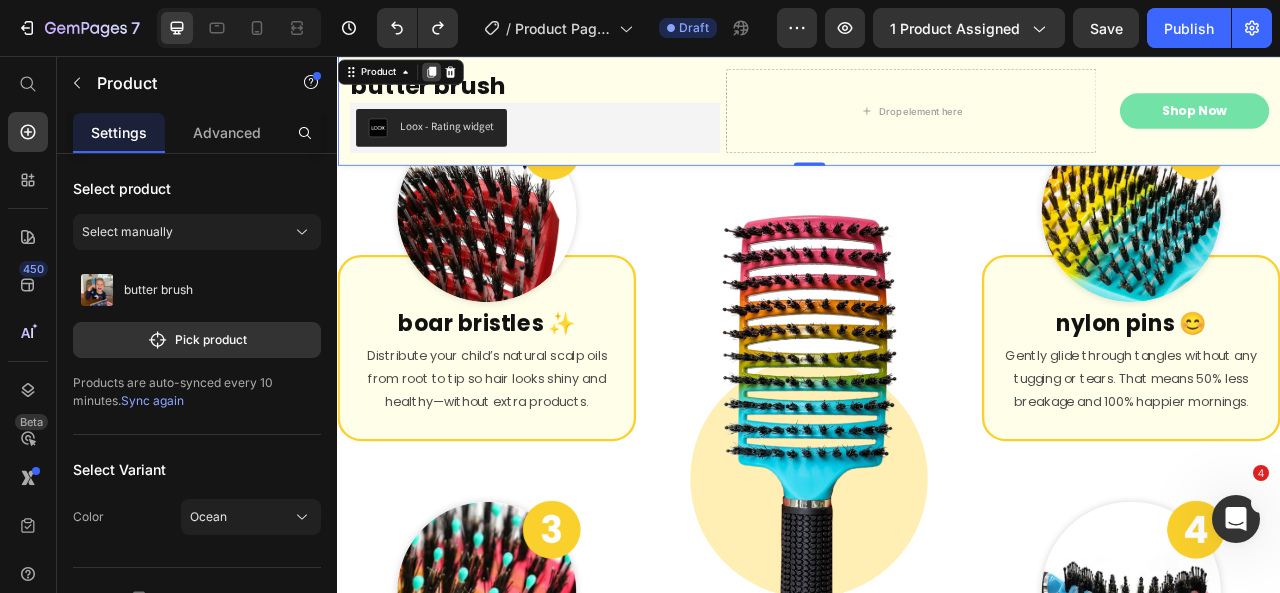 click 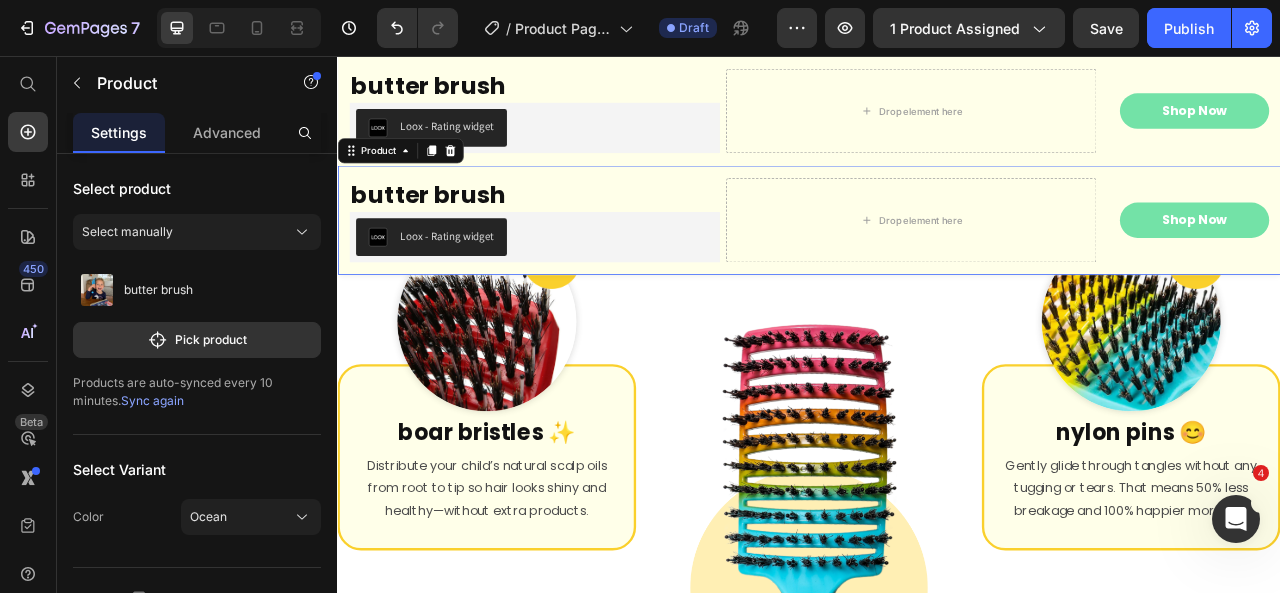 scroll, scrollTop: 4952, scrollLeft: 0, axis: vertical 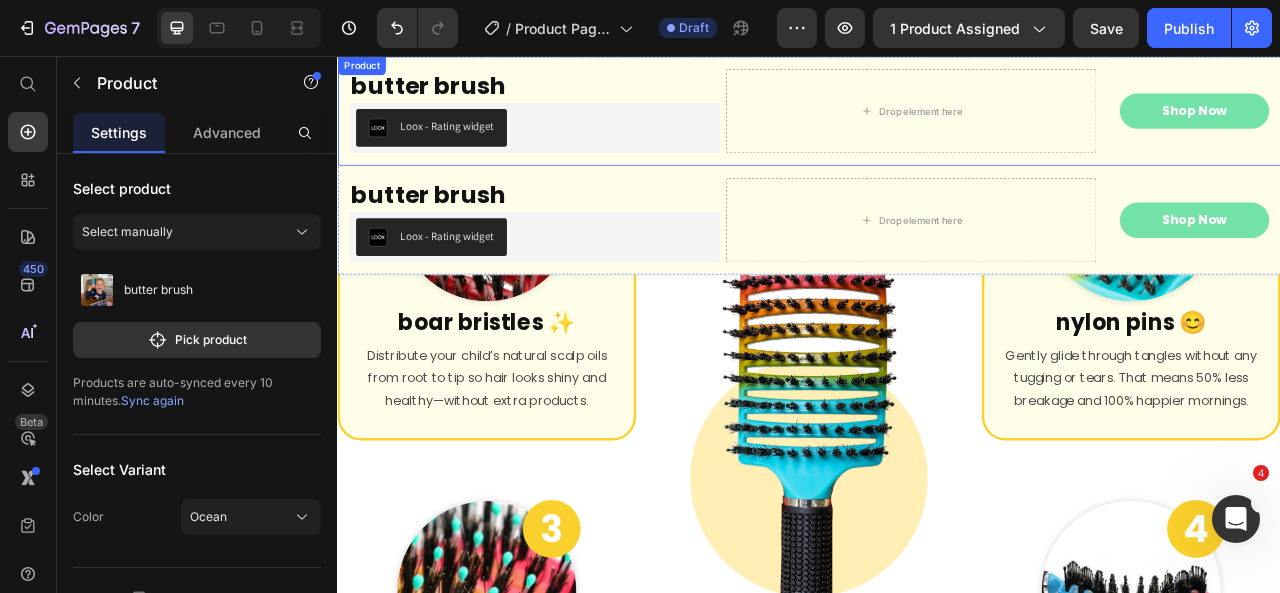 click on "Product" at bounding box center [367, 68] 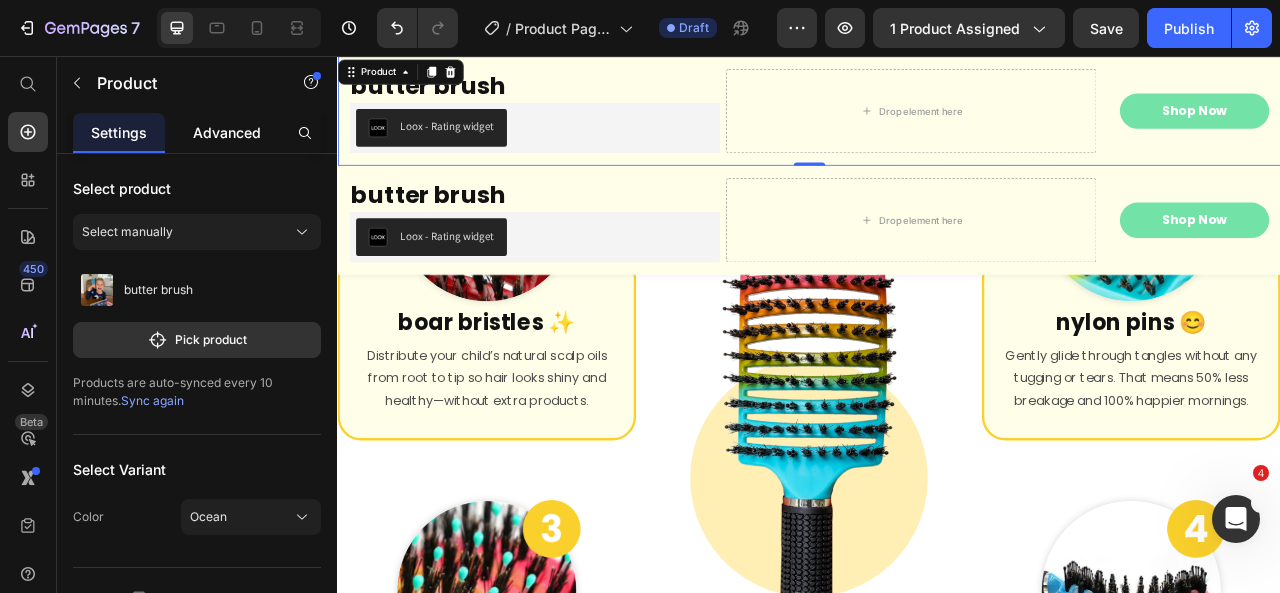 click on "Advanced" at bounding box center (227, 132) 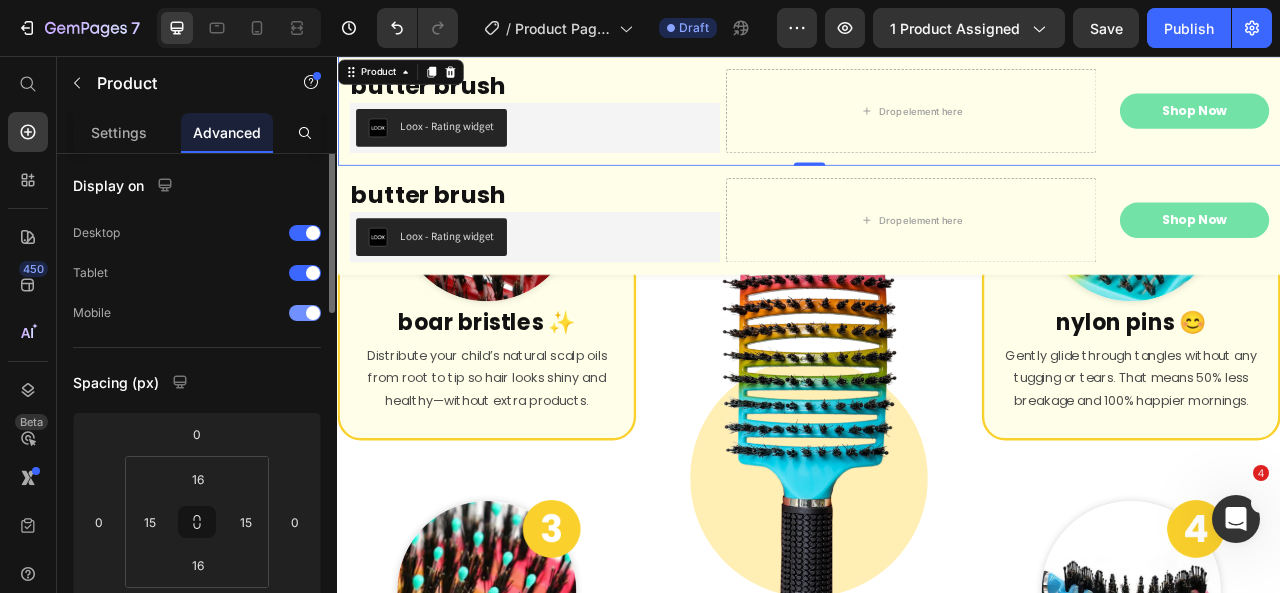 scroll, scrollTop: 0, scrollLeft: 0, axis: both 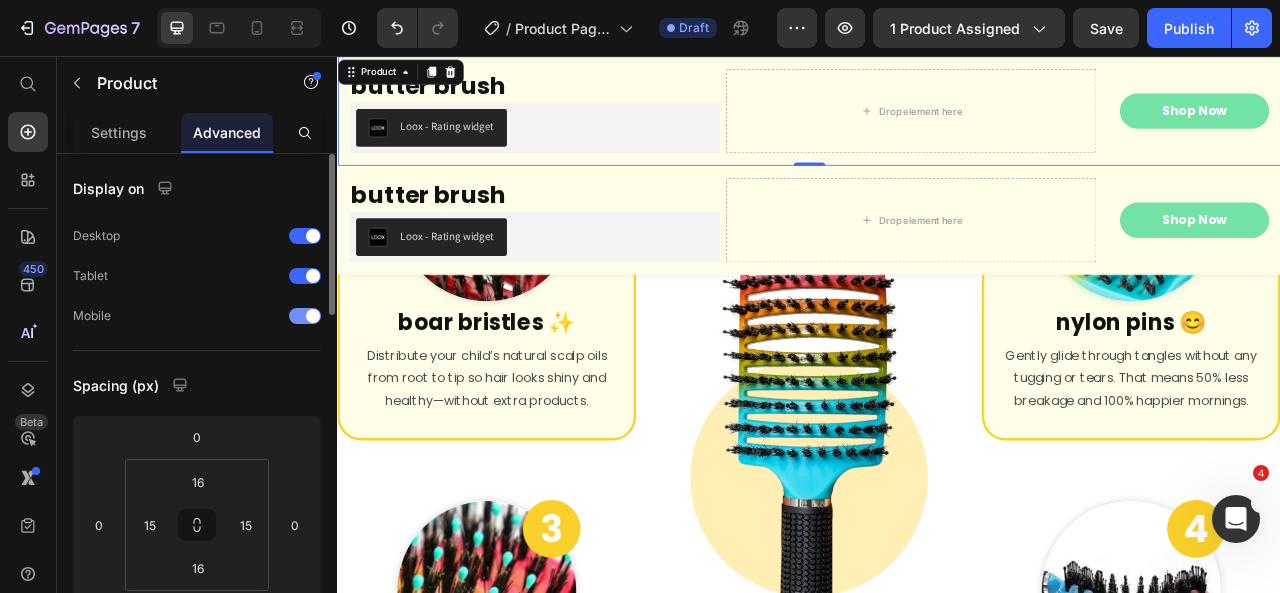 click at bounding box center [313, 316] 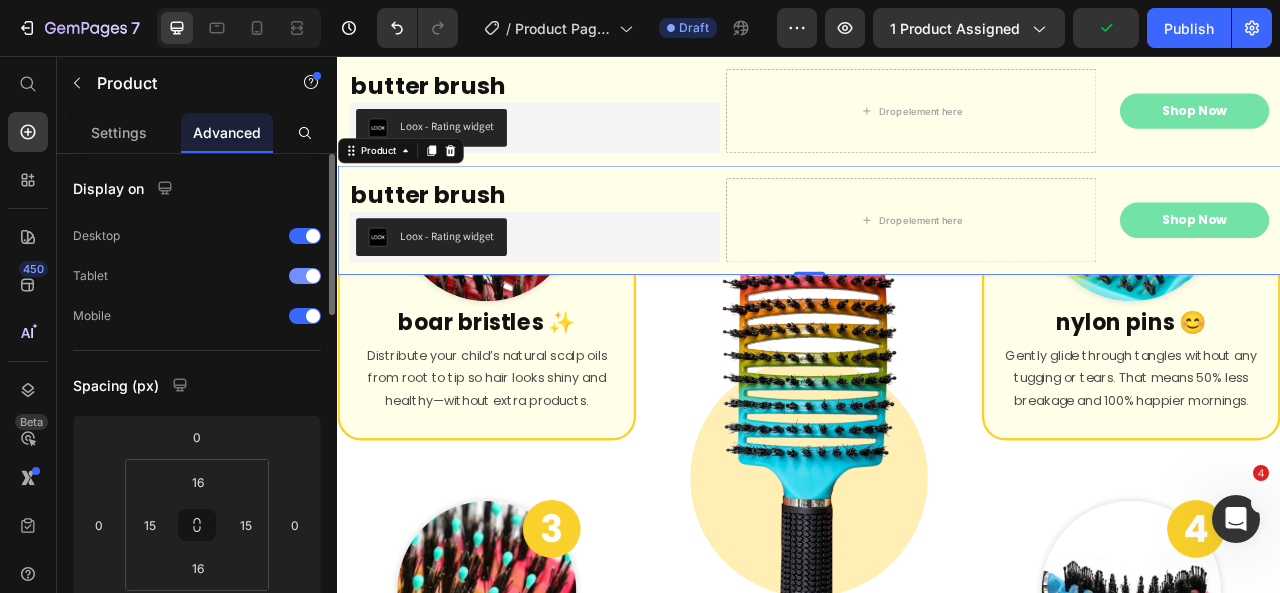 click on "Tablet" at bounding box center [197, 276] 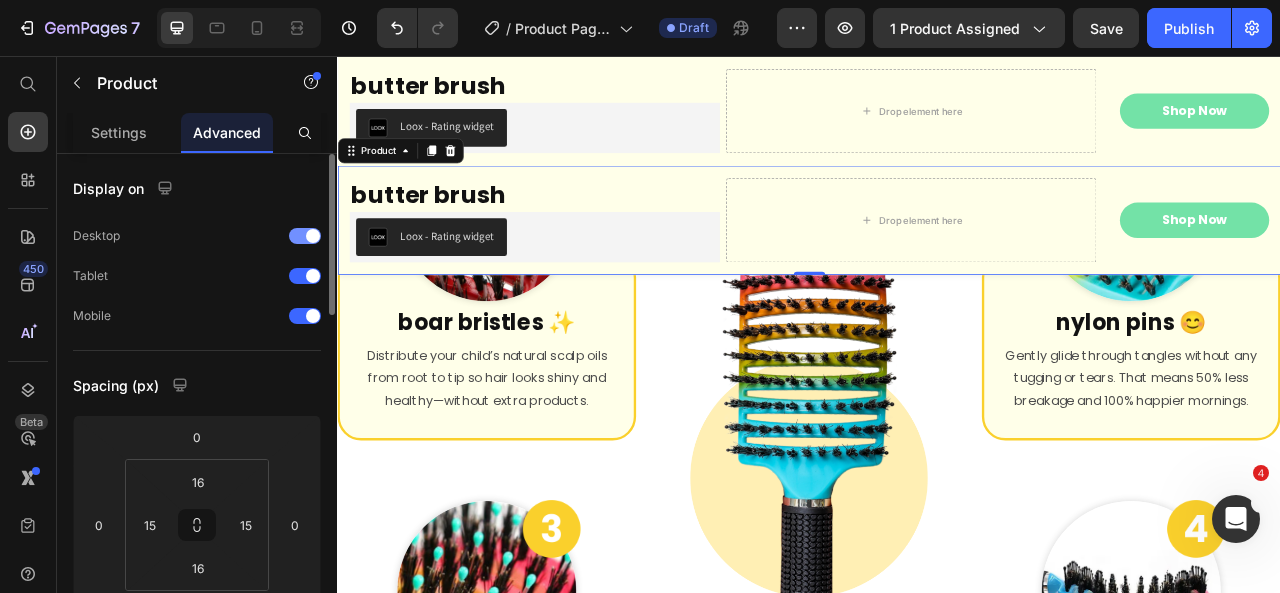 click at bounding box center (305, 236) 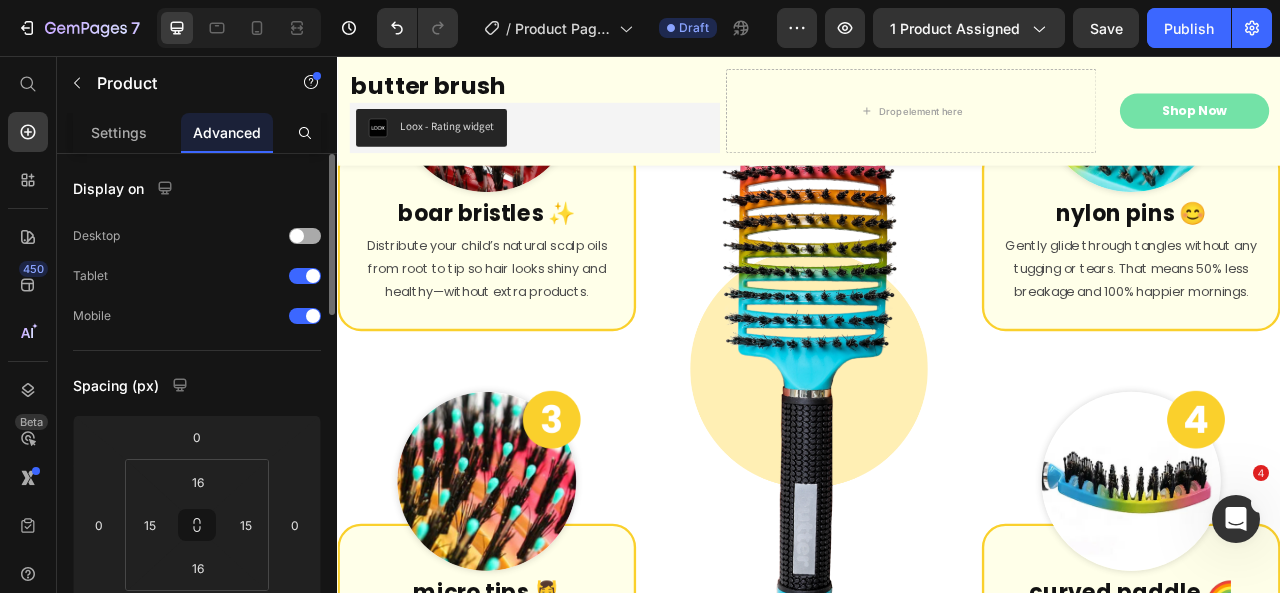 scroll, scrollTop: 4812, scrollLeft: 0, axis: vertical 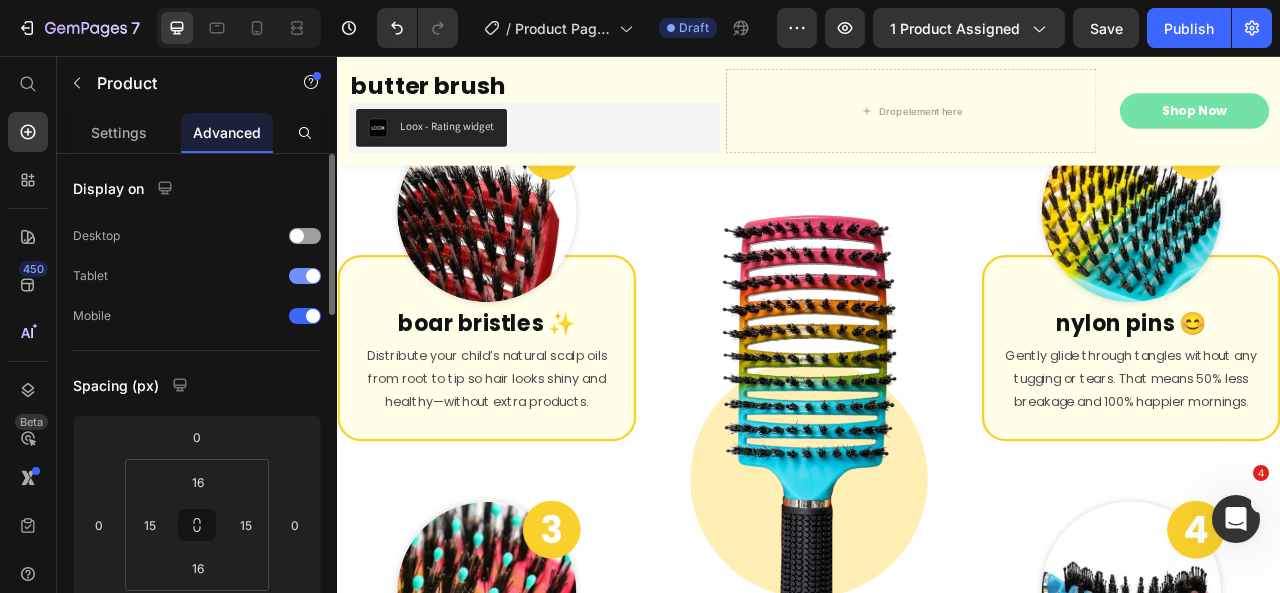 click on "Tablet" at bounding box center (197, 276) 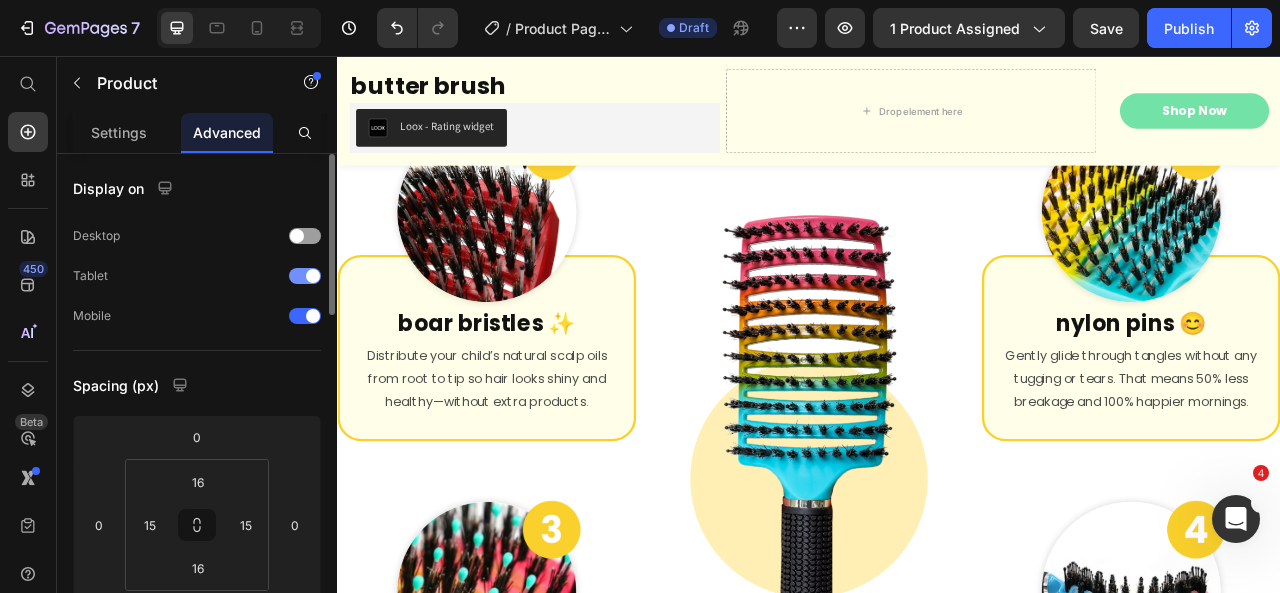 click at bounding box center [305, 276] 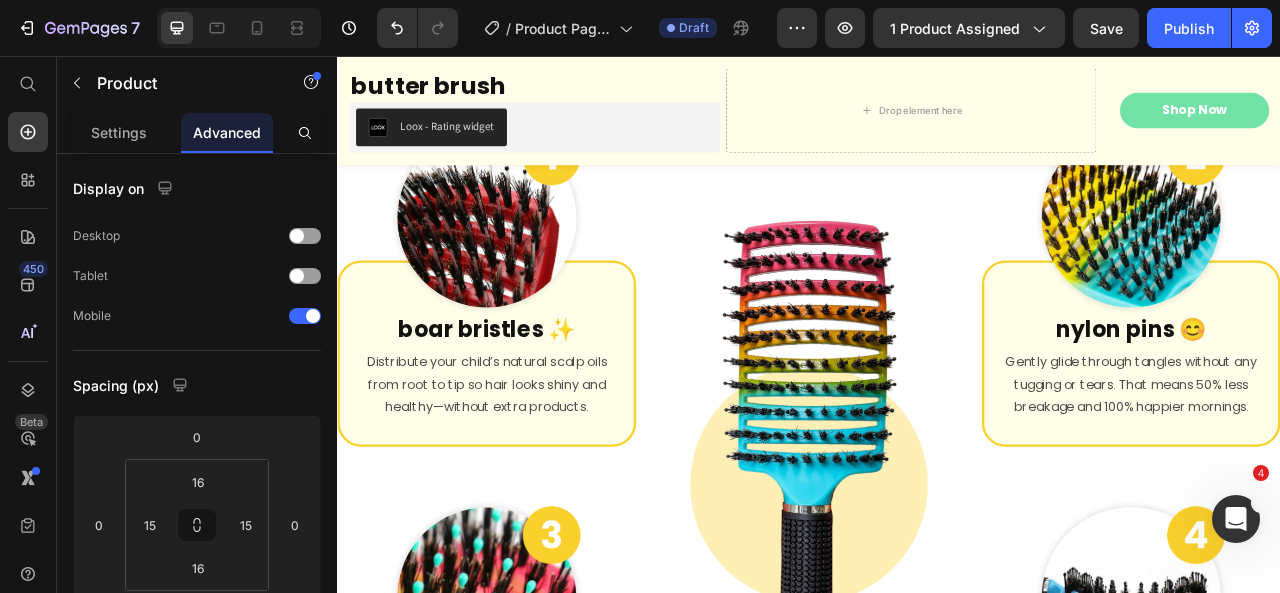 scroll, scrollTop: 4799, scrollLeft: 0, axis: vertical 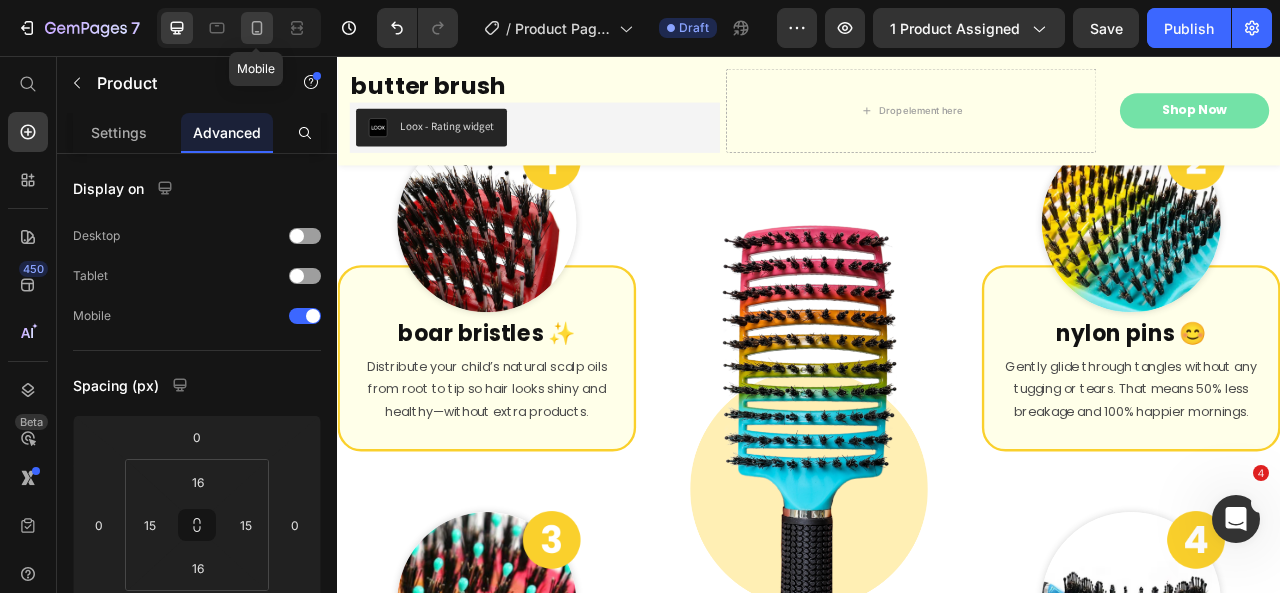 drag, startPoint x: 252, startPoint y: 26, endPoint x: 594, endPoint y: 212, distance: 389.30707 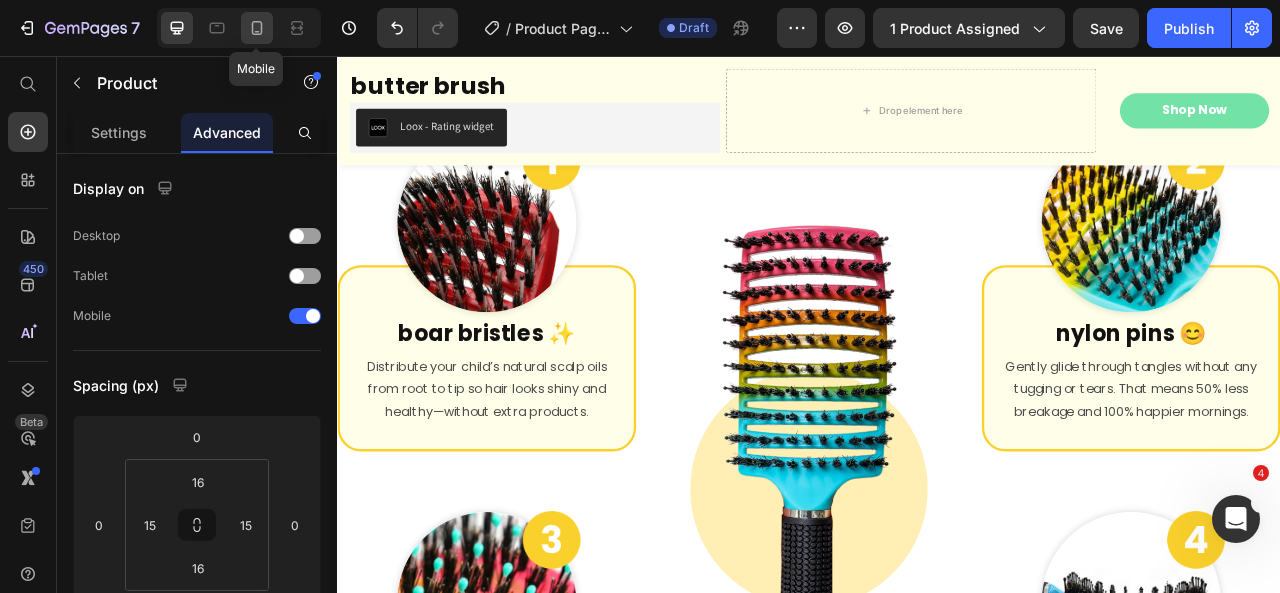 click 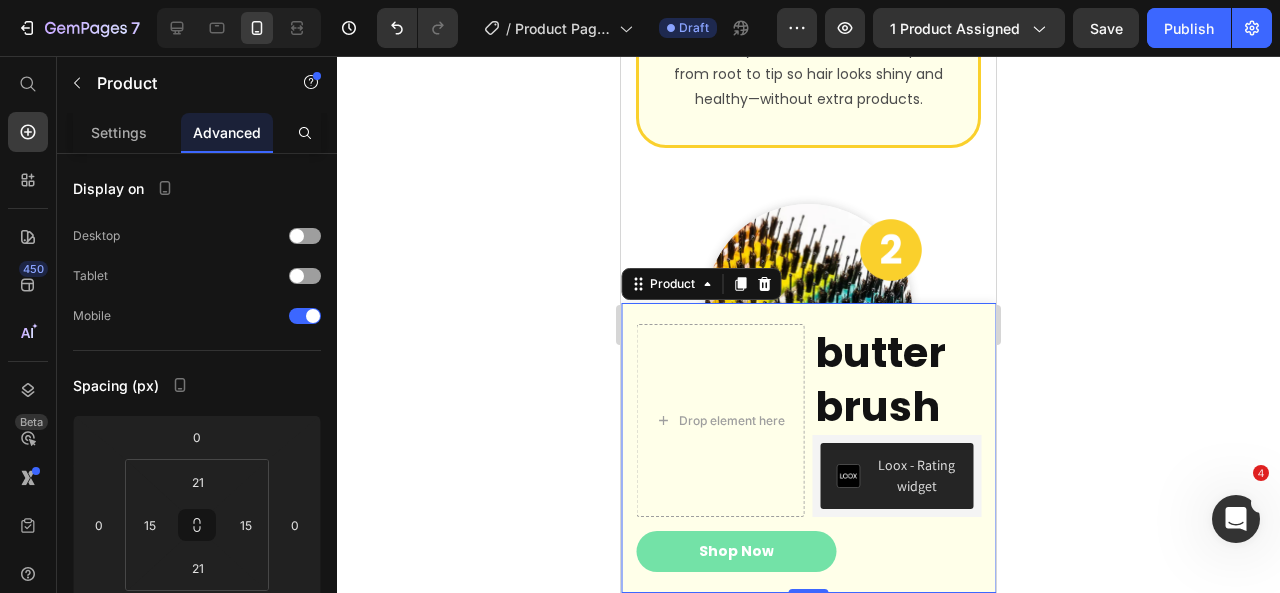 scroll, scrollTop: 4872, scrollLeft: 0, axis: vertical 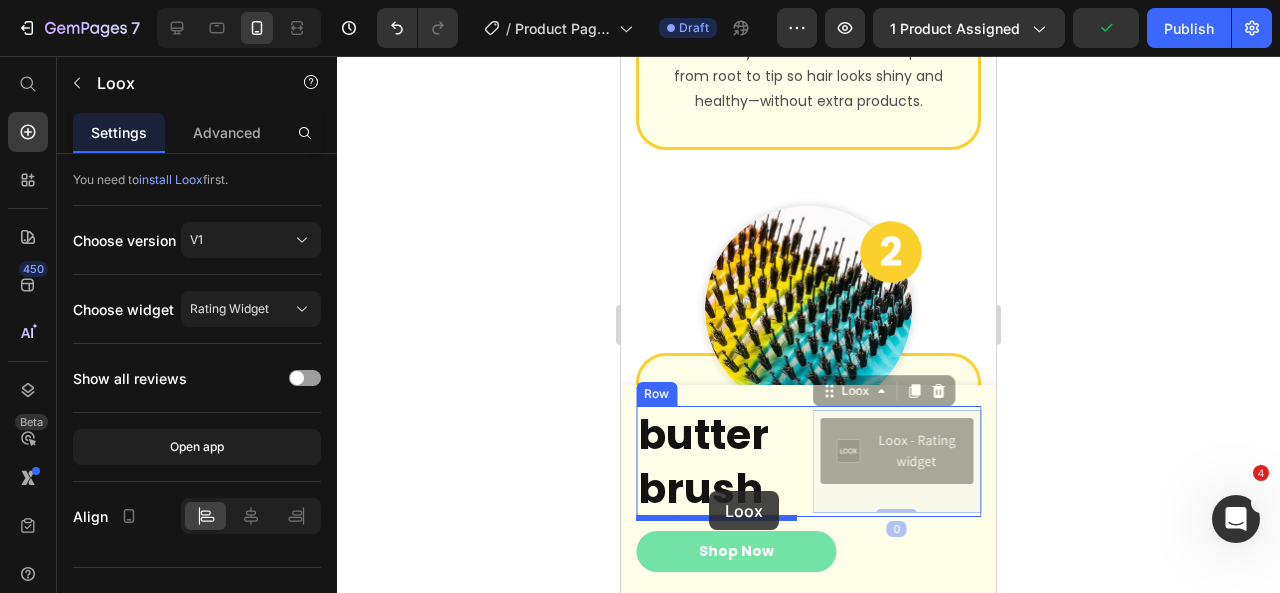 drag, startPoint x: 855, startPoint y: 427, endPoint x: 708, endPoint y: 493, distance: 161.13658 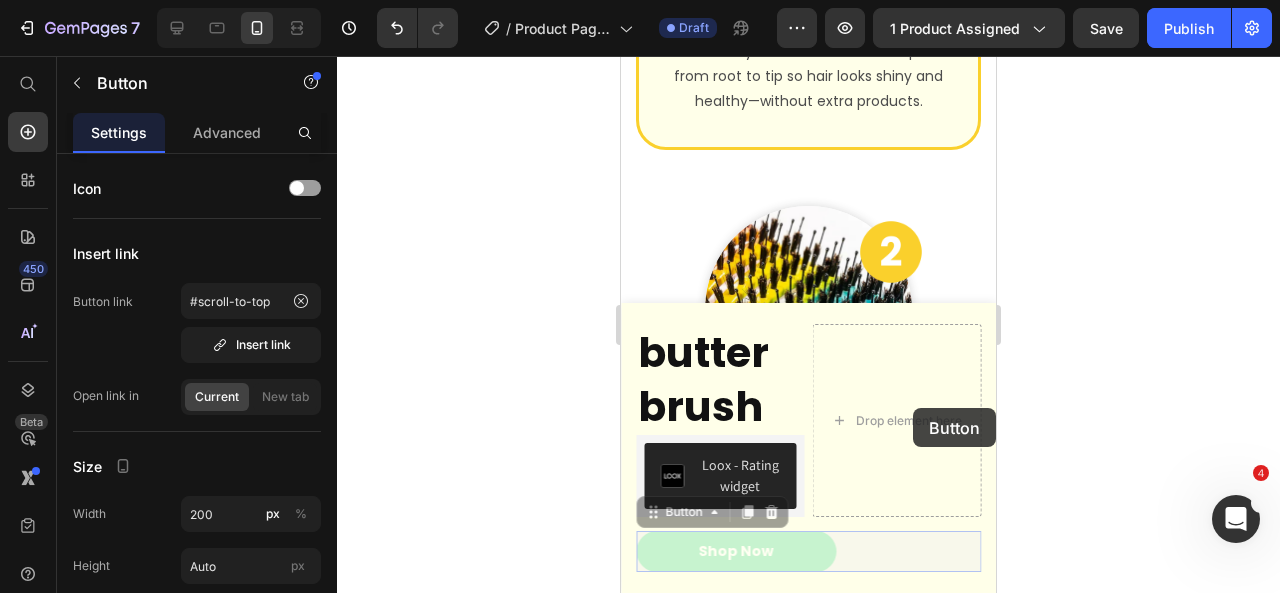 drag, startPoint x: 832, startPoint y: 547, endPoint x: 913, endPoint y: 408, distance: 160.87883 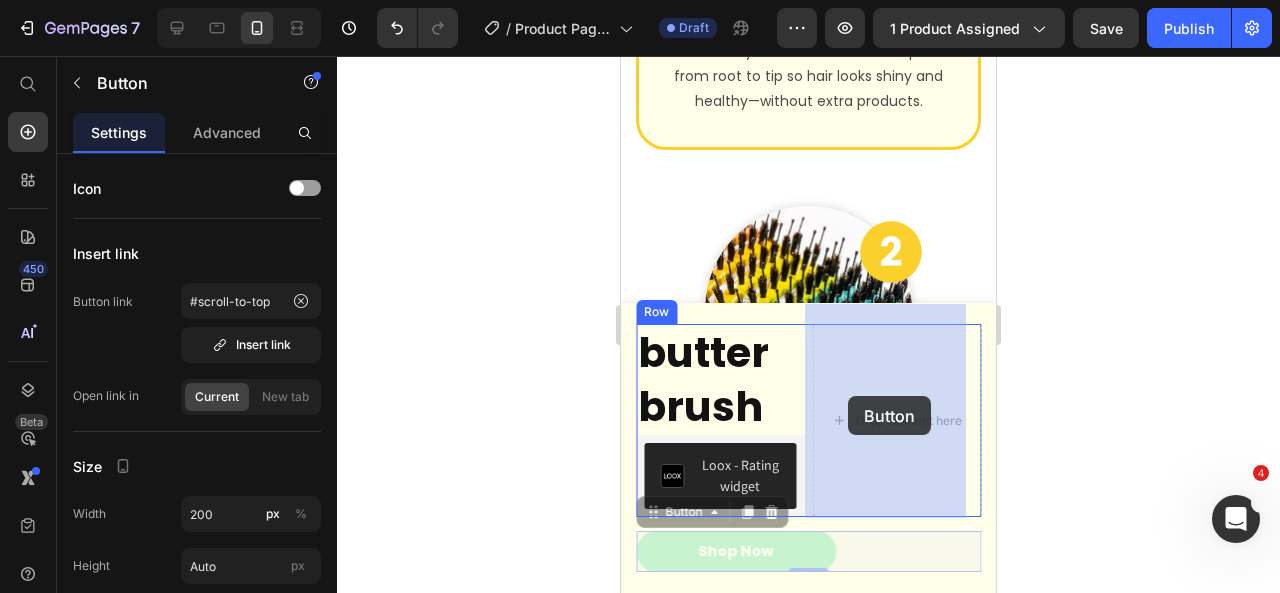 drag, startPoint x: 856, startPoint y: 534, endPoint x: 849, endPoint y: 397, distance: 137.17871 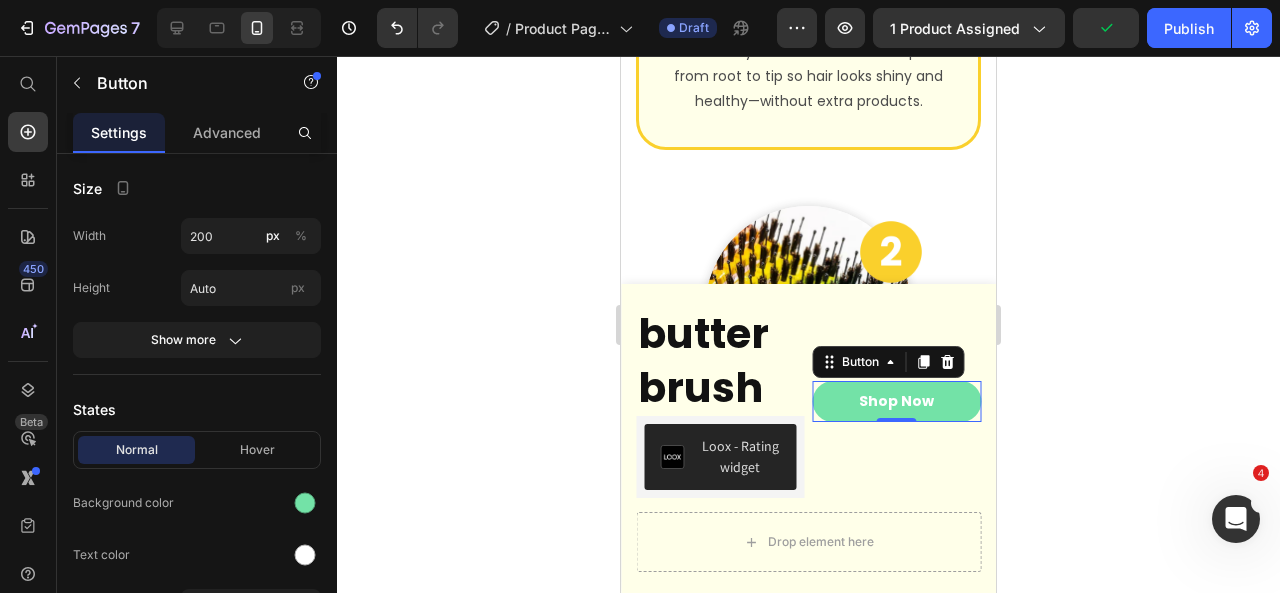 scroll, scrollTop: 0, scrollLeft: 0, axis: both 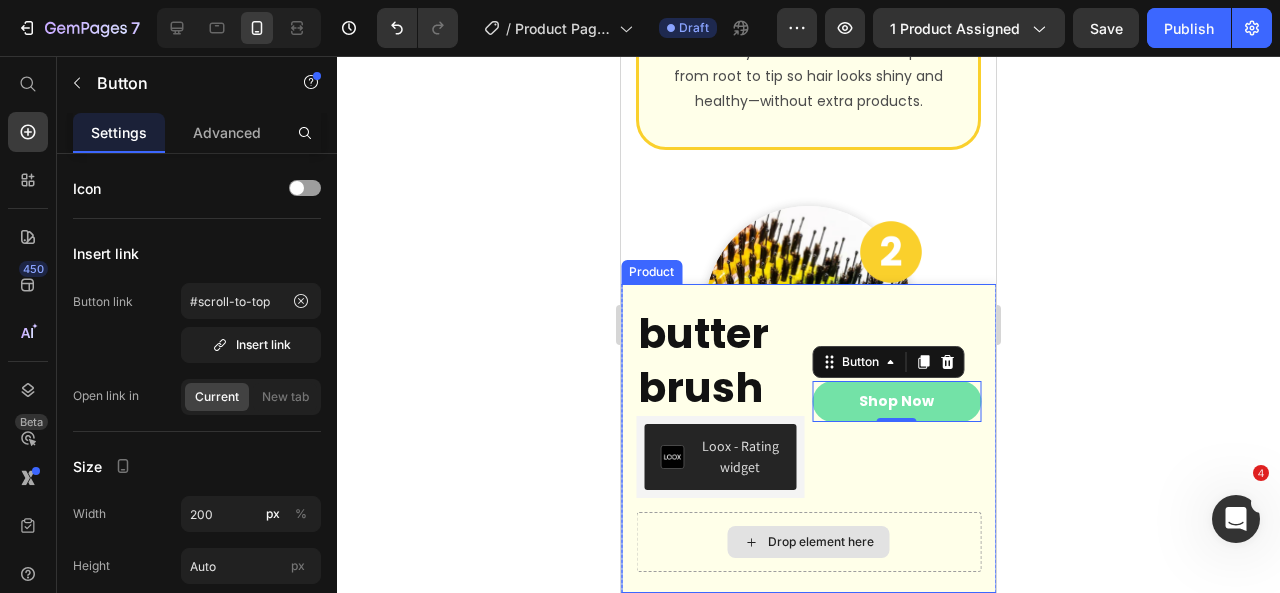 click on "Drop element here" at bounding box center (808, 542) 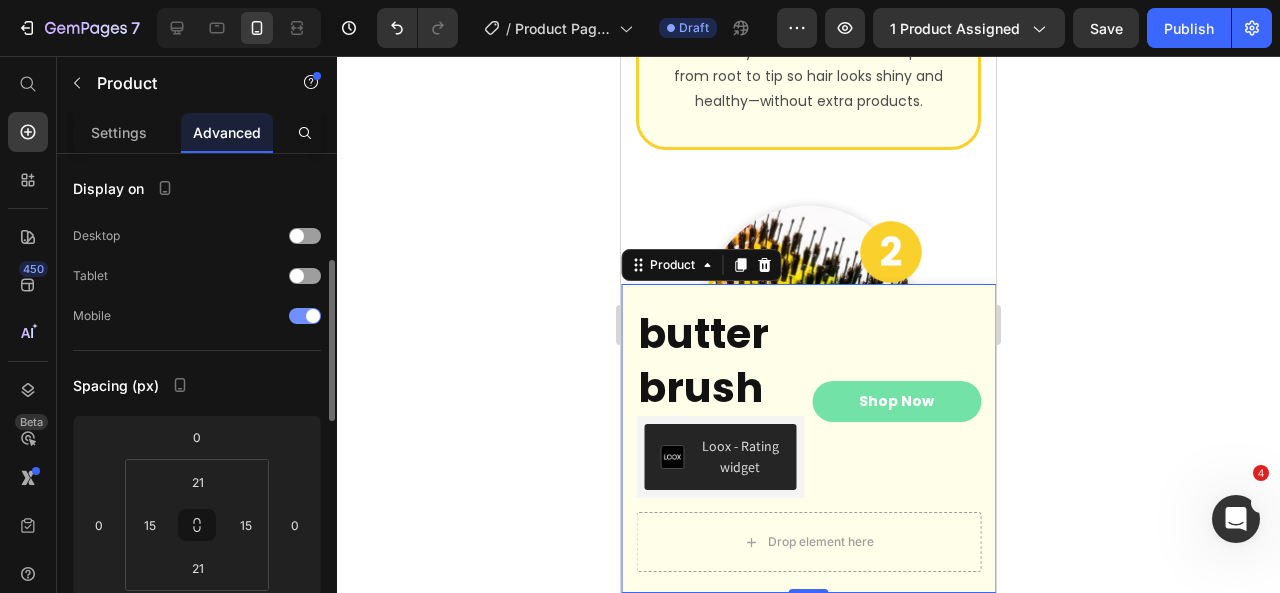 scroll, scrollTop: 83, scrollLeft: 0, axis: vertical 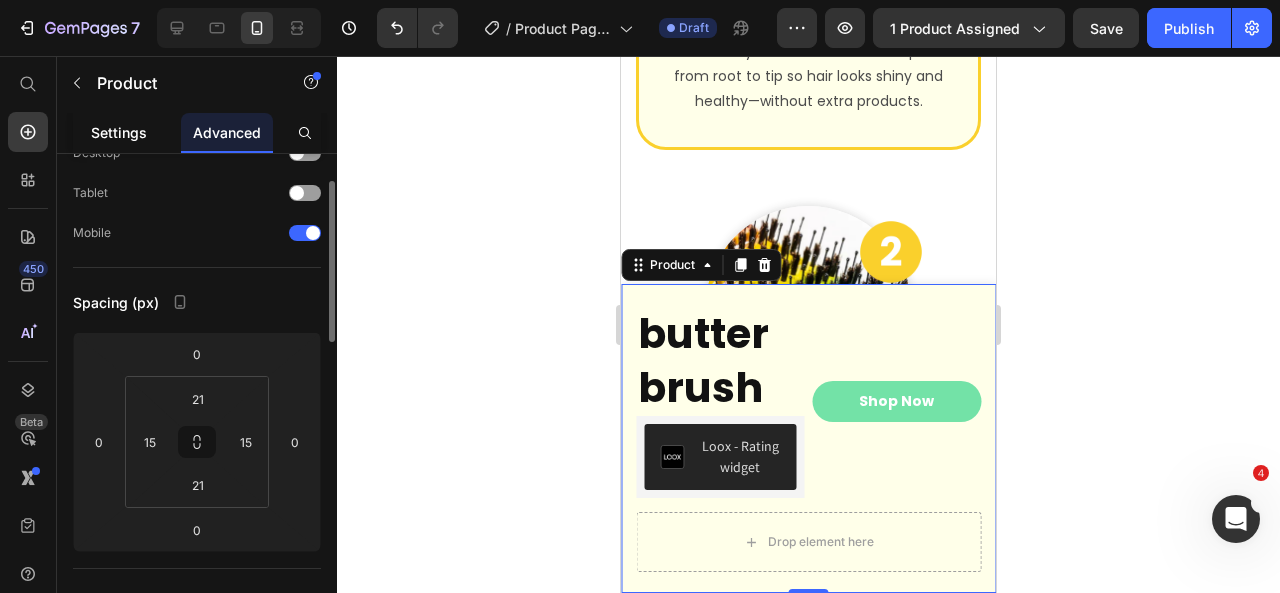 click on "Settings" at bounding box center (119, 132) 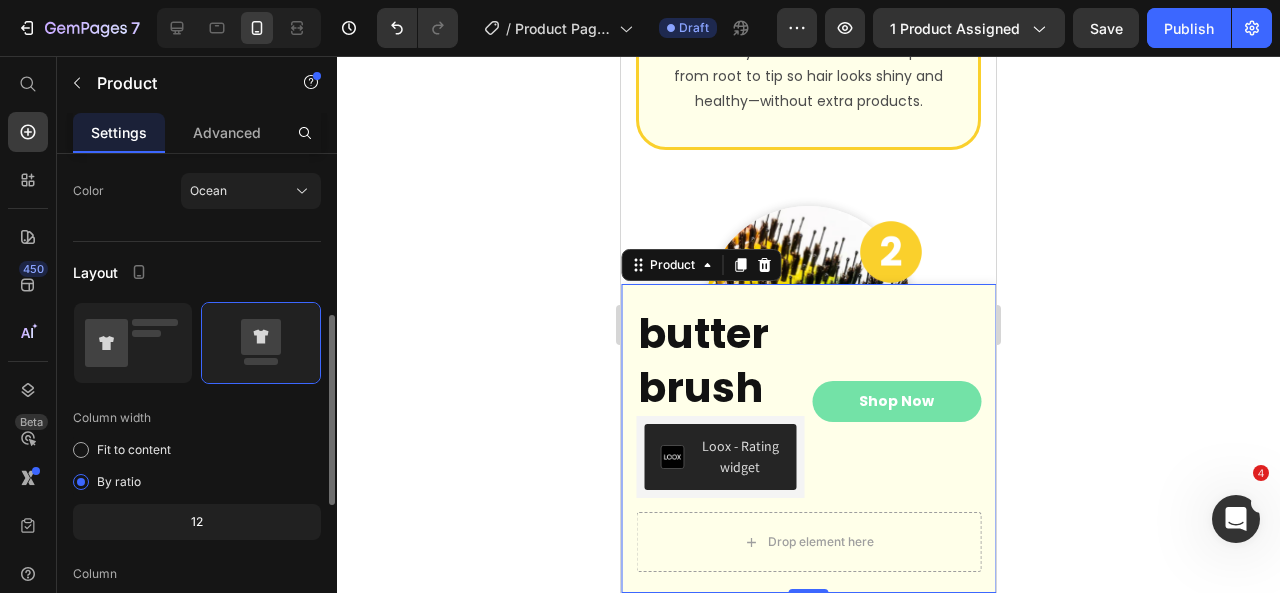 scroll, scrollTop: 353, scrollLeft: 0, axis: vertical 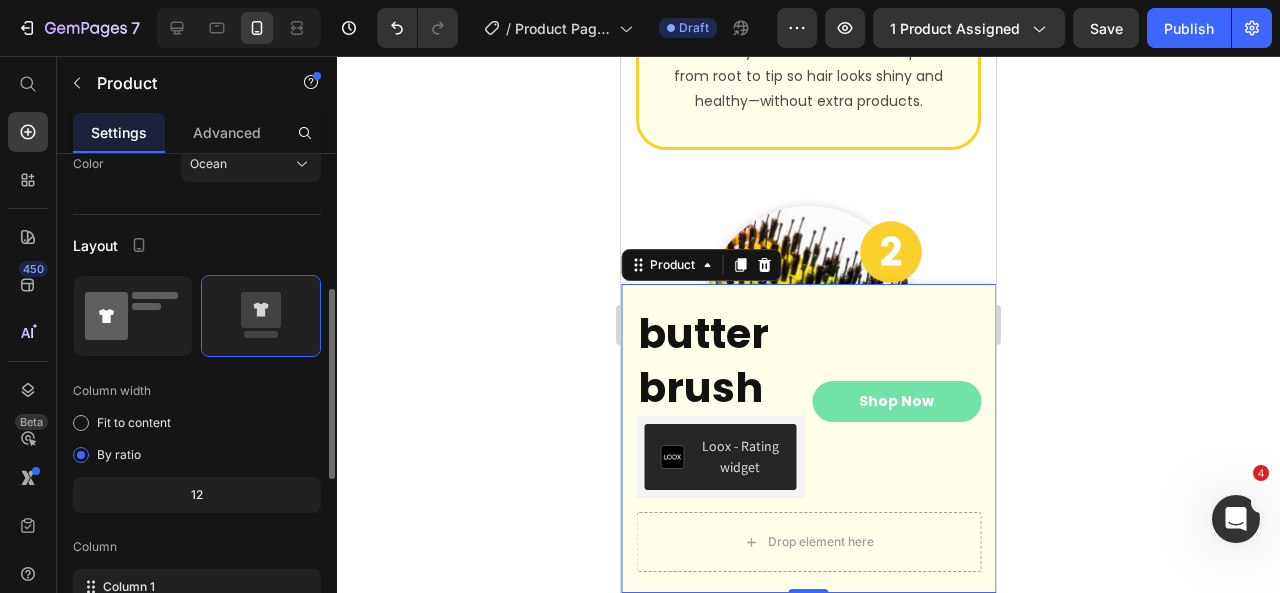 click 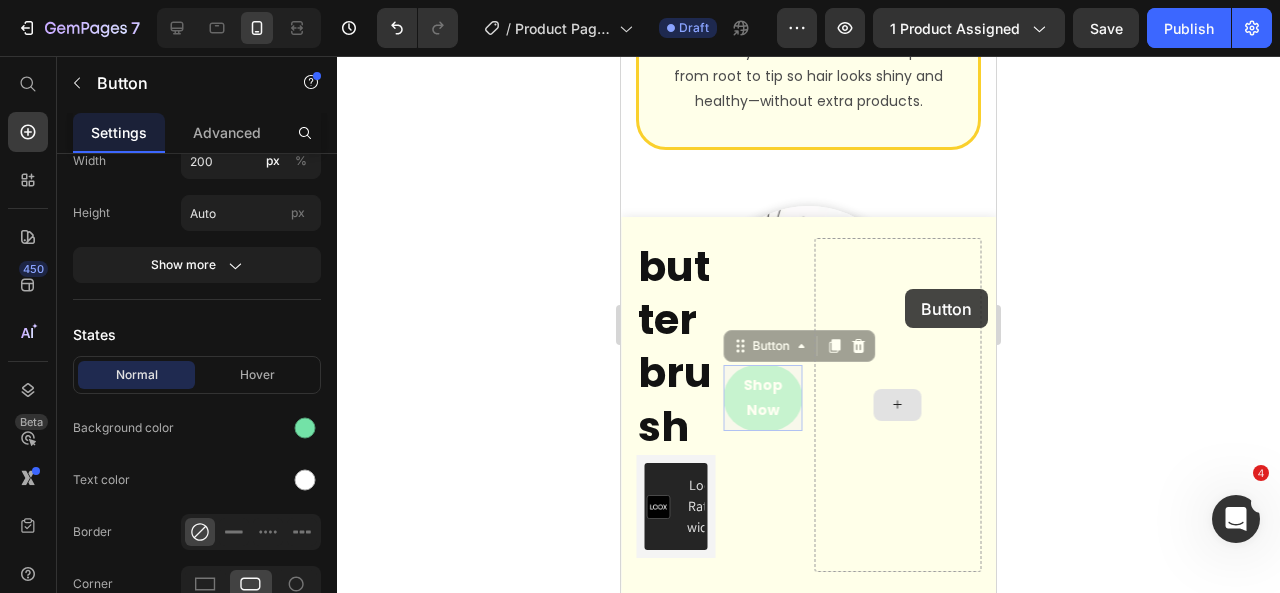 scroll, scrollTop: 0, scrollLeft: 0, axis: both 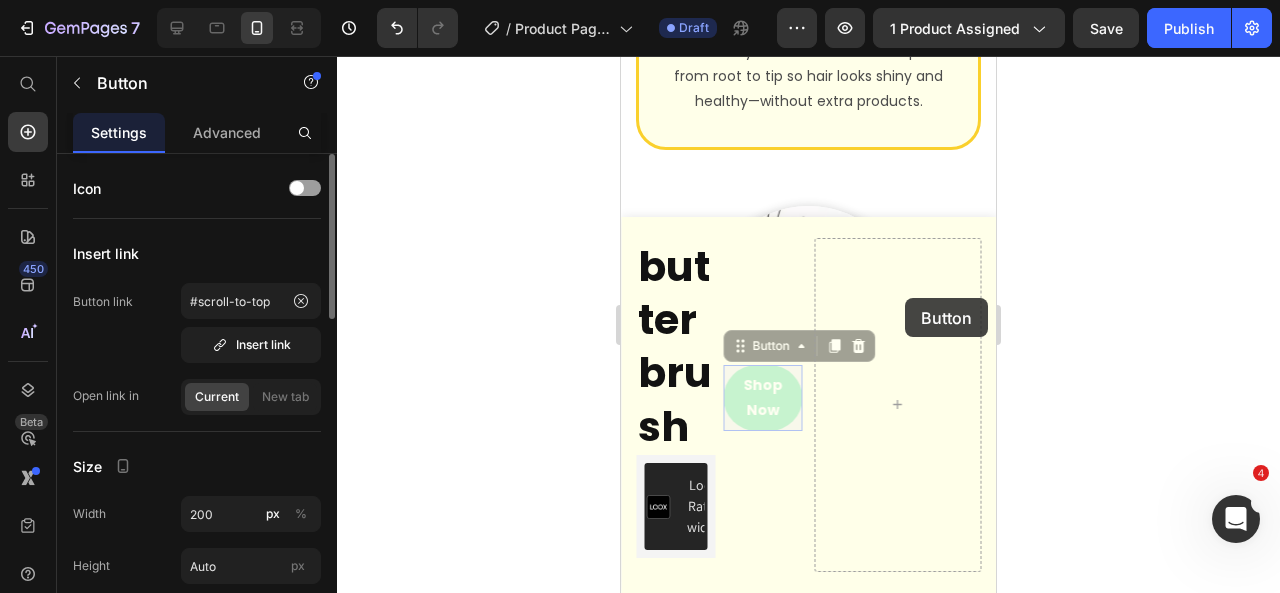 drag, startPoint x: 785, startPoint y: 337, endPoint x: 905, endPoint y: 302, distance: 125 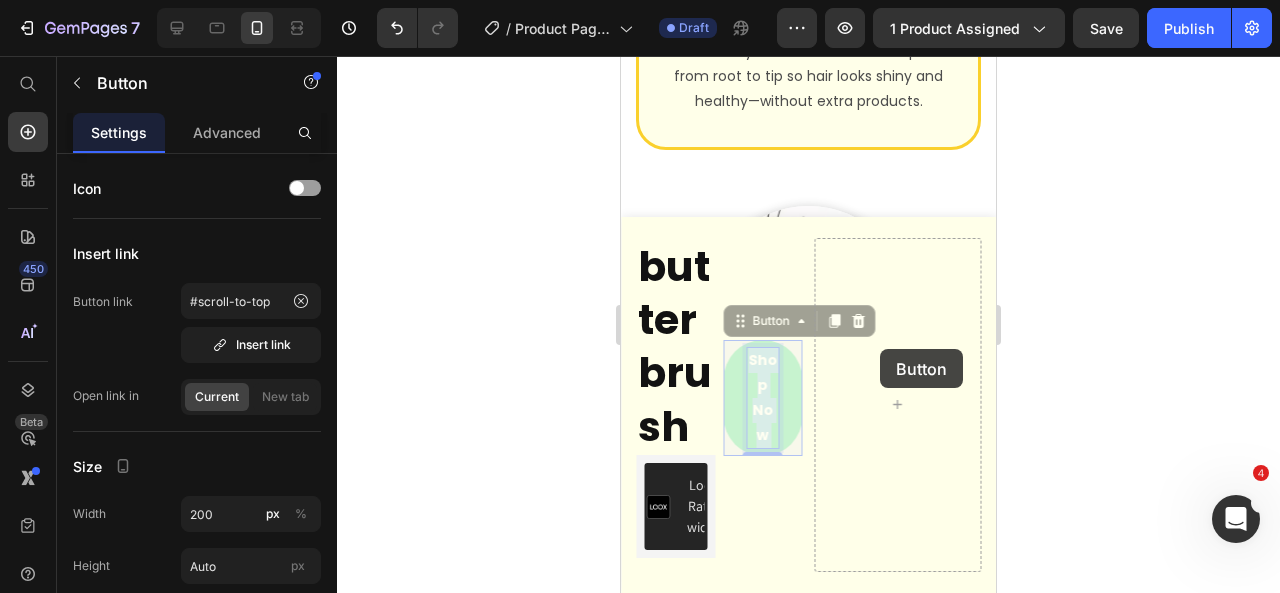drag, startPoint x: 763, startPoint y: 334, endPoint x: 880, endPoint y: 349, distance: 117.95762 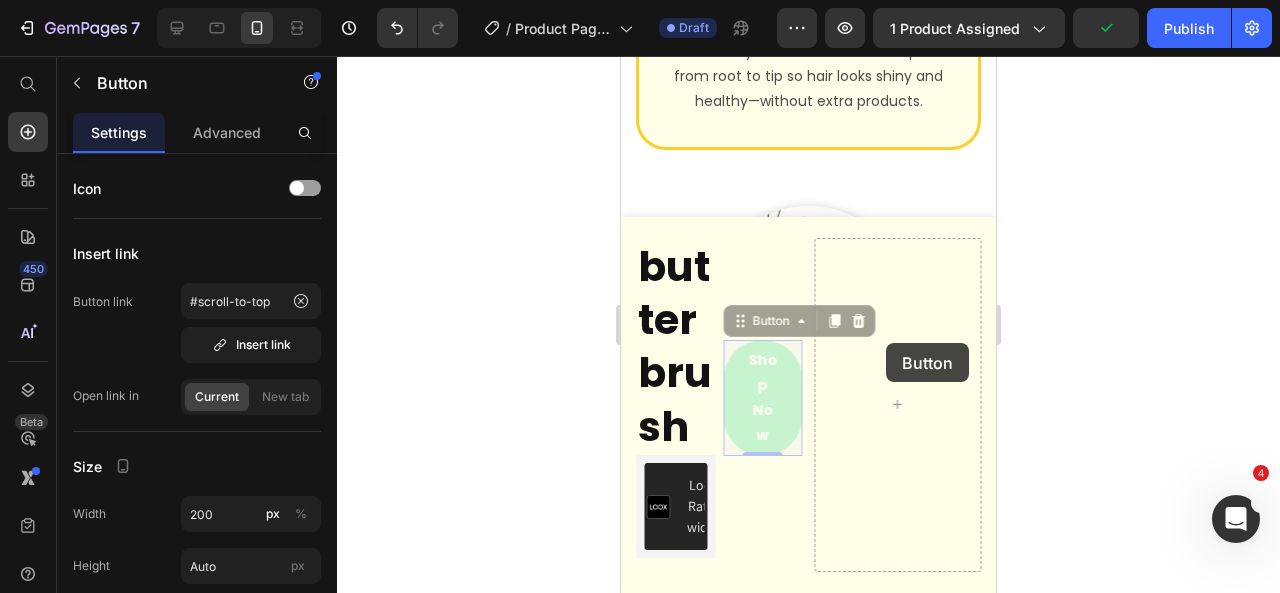 drag, startPoint x: 734, startPoint y: 268, endPoint x: 886, endPoint y: 343, distance: 169.4963 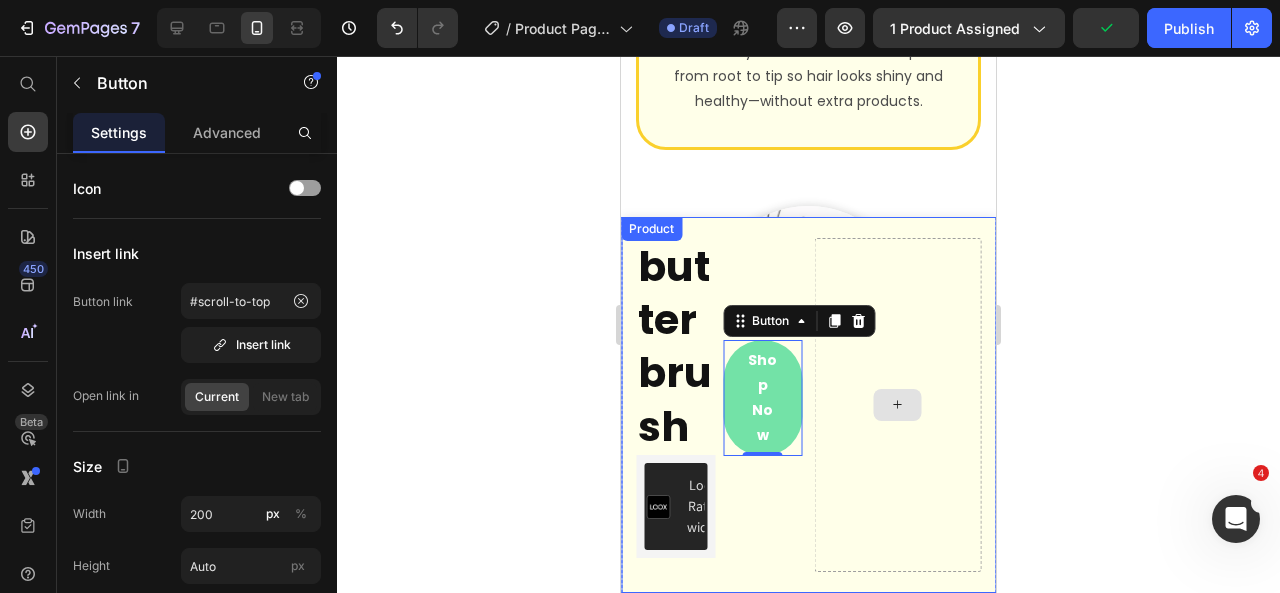 click at bounding box center (898, 405) 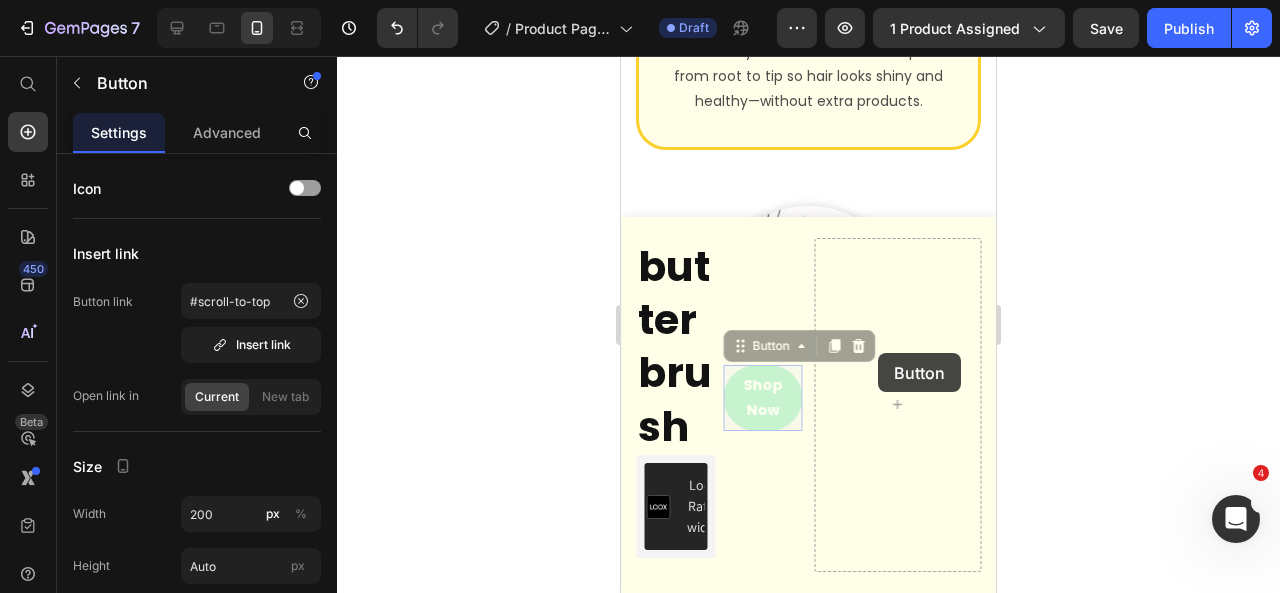 drag, startPoint x: 736, startPoint y: 332, endPoint x: 878, endPoint y: 353, distance: 143.54442 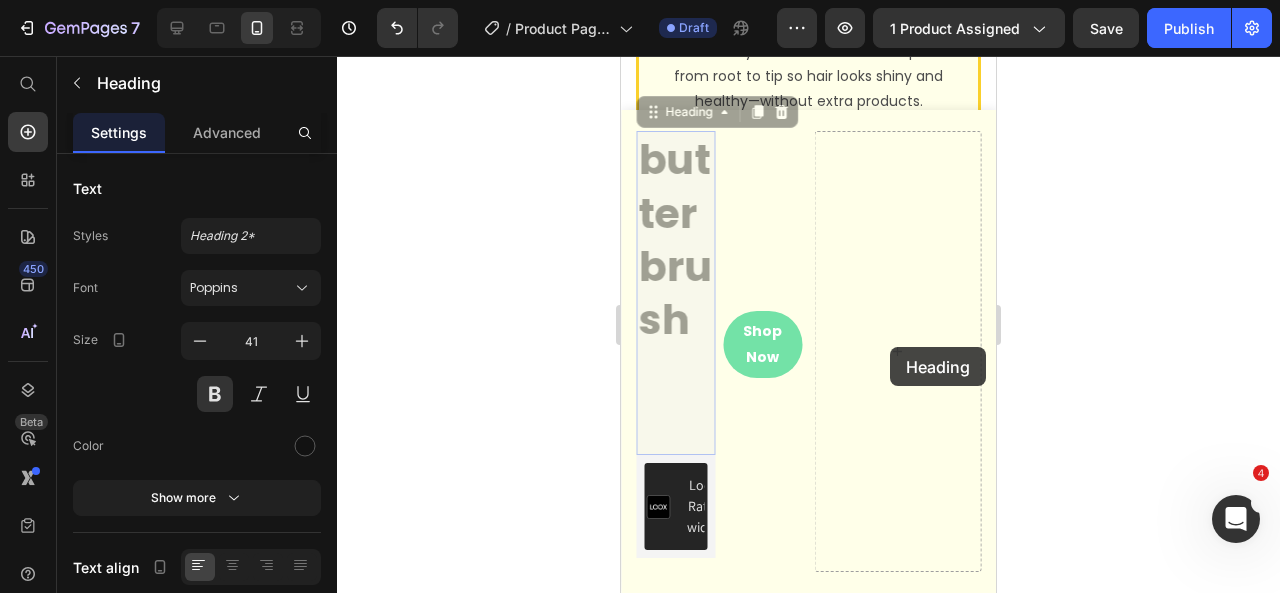 drag, startPoint x: 666, startPoint y: 278, endPoint x: 890, endPoint y: 347, distance: 234.38643 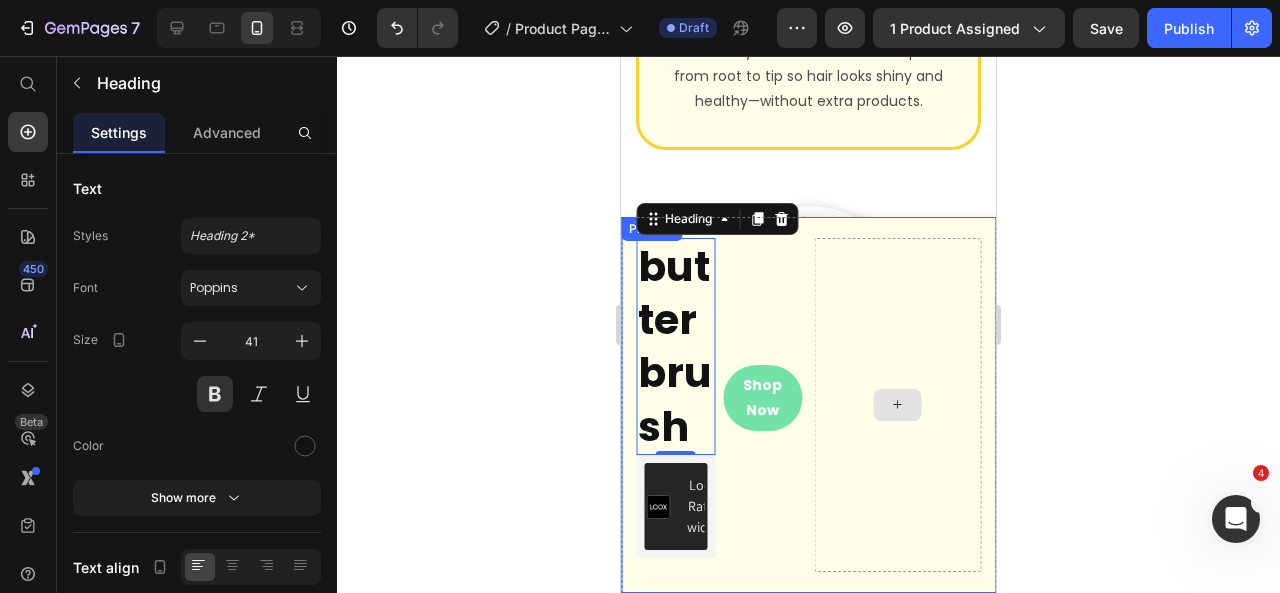 click 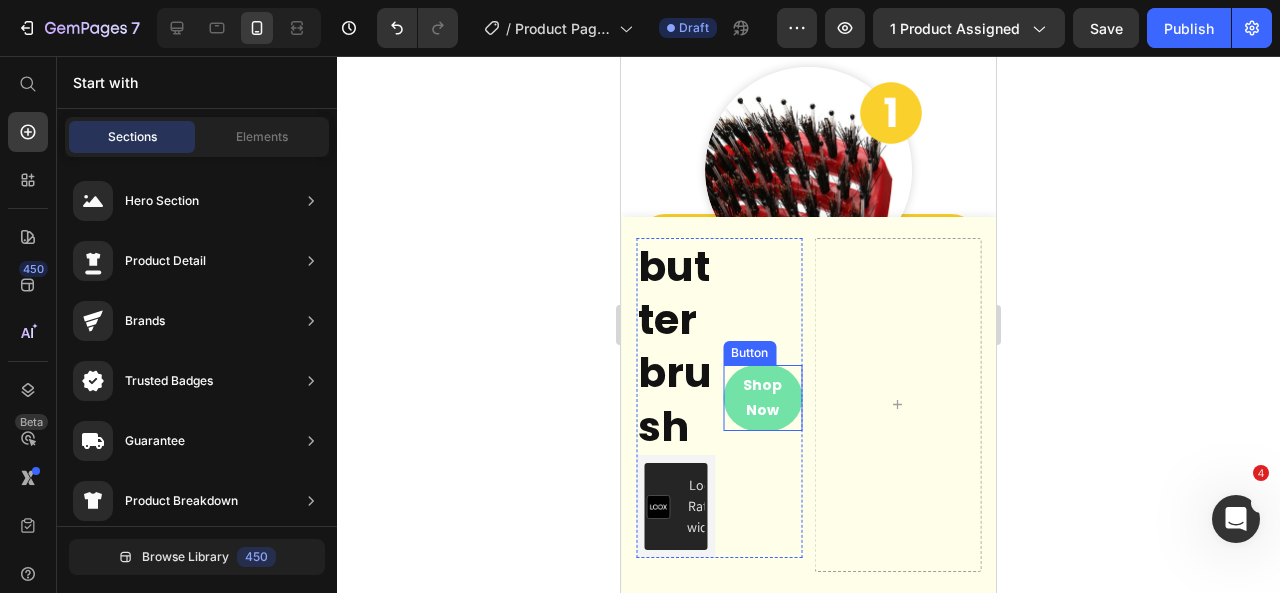 scroll, scrollTop: 4535, scrollLeft: 0, axis: vertical 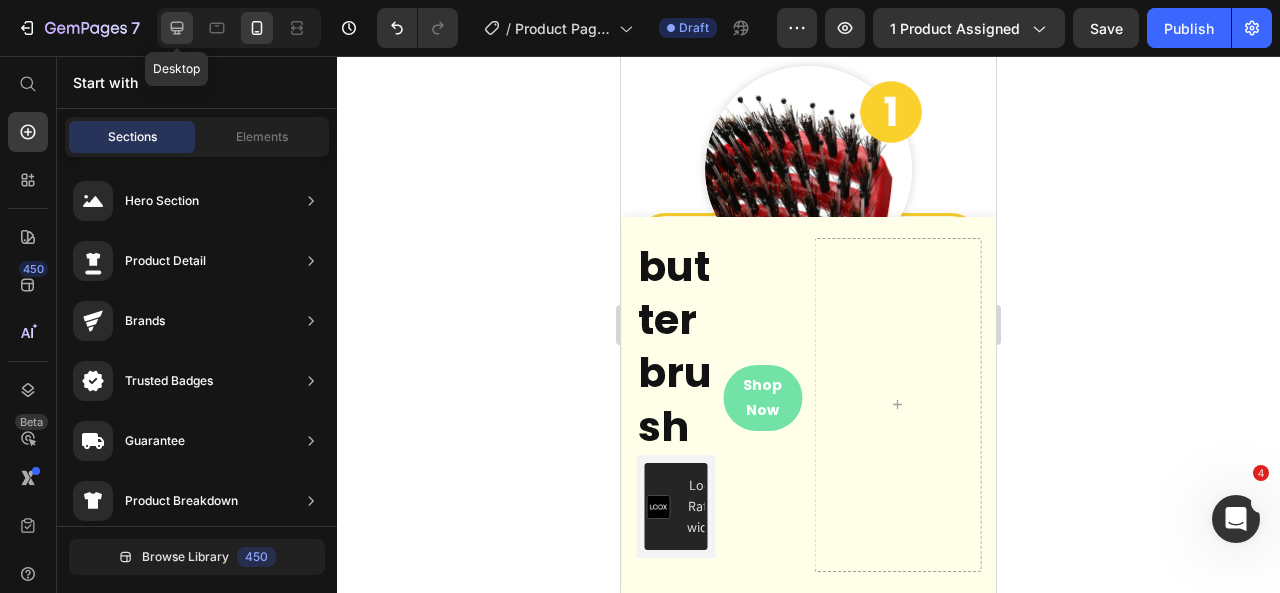 click 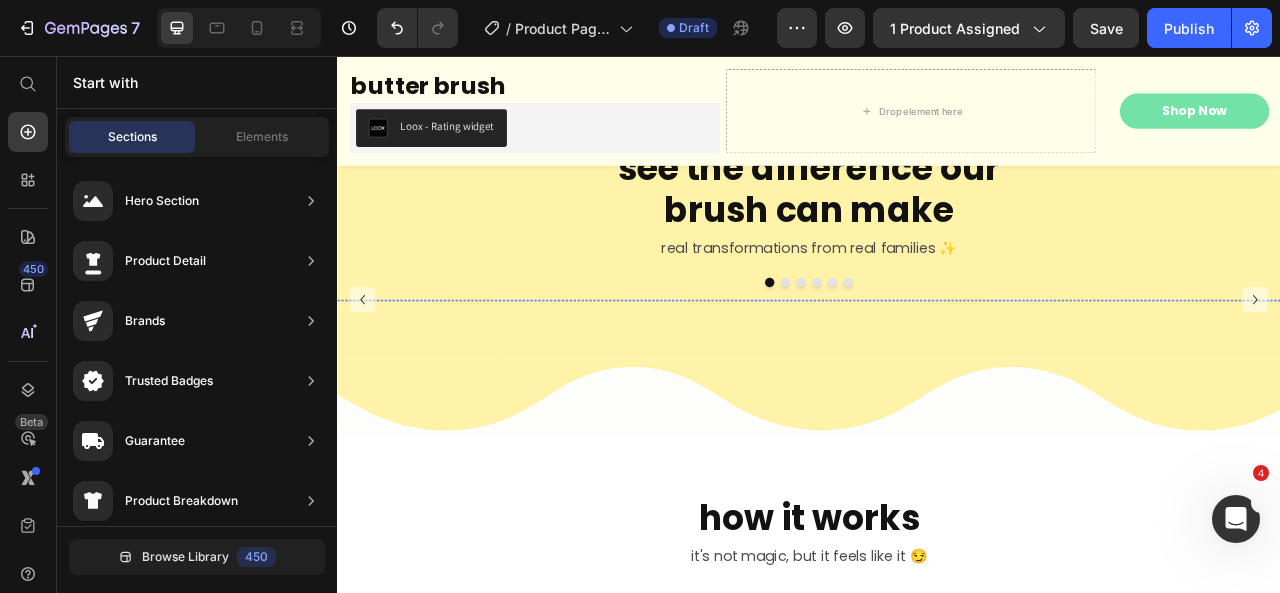 scroll, scrollTop: 4076, scrollLeft: 0, axis: vertical 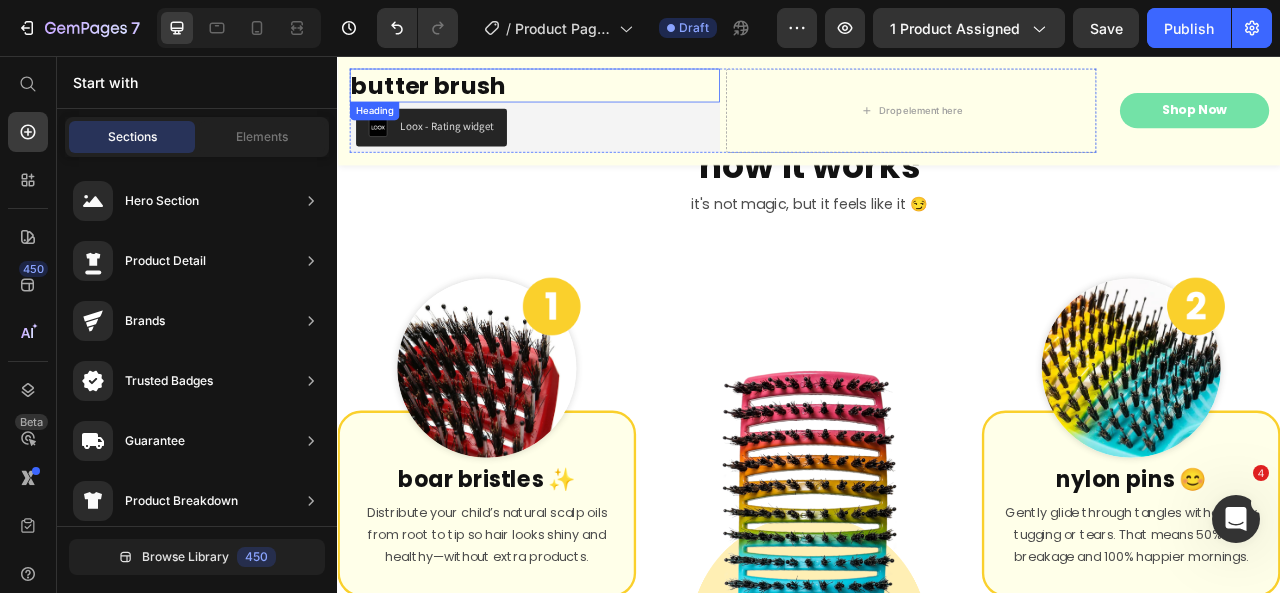 click on "butter brush" at bounding box center [587, 93] 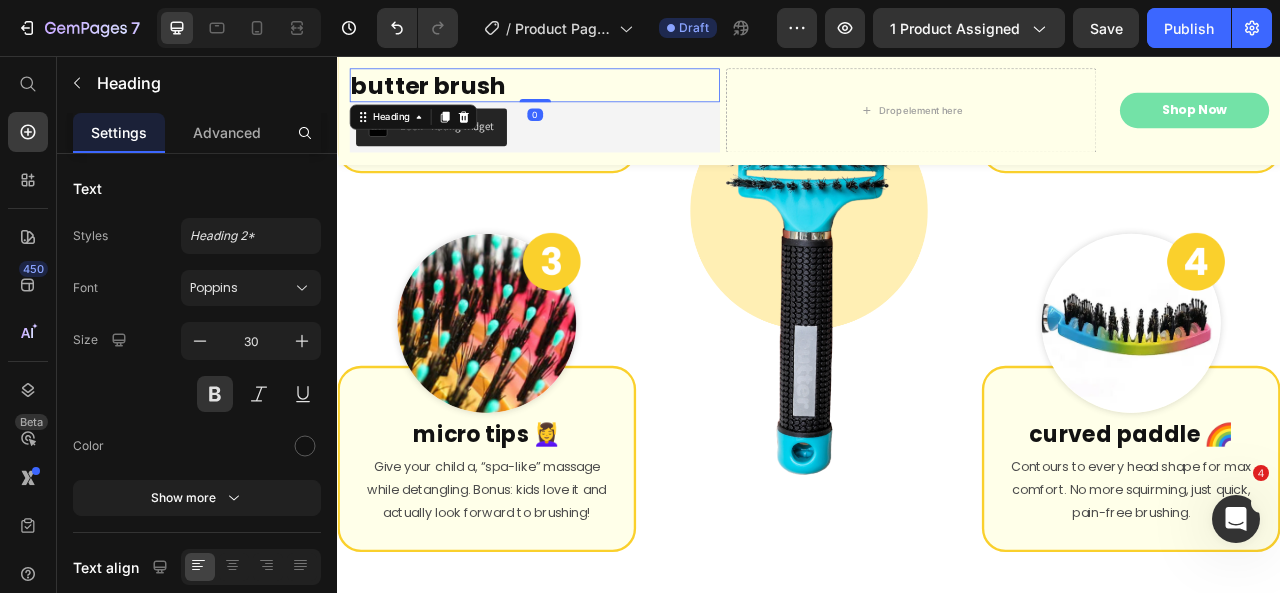 scroll, scrollTop: 4596, scrollLeft: 0, axis: vertical 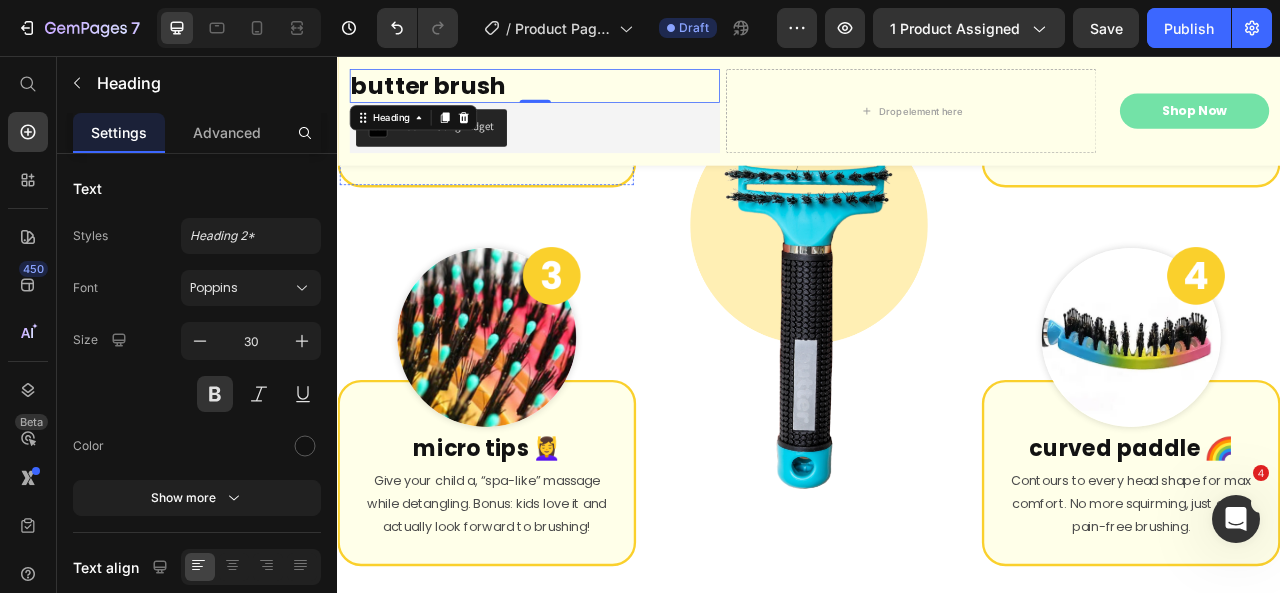 click on "boar bristles ✨" at bounding box center (527, 74) 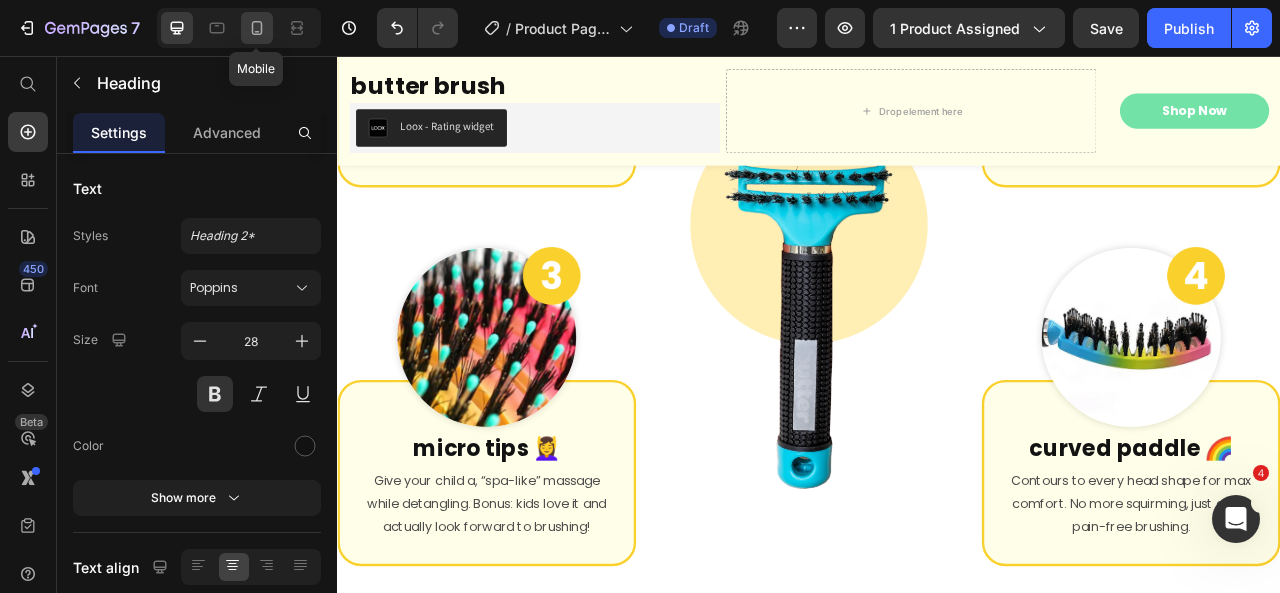 click 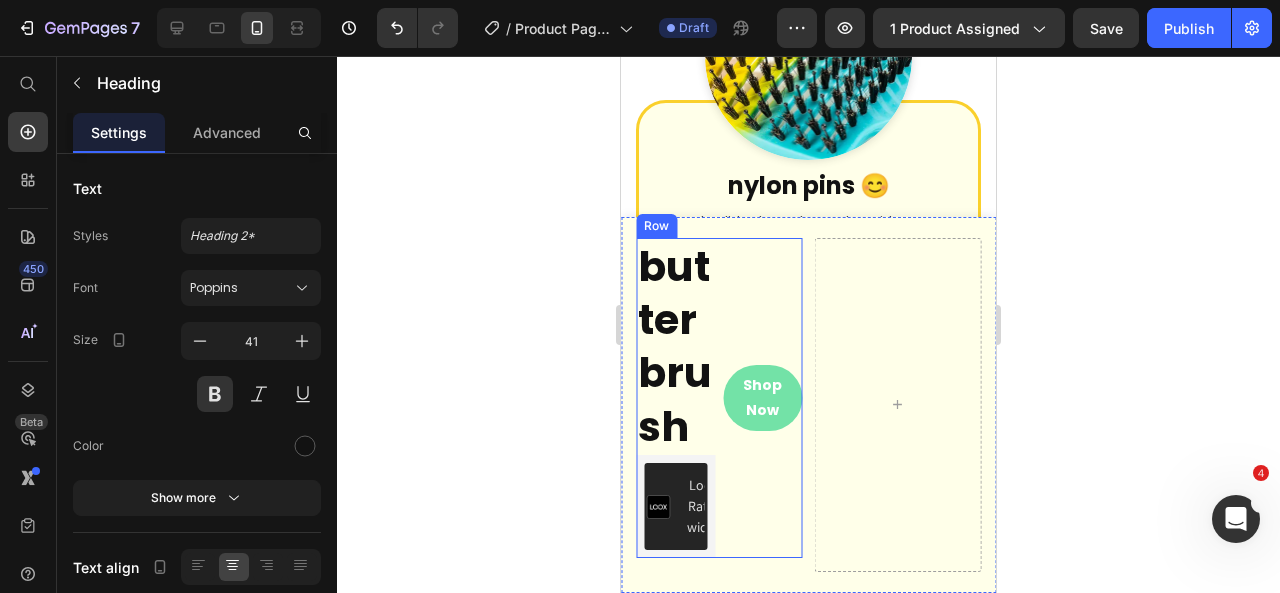 scroll, scrollTop: 4587, scrollLeft: 0, axis: vertical 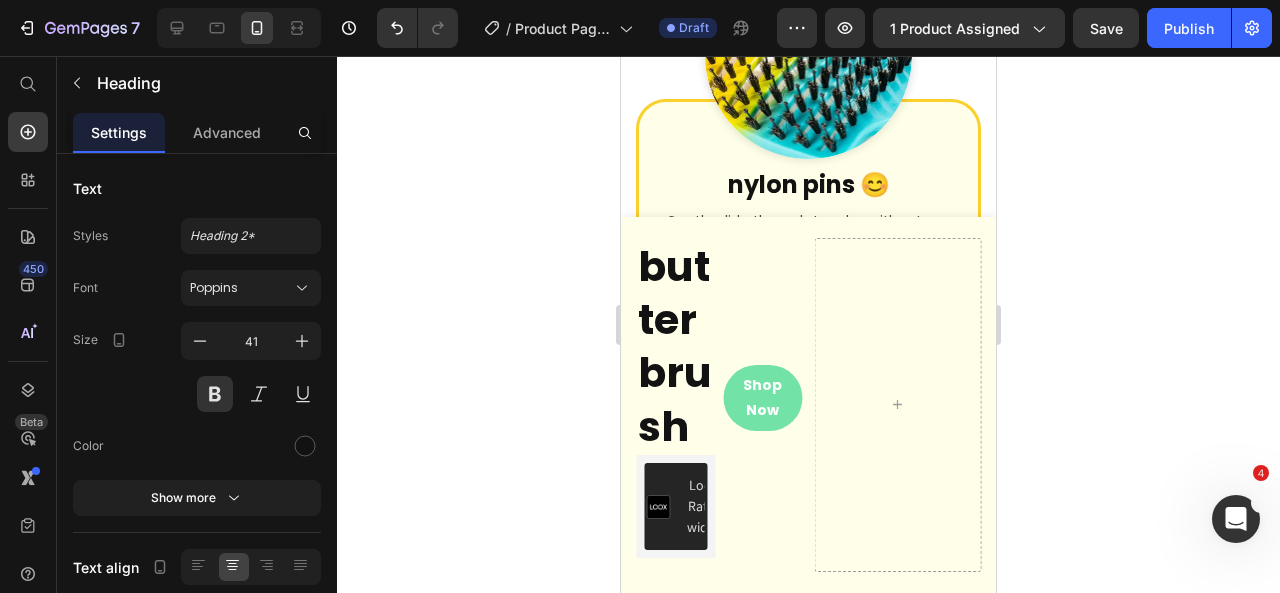 click on "boar bristles ✨" at bounding box center (808, -240) 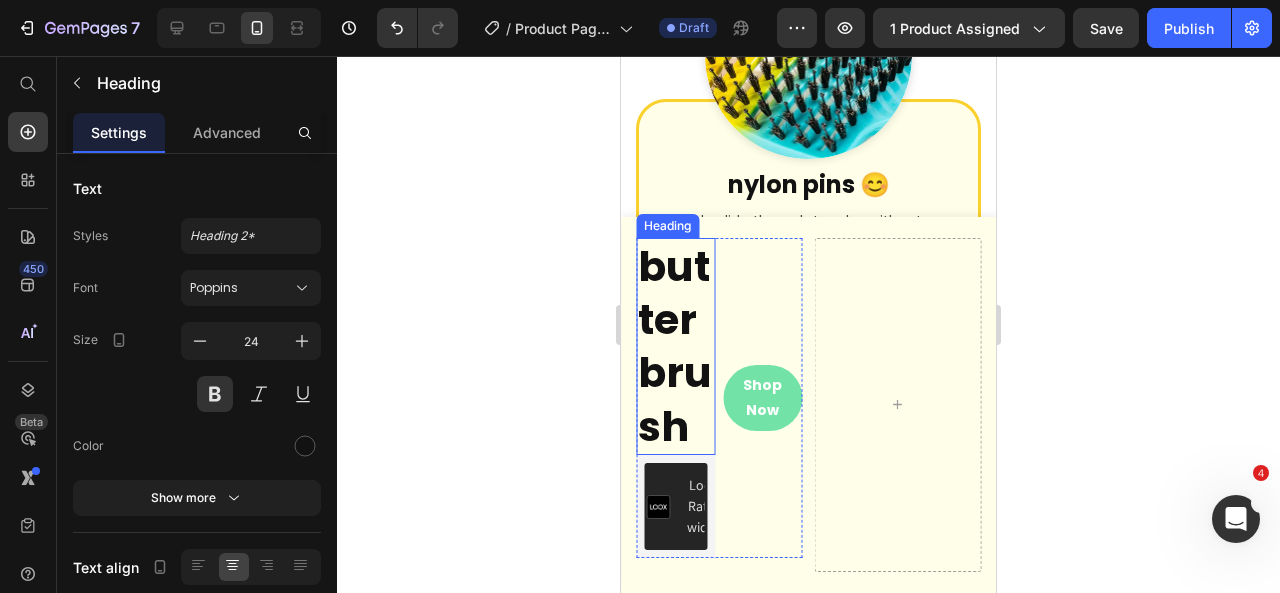 click on "butter brush" at bounding box center [675, 346] 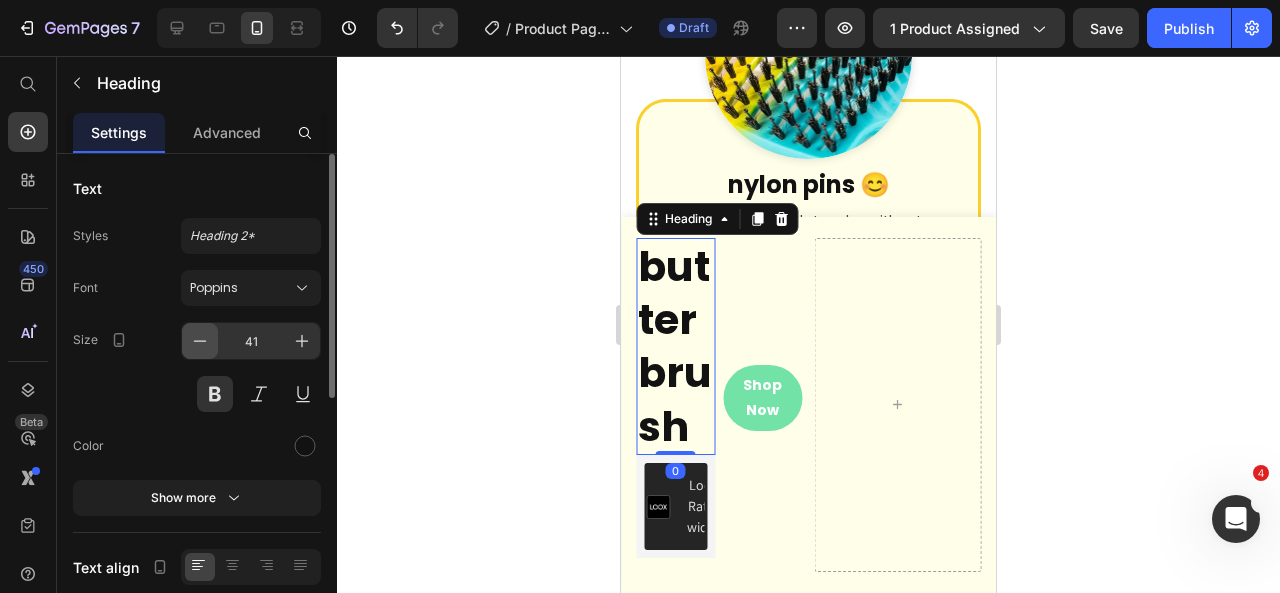 click 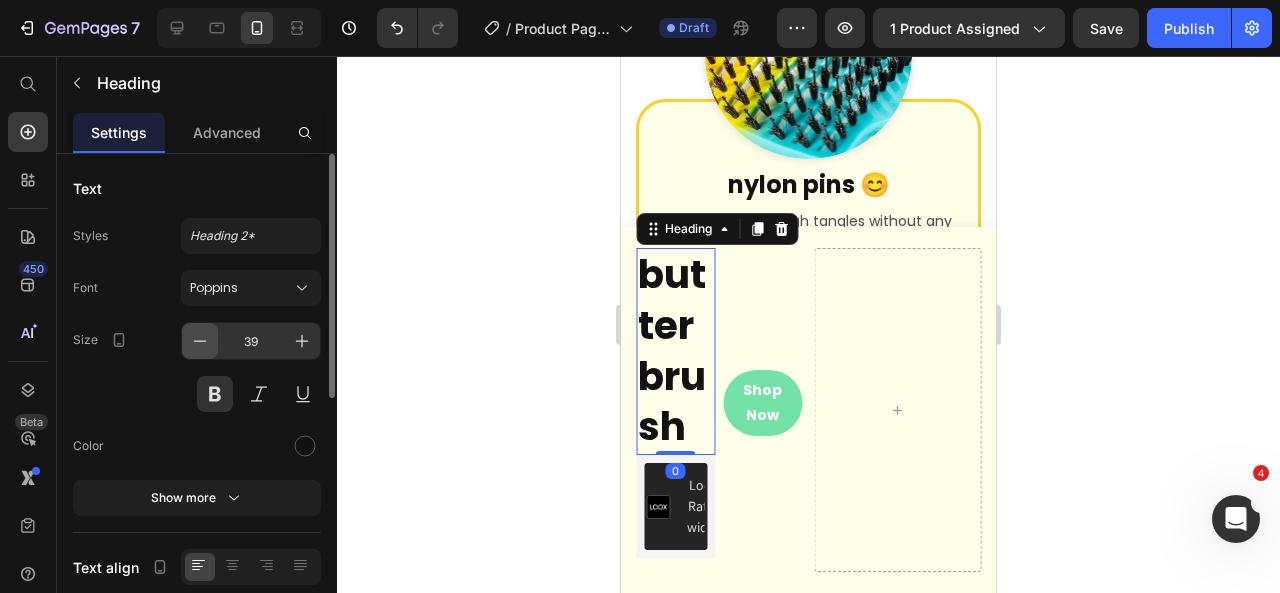 click 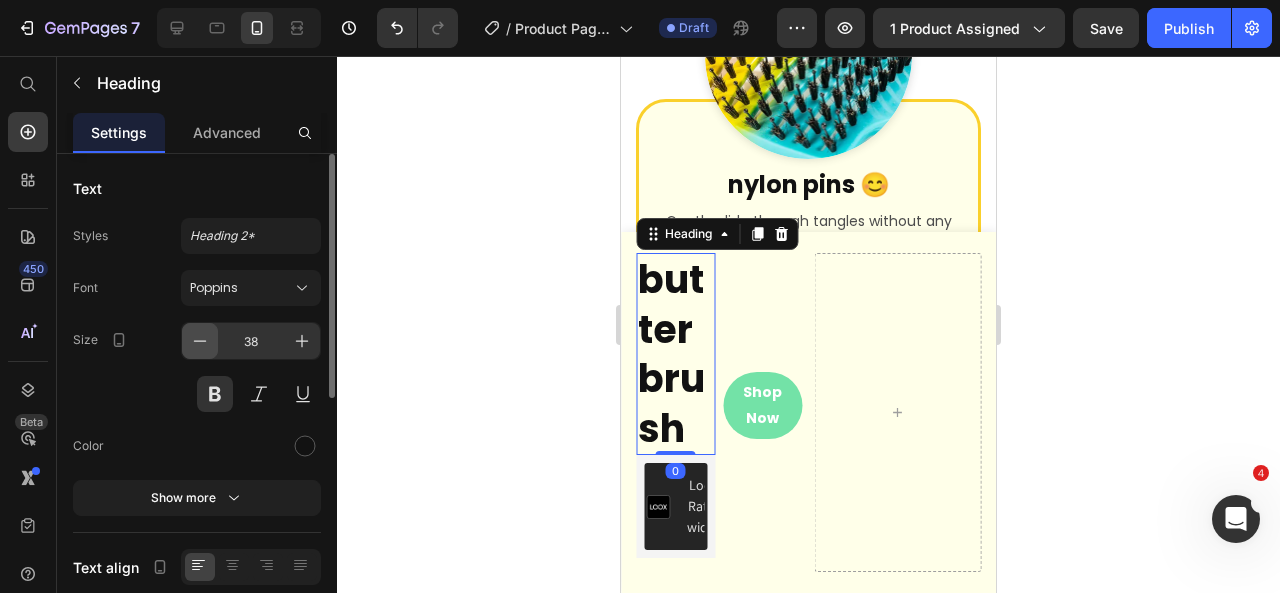 click 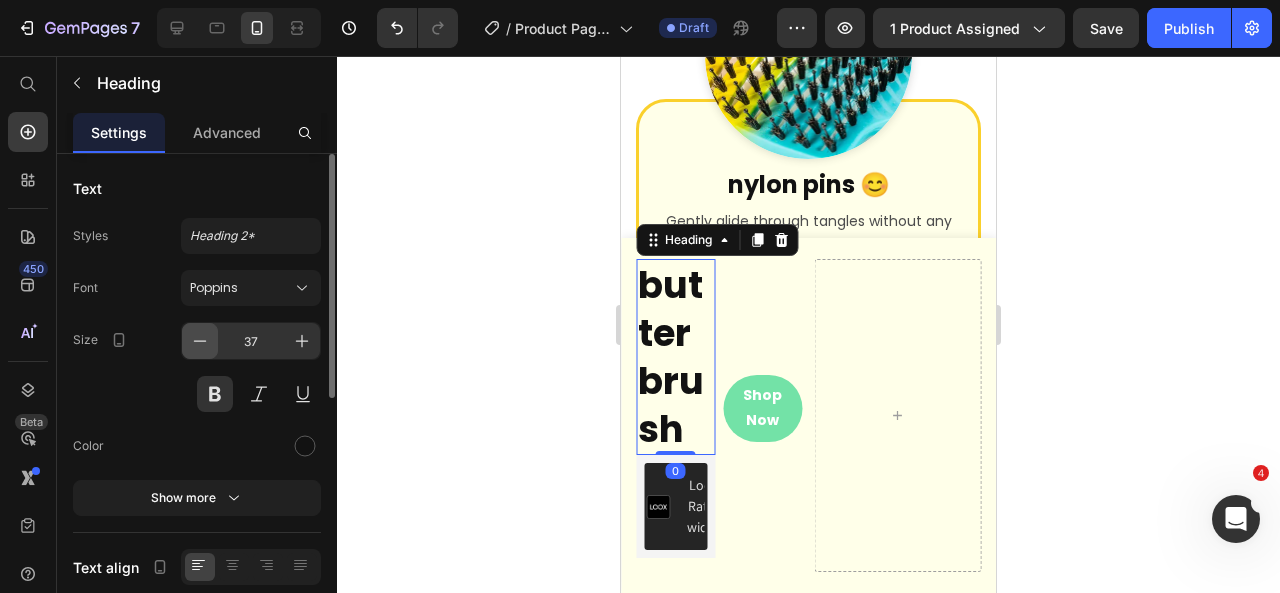 click 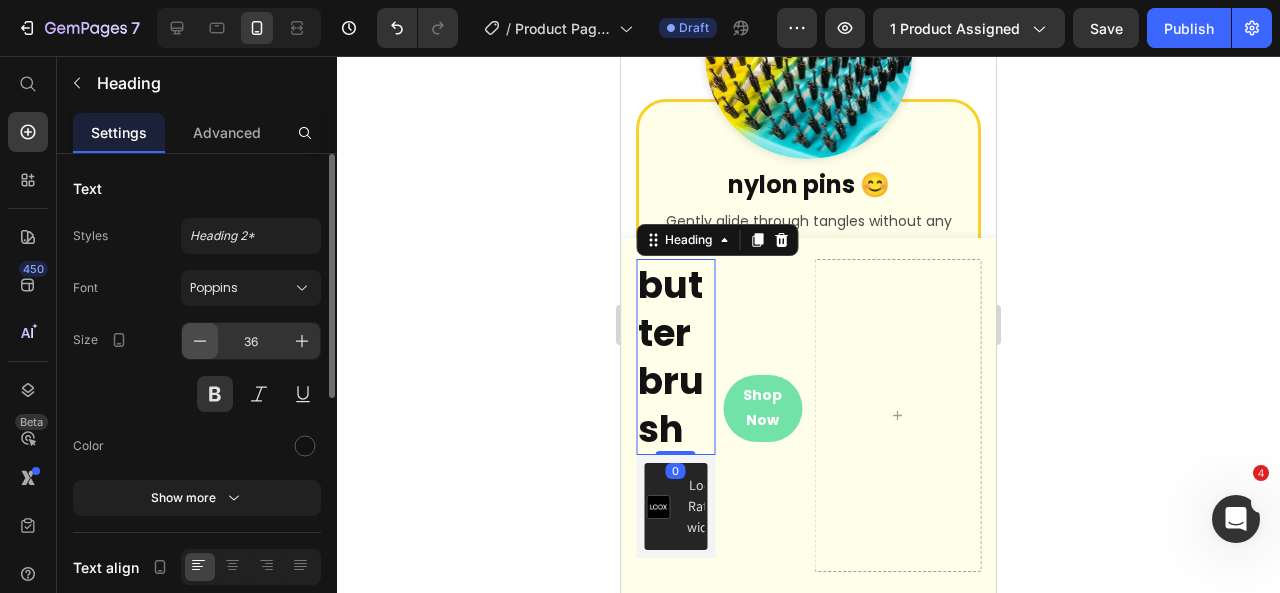 click 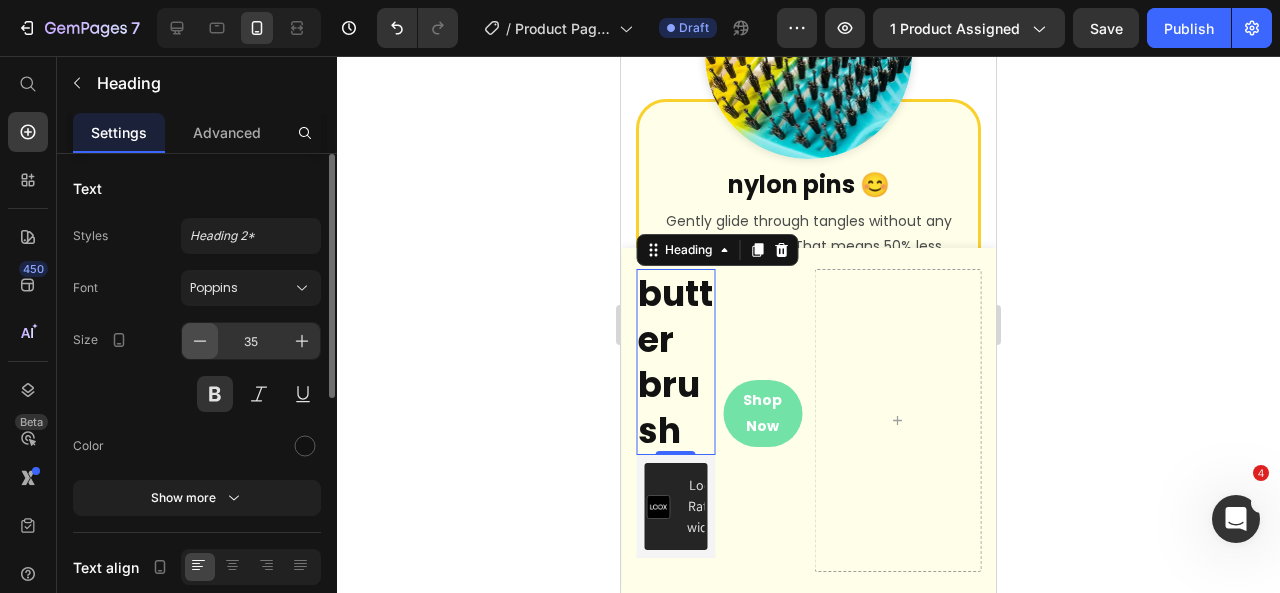 click 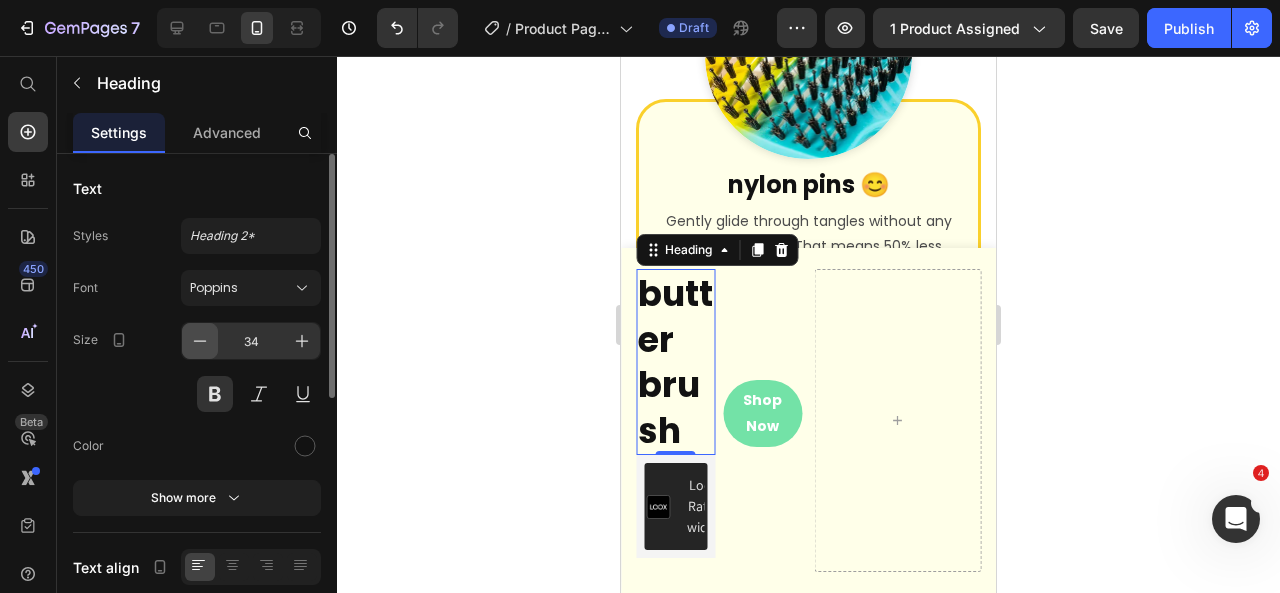 click 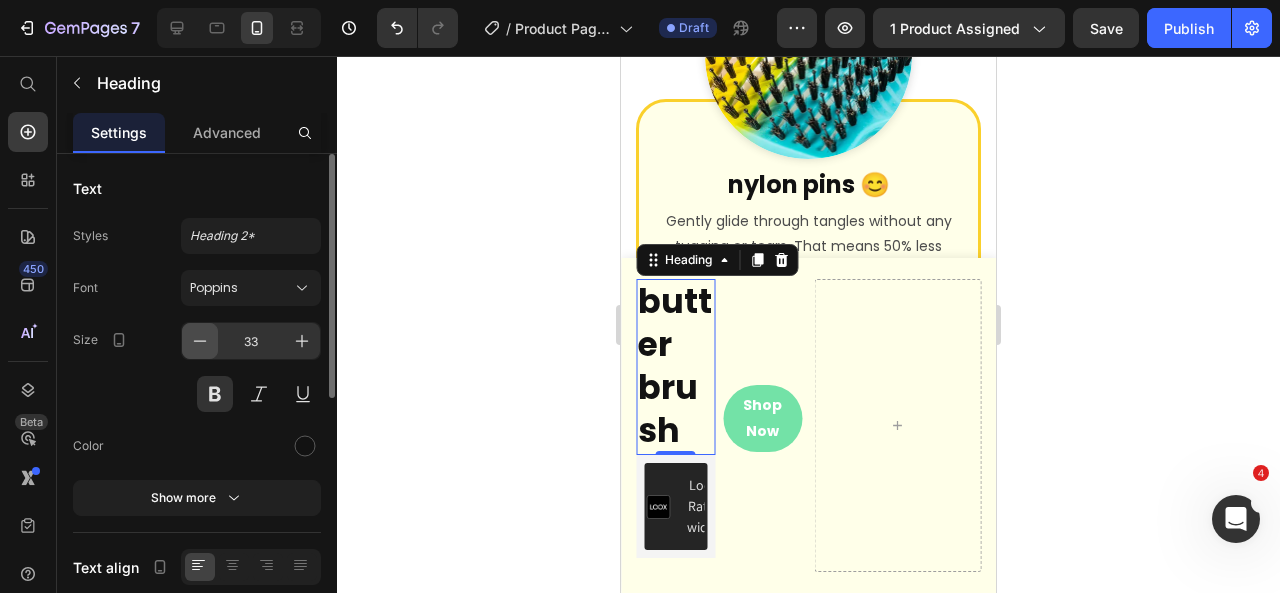 click 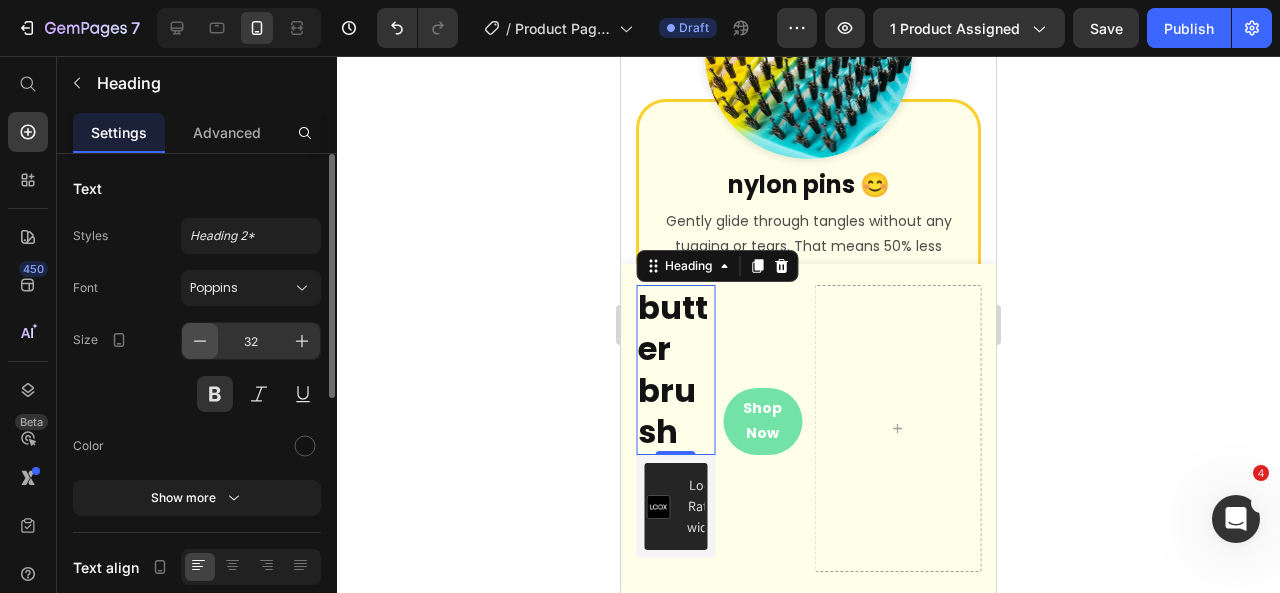 click 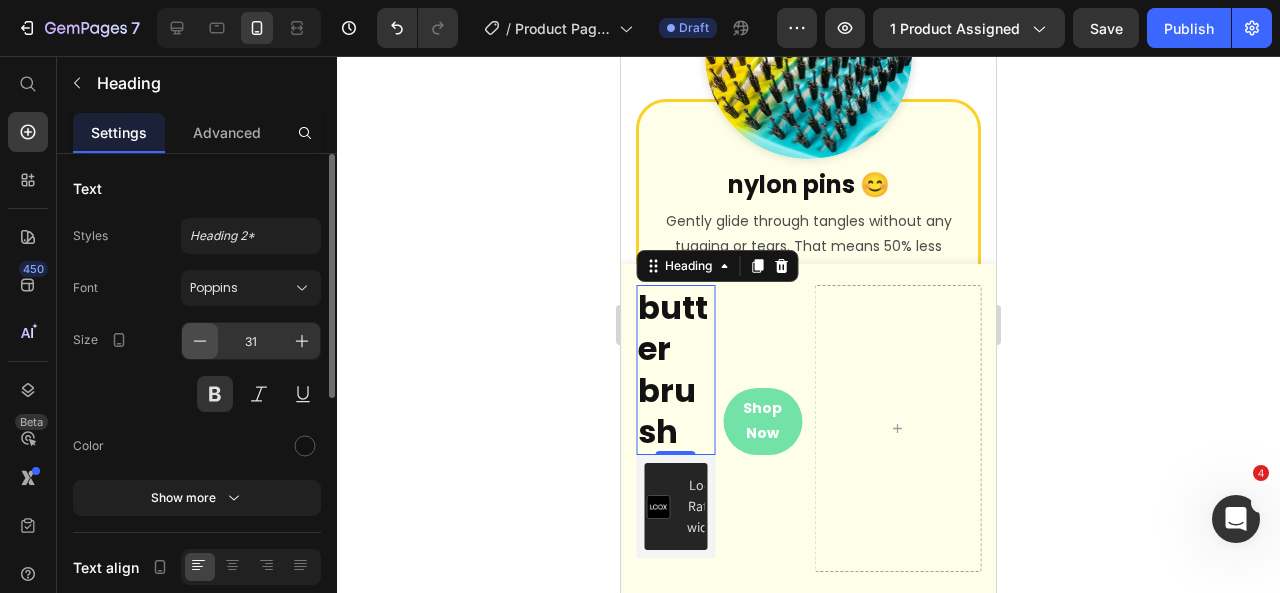 click 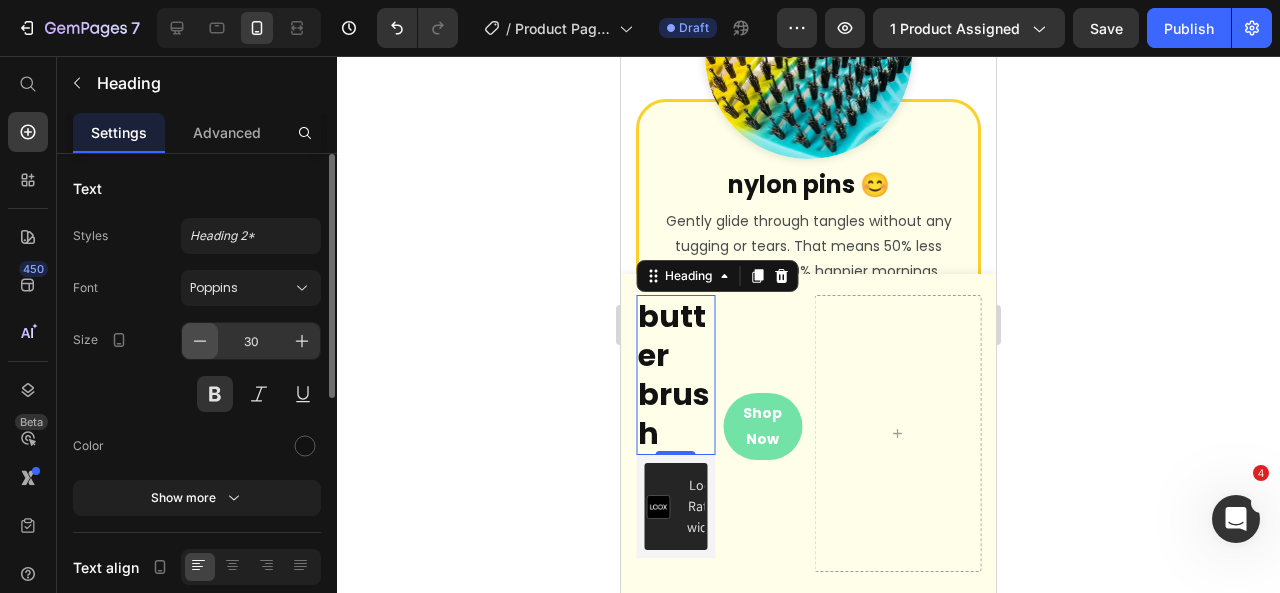 click 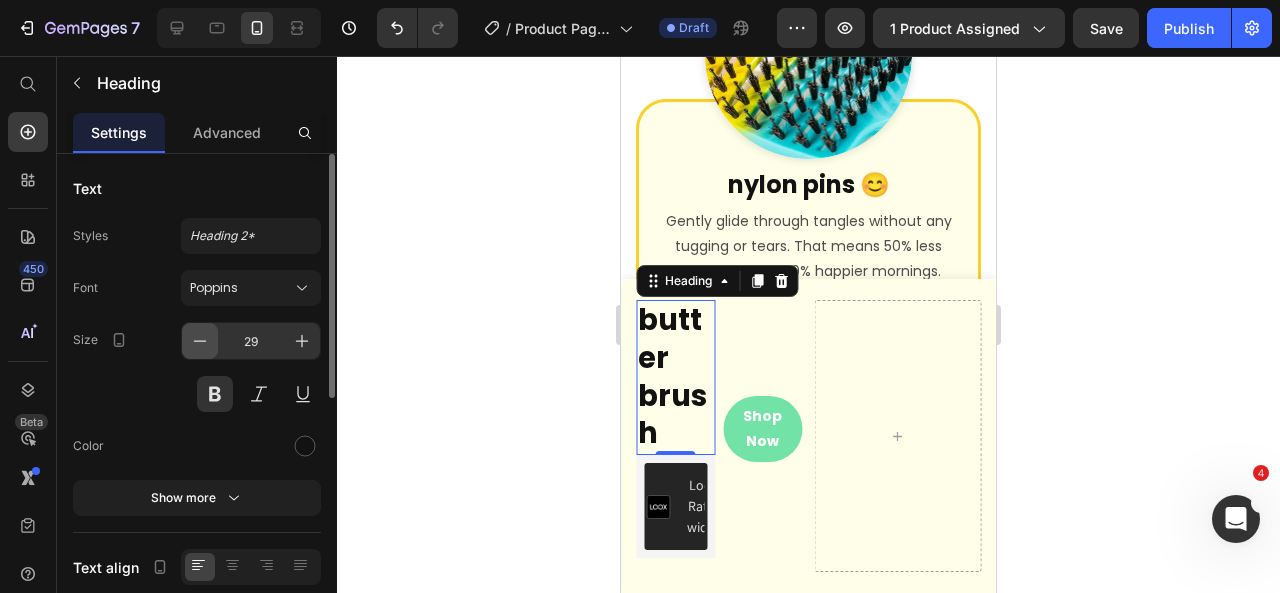 click 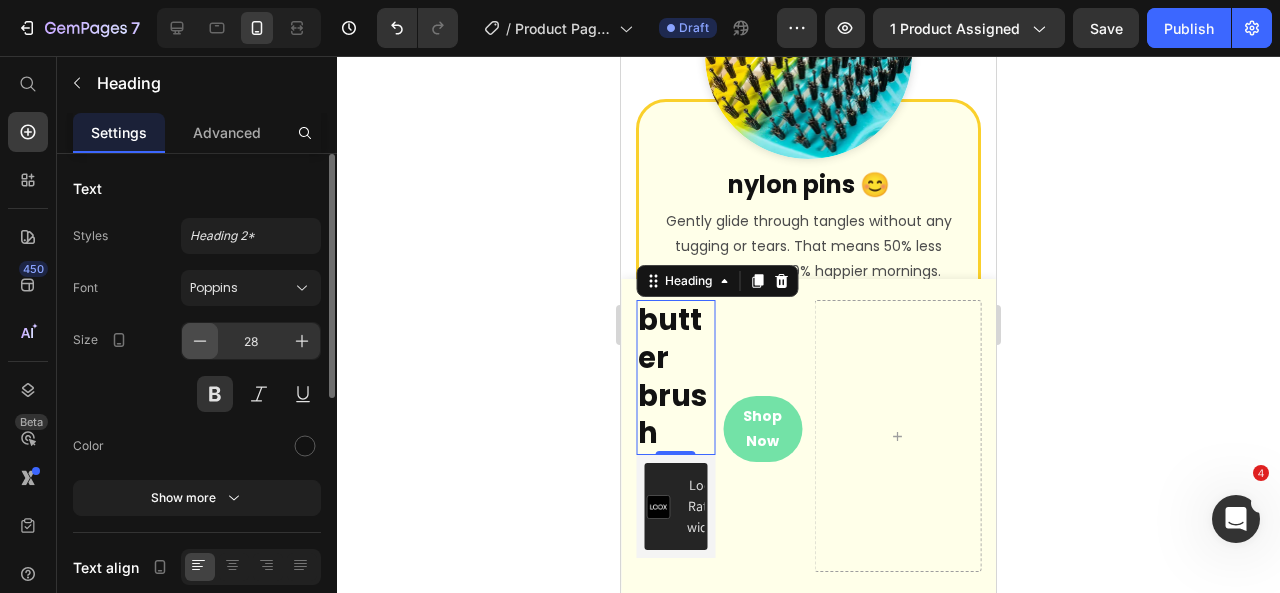 click 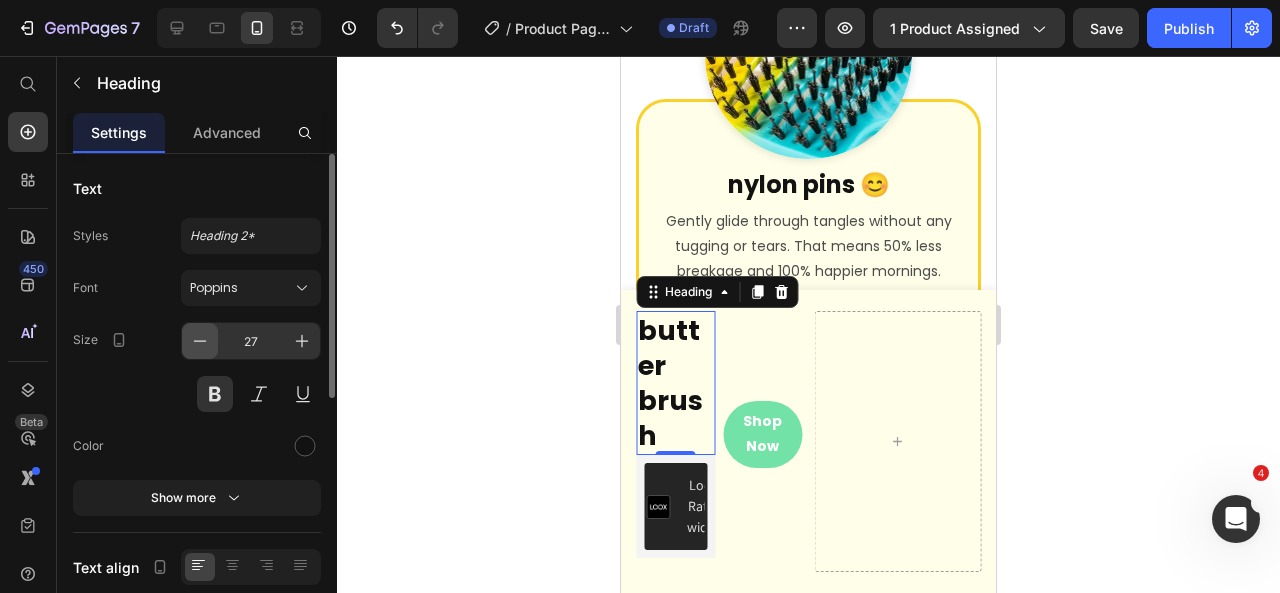 click 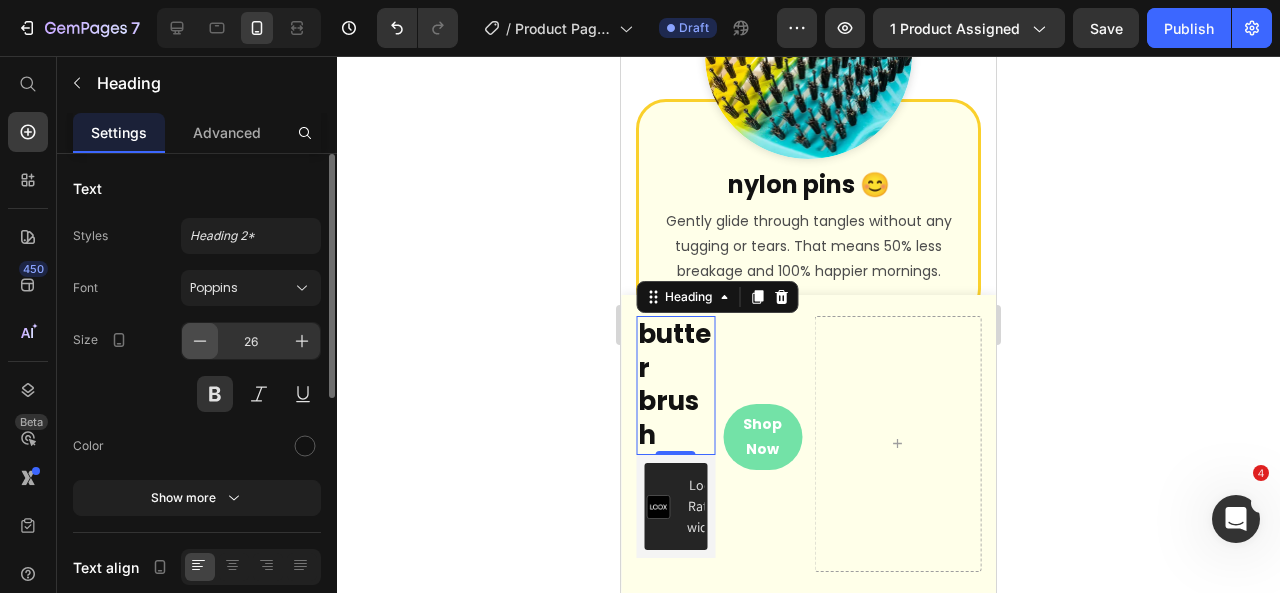 click 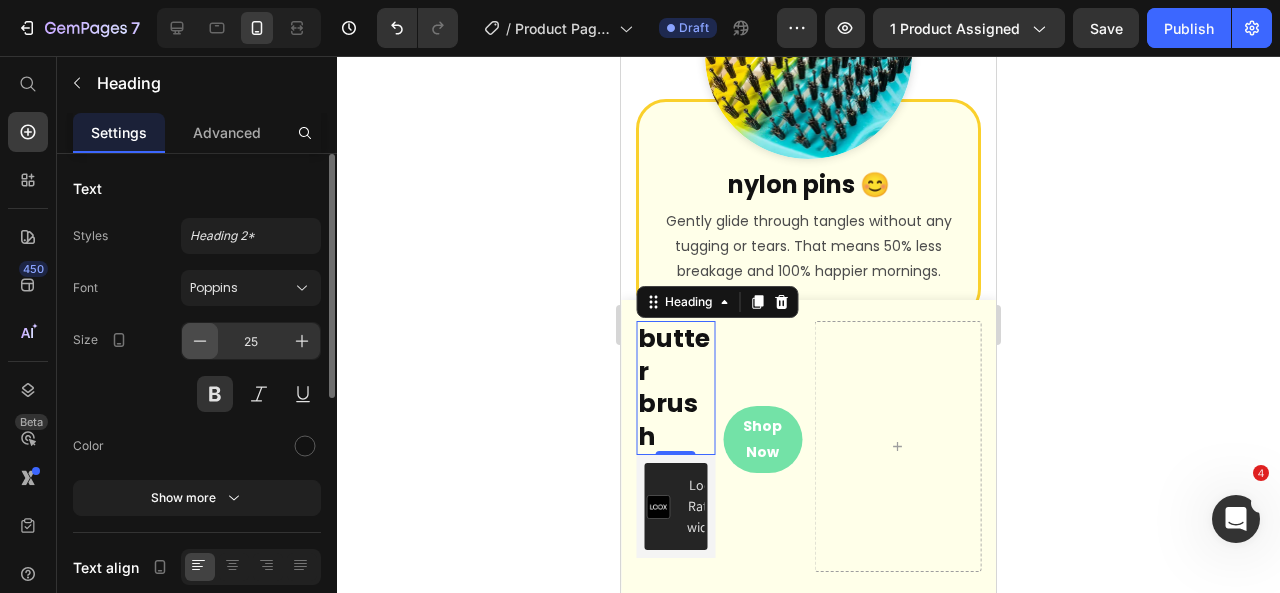 click 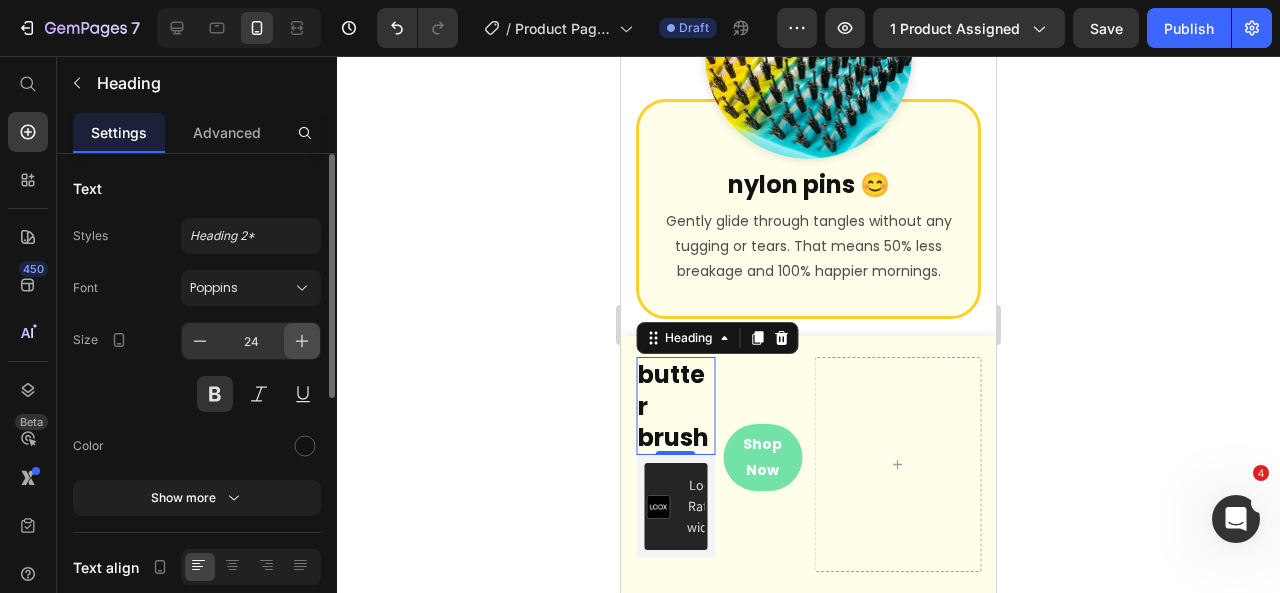 click 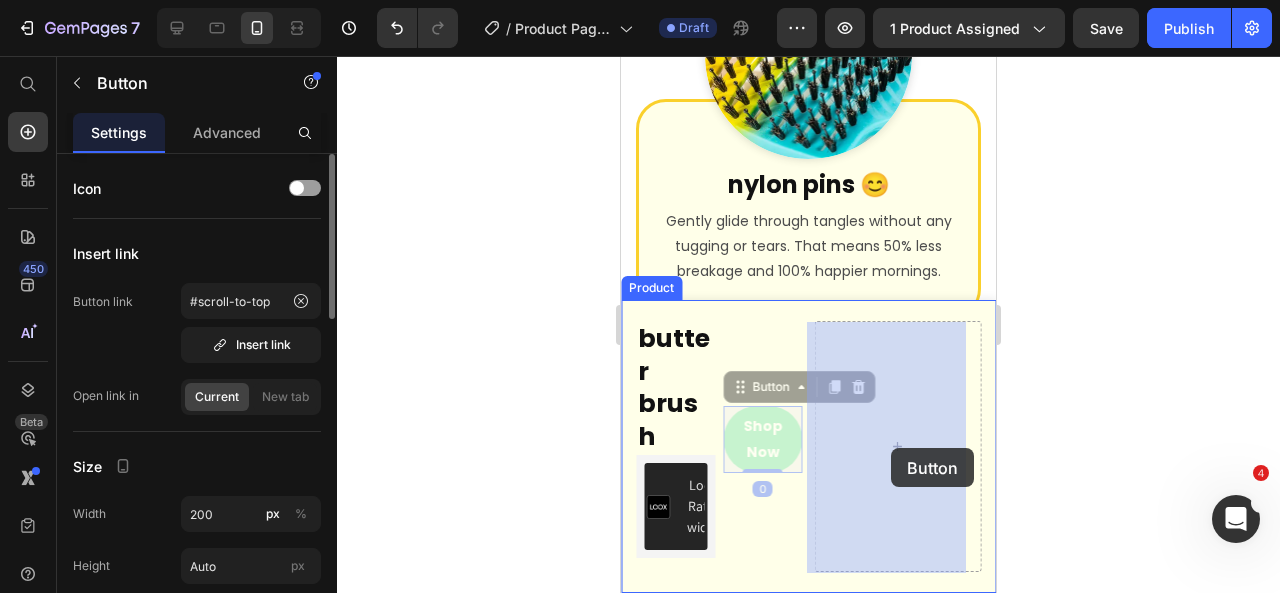 drag, startPoint x: 785, startPoint y: 411, endPoint x: 910, endPoint y: 443, distance: 129.031 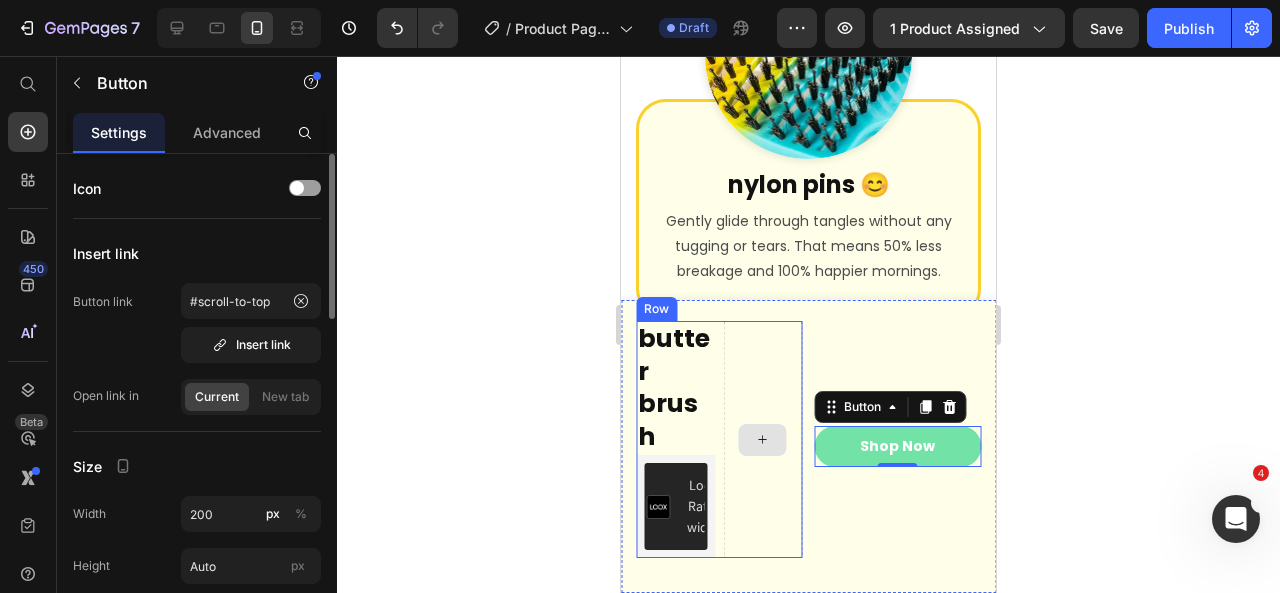 click at bounding box center [762, 439] 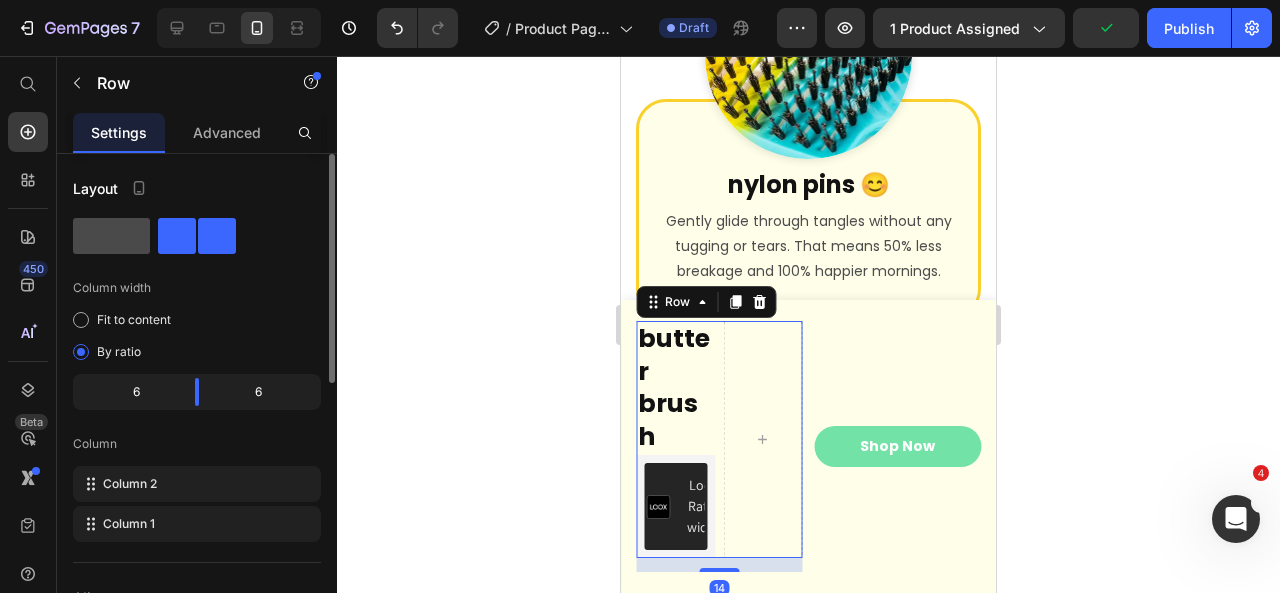click 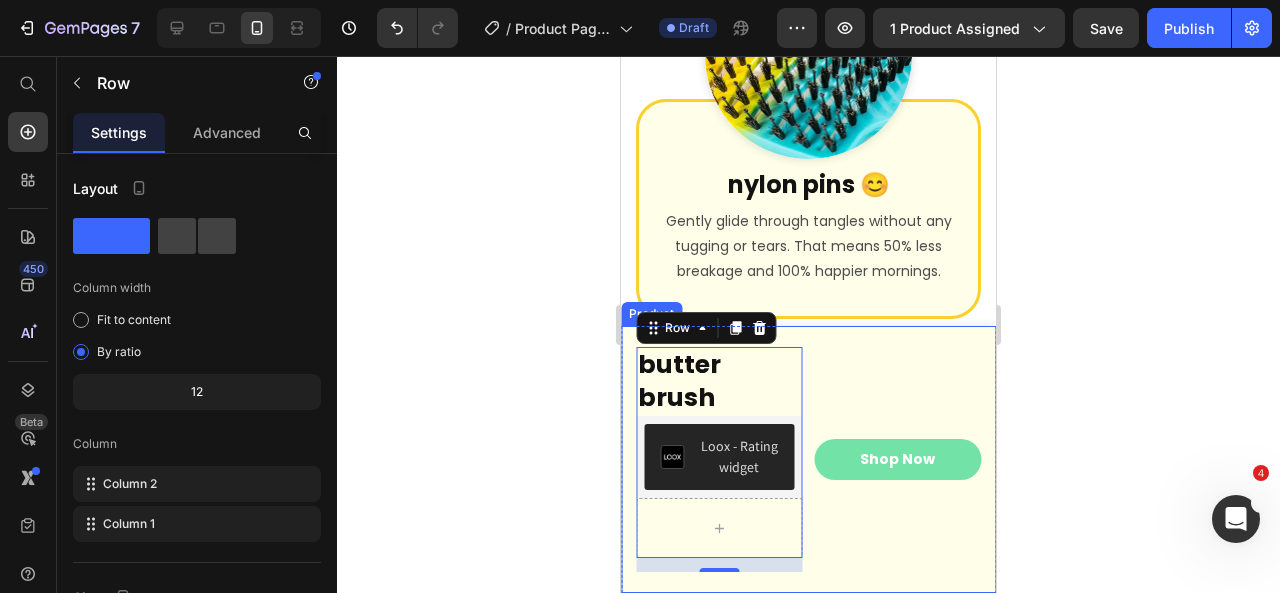 click on "Shop Now Button" at bounding box center [898, 459] 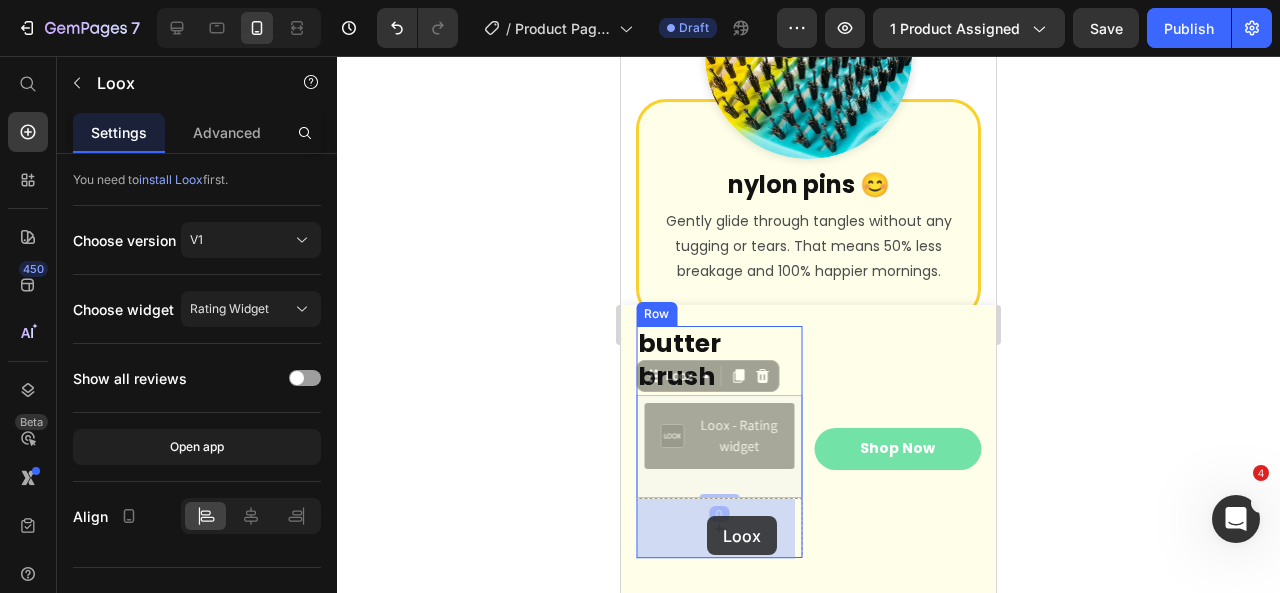 drag, startPoint x: 706, startPoint y: 429, endPoint x: 715, endPoint y: 501, distance: 72.56032 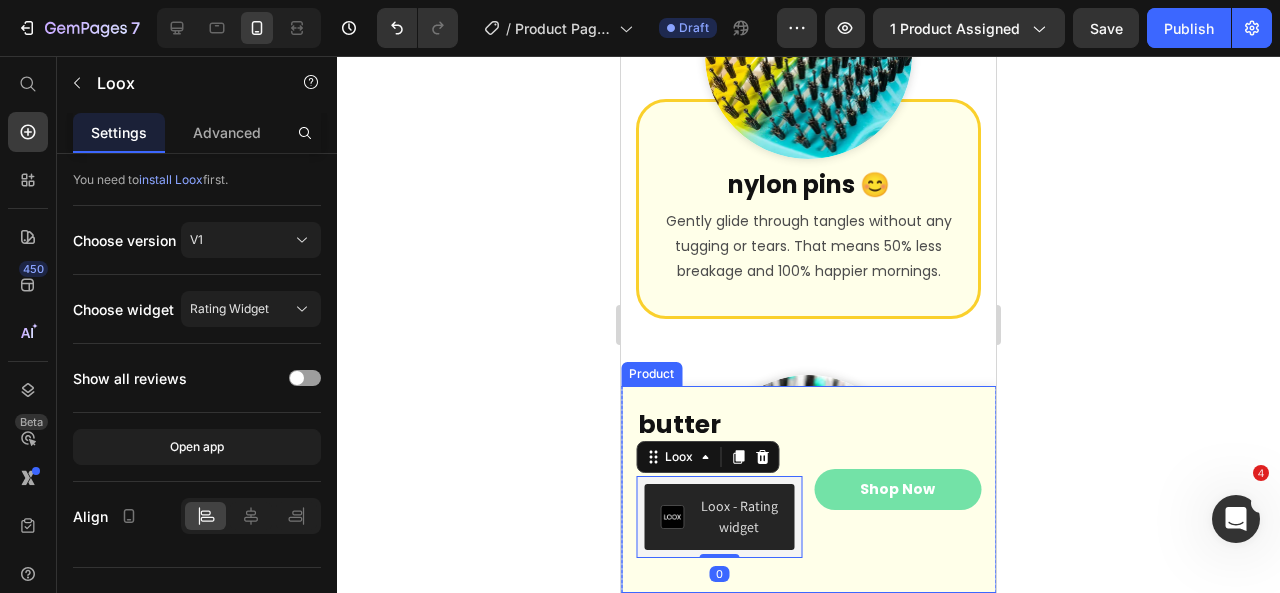 click on "Shop Now Button" at bounding box center (898, 489) 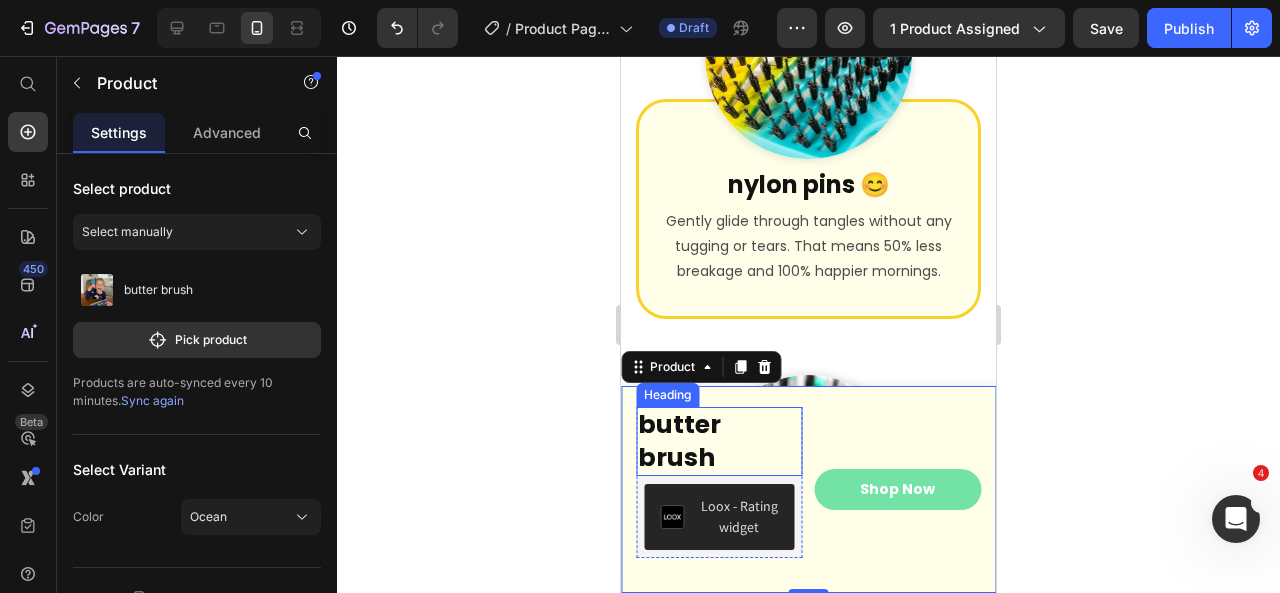 click on "butter brush" at bounding box center [719, 441] 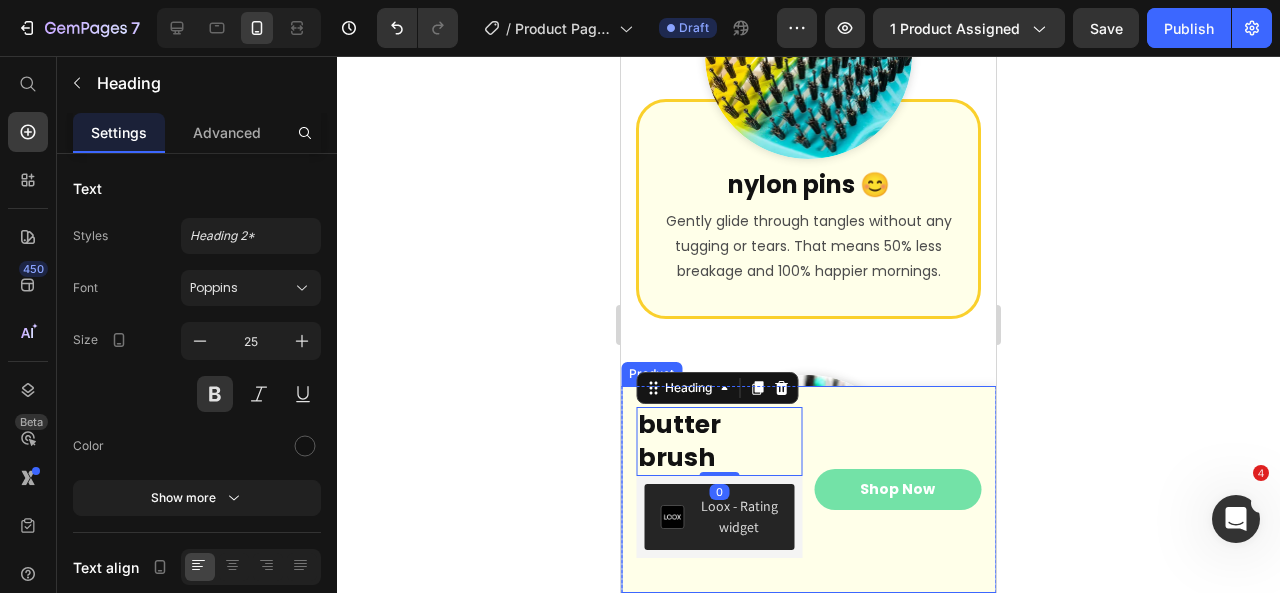 click on "Shop Now Button" at bounding box center [898, 489] 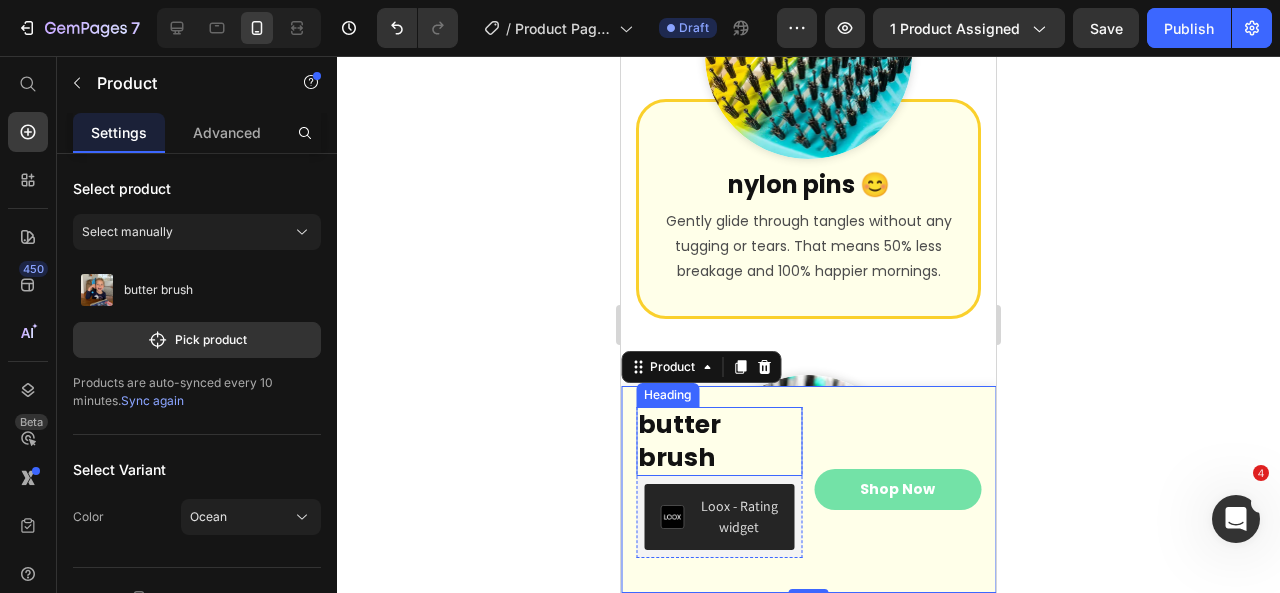 click on "butter brush" at bounding box center [719, 441] 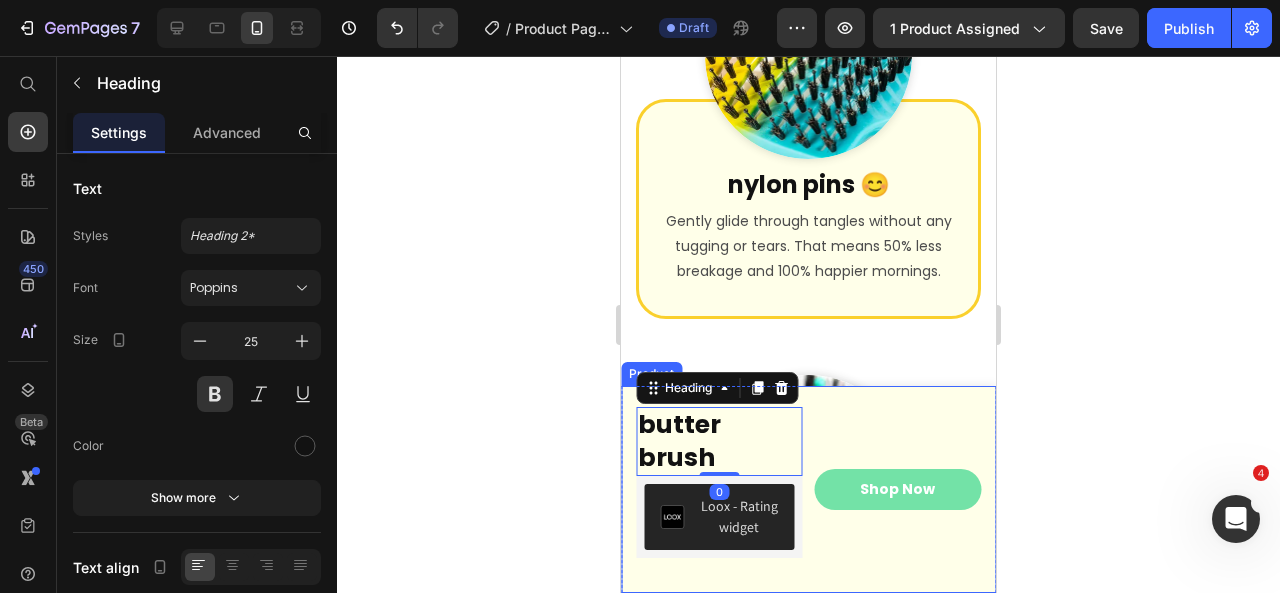click on "Shop Now Button" at bounding box center [898, 489] 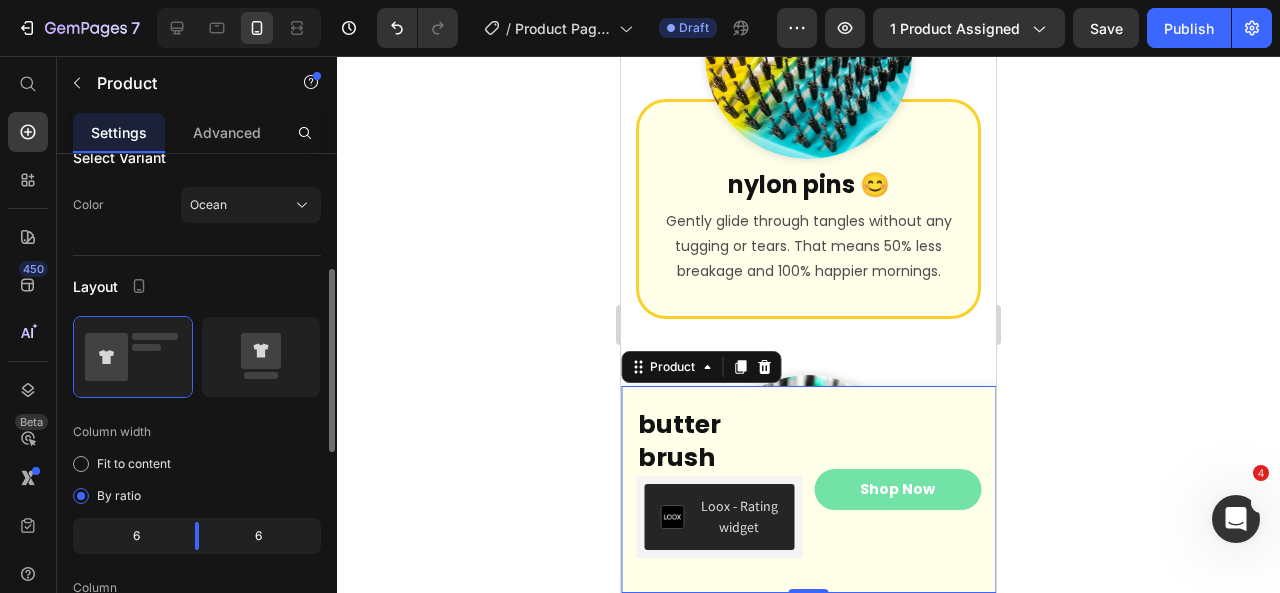 scroll, scrollTop: 329, scrollLeft: 0, axis: vertical 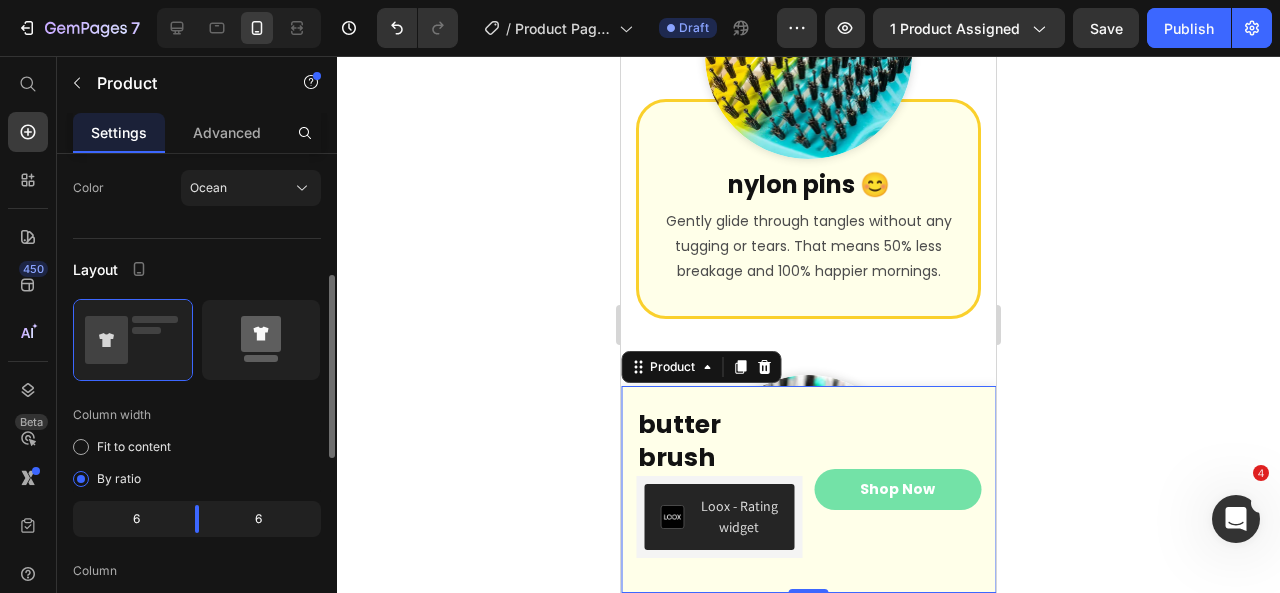 click 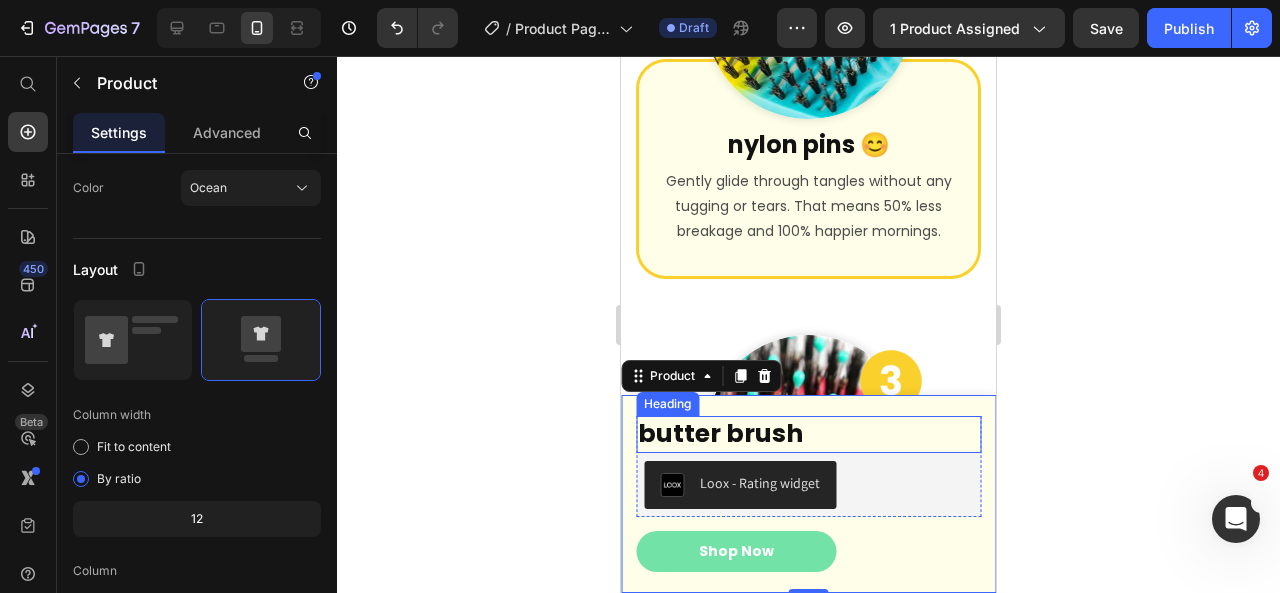 scroll, scrollTop: 4611, scrollLeft: 0, axis: vertical 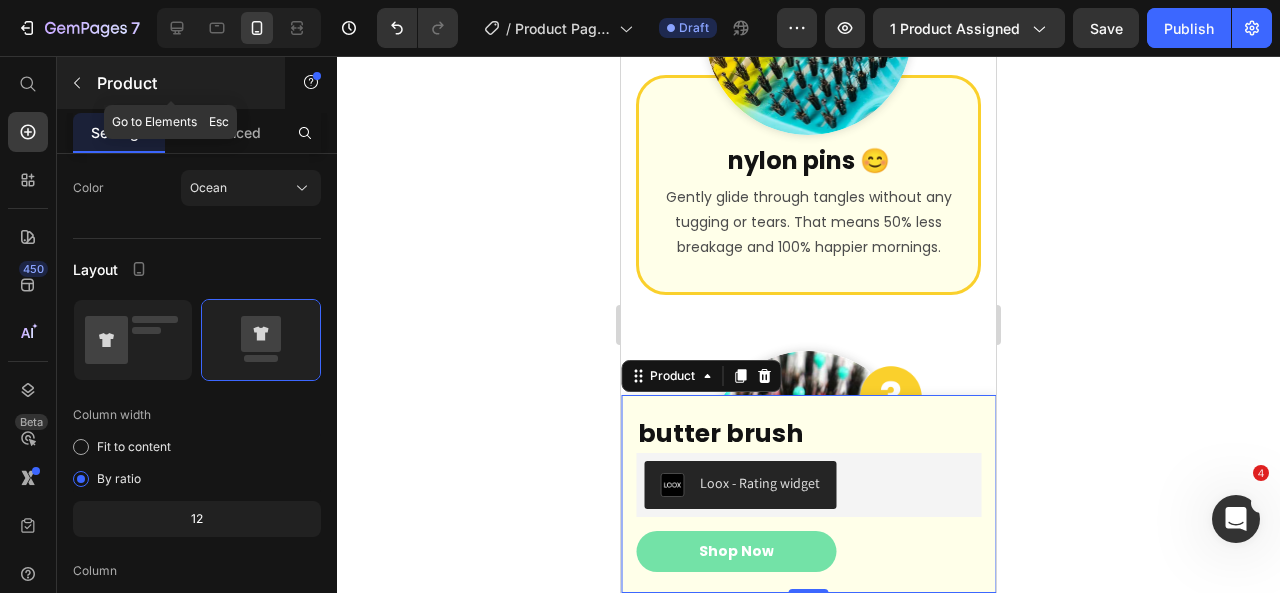click at bounding box center (77, 83) 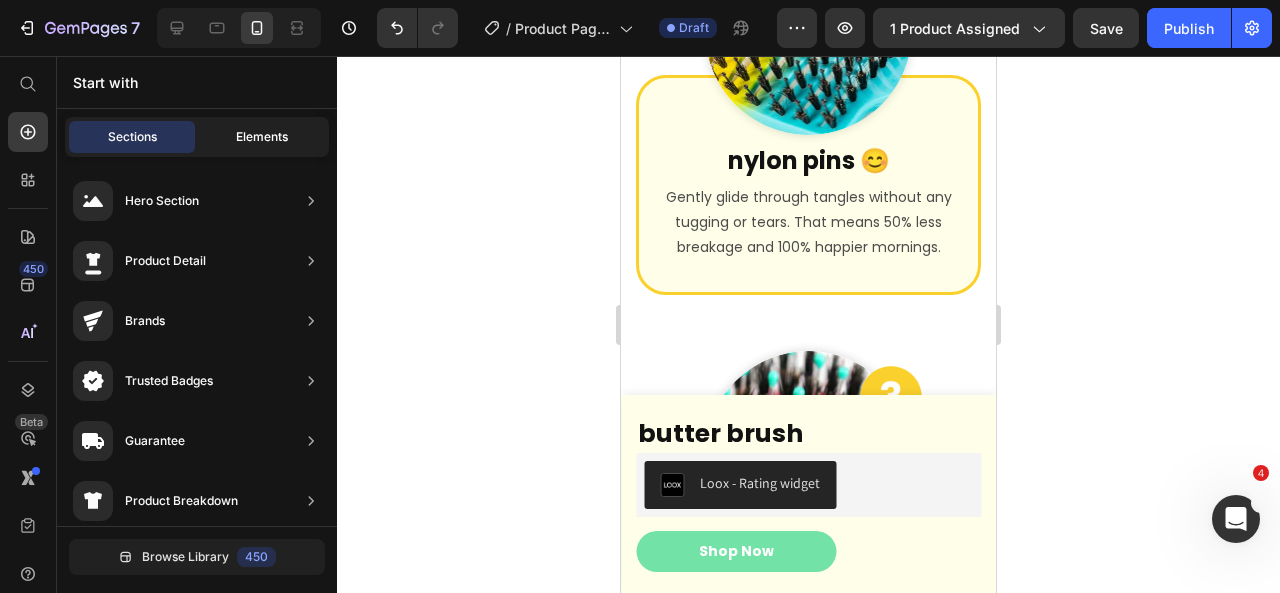 click on "Elements" at bounding box center [262, 137] 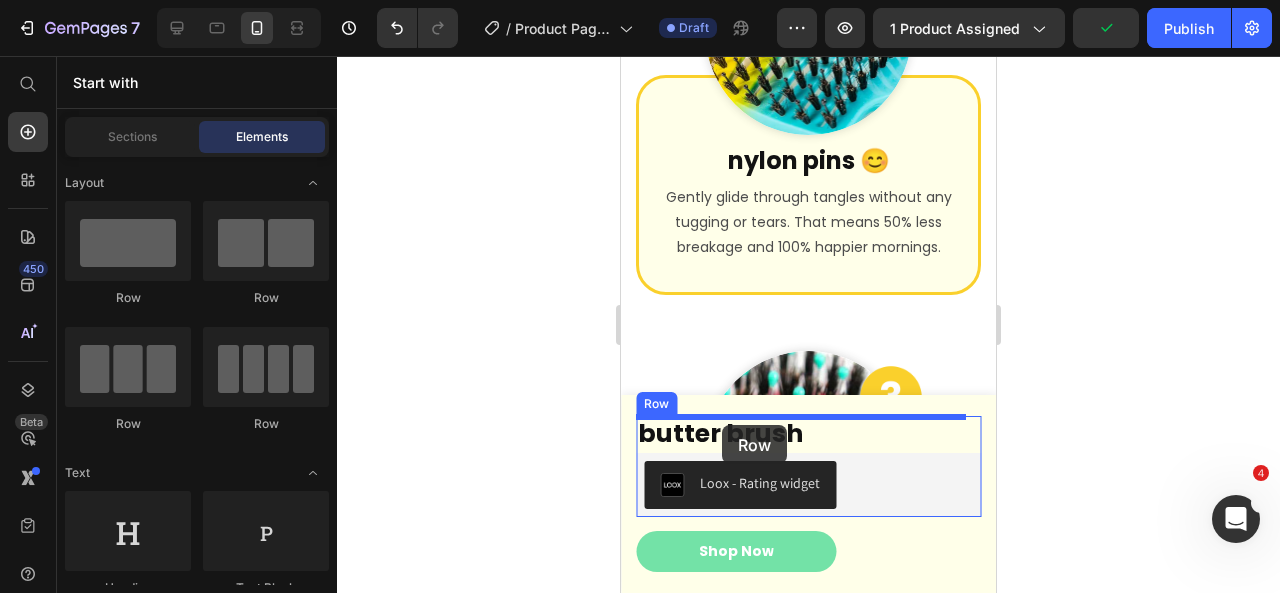 drag, startPoint x: 751, startPoint y: 313, endPoint x: 722, endPoint y: 425, distance: 115.69356 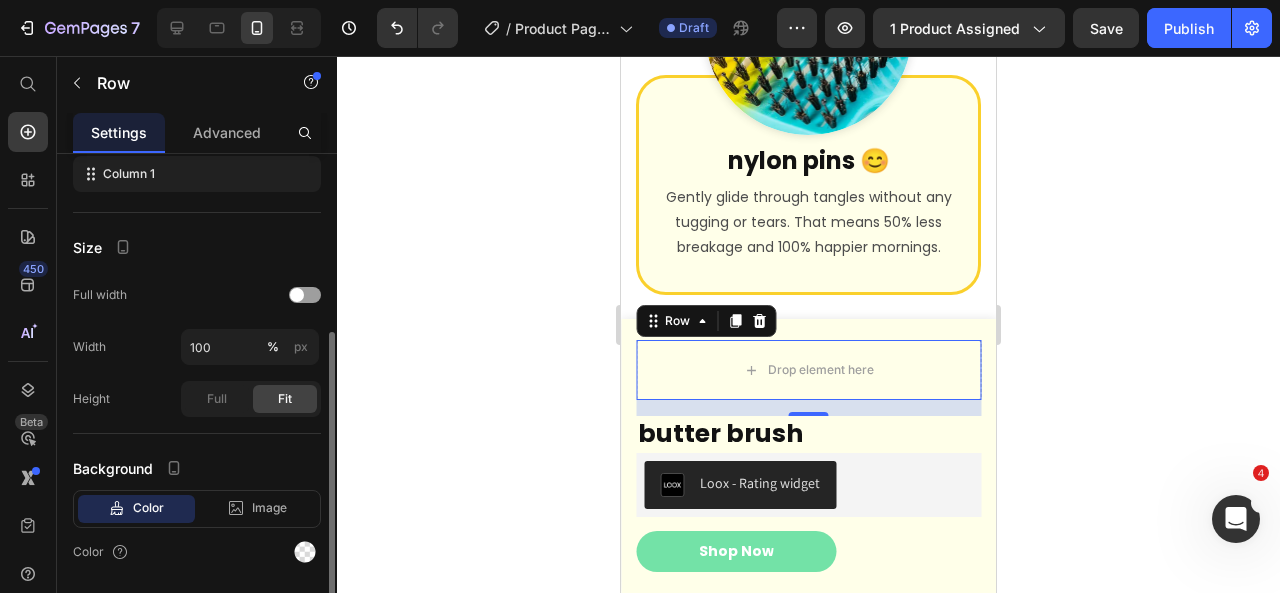scroll, scrollTop: 0, scrollLeft: 0, axis: both 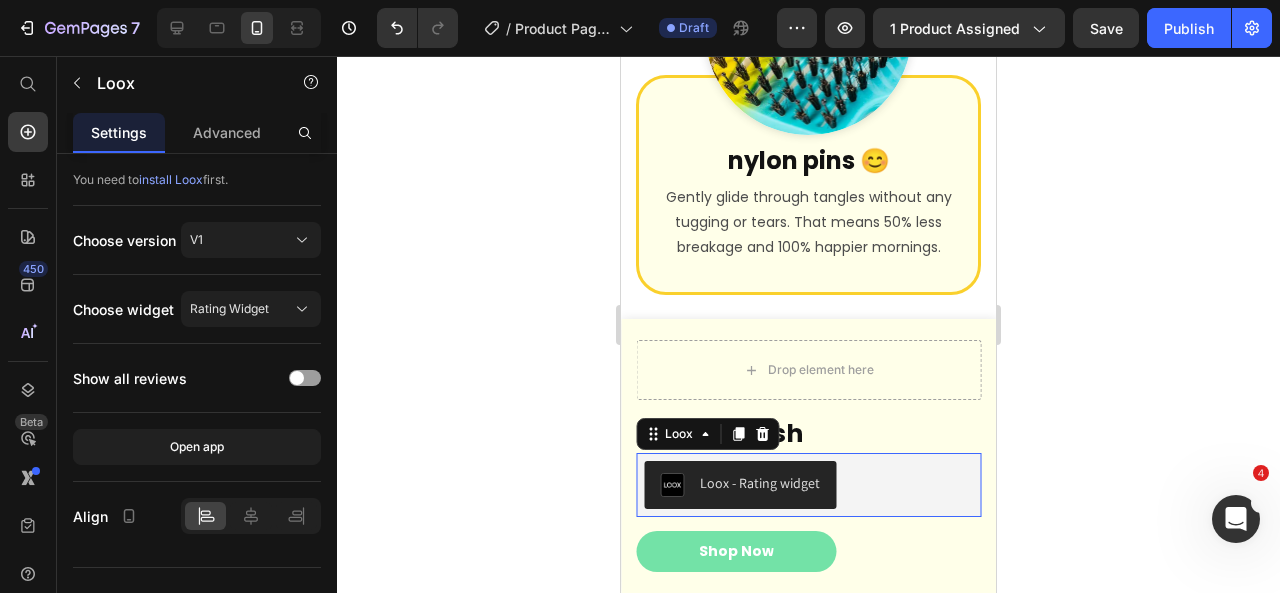 click on "Loox - Rating widget" at bounding box center [808, 485] 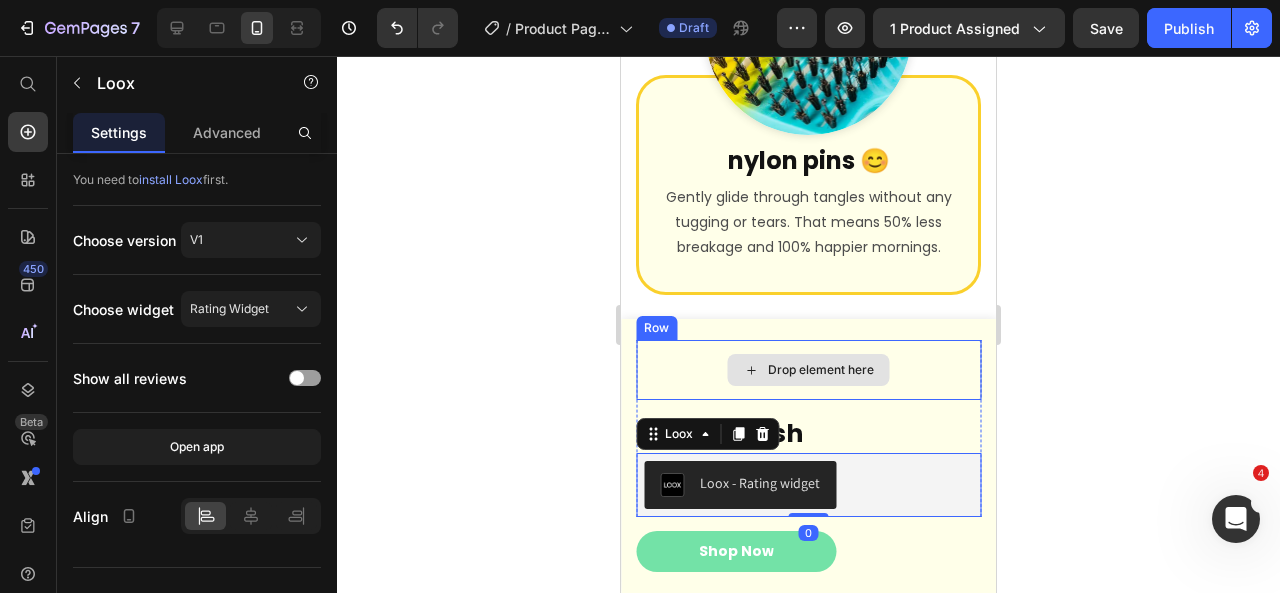 click on "Drop element here" at bounding box center [808, 370] 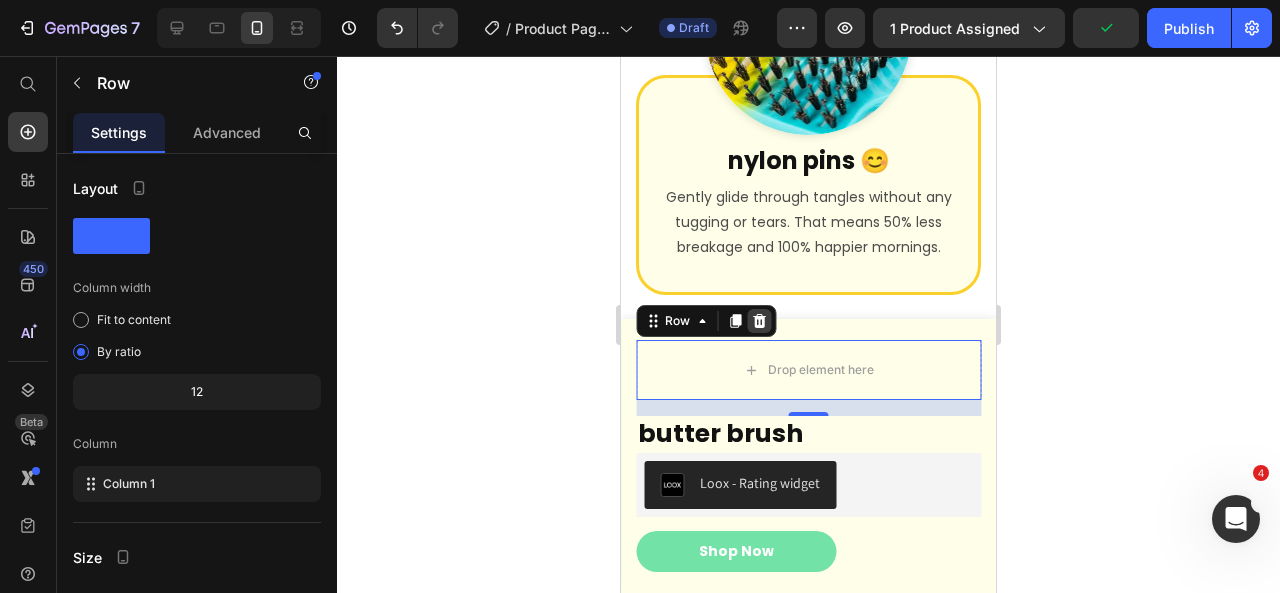 click 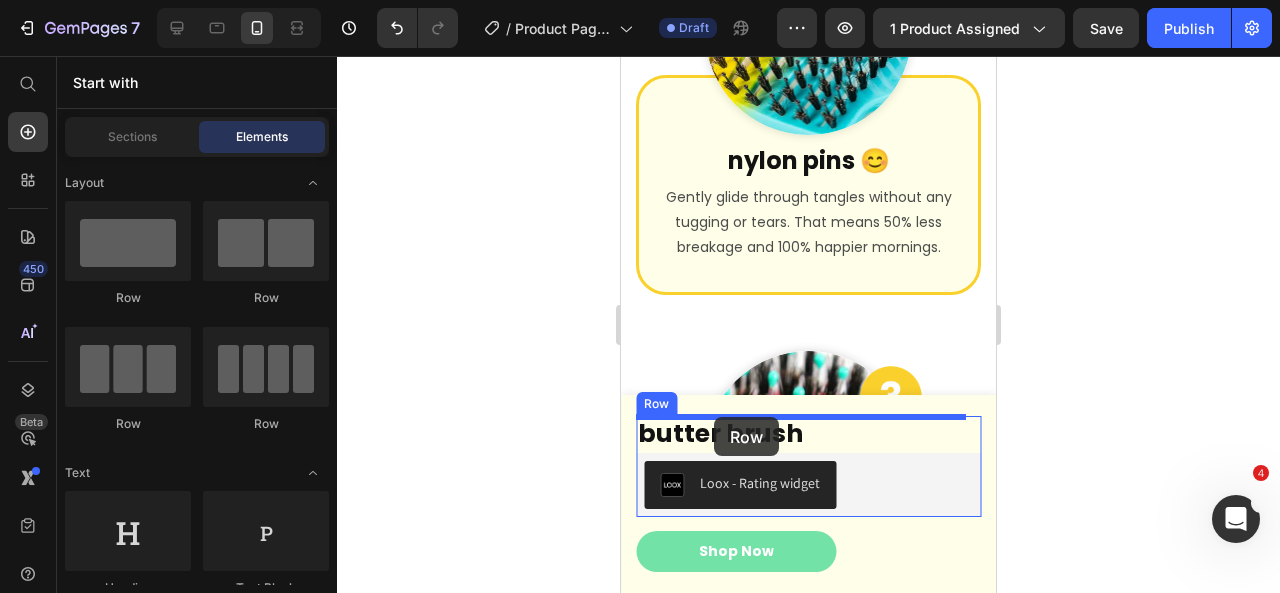 drag, startPoint x: 892, startPoint y: 327, endPoint x: 714, endPoint y: 419, distance: 200.36966 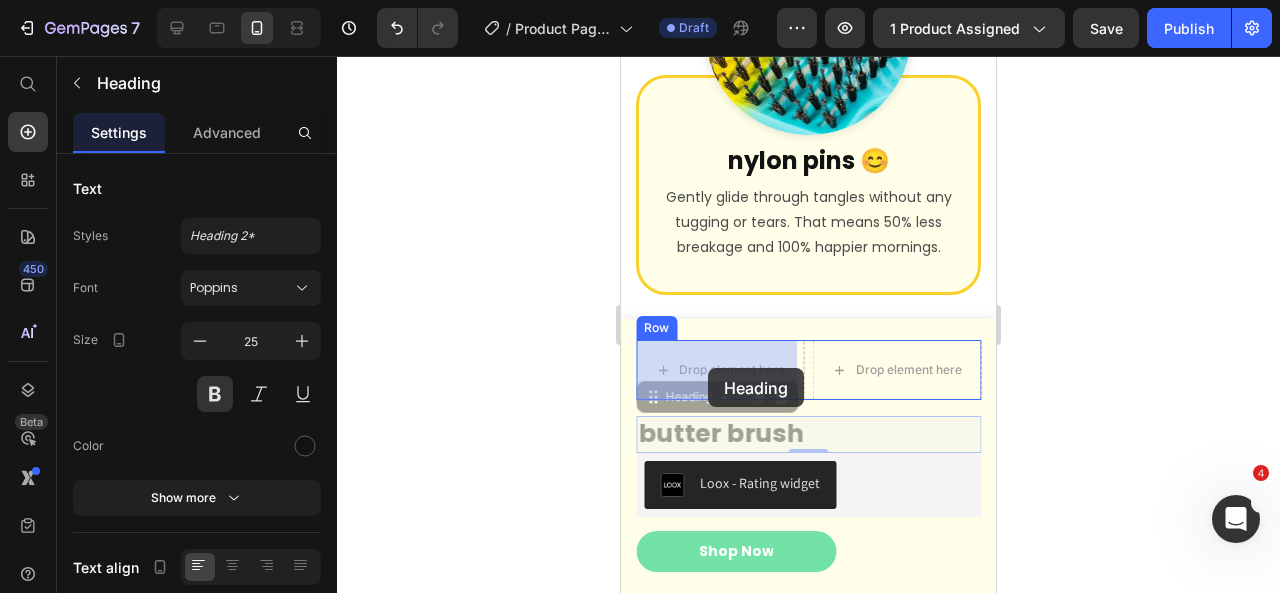 drag, startPoint x: 688, startPoint y: 432, endPoint x: 708, endPoint y: 368, distance: 67.052216 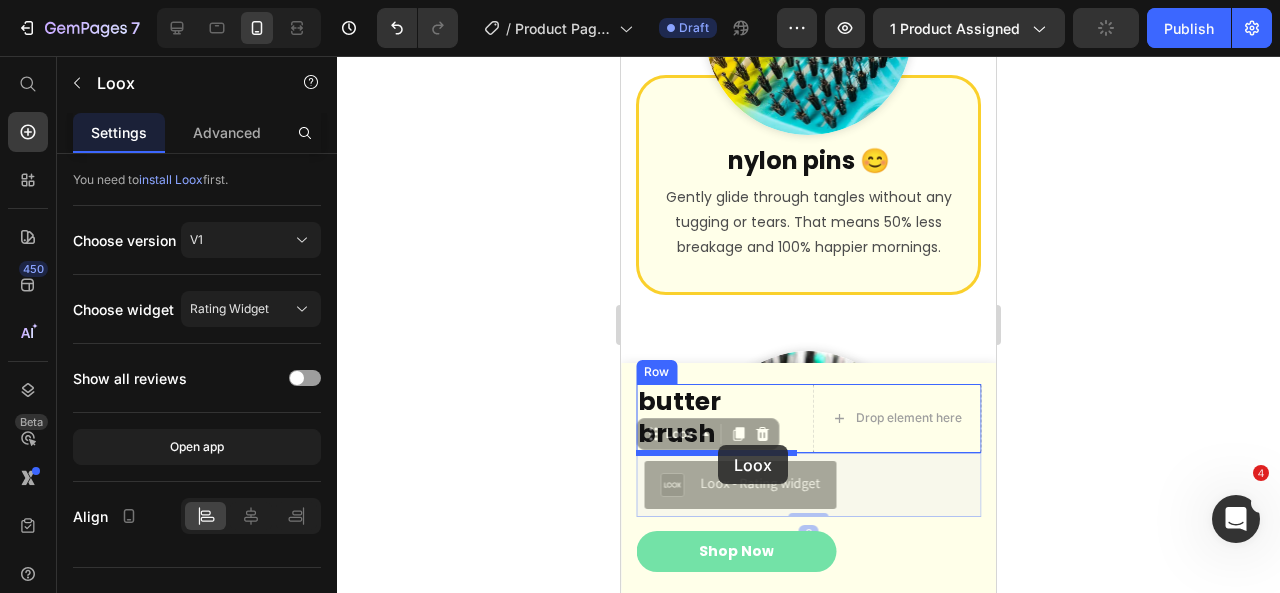 drag, startPoint x: 732, startPoint y: 483, endPoint x: 719, endPoint y: 445, distance: 40.16217 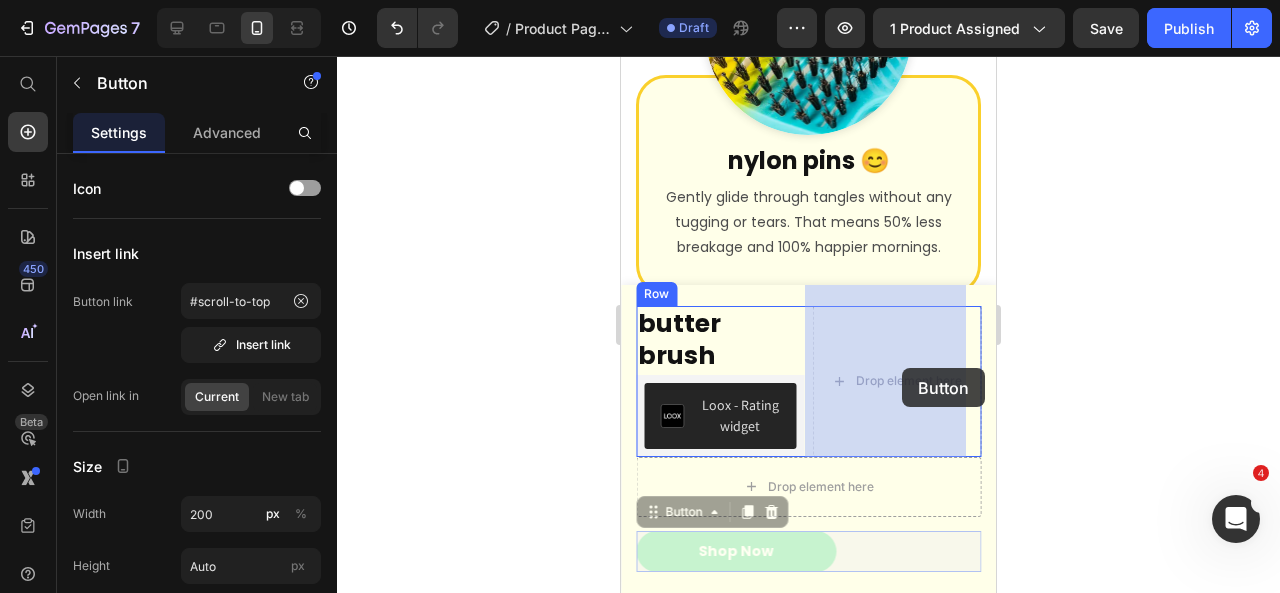 drag, startPoint x: 746, startPoint y: 557, endPoint x: 902, endPoint y: 369, distance: 244.2949 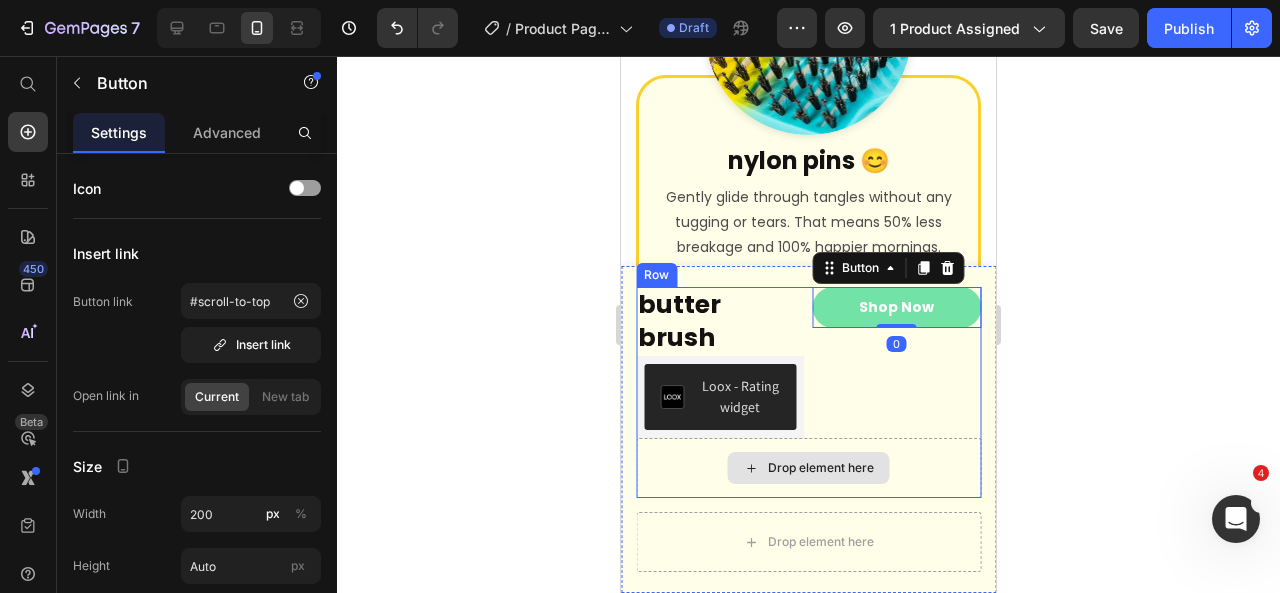 click on "Drop element here" at bounding box center (808, 468) 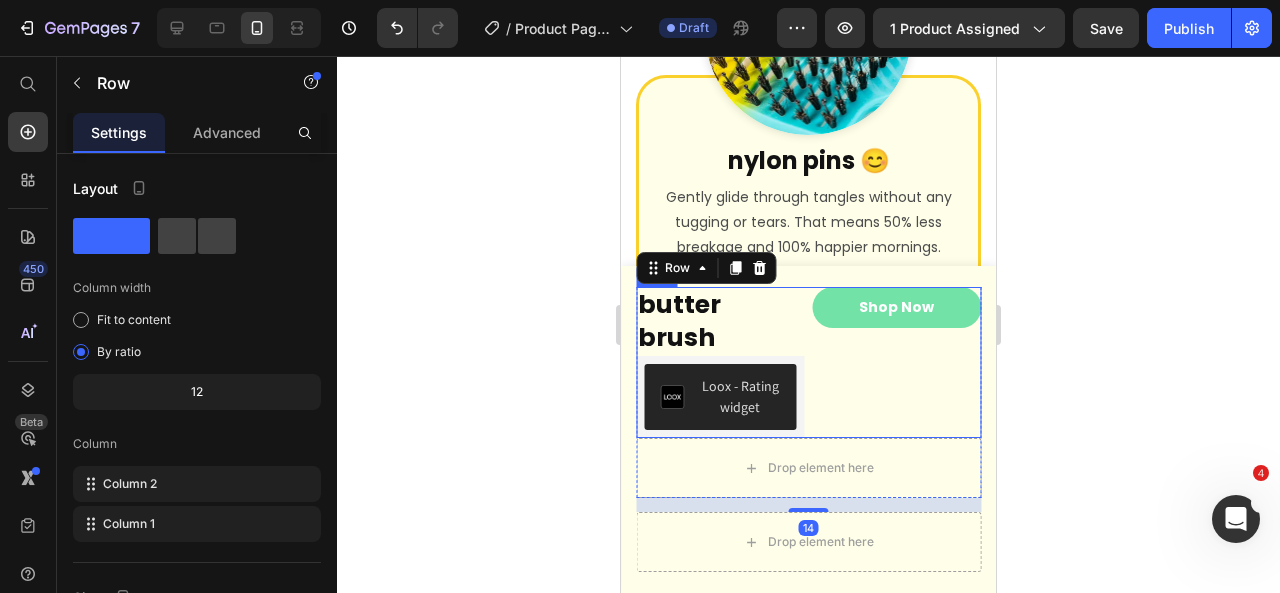 click on "Shop Now Button" at bounding box center (897, 362) 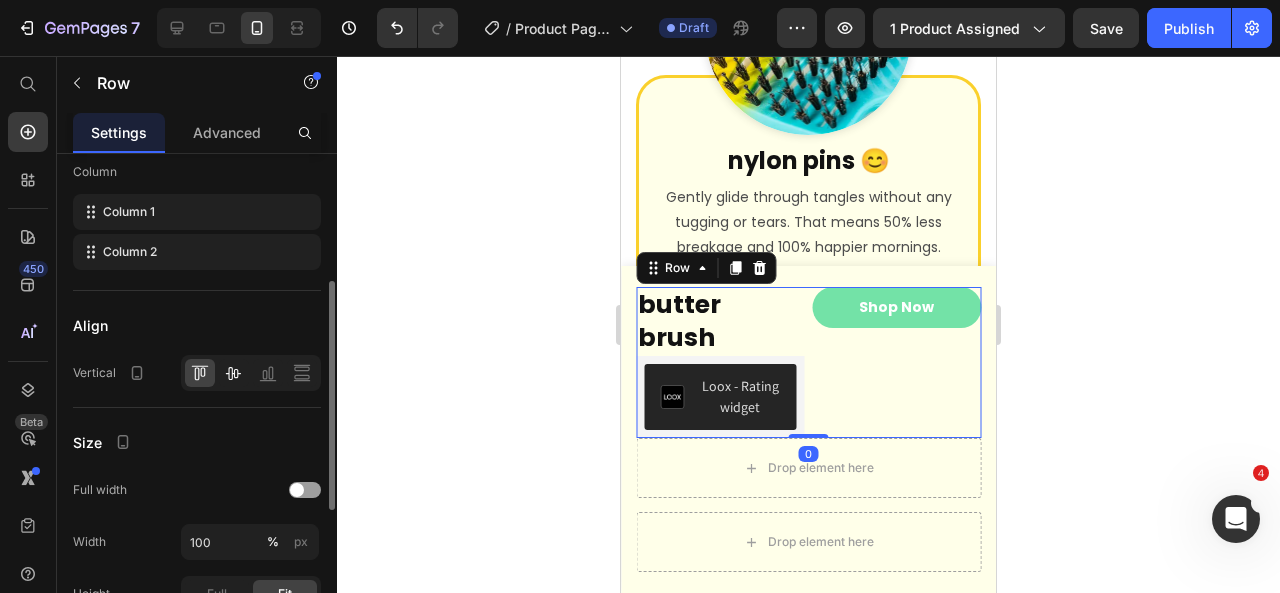 scroll, scrollTop: 273, scrollLeft: 0, axis: vertical 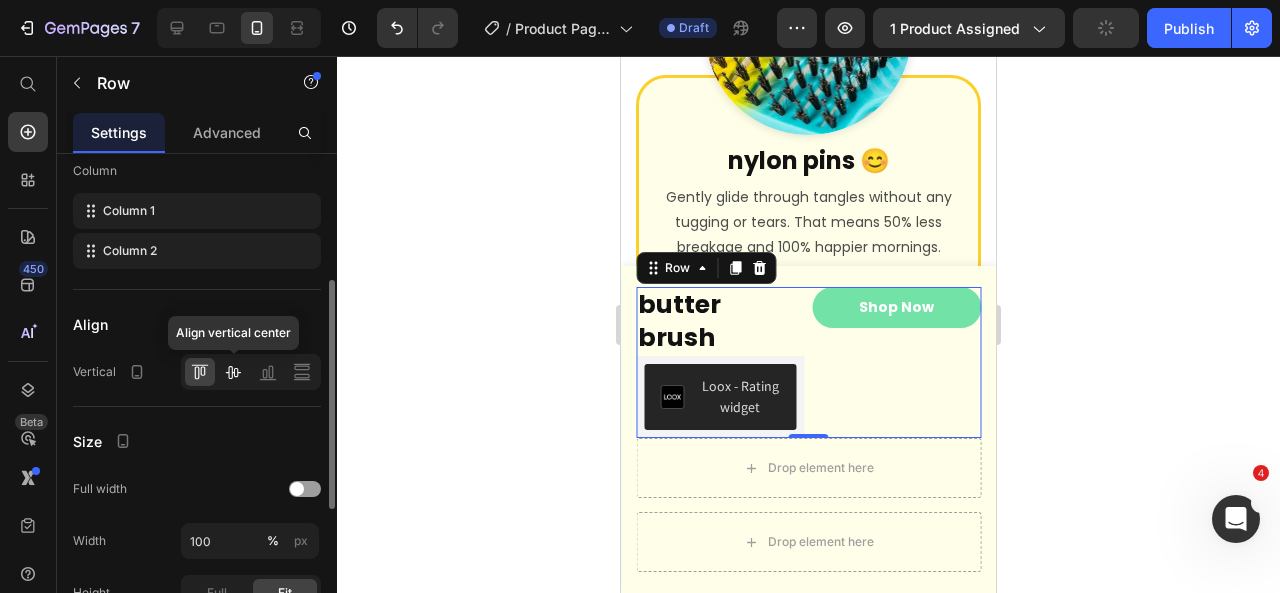 click 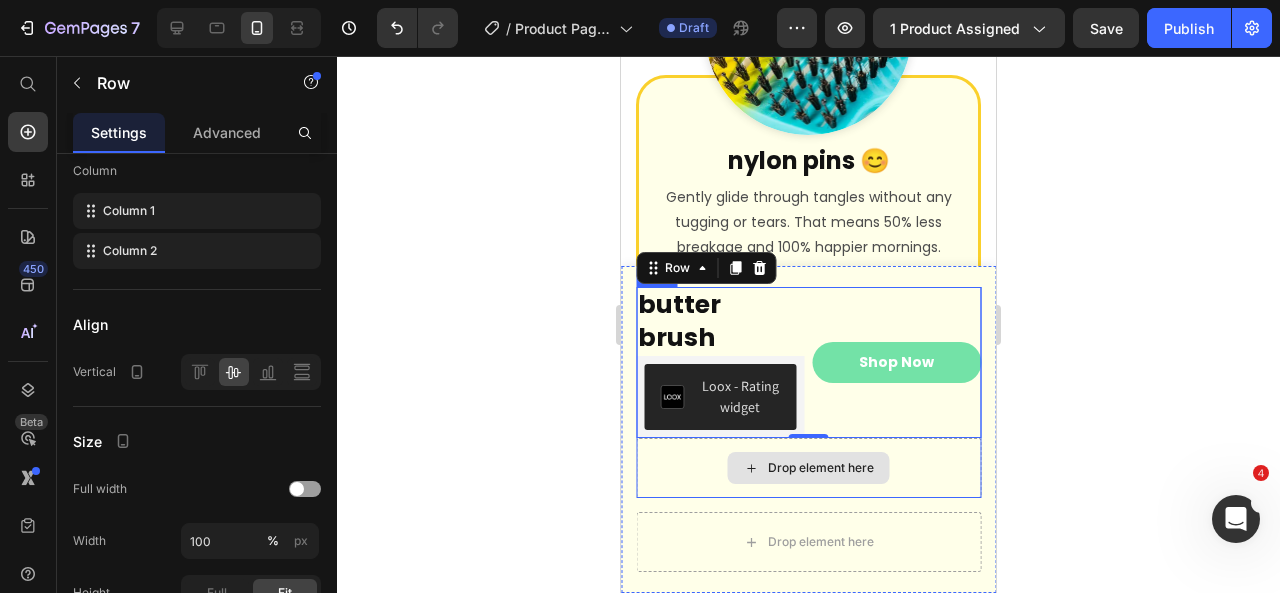 click on "Drop element here" at bounding box center (808, 468) 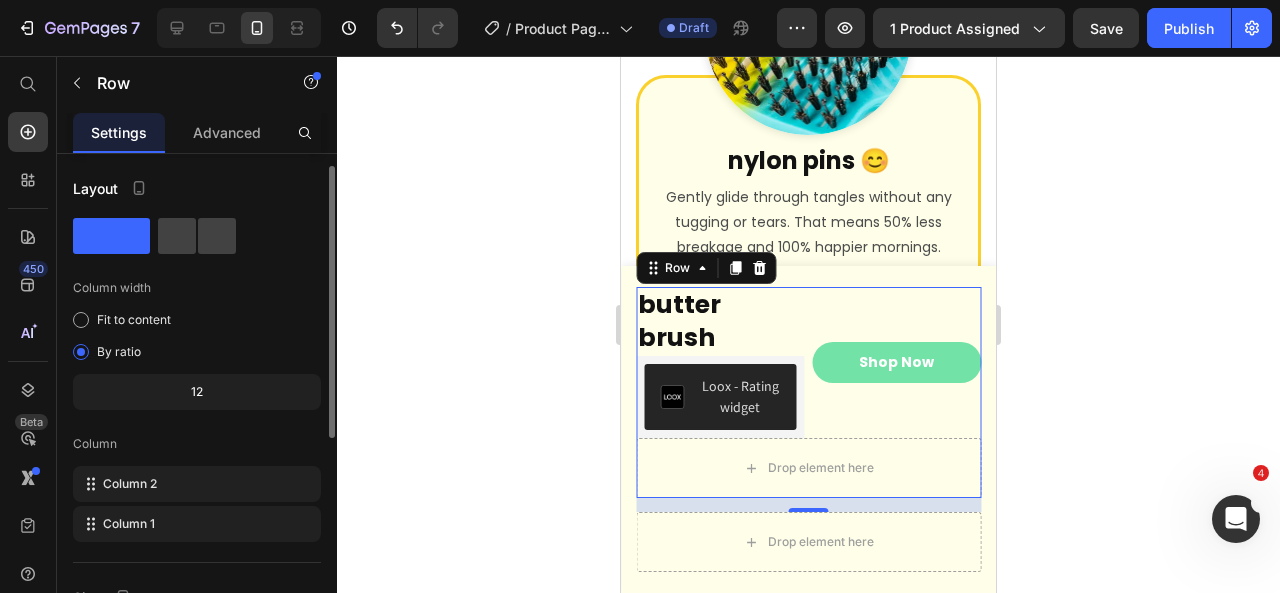 scroll, scrollTop: 110, scrollLeft: 0, axis: vertical 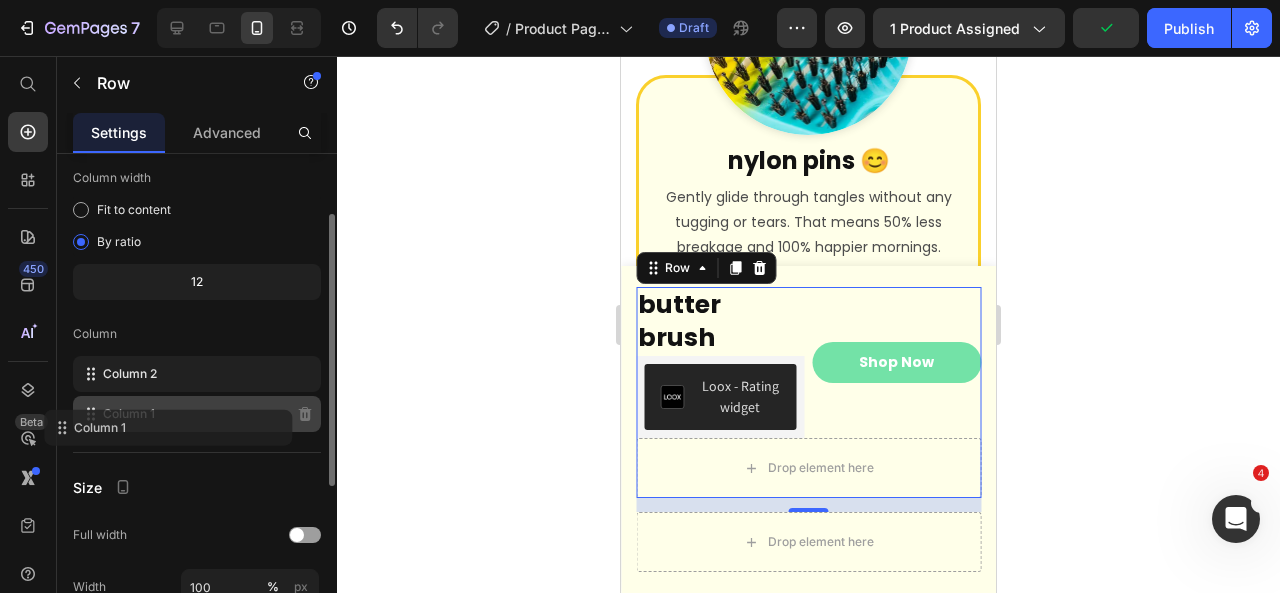 click on "Column 1" 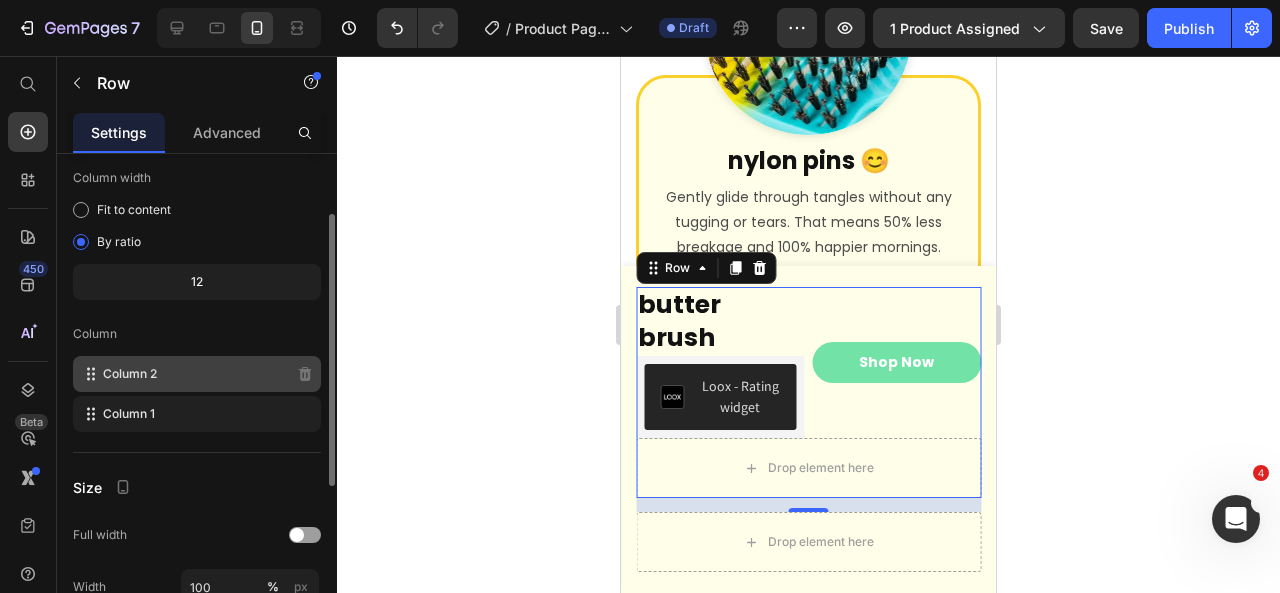 click on "Column 2" 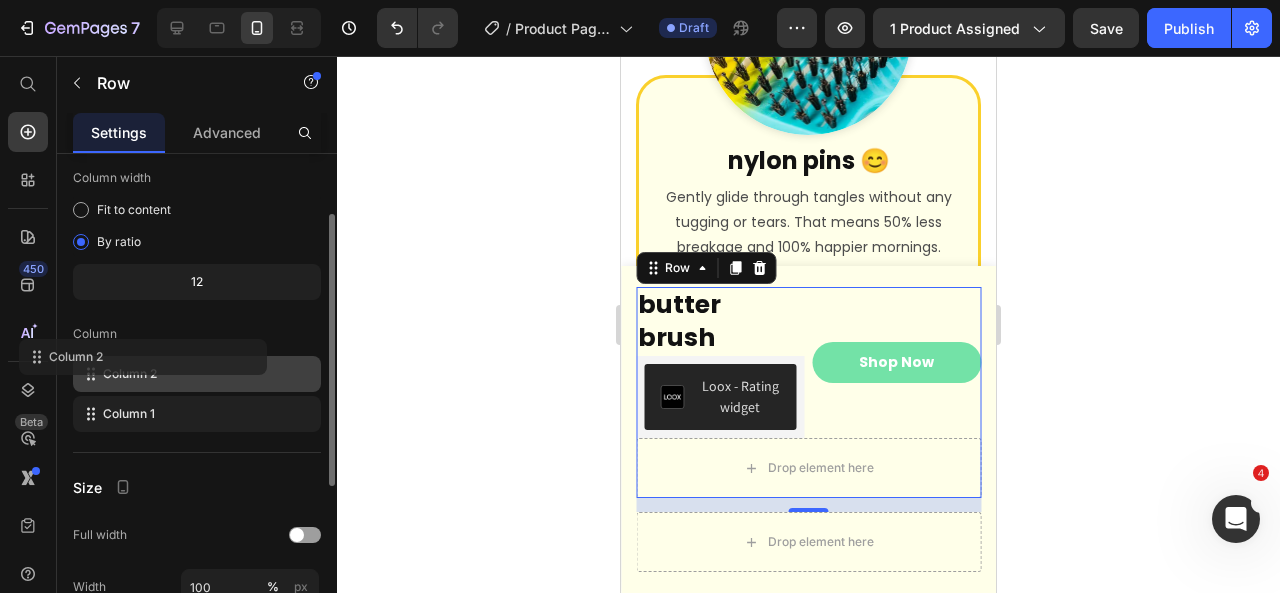 click on "Column" at bounding box center [197, 334] 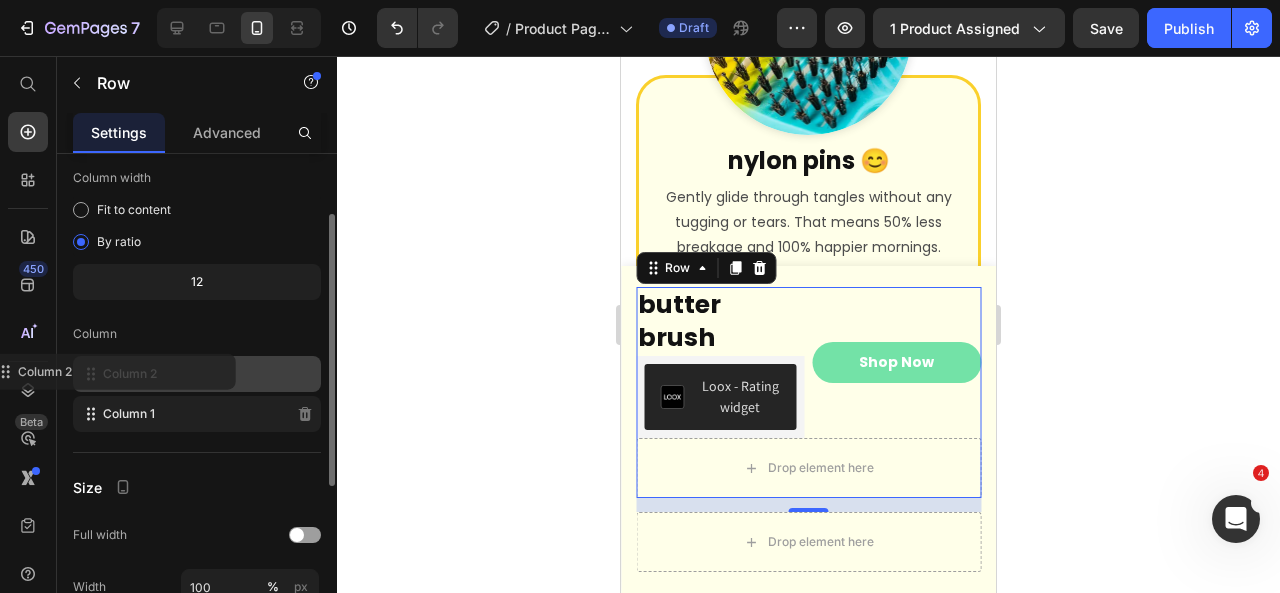 type 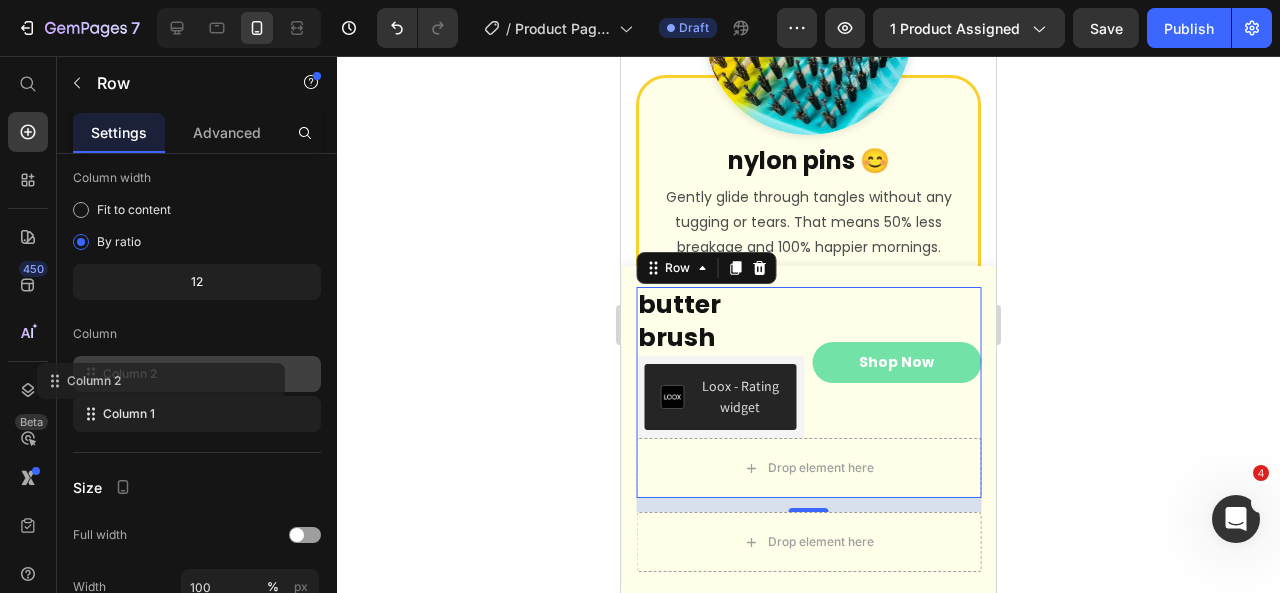 click on "Column 2" 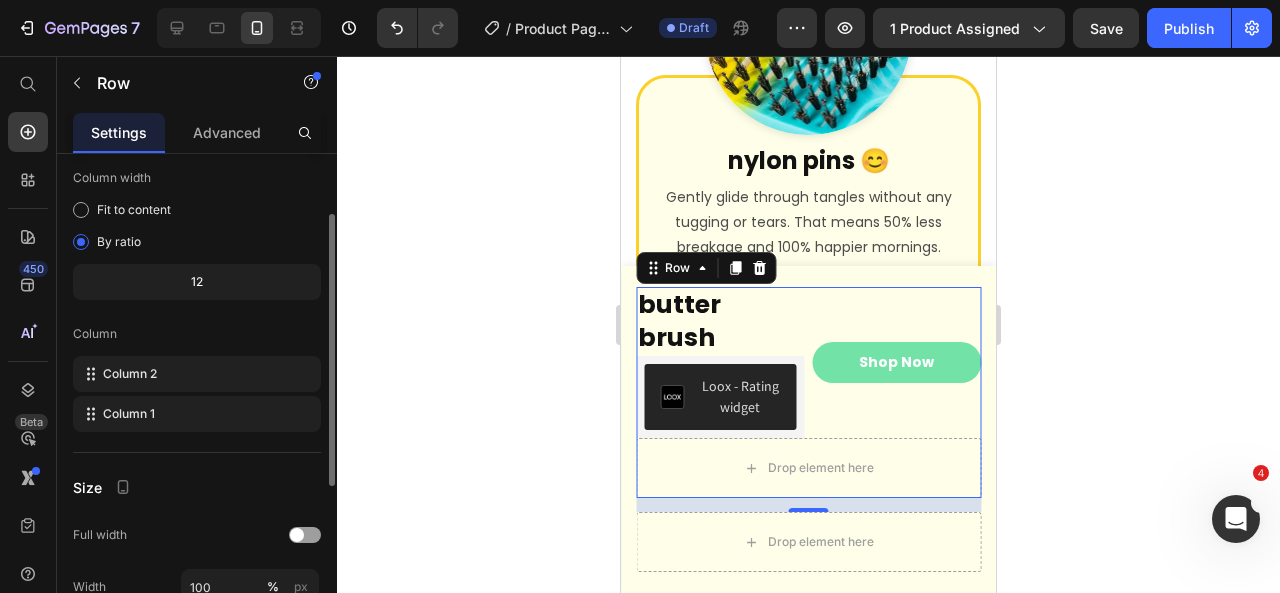 scroll, scrollTop: 0, scrollLeft: 0, axis: both 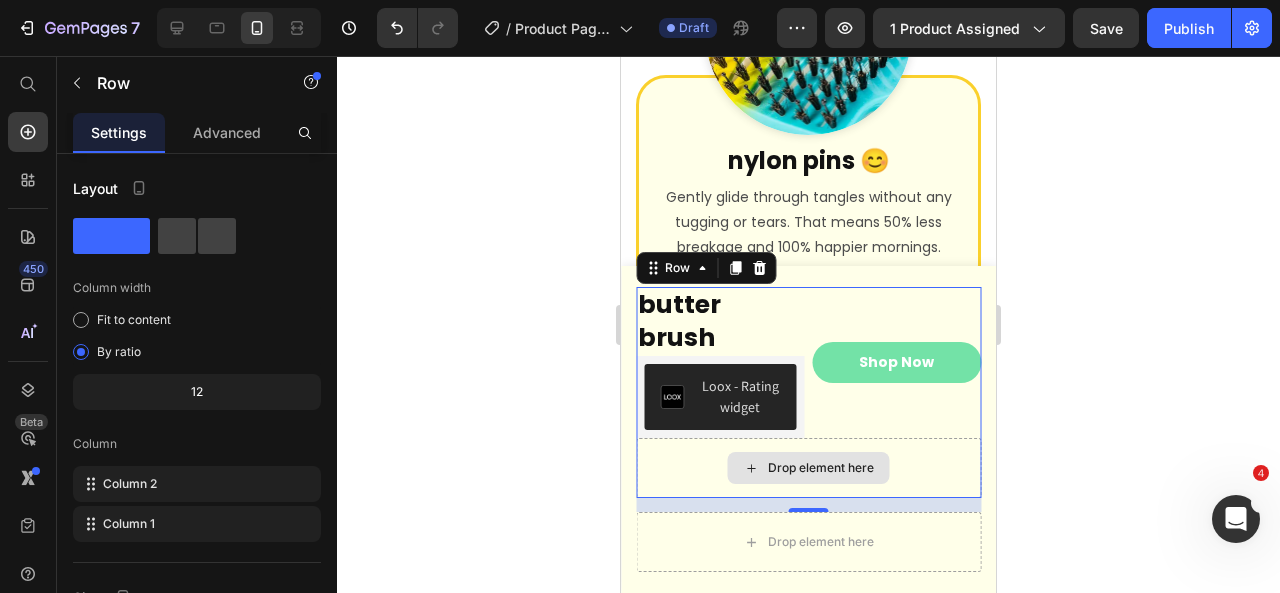 click on "Drop element here" at bounding box center [808, 468] 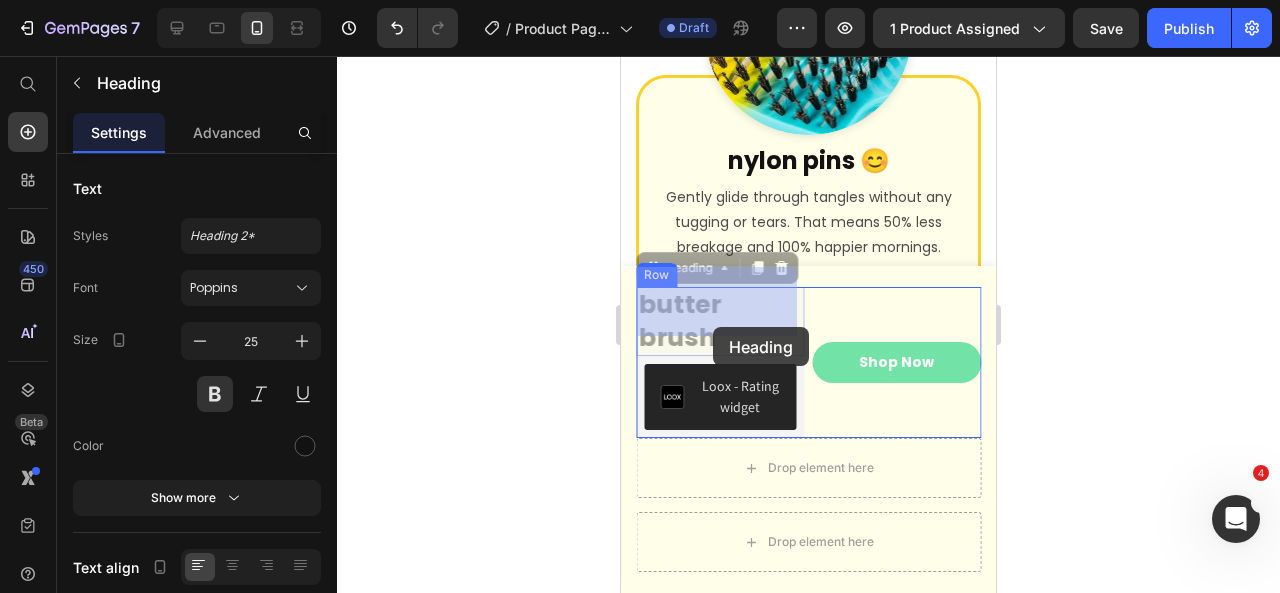 drag, startPoint x: 679, startPoint y: 306, endPoint x: 714, endPoint y: 328, distance: 41.340054 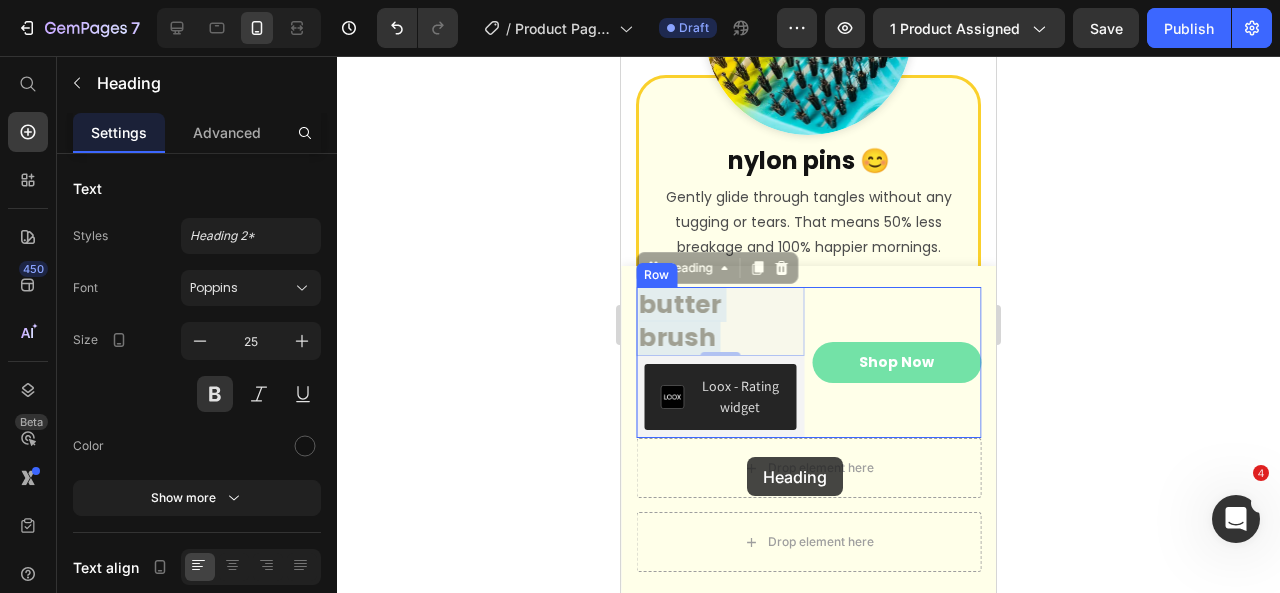 drag, startPoint x: 689, startPoint y: 286, endPoint x: 747, endPoint y: 457, distance: 180.56854 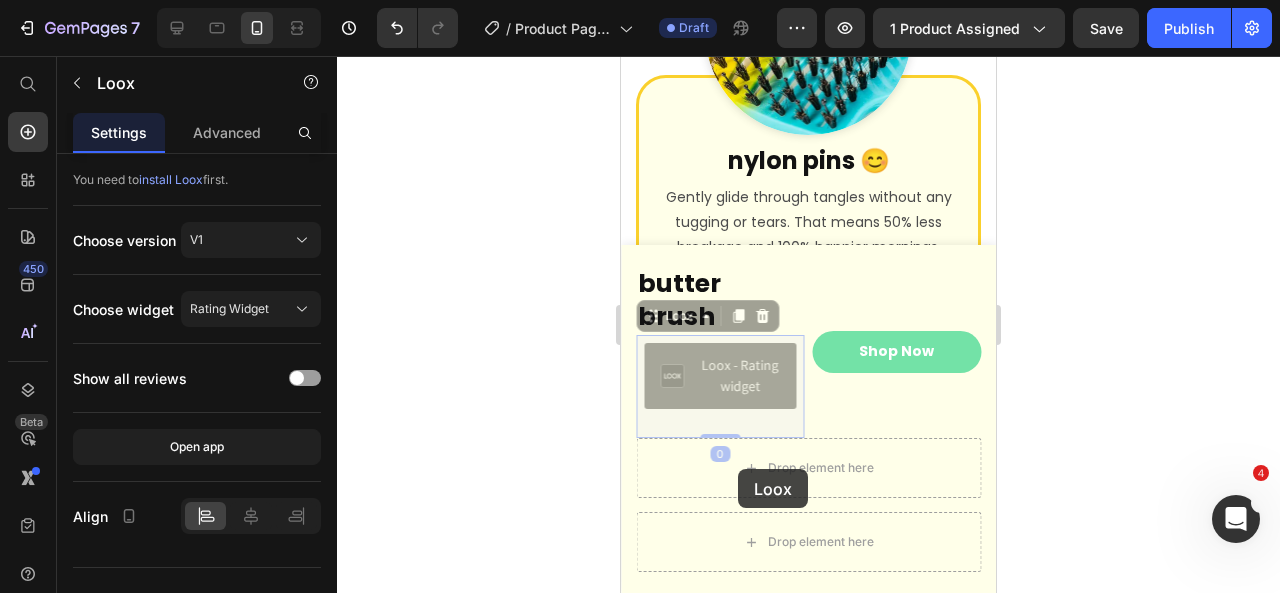 drag, startPoint x: 714, startPoint y: 369, endPoint x: 738, endPoint y: 469, distance: 102.83968 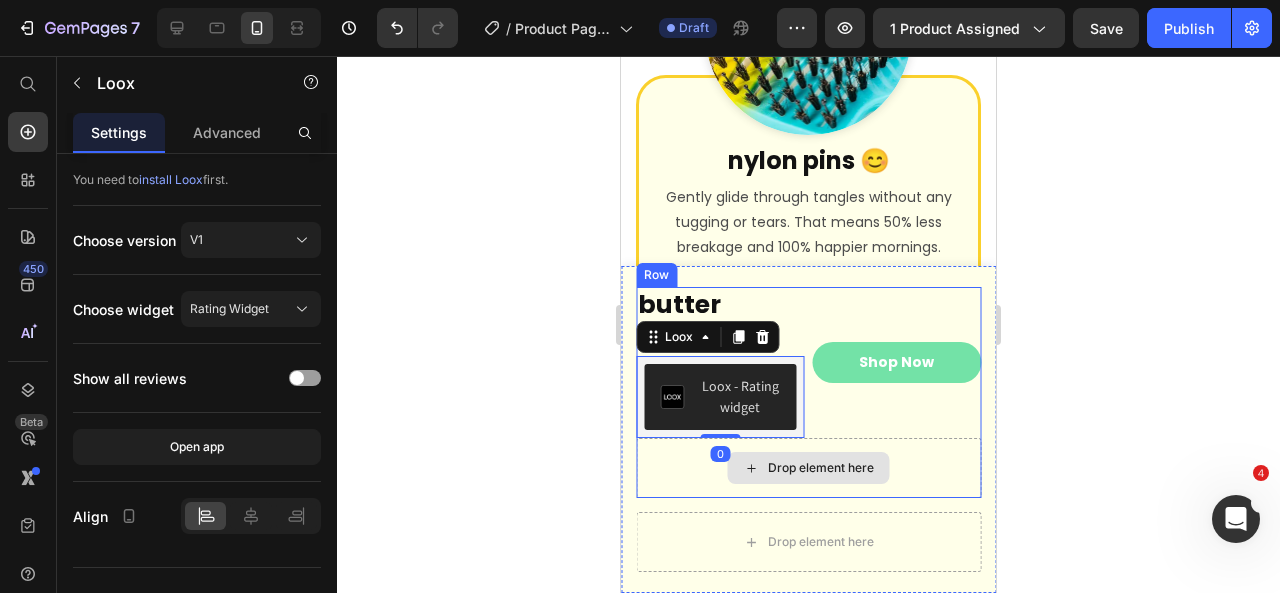 click on "Drop element here" at bounding box center [809, 468] 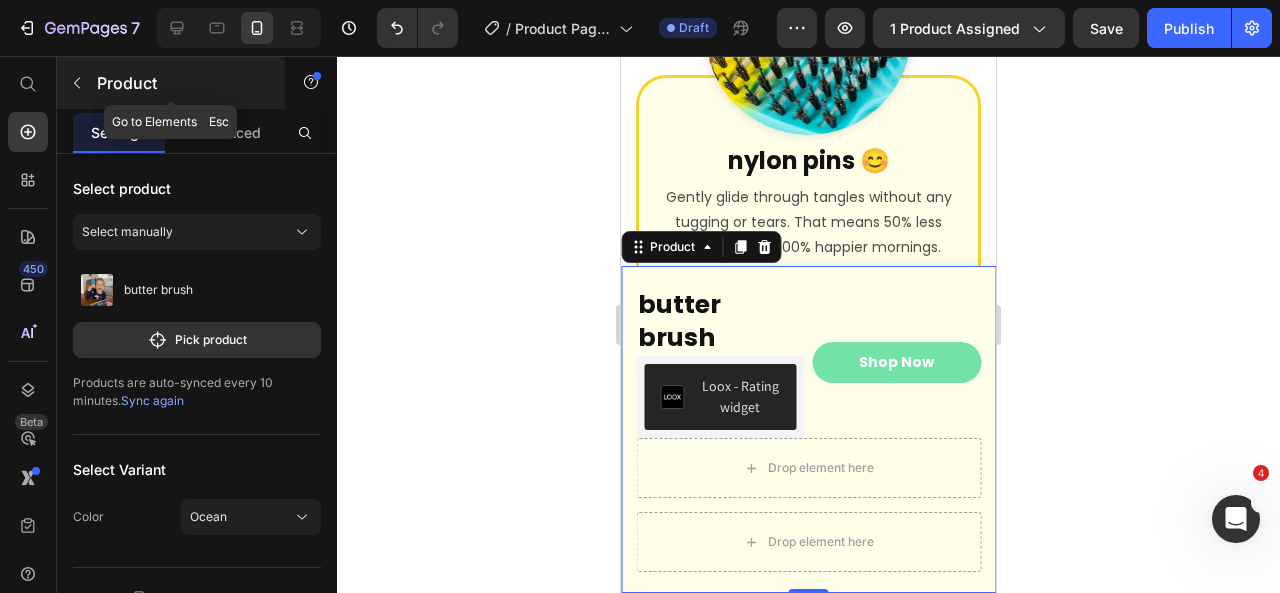 click 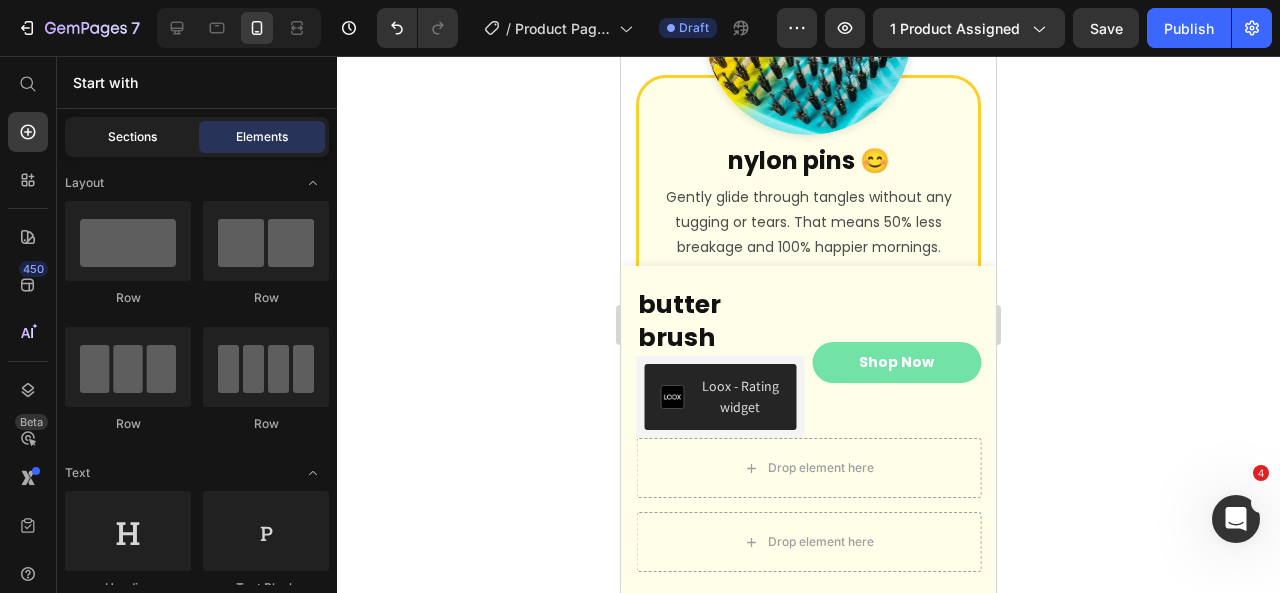 click on "Sections" at bounding box center [132, 137] 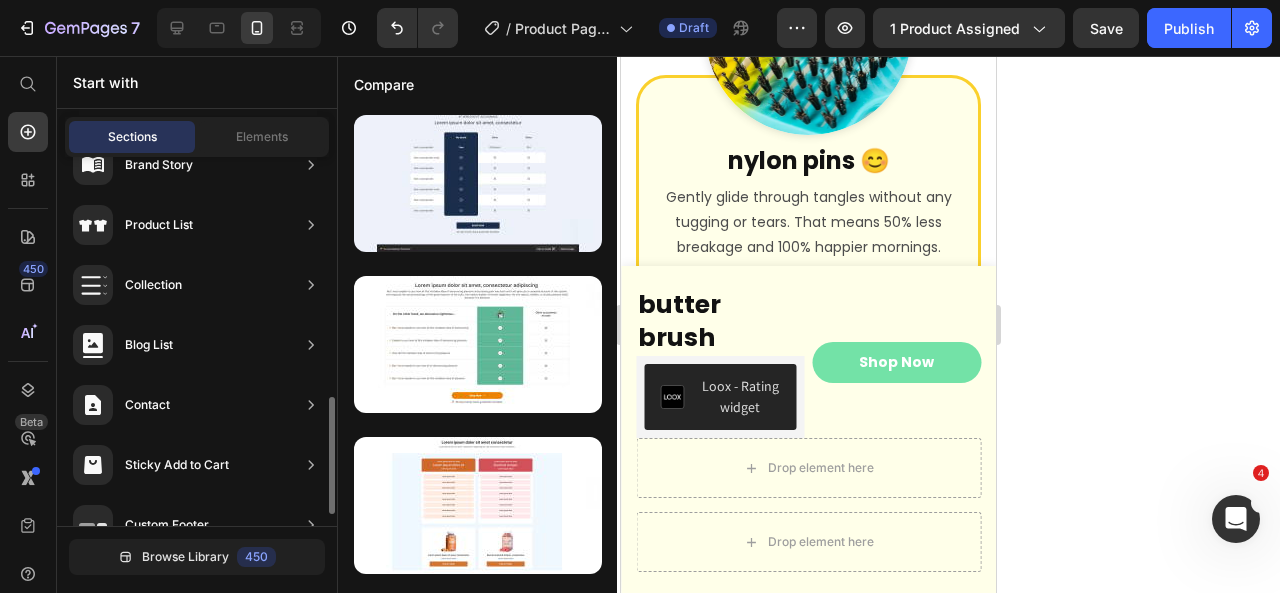 scroll, scrollTop: 790, scrollLeft: 0, axis: vertical 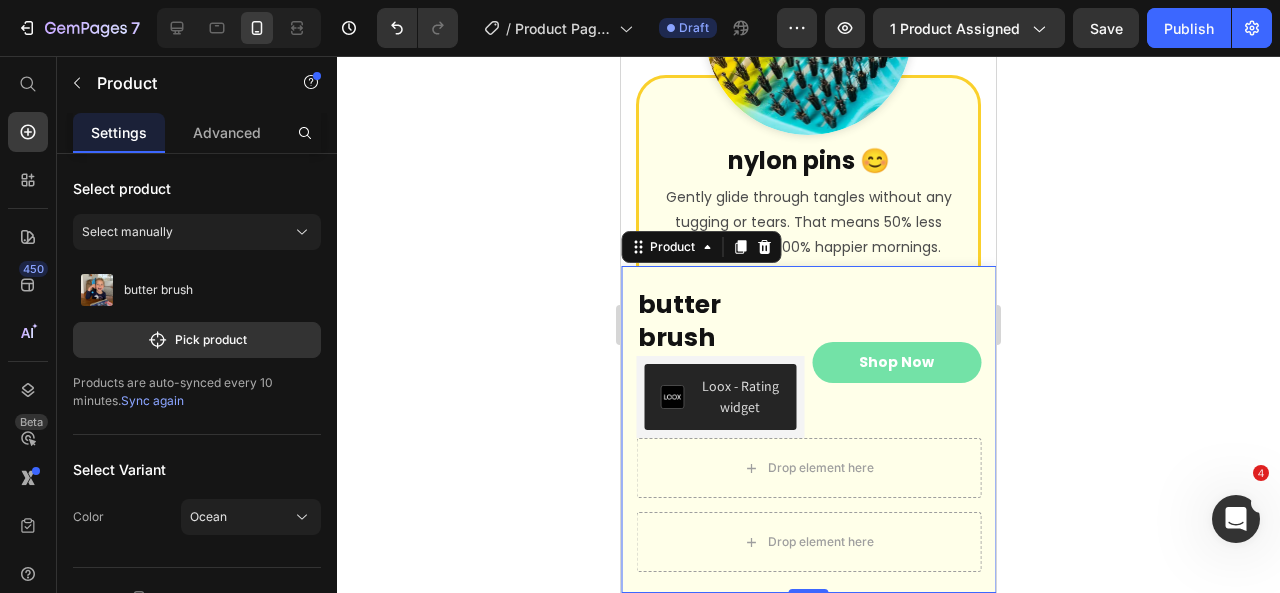 click 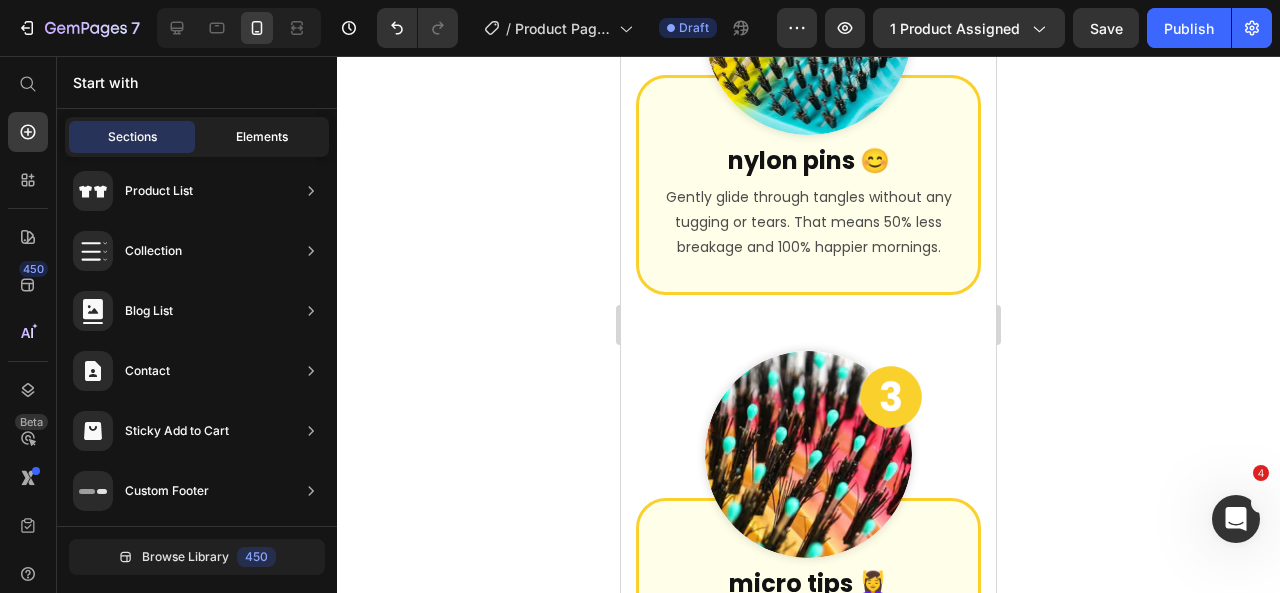 click on "Elements" at bounding box center (262, 137) 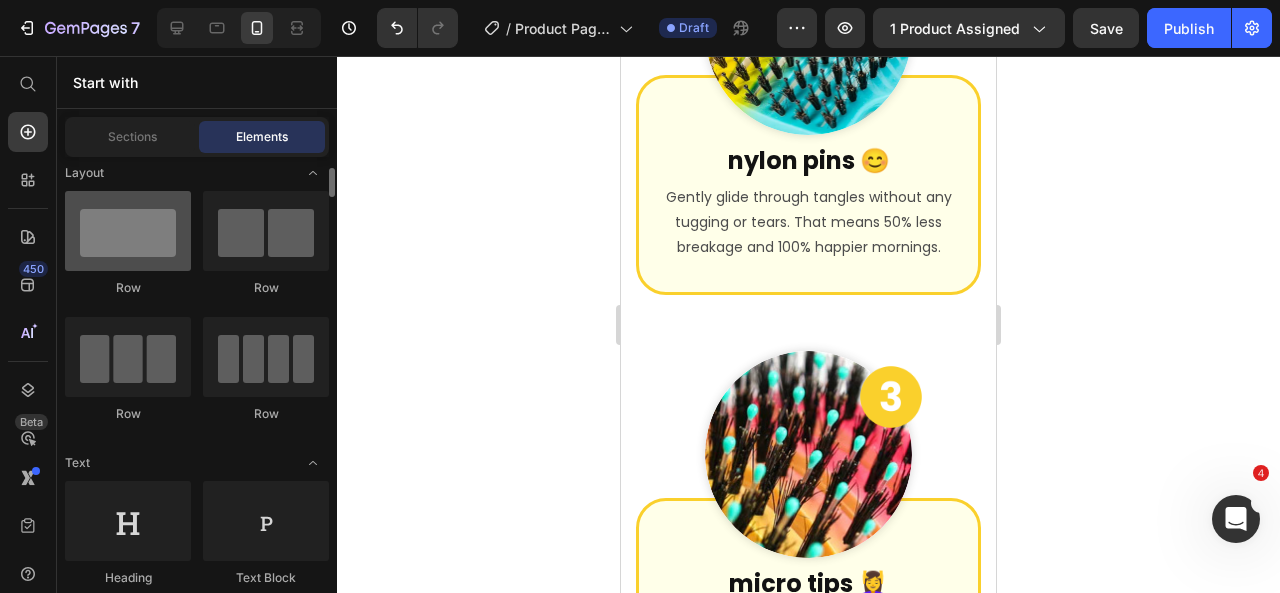 scroll, scrollTop: 6, scrollLeft: 0, axis: vertical 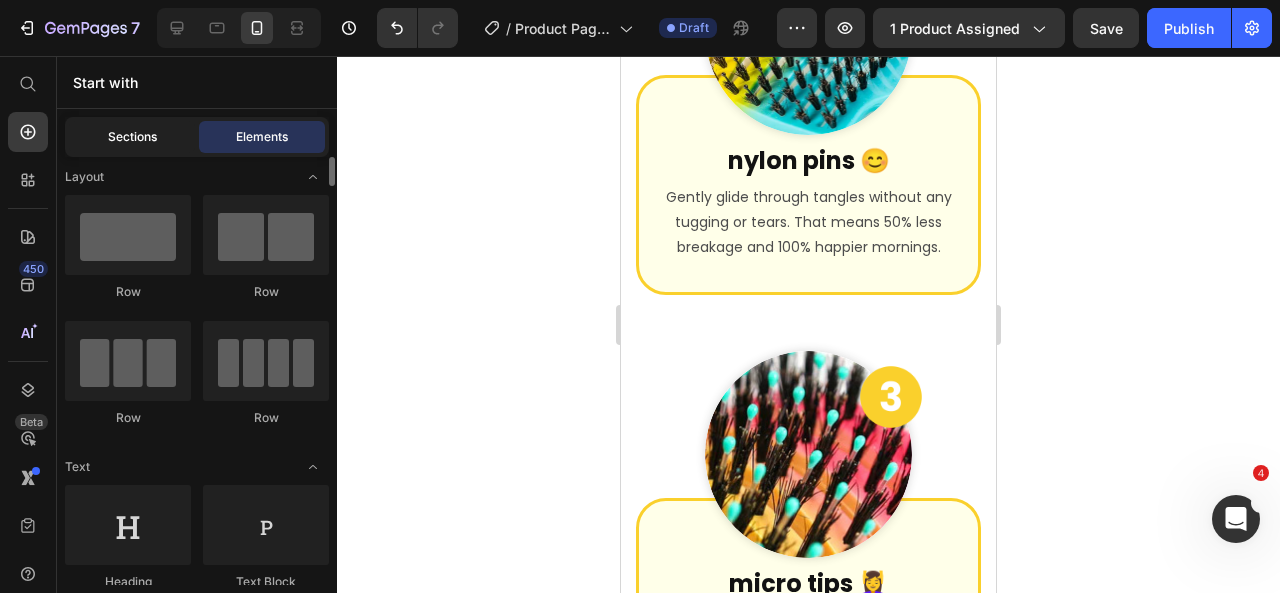 click on "Sections" 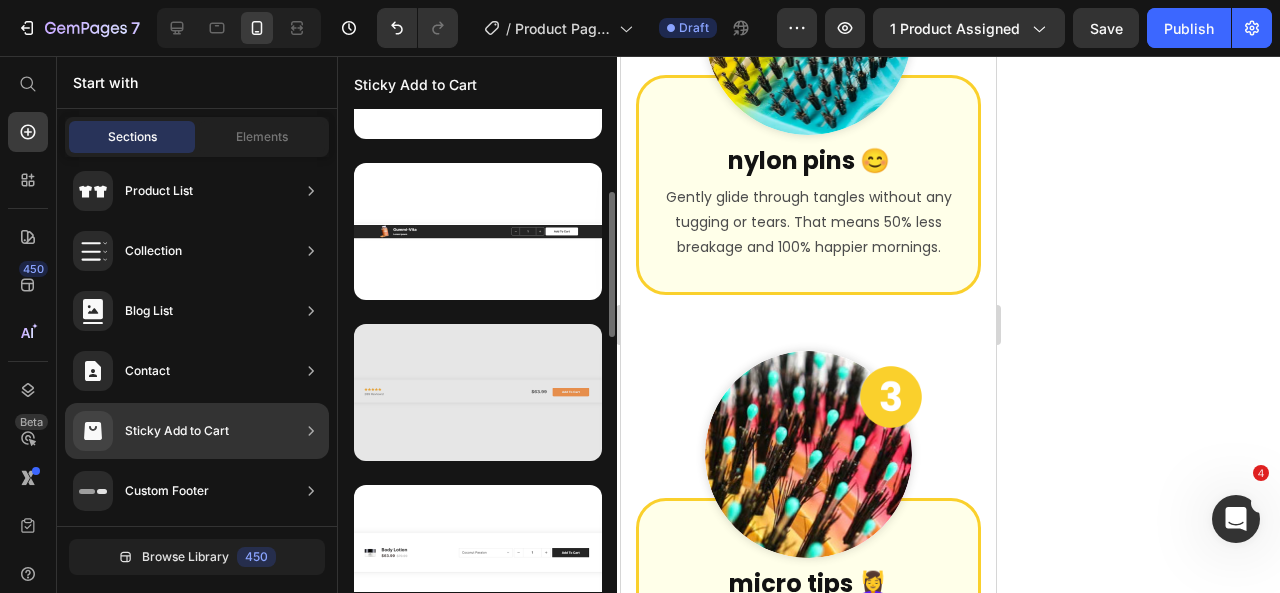 scroll, scrollTop: 377, scrollLeft: 0, axis: vertical 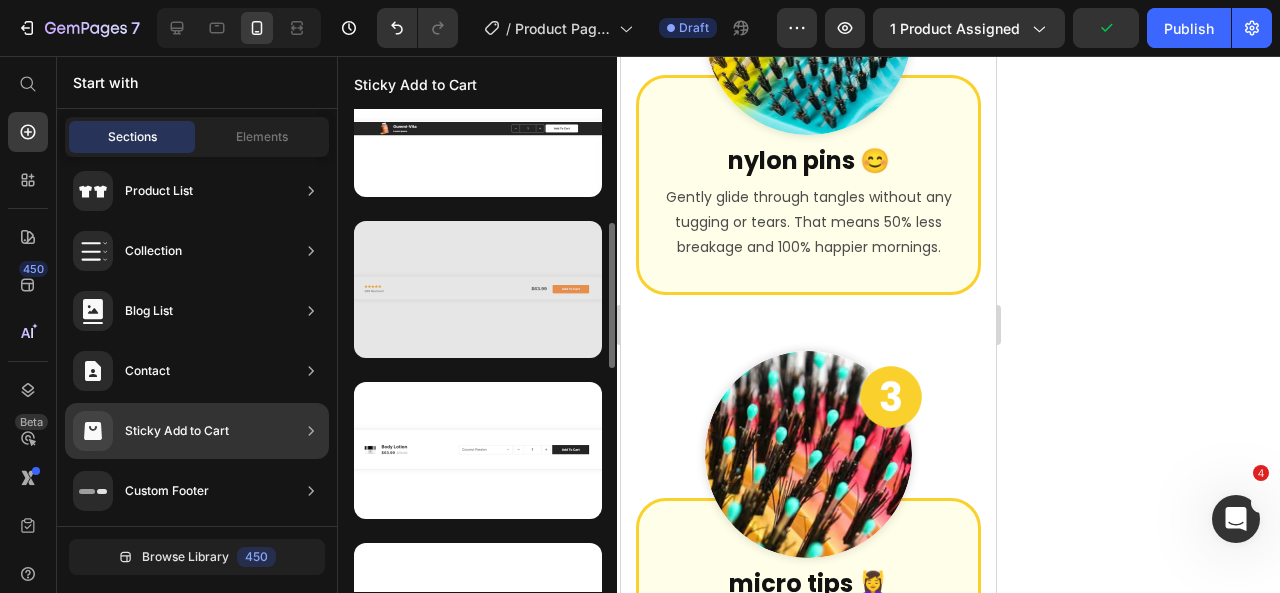 click at bounding box center (478, 289) 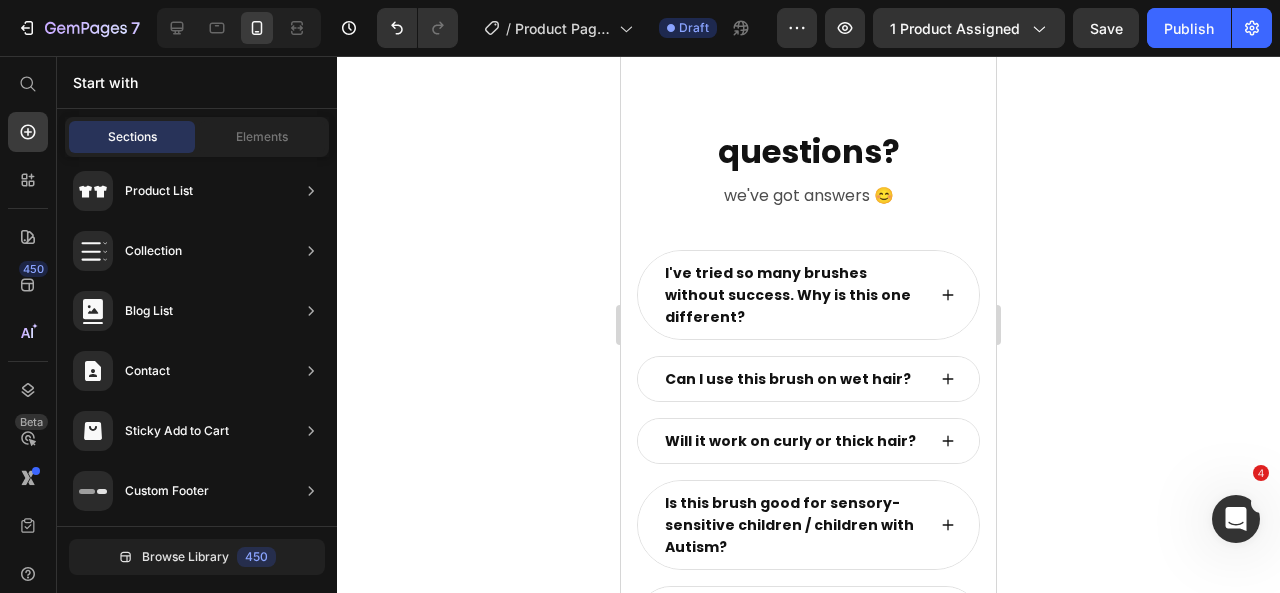 scroll, scrollTop: 9369, scrollLeft: 0, axis: vertical 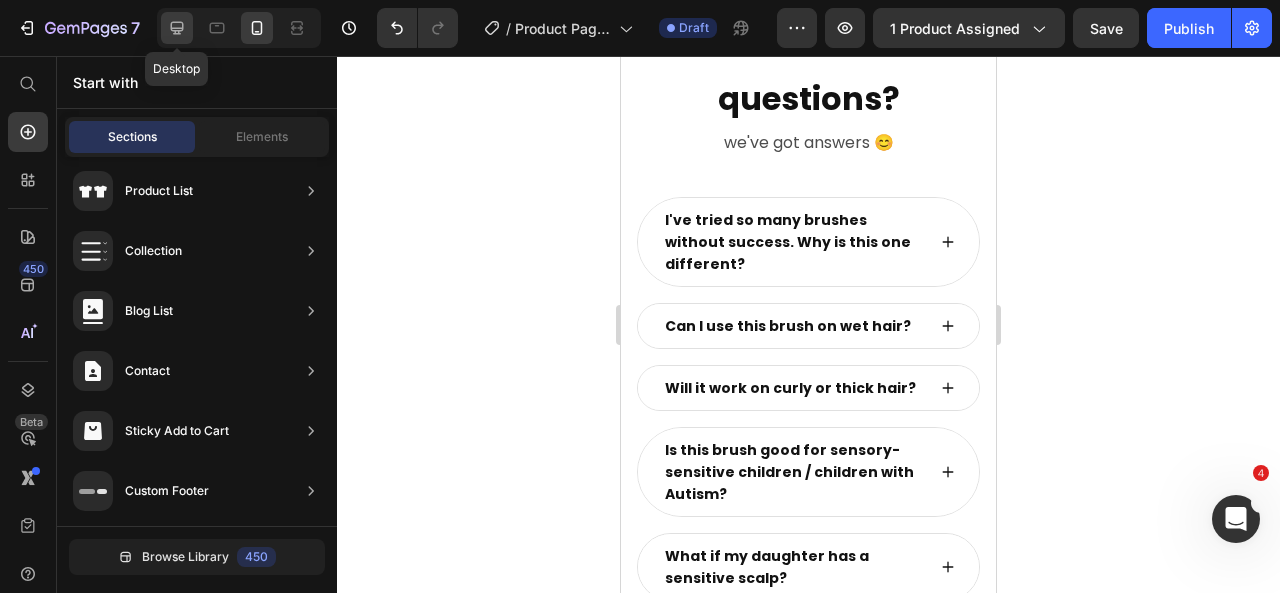 click 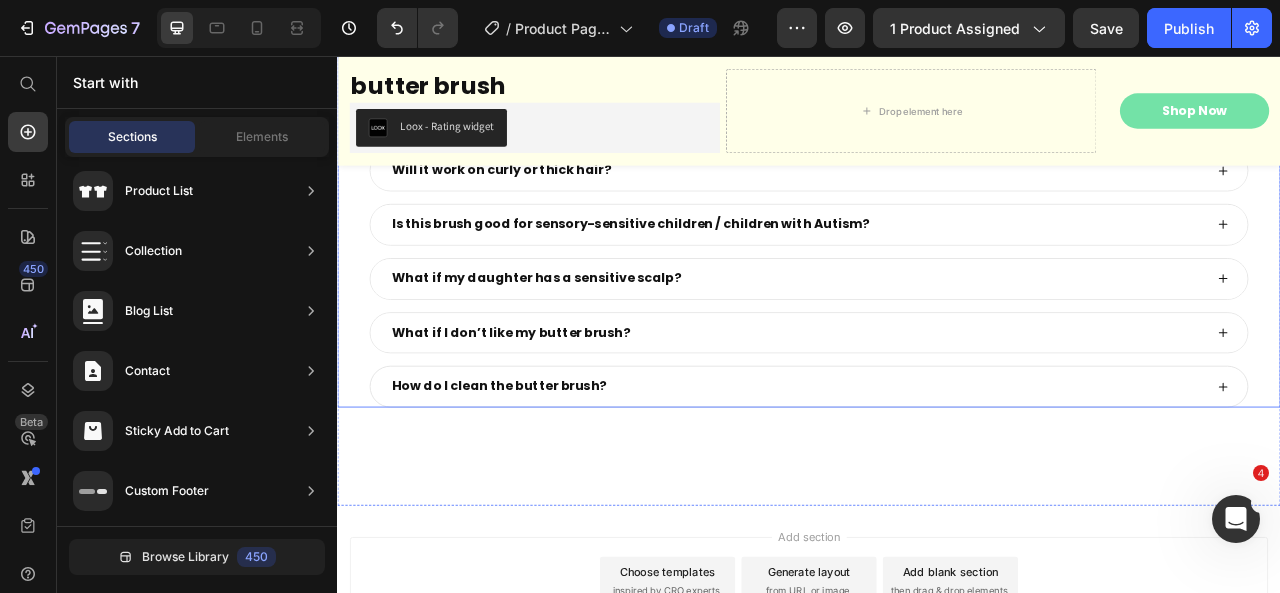 scroll, scrollTop: 9244, scrollLeft: 0, axis: vertical 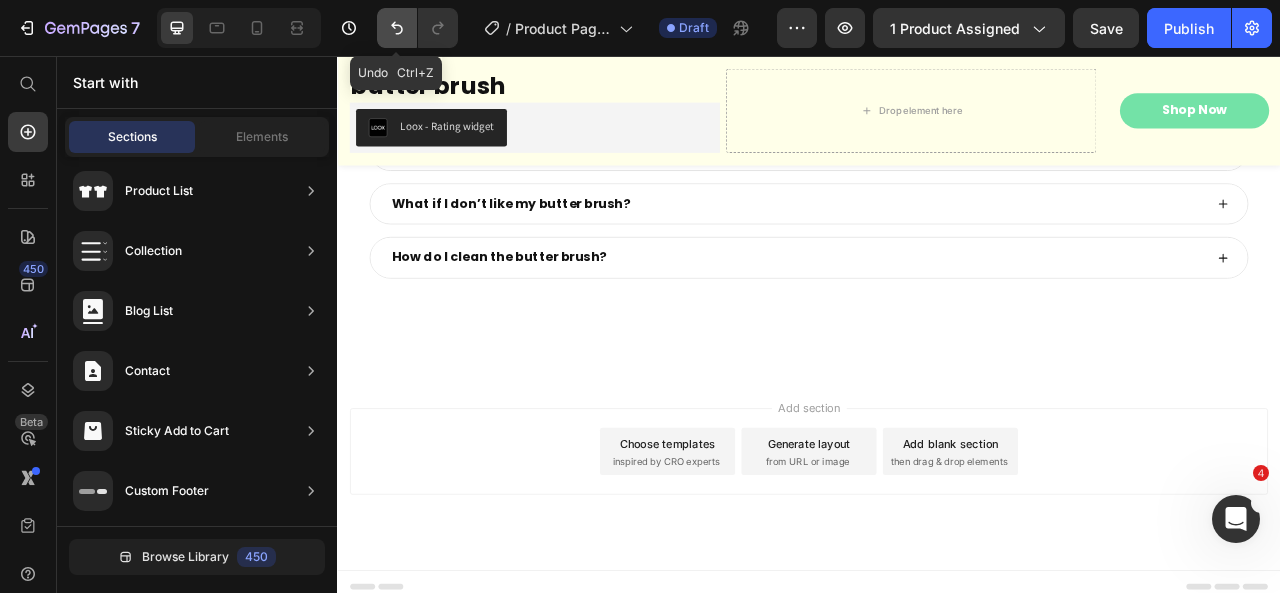click 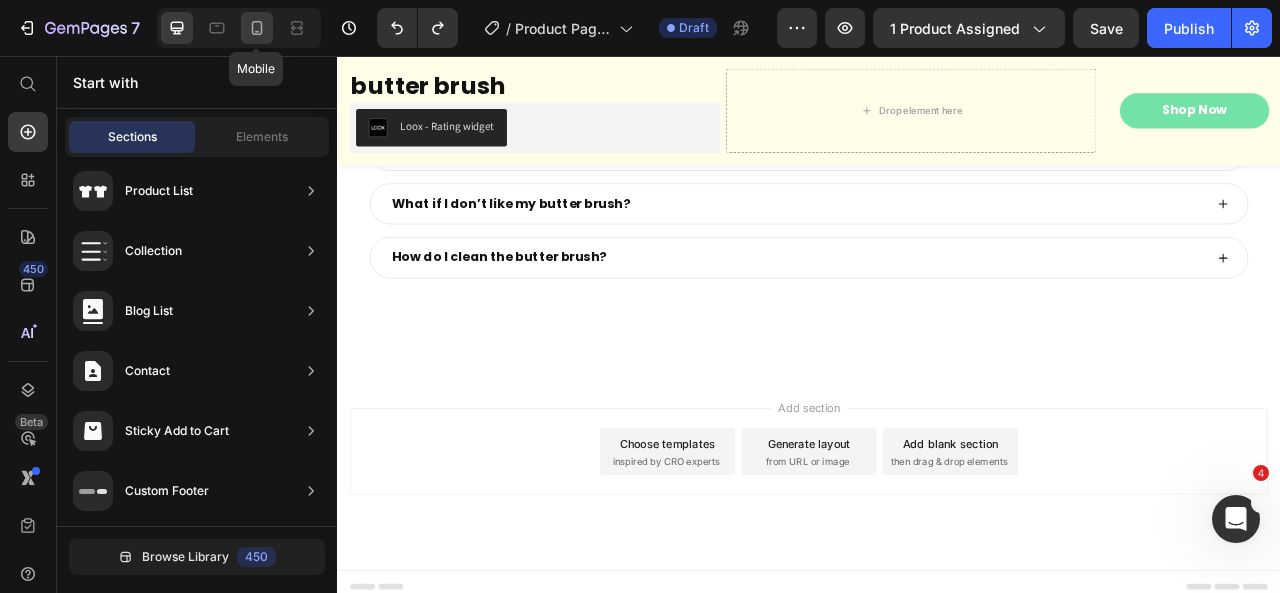 click 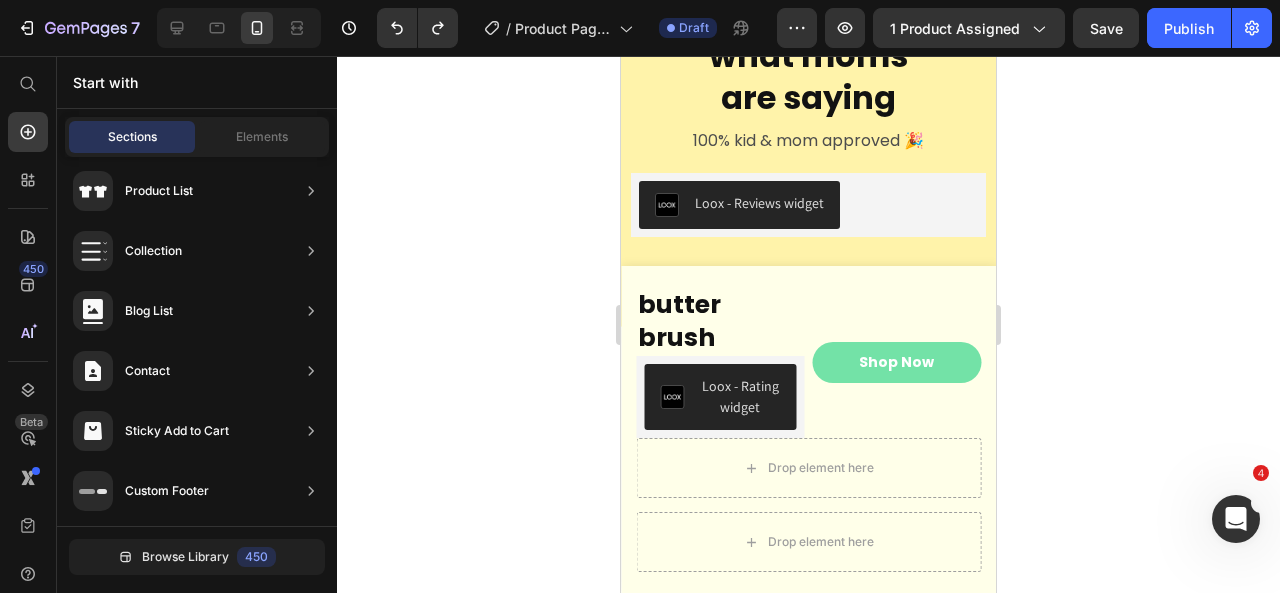 scroll, scrollTop: 9276, scrollLeft: 0, axis: vertical 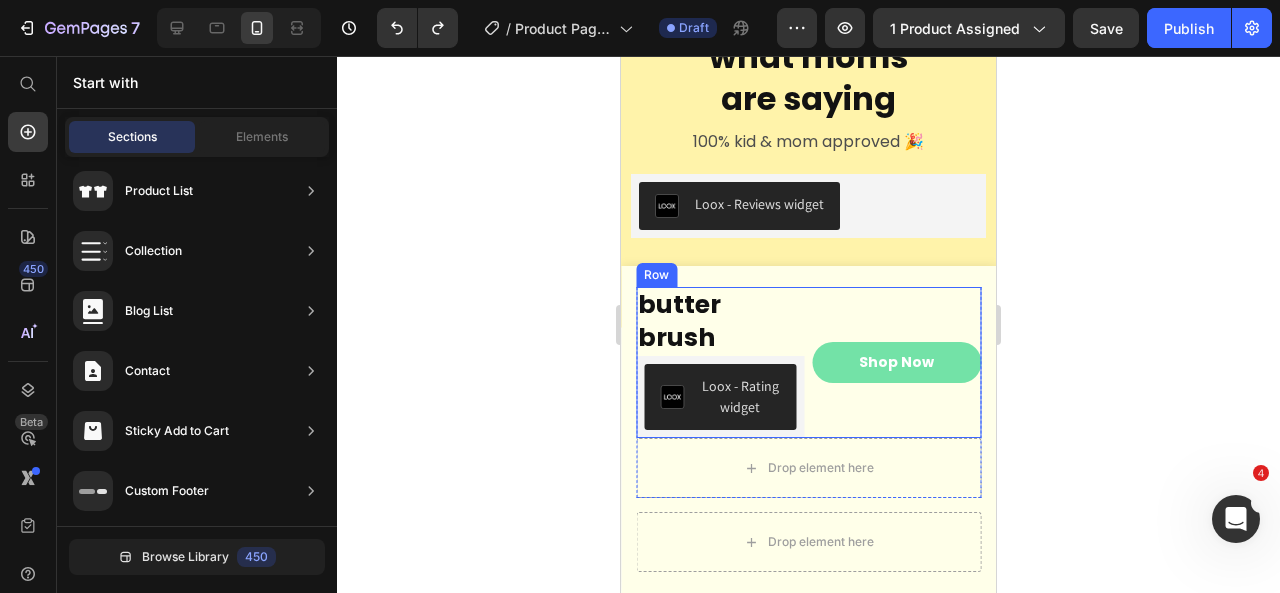 click on "Shop Now Button" at bounding box center [897, 362] 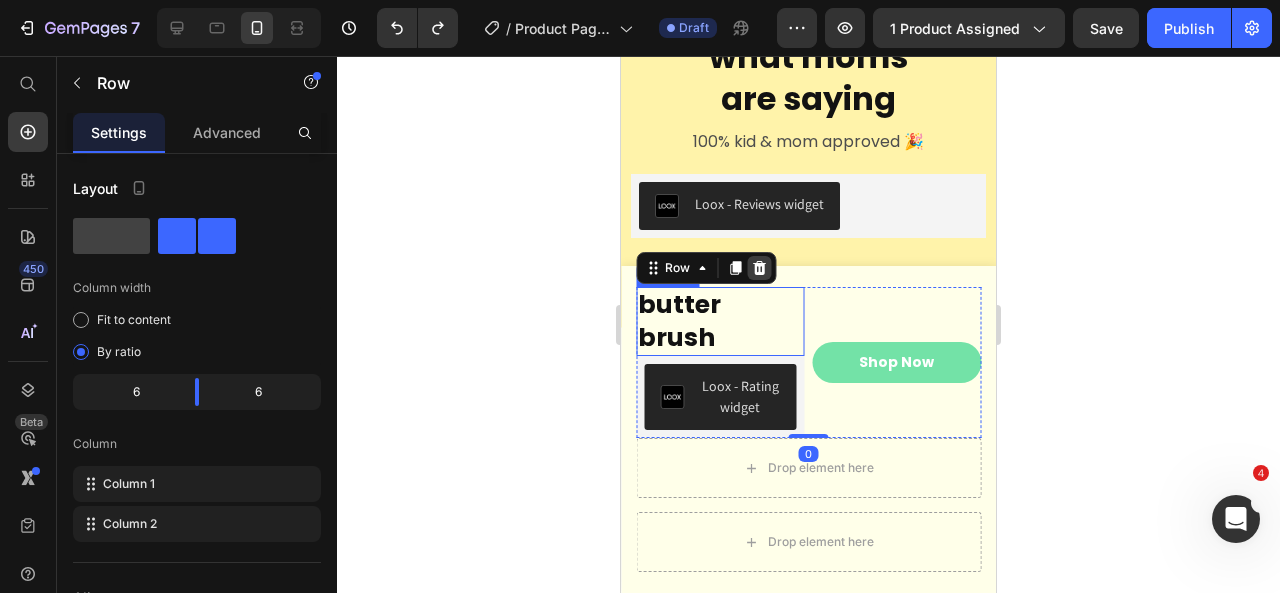 click 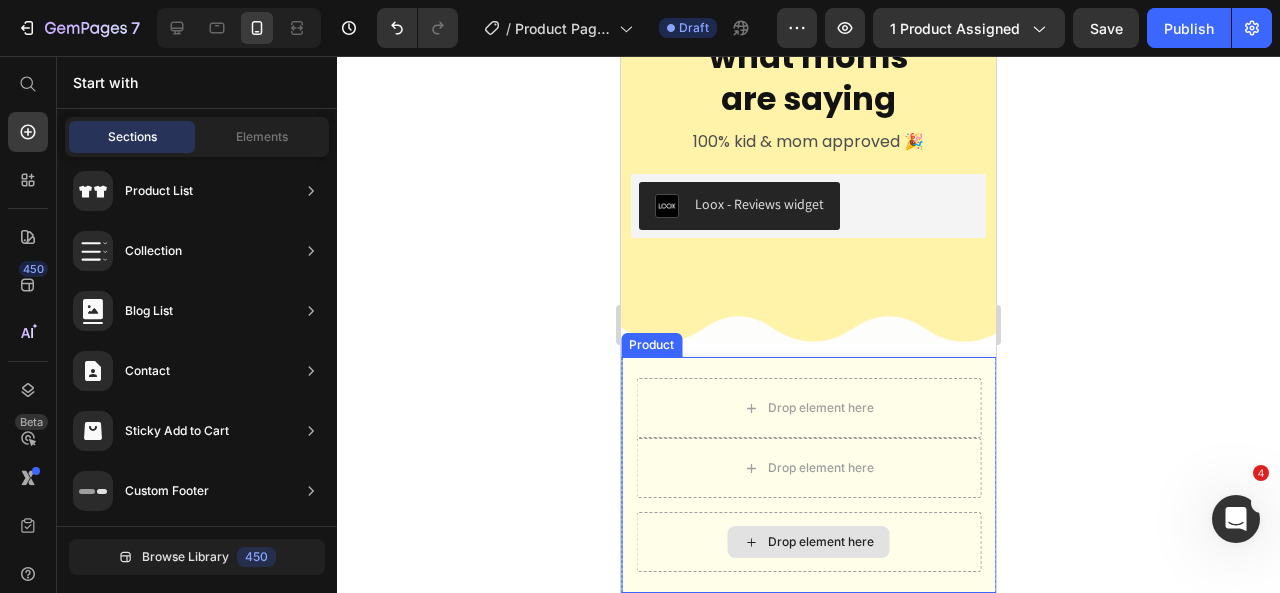 click on "Drop element here" at bounding box center [808, 542] 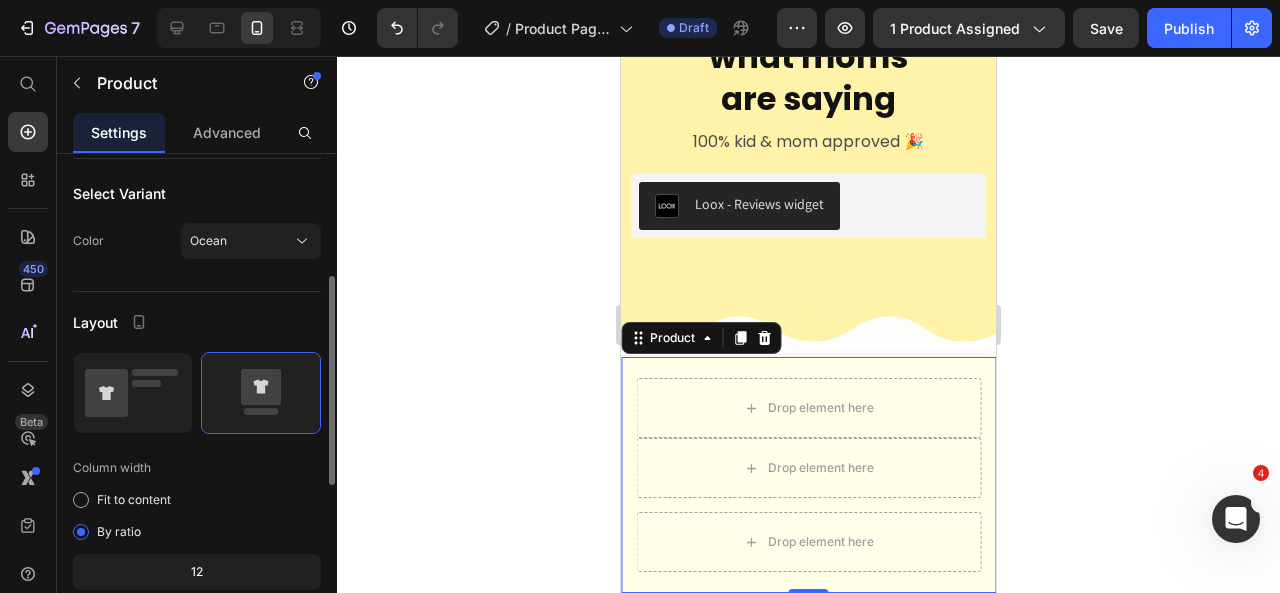 scroll, scrollTop: 280, scrollLeft: 0, axis: vertical 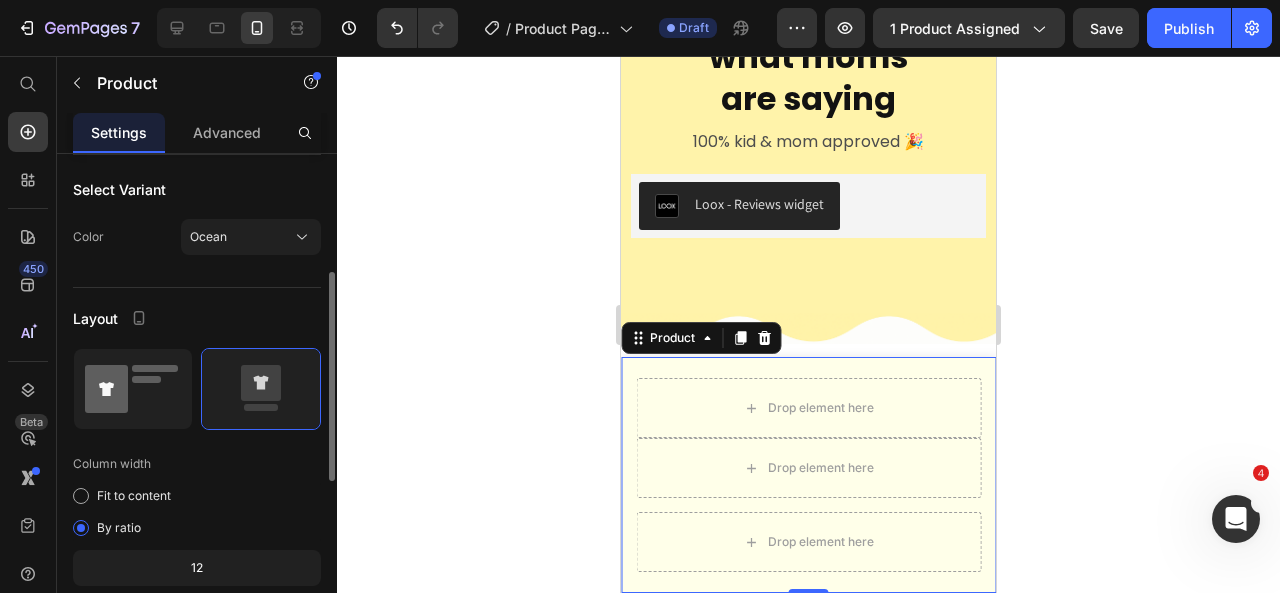 click 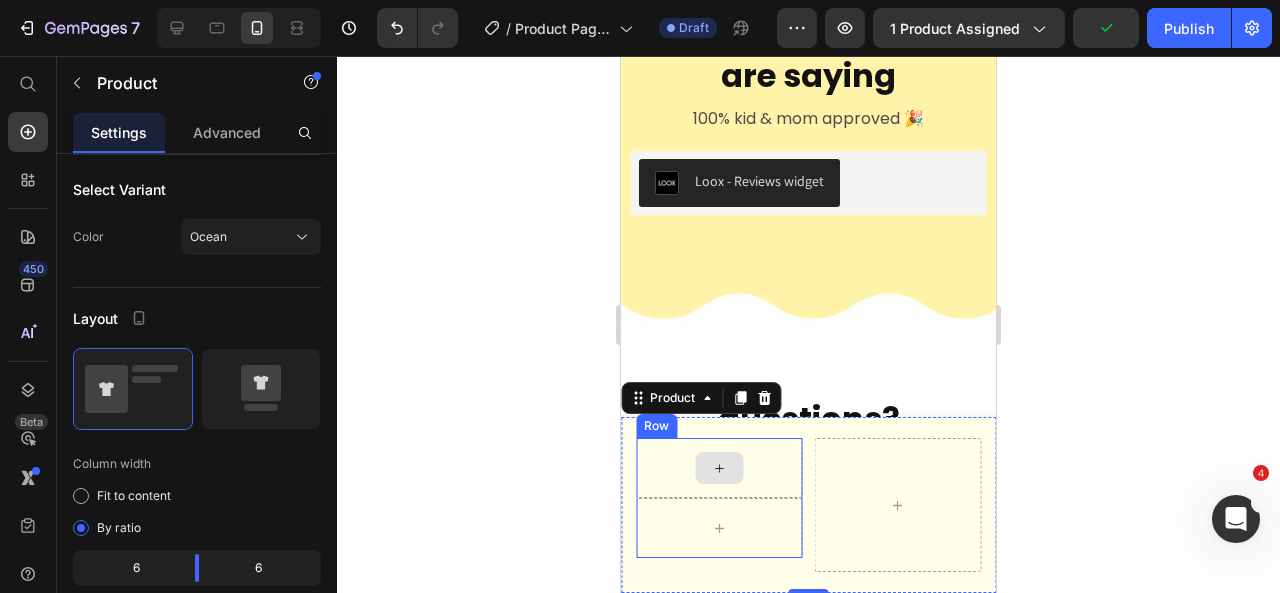 scroll, scrollTop: 9319, scrollLeft: 0, axis: vertical 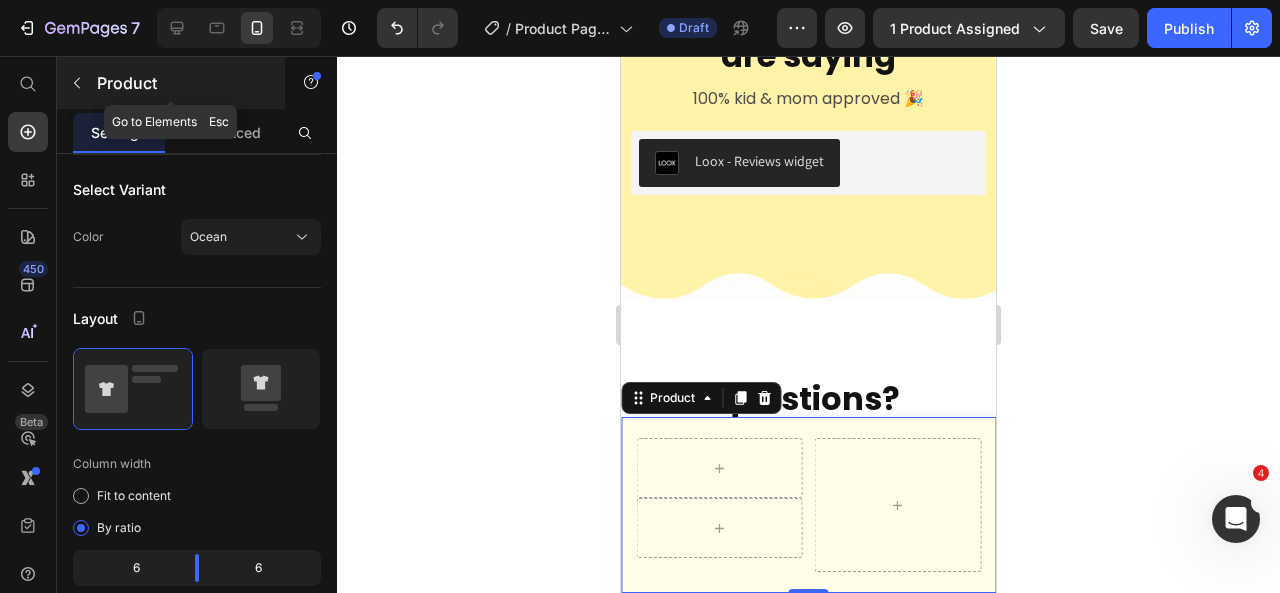 click at bounding box center (77, 83) 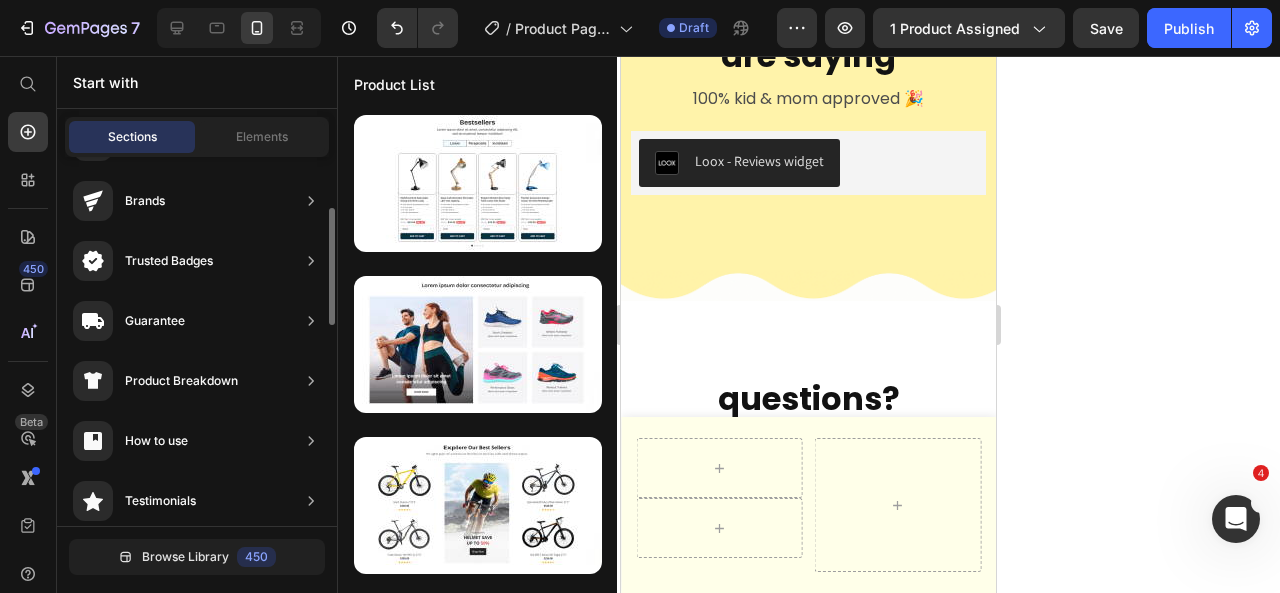 scroll, scrollTop: 0, scrollLeft: 0, axis: both 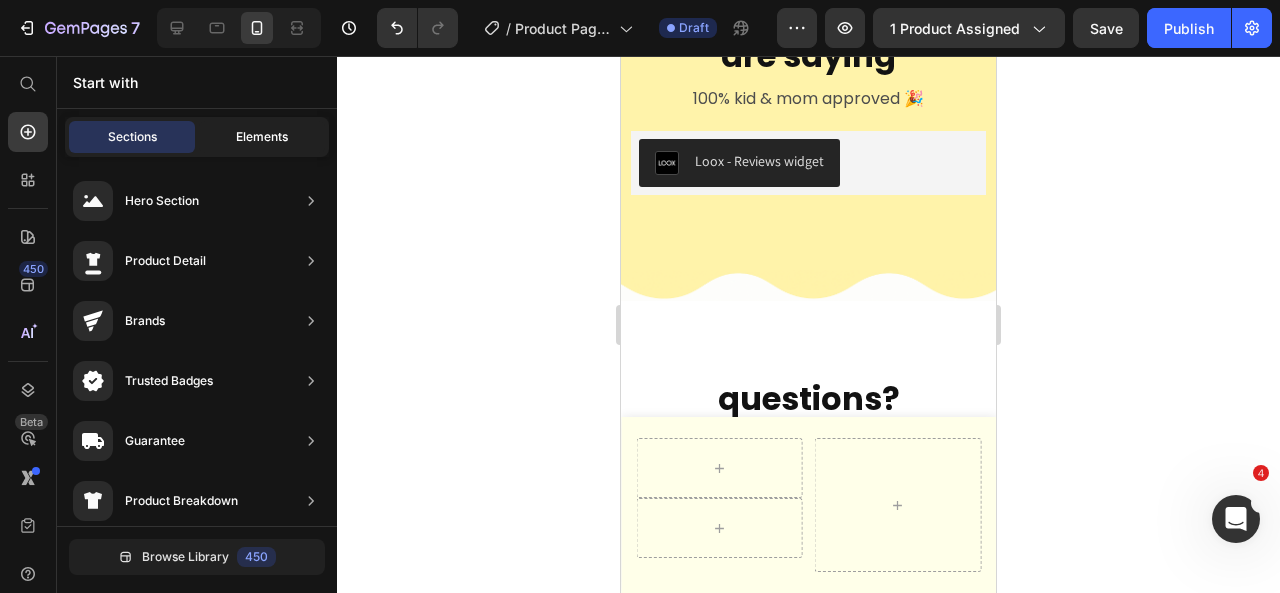 click on "Elements" at bounding box center (262, 137) 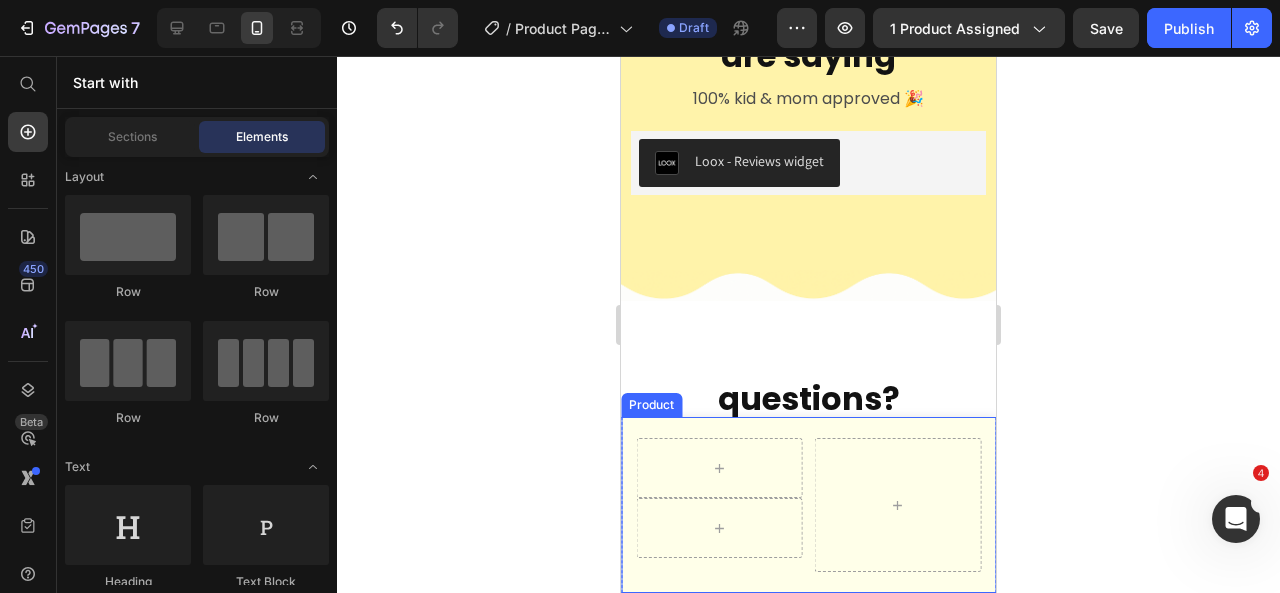 click on "Row
Product" at bounding box center [808, 505] 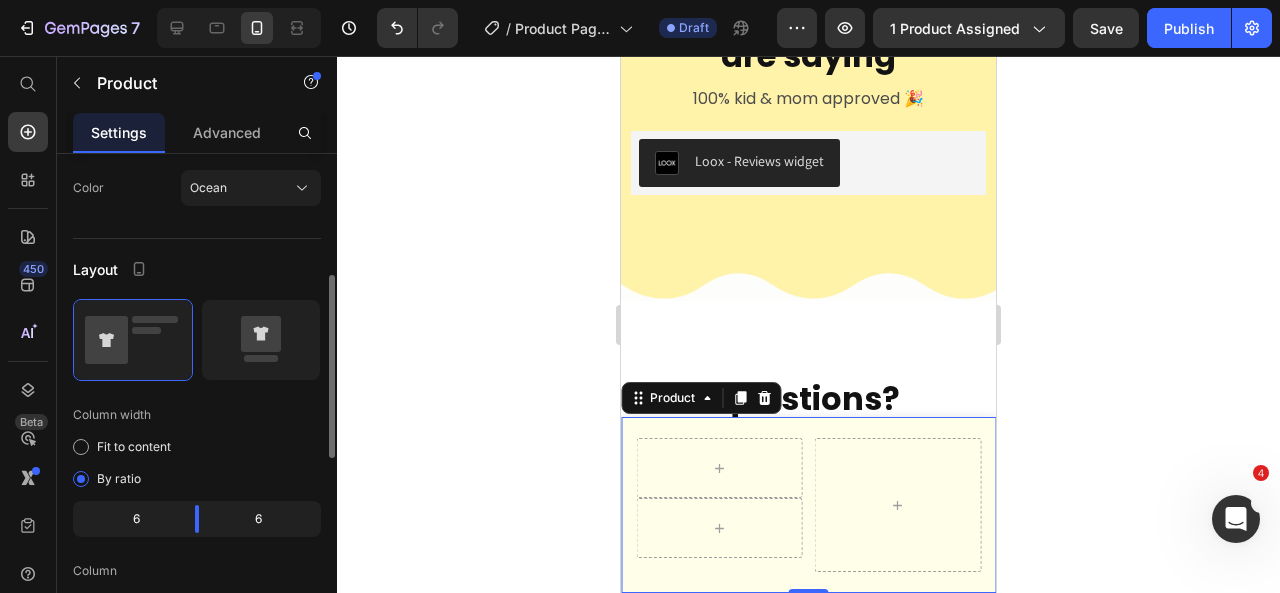 scroll, scrollTop: 330, scrollLeft: 0, axis: vertical 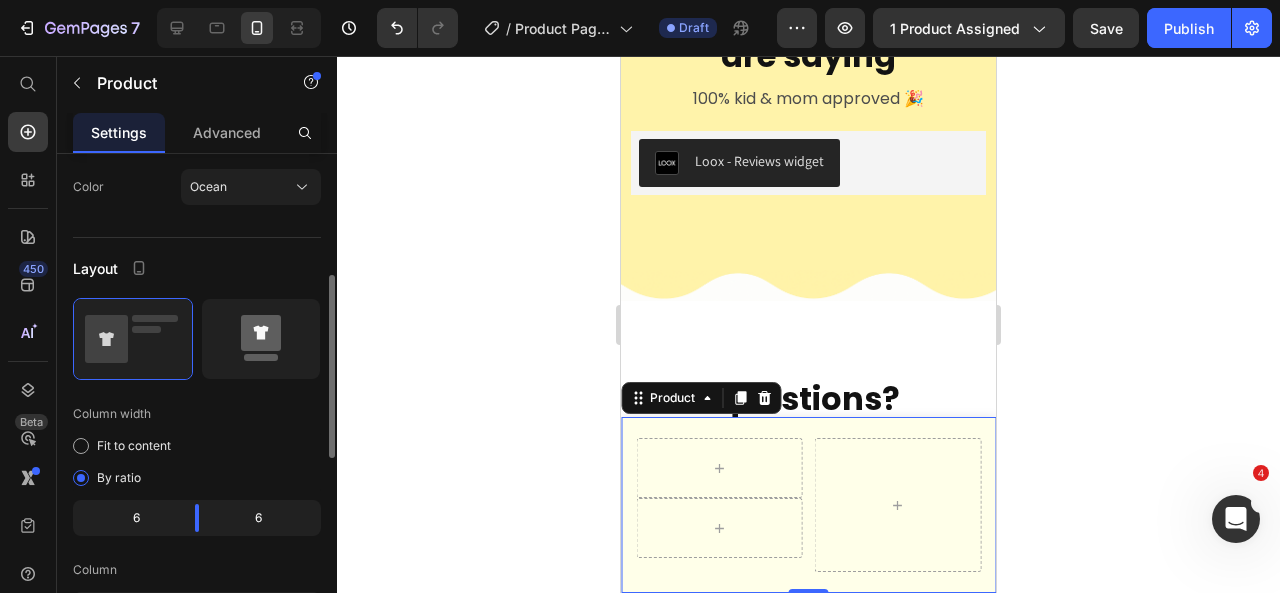 click 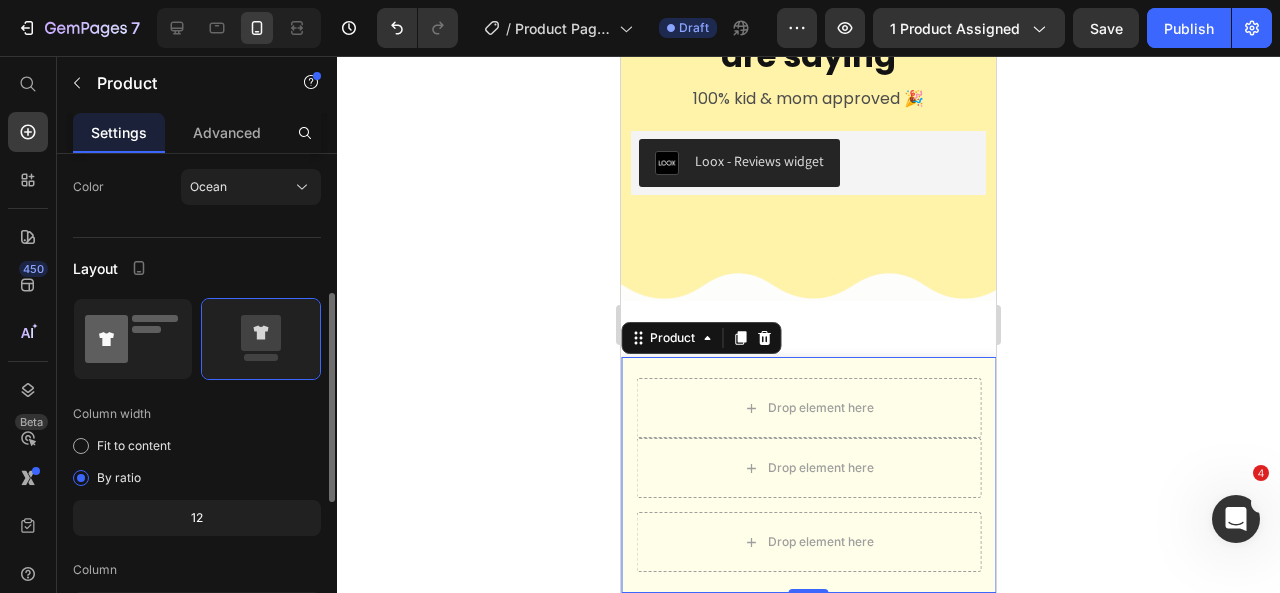 click 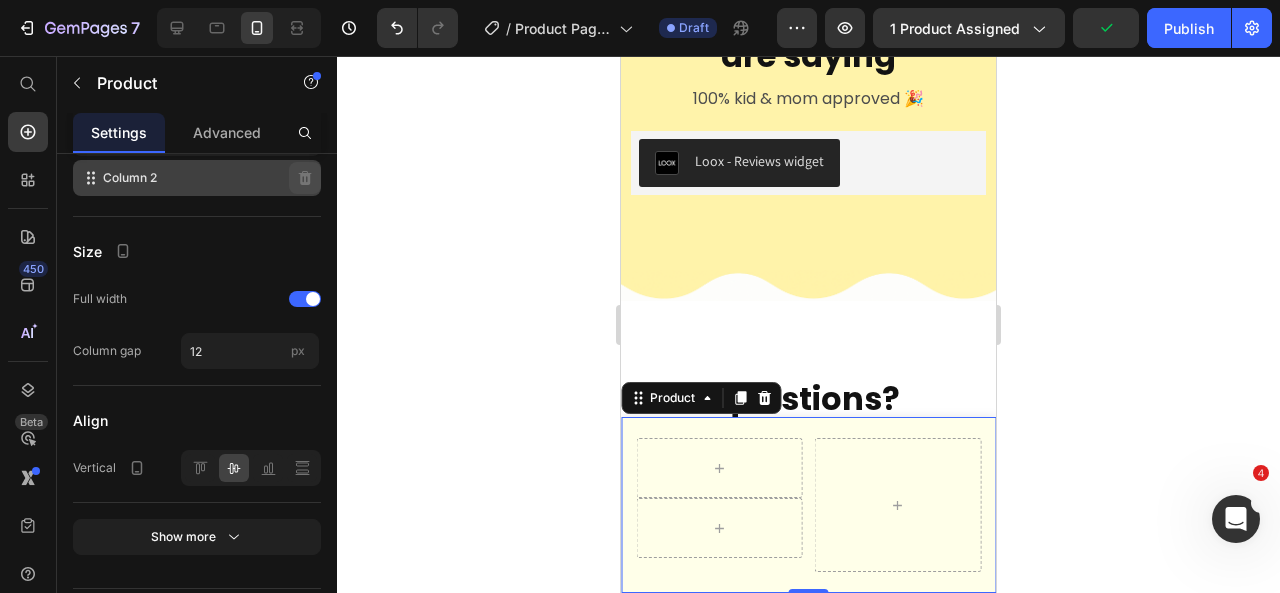 scroll, scrollTop: 0, scrollLeft: 0, axis: both 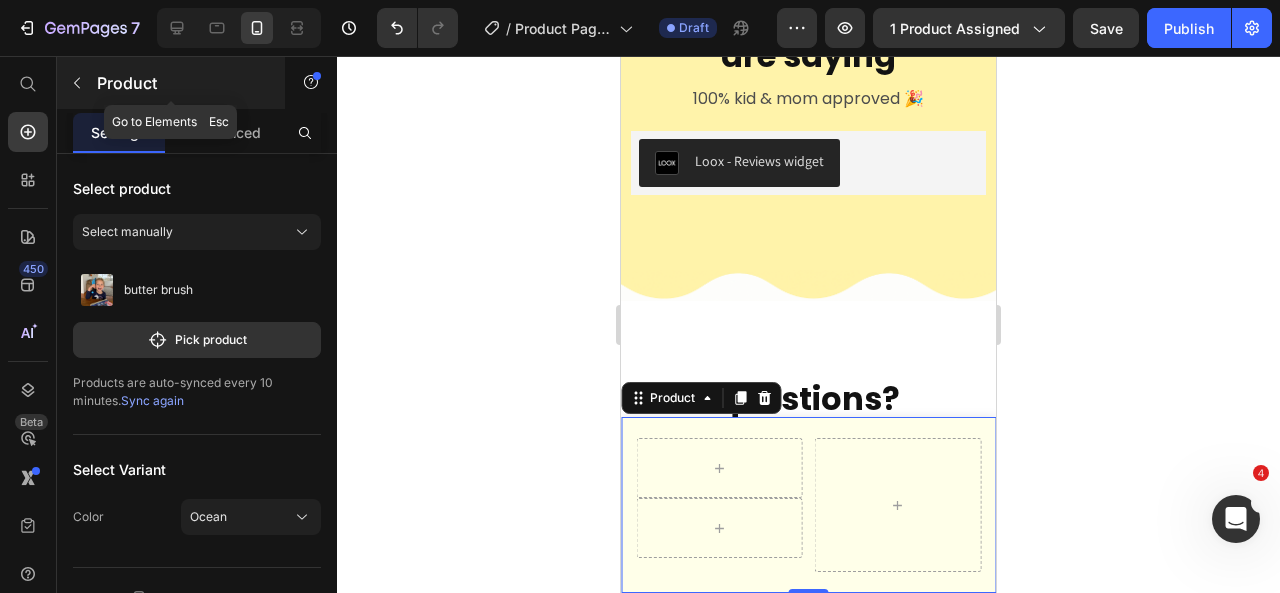 click at bounding box center (77, 83) 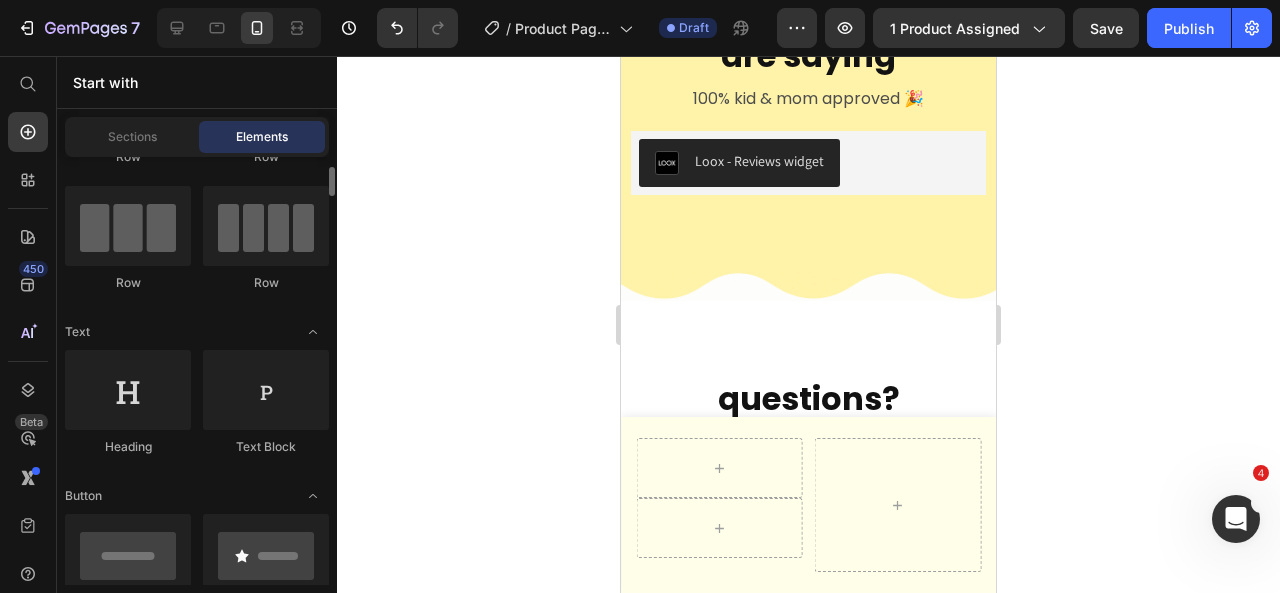 scroll, scrollTop: 142, scrollLeft: 0, axis: vertical 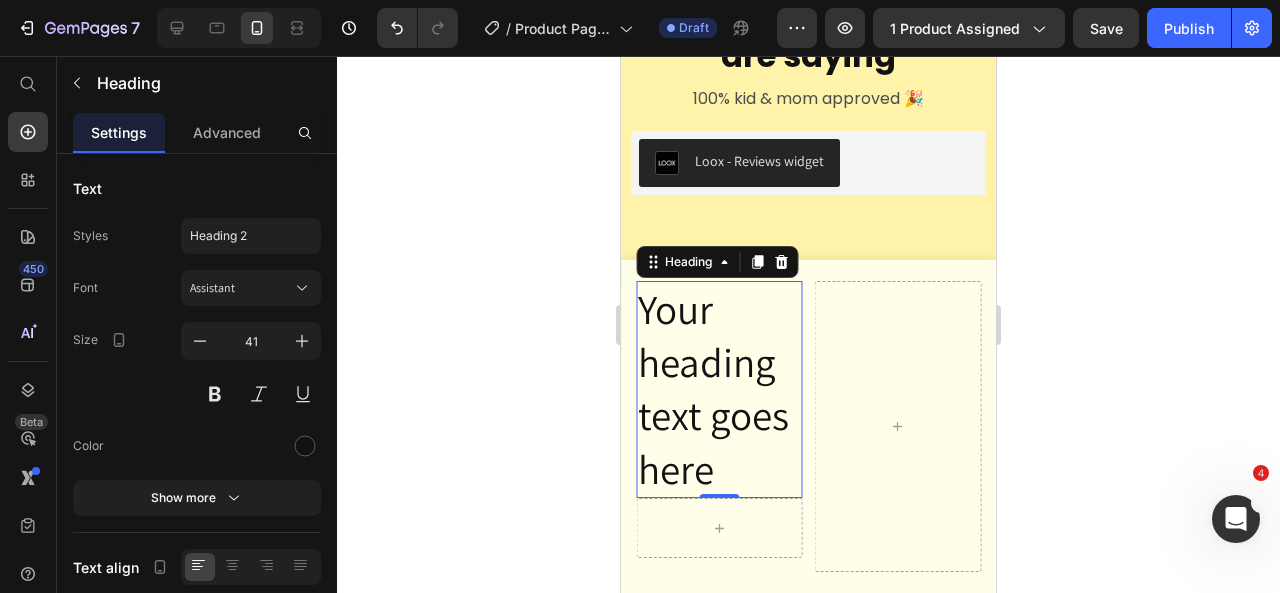 click on "Your heading text goes here" at bounding box center (719, 389) 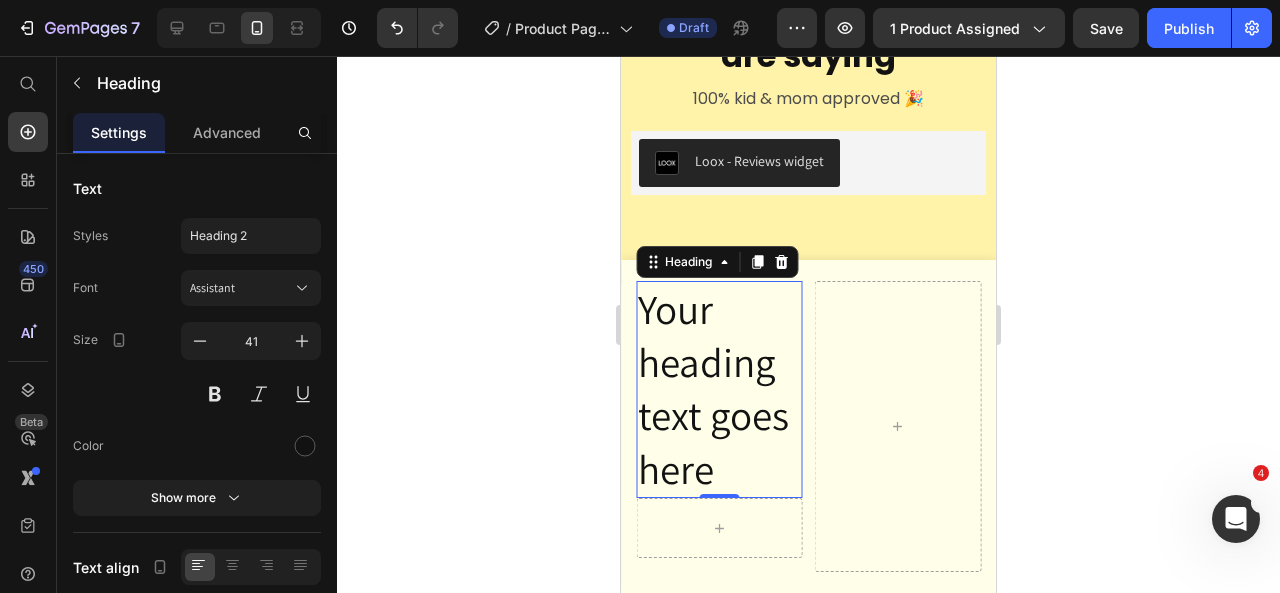 click on "Your heading text goes here" at bounding box center [719, 389] 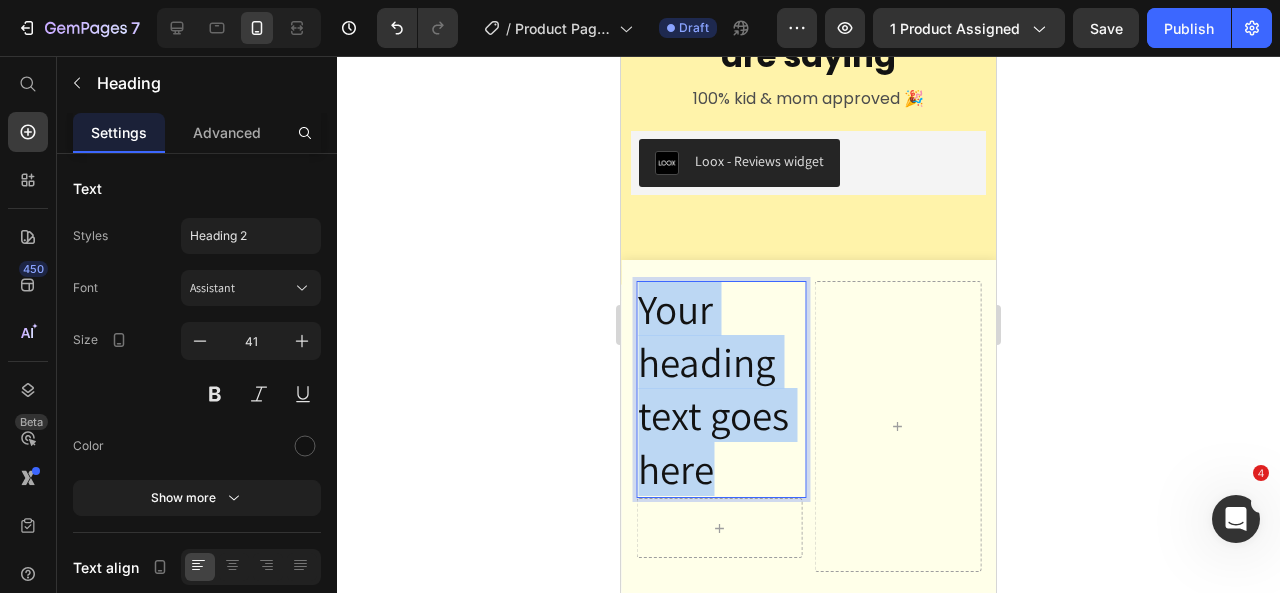 click on "Your heading text goes here" at bounding box center [719, 389] 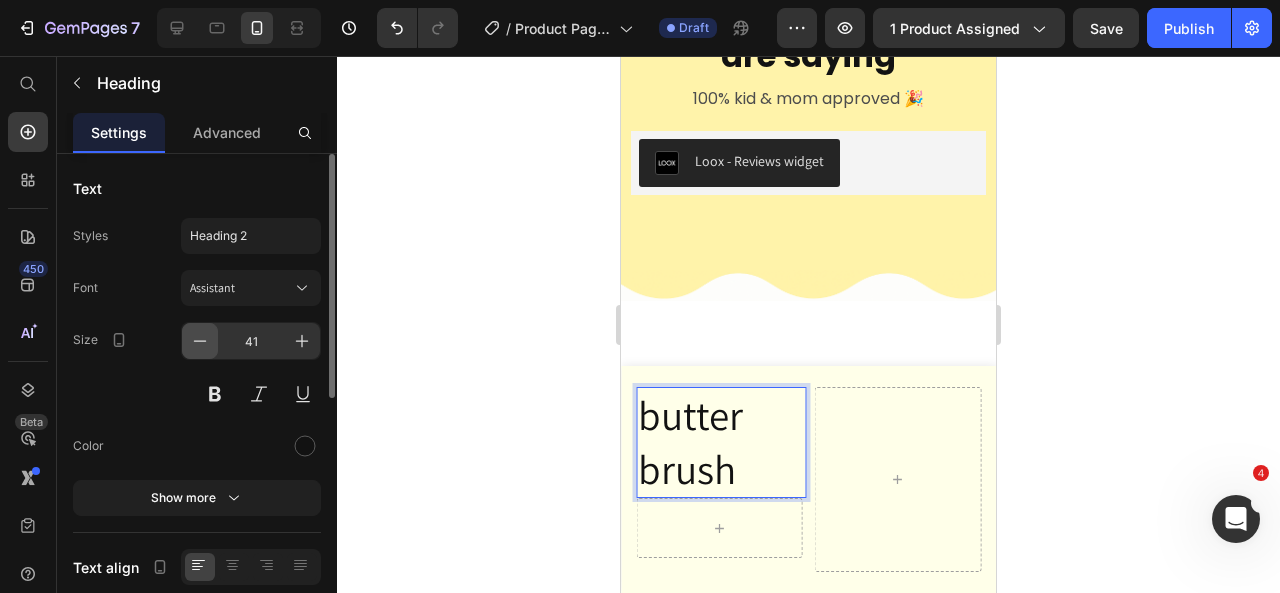 click 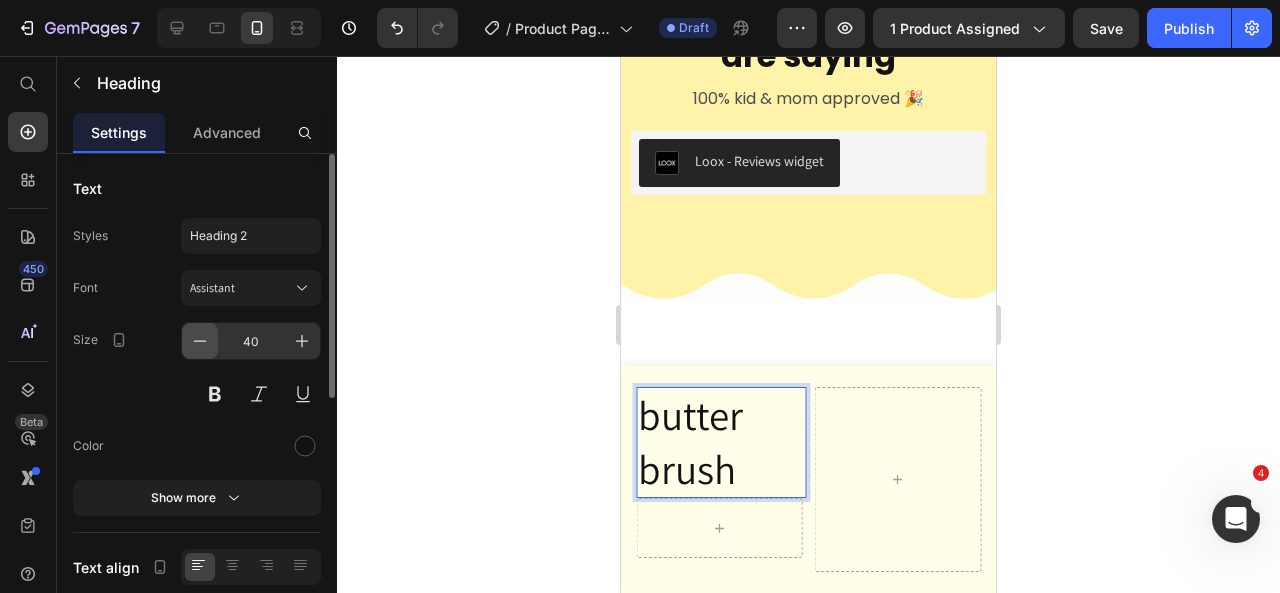 click 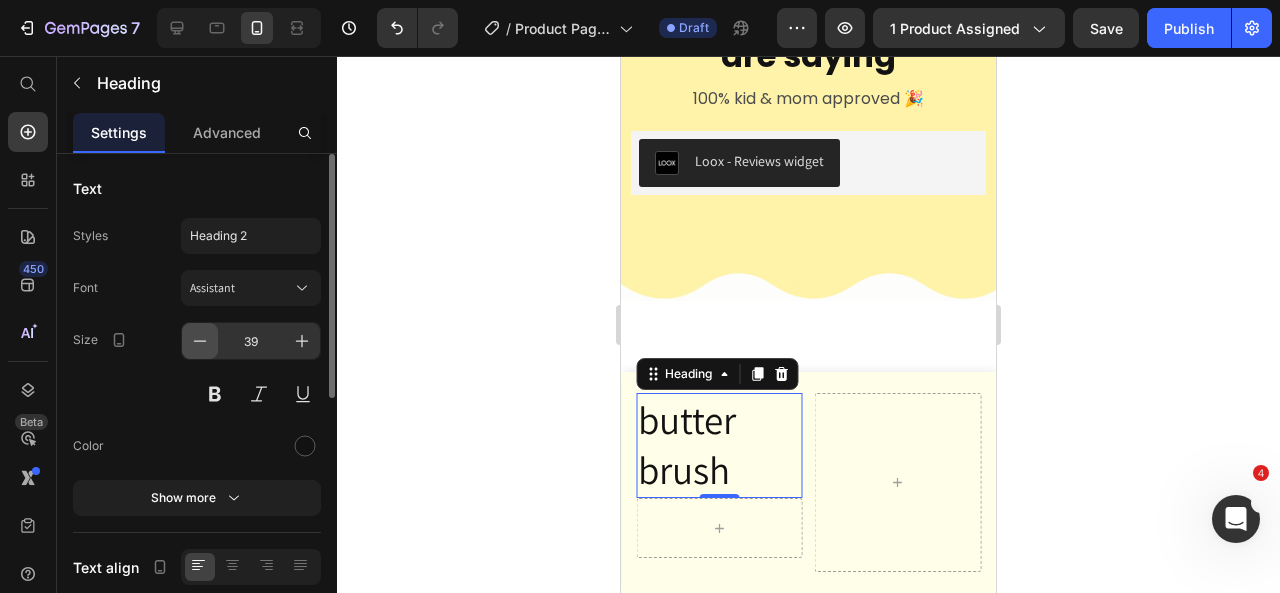 click 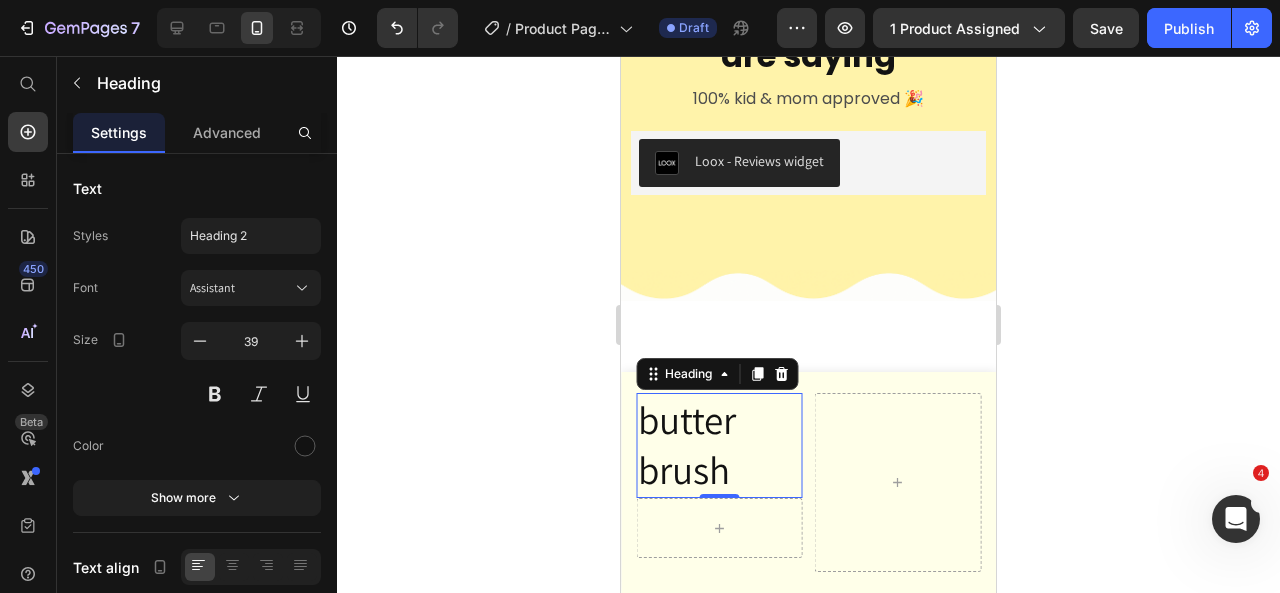 type on "38" 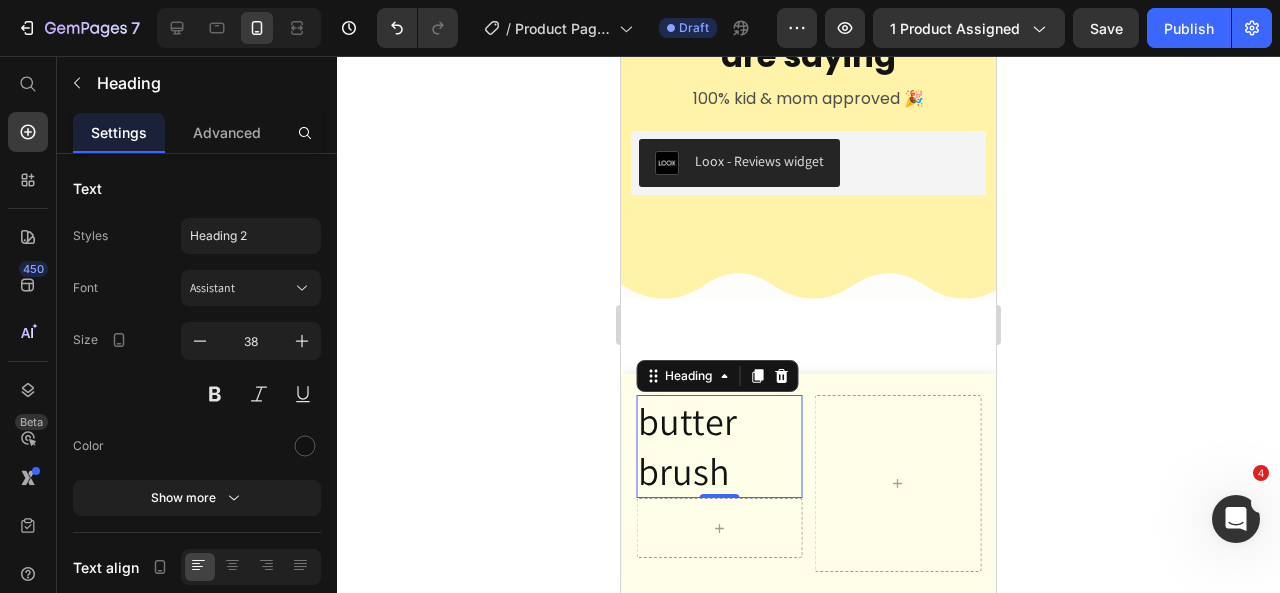 click on "butter brush" at bounding box center [719, 446] 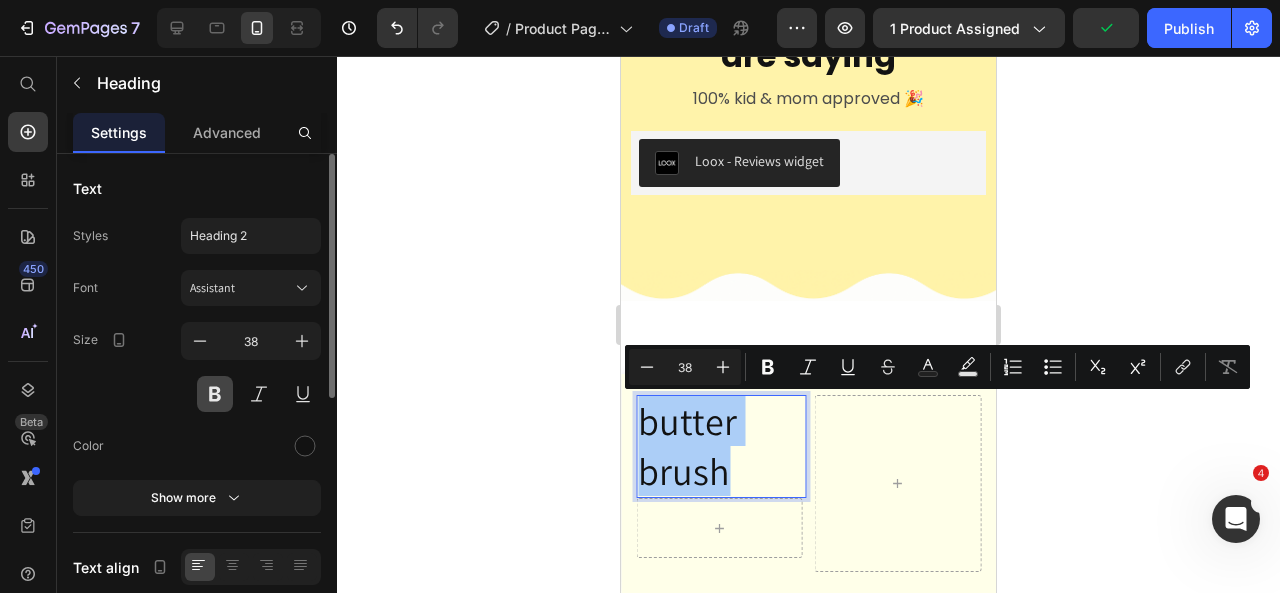 click at bounding box center (215, 394) 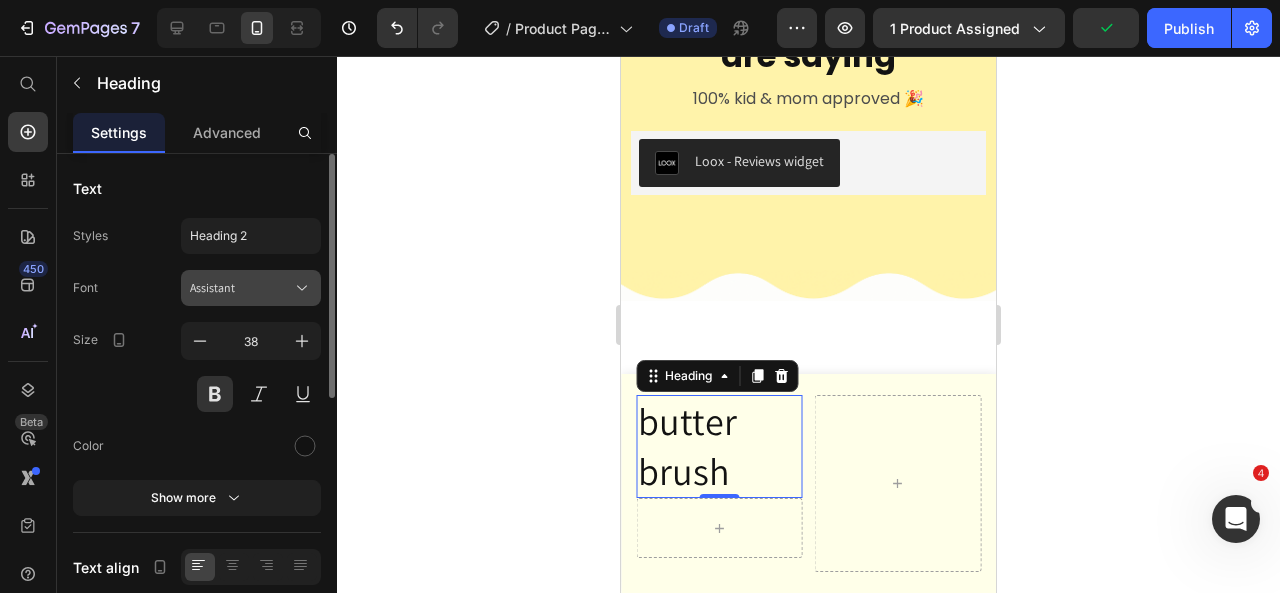 click on "Assistant" at bounding box center [241, 288] 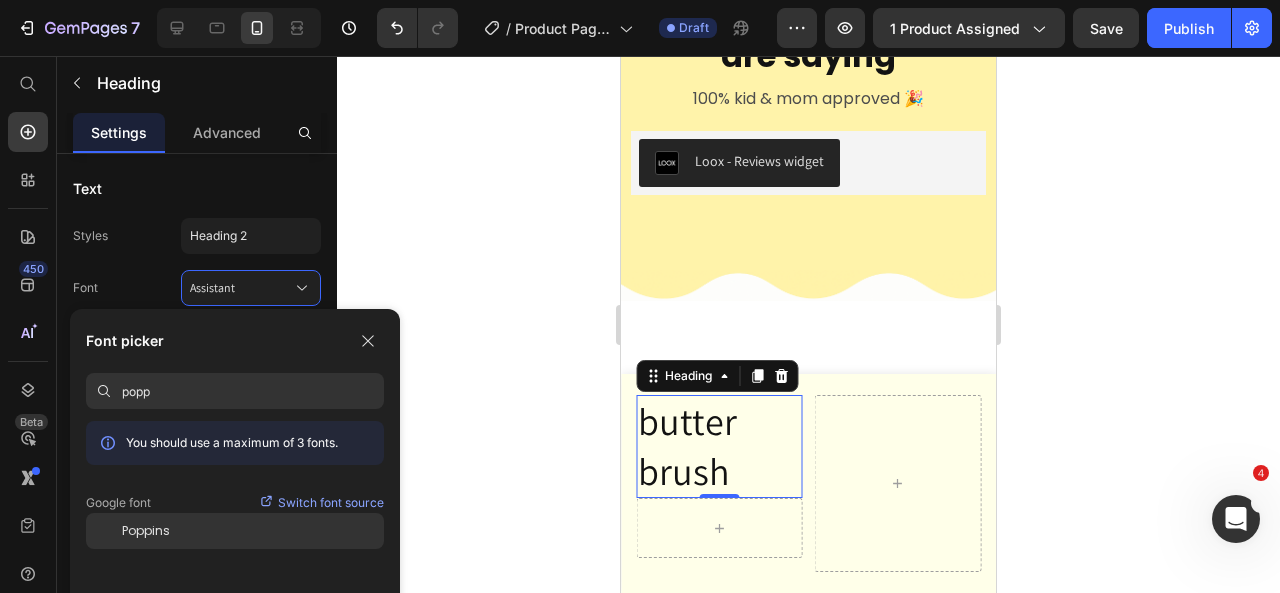 type on "popp" 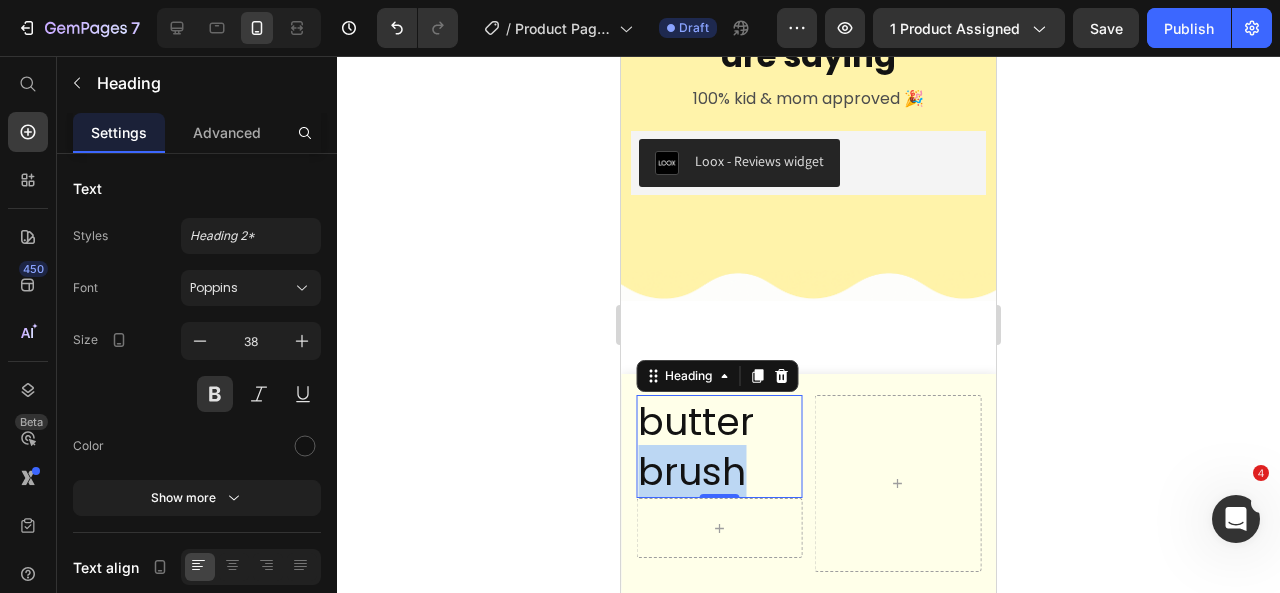 click on "butter brush" at bounding box center (719, 446) 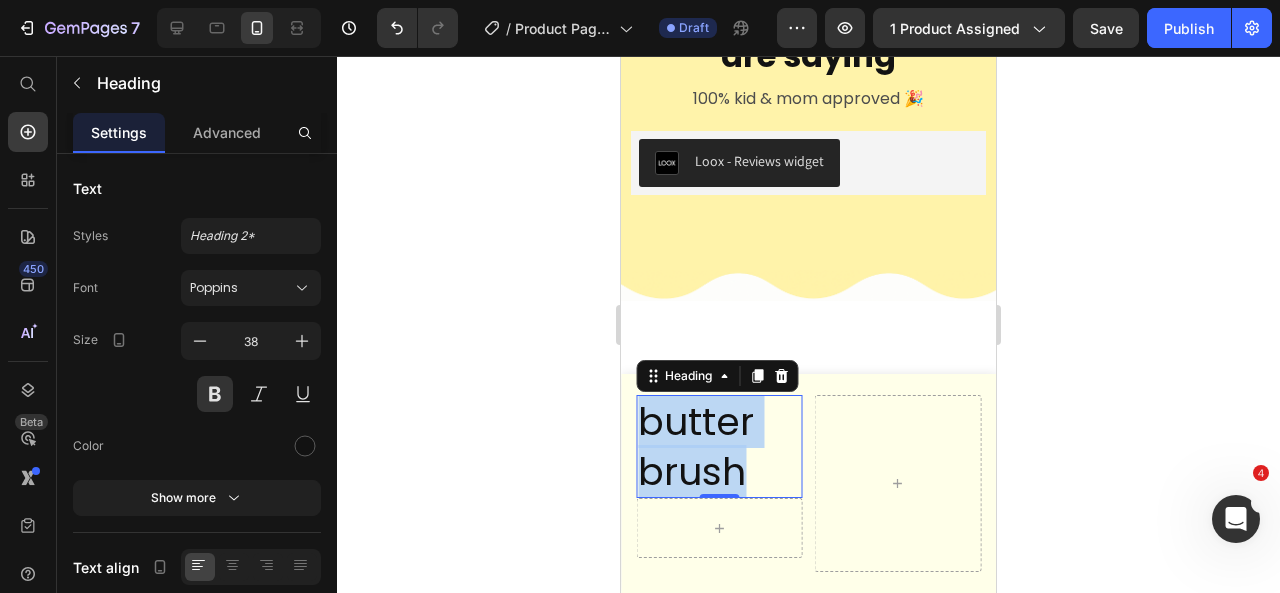 click on "butter brush" at bounding box center (719, 446) 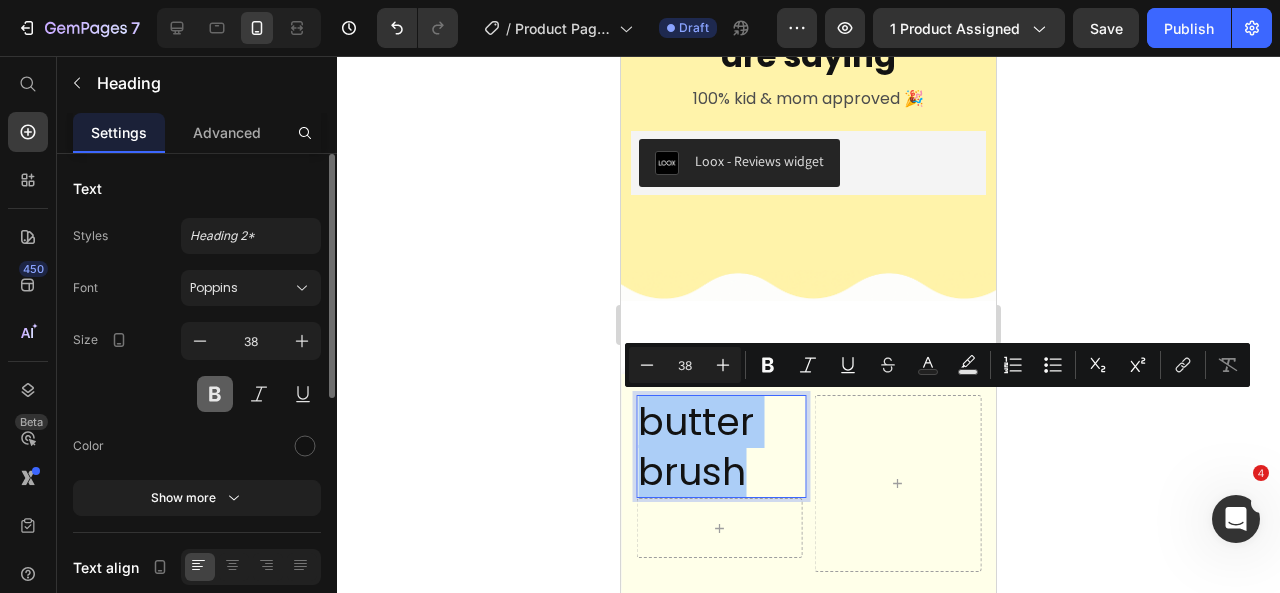 click at bounding box center (215, 394) 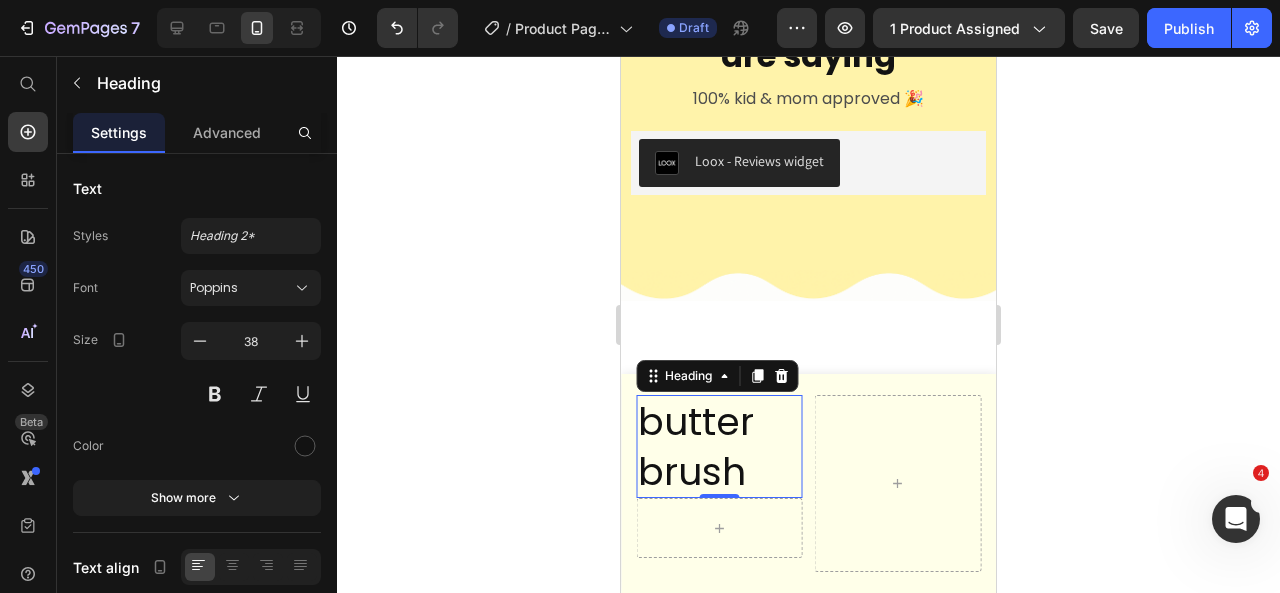 click on "butter brush" at bounding box center [719, 446] 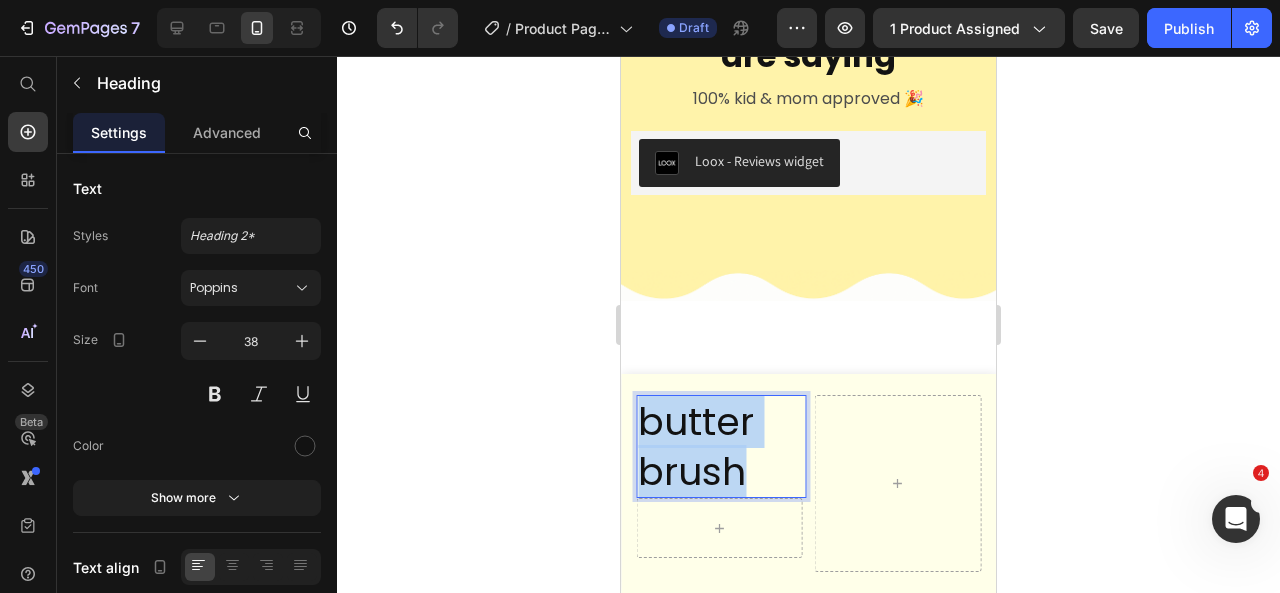 drag, startPoint x: 742, startPoint y: 473, endPoint x: 606, endPoint y: 423, distance: 144.89996 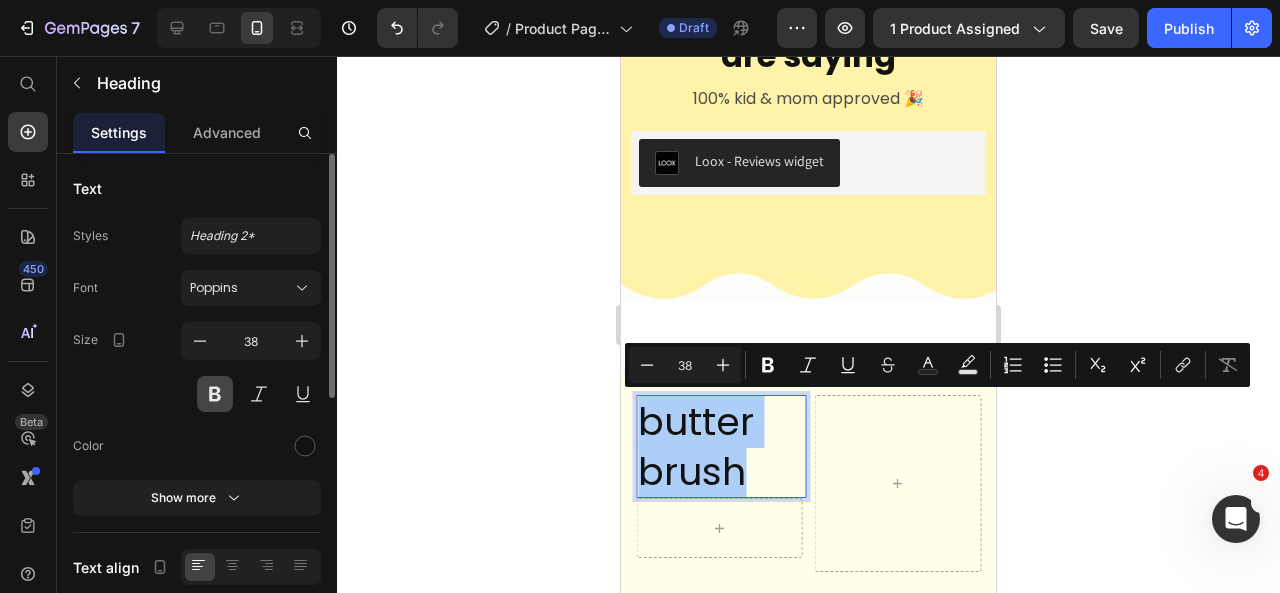 click at bounding box center (215, 394) 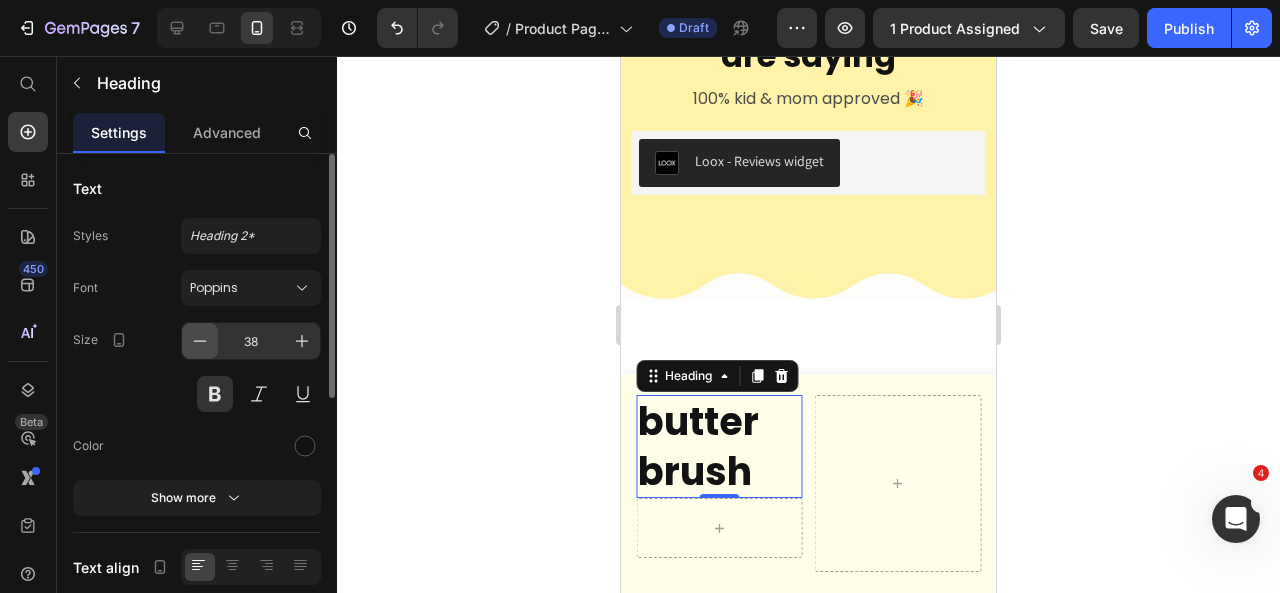 click 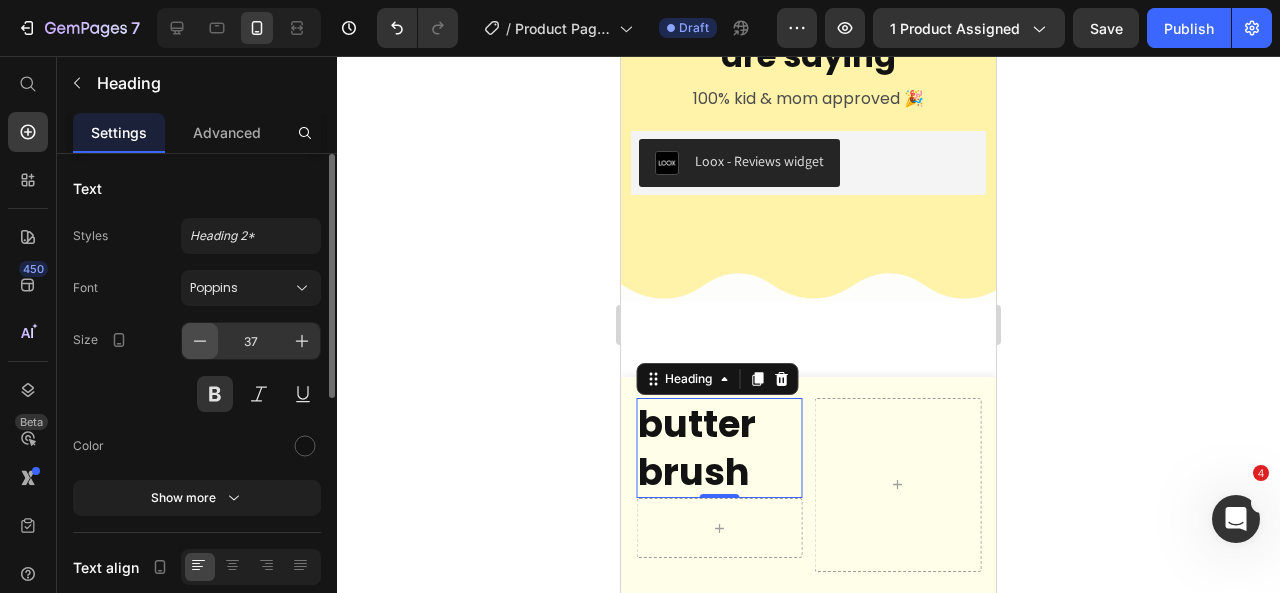click 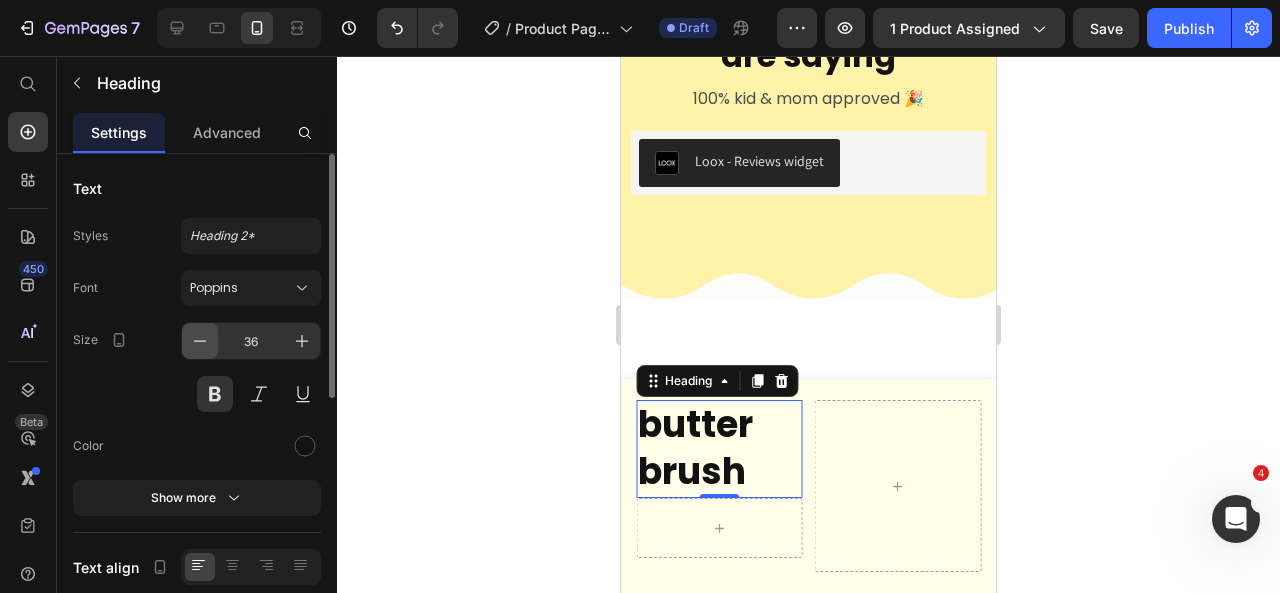click 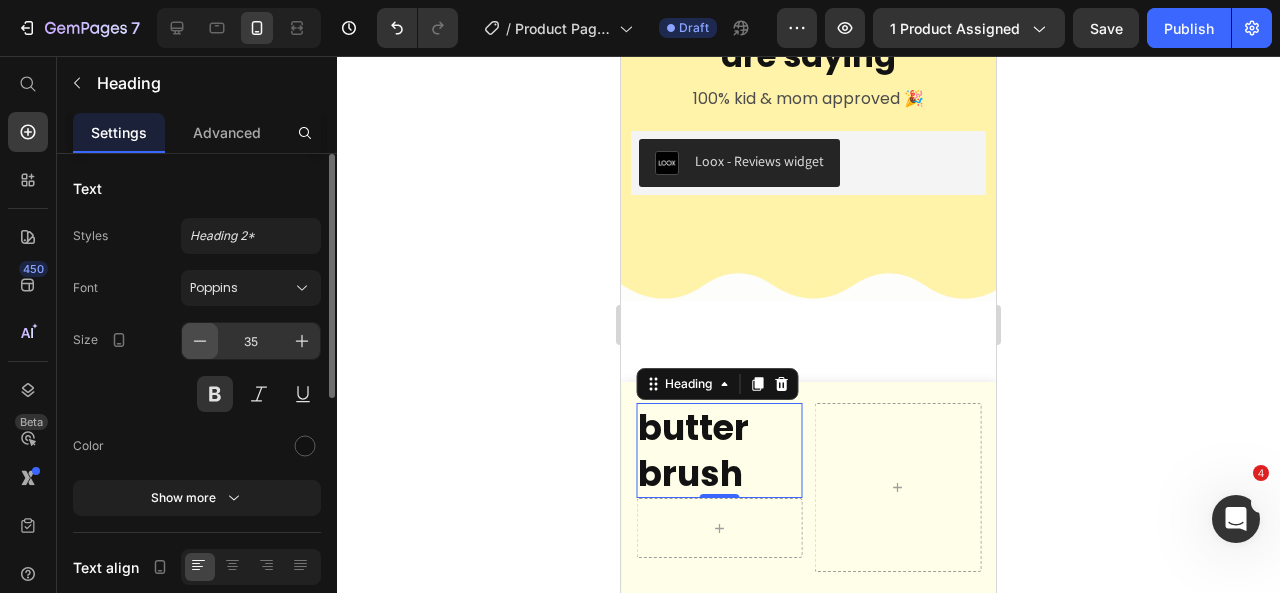 click 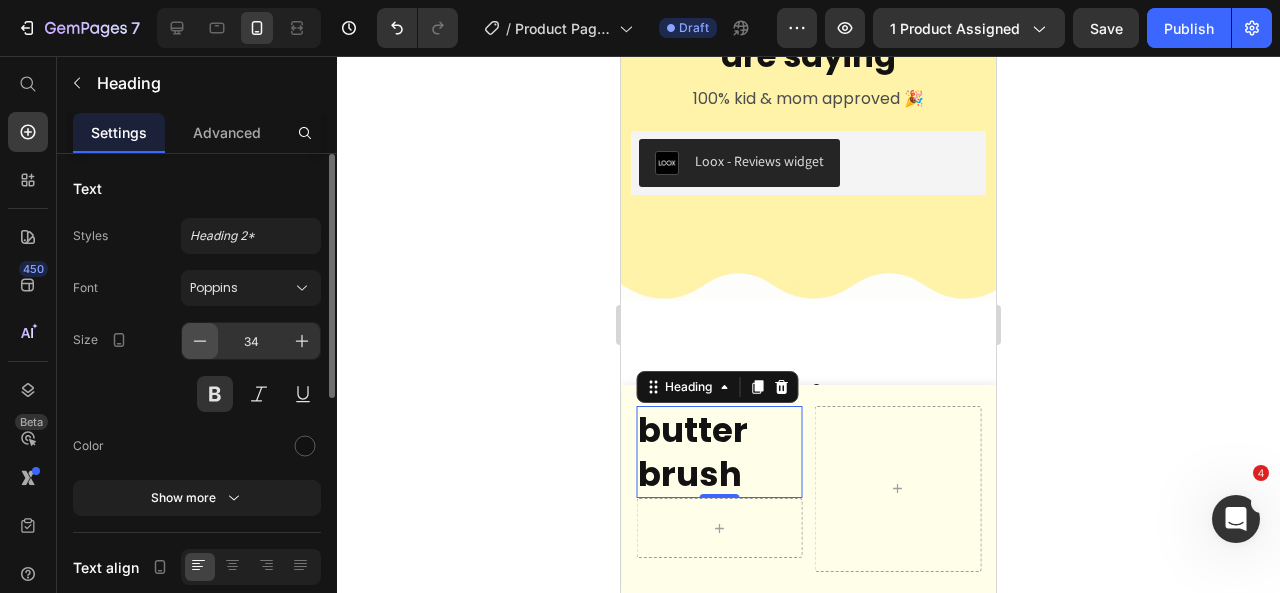 click 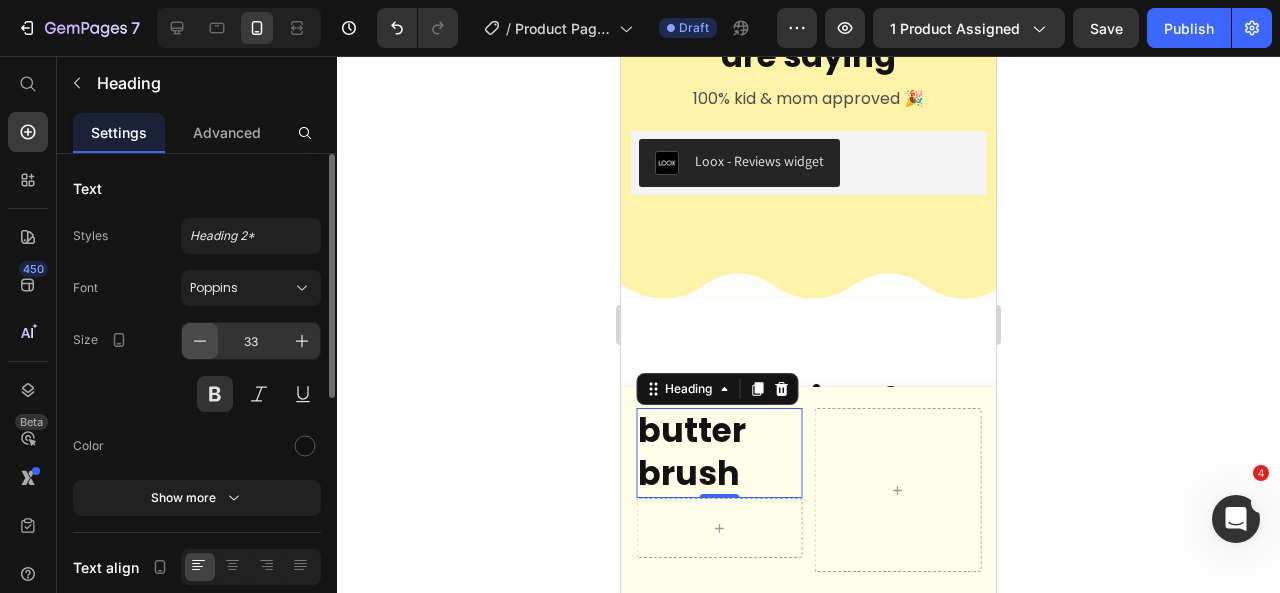 click 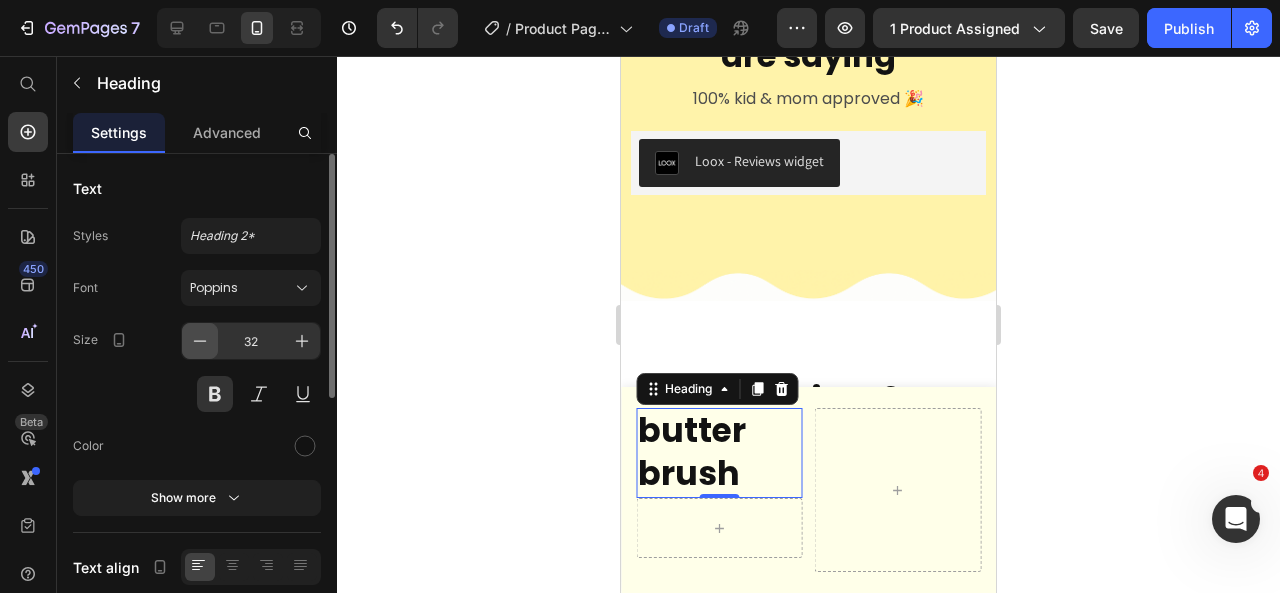 click 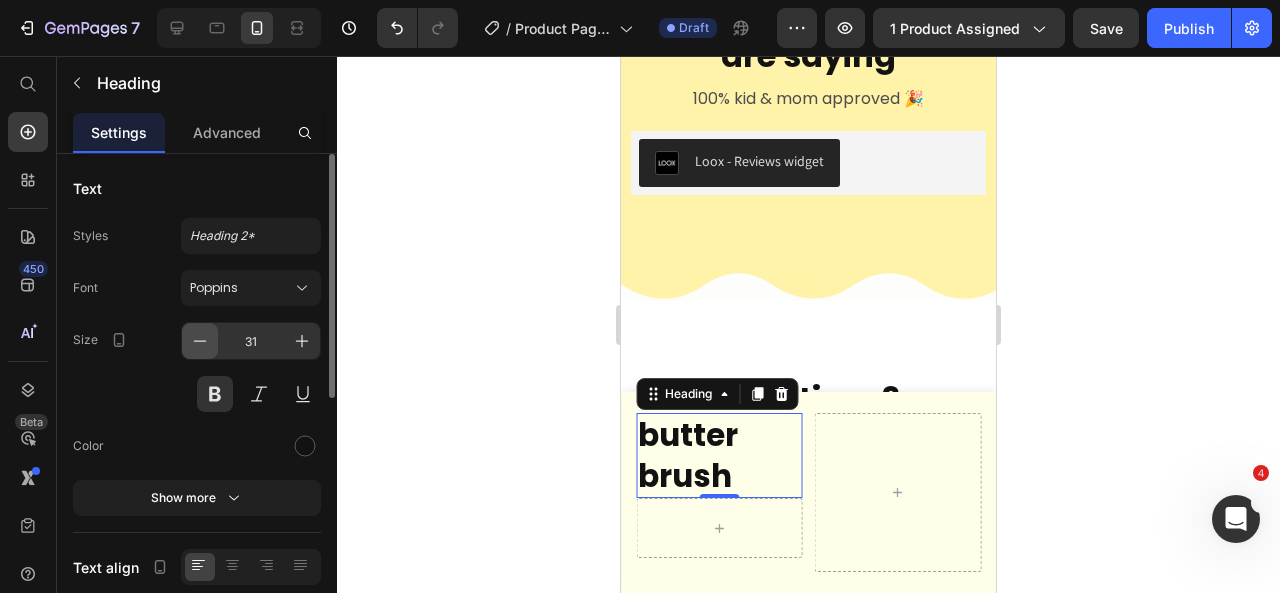 click 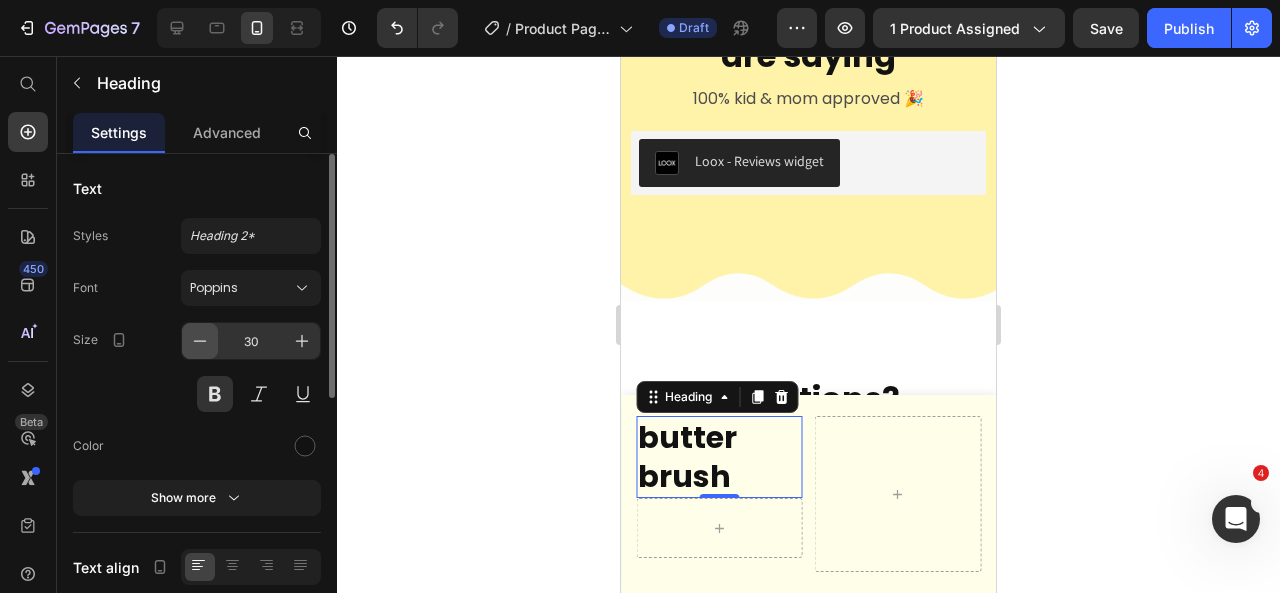 click 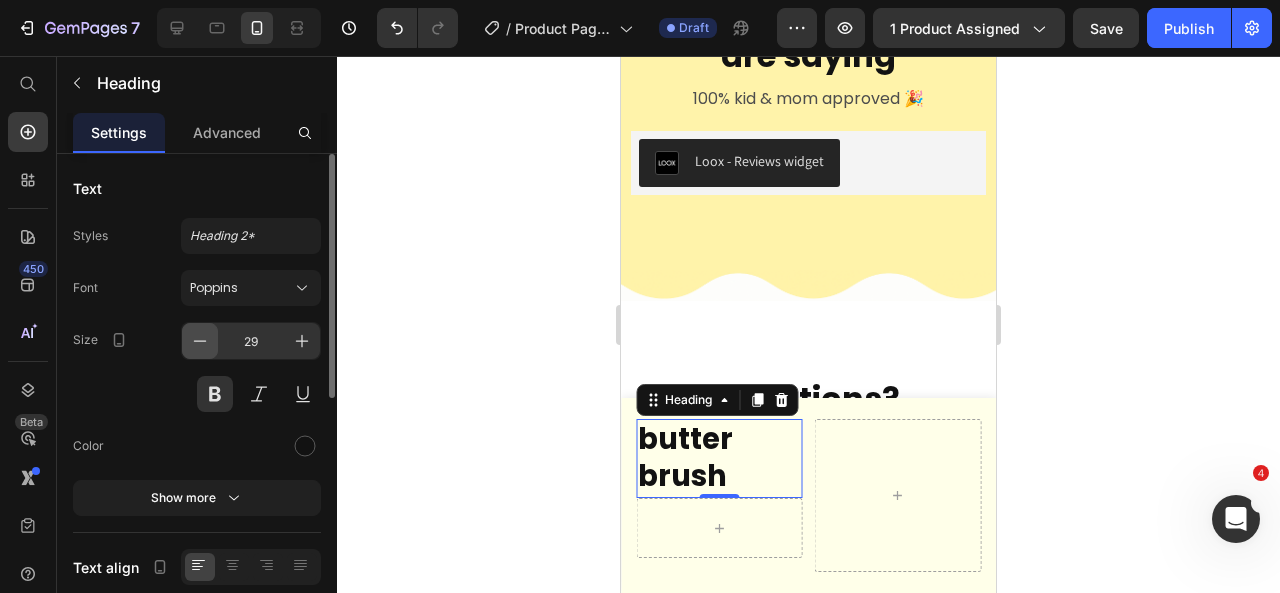 click 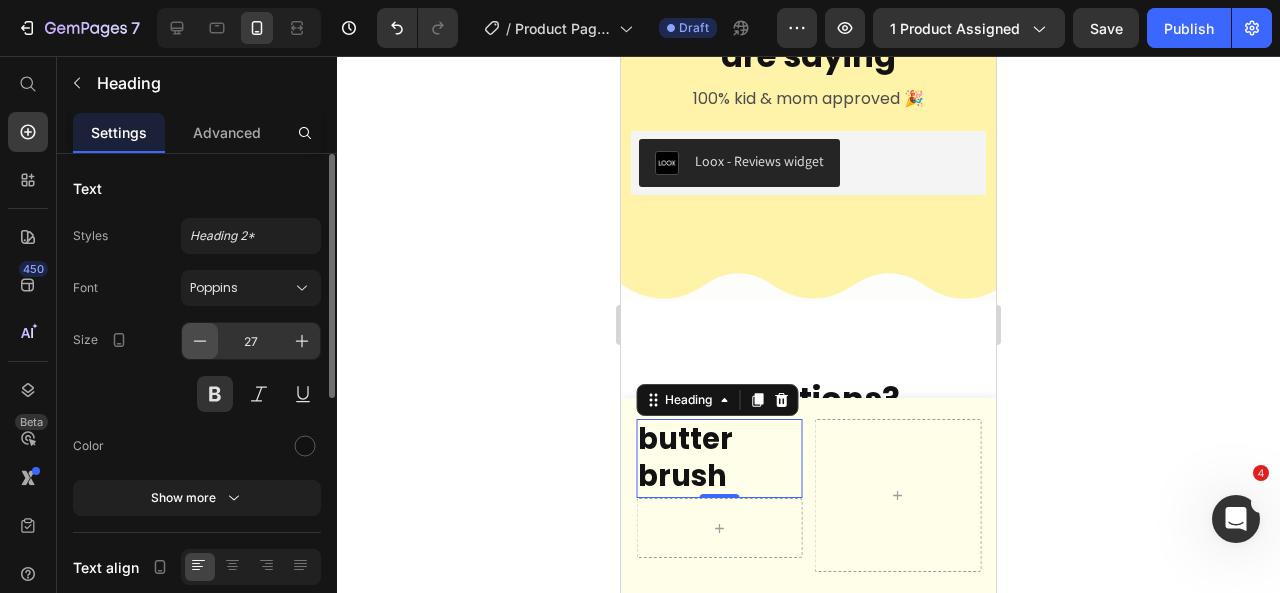 click 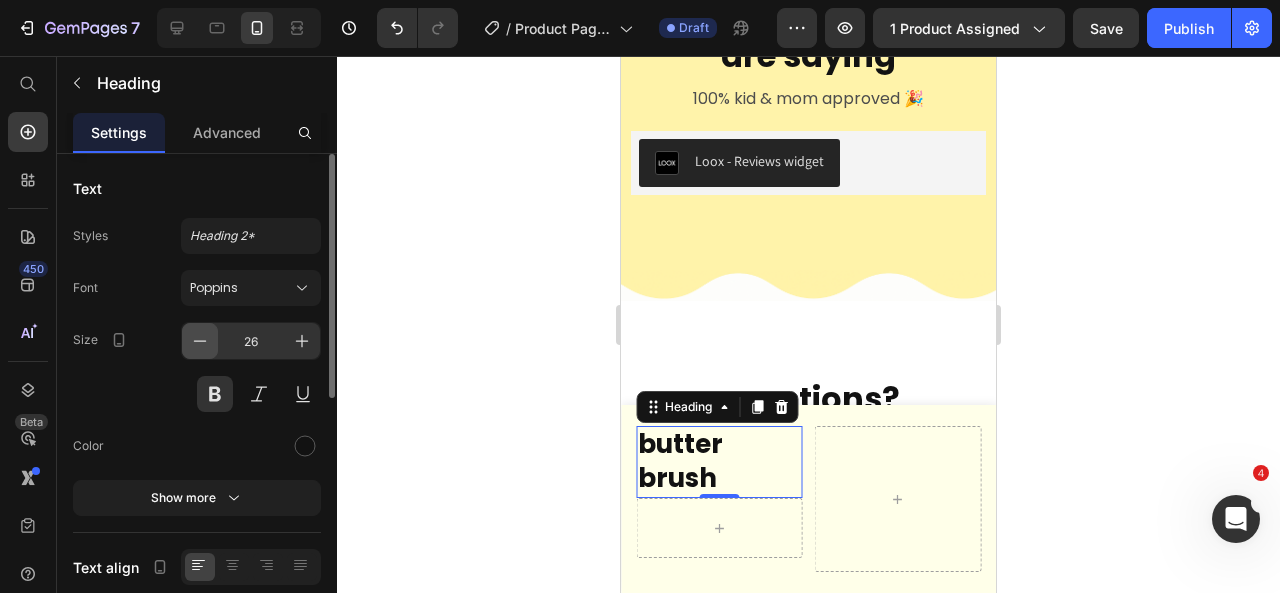 click 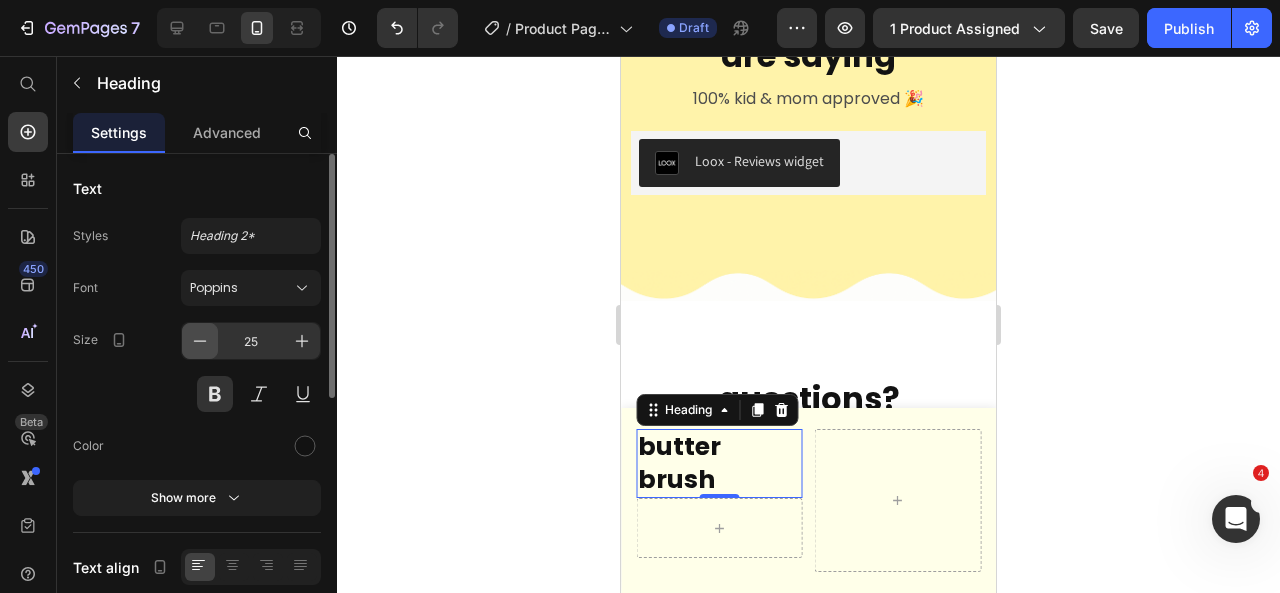 click 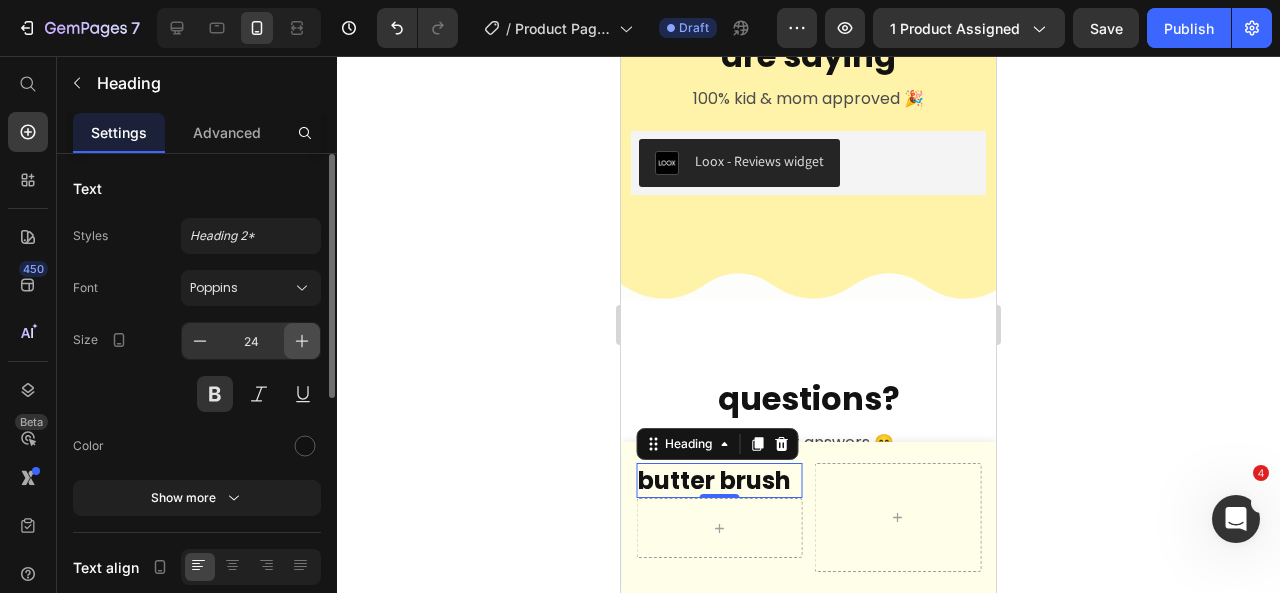 click 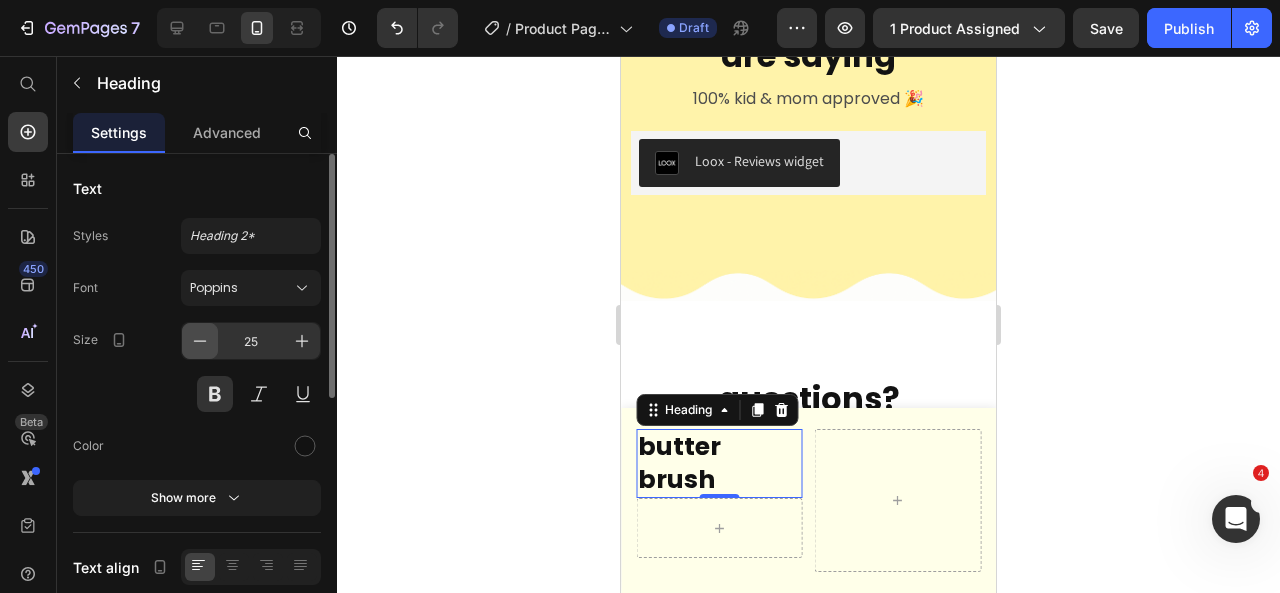 click at bounding box center [200, 341] 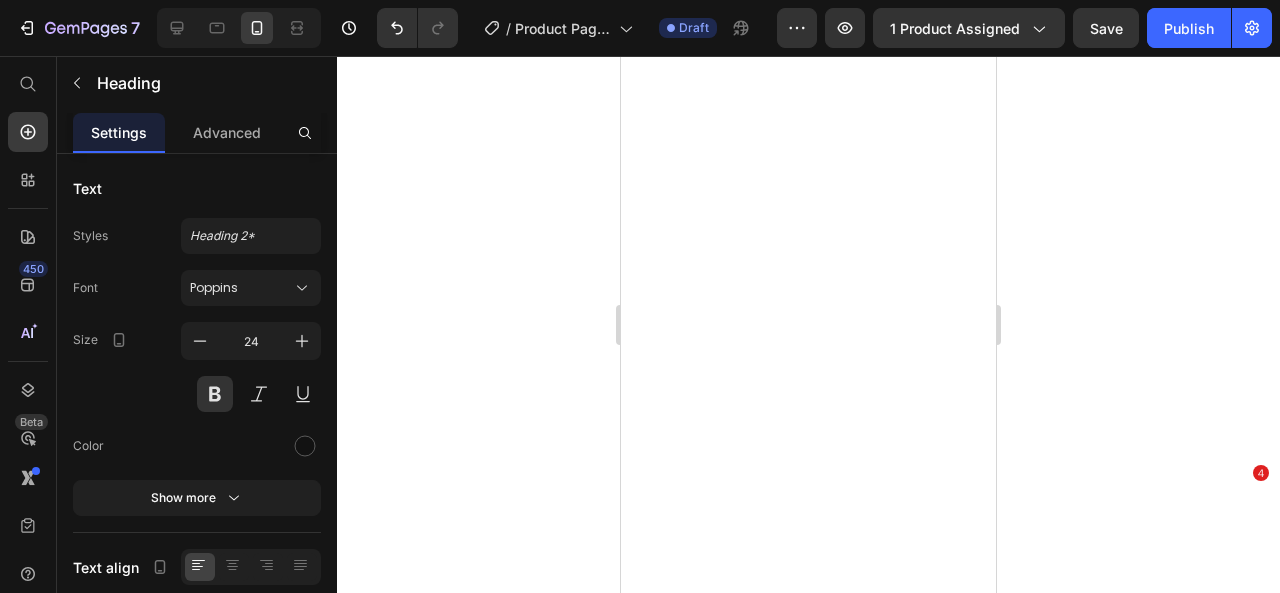 scroll, scrollTop: 0, scrollLeft: 0, axis: both 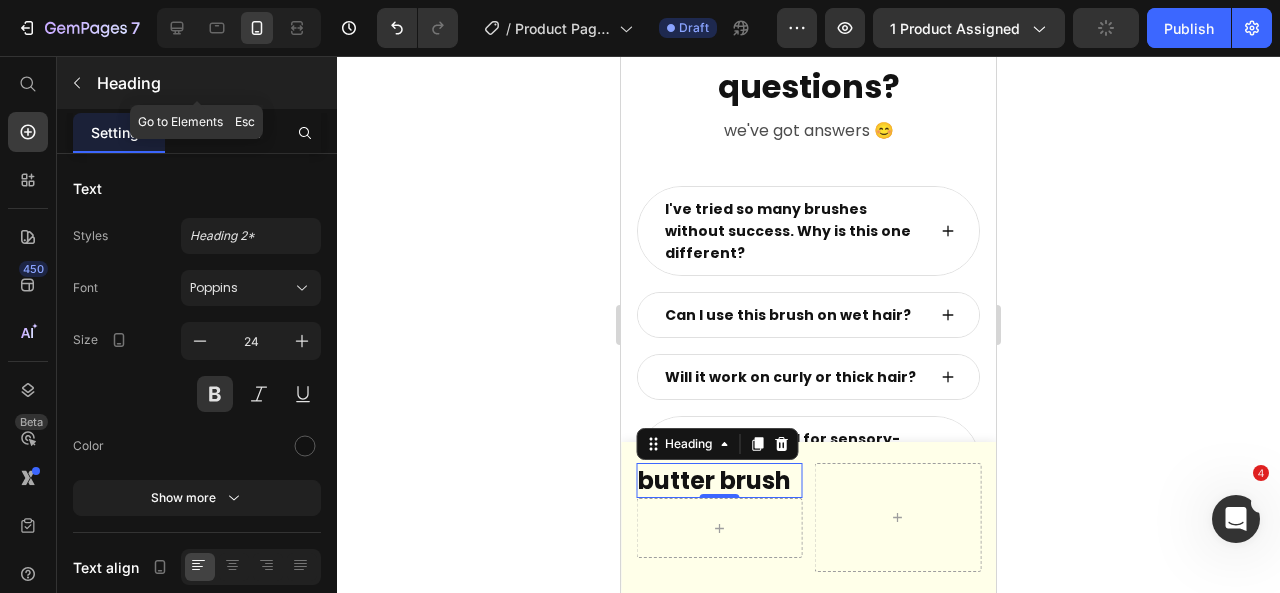 click at bounding box center (77, 83) 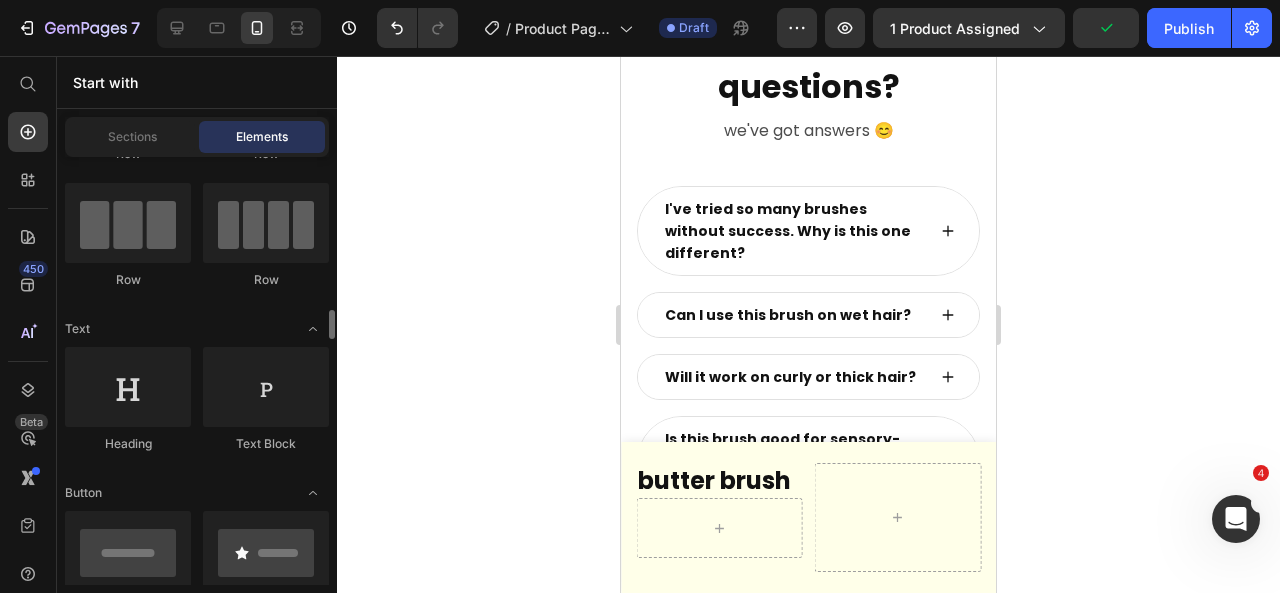 scroll, scrollTop: 0, scrollLeft: 0, axis: both 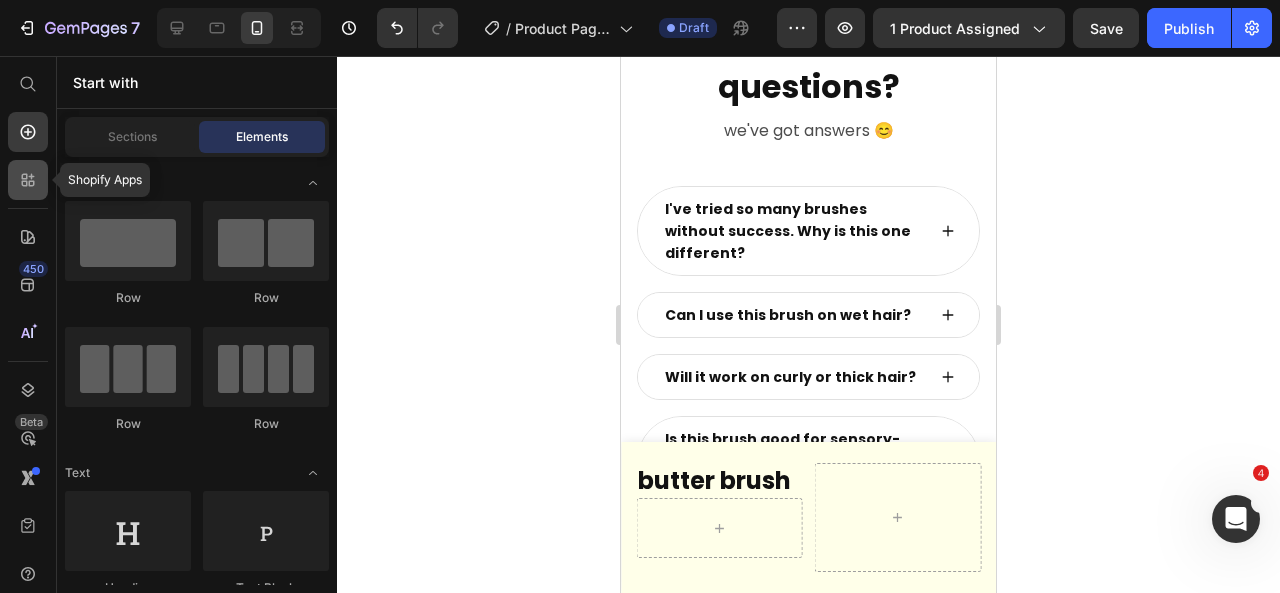 click 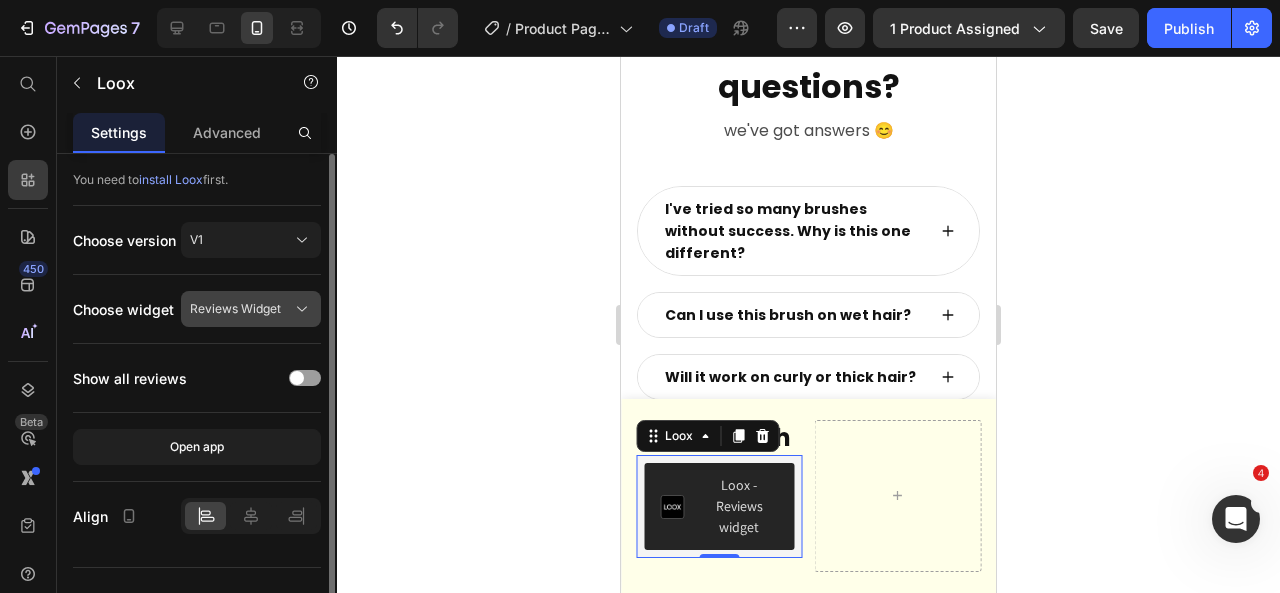 click on "Reviews Widget" at bounding box center [235, 309] 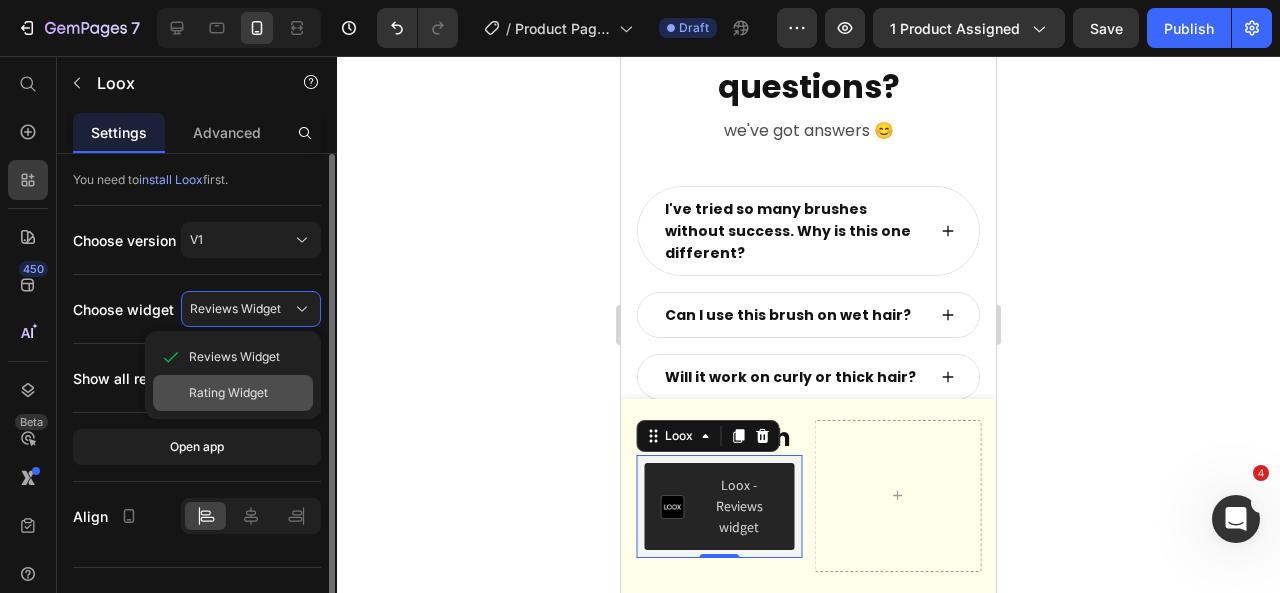 click on "Rating Widget" at bounding box center (228, 393) 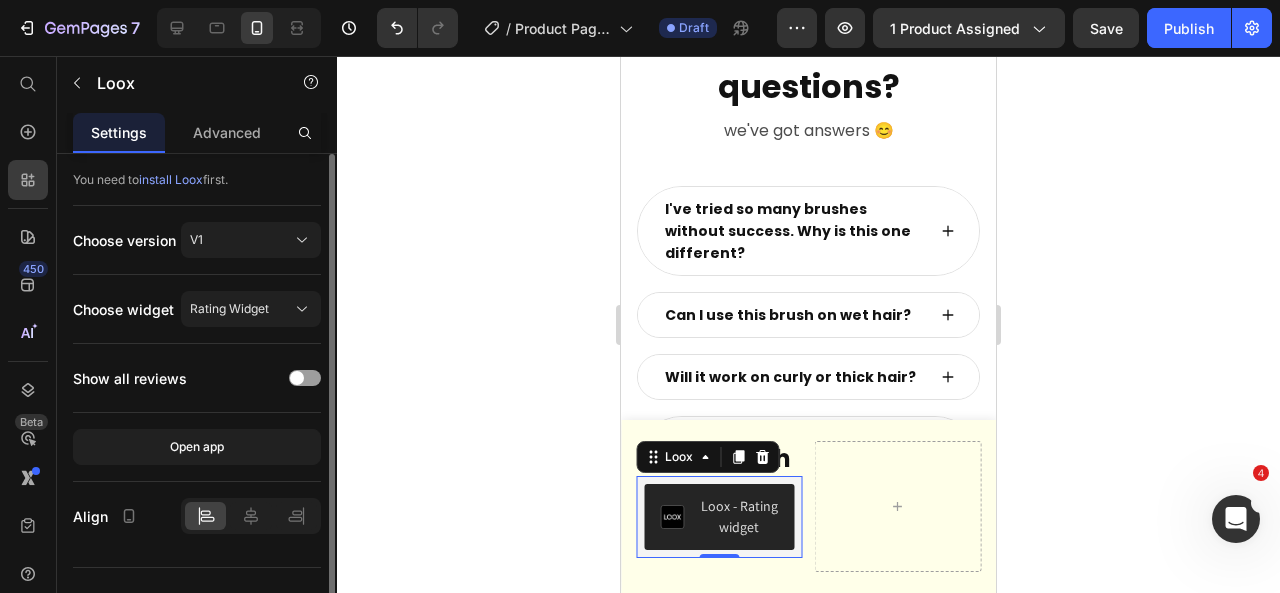 scroll, scrollTop: 0, scrollLeft: 0, axis: both 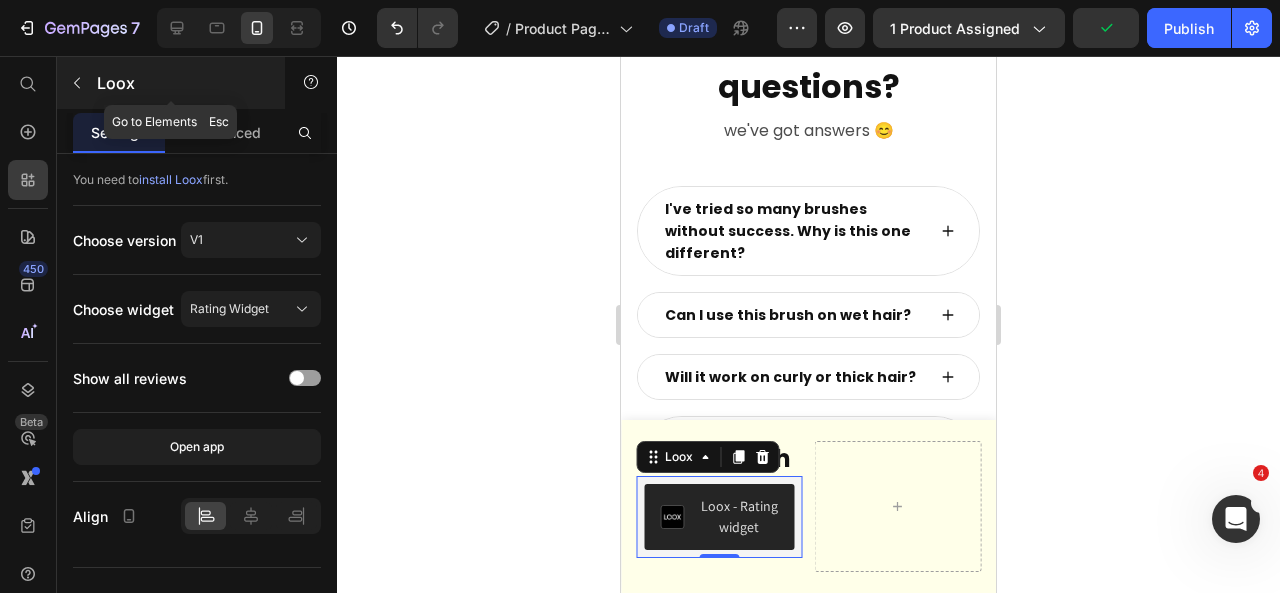click at bounding box center (77, 83) 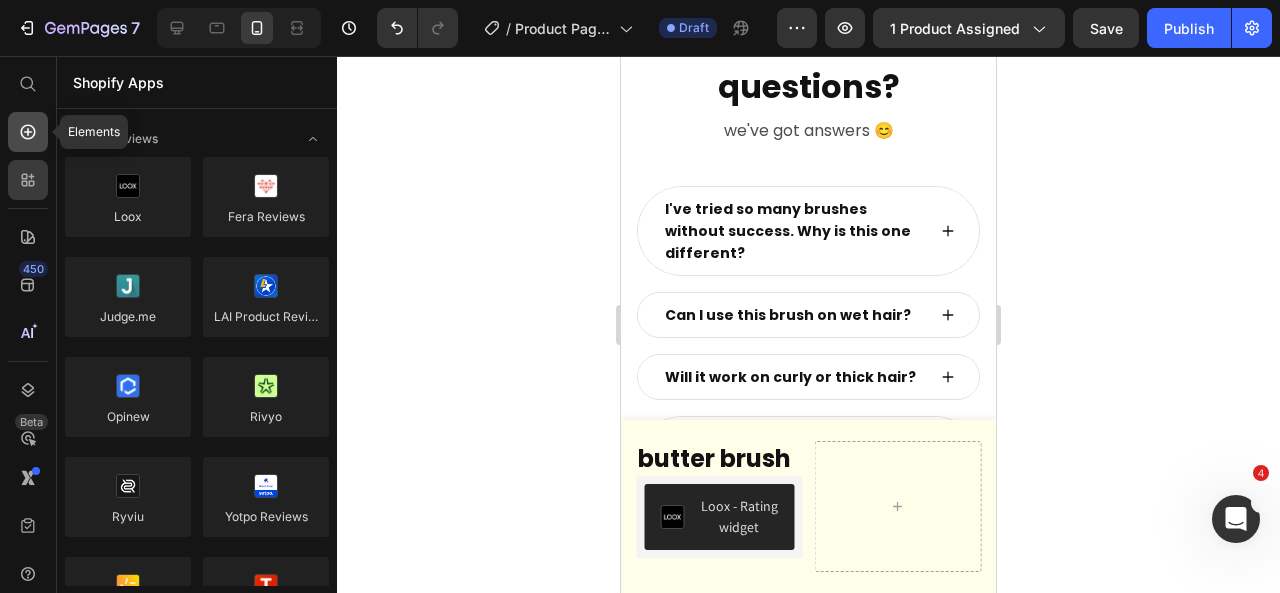 click 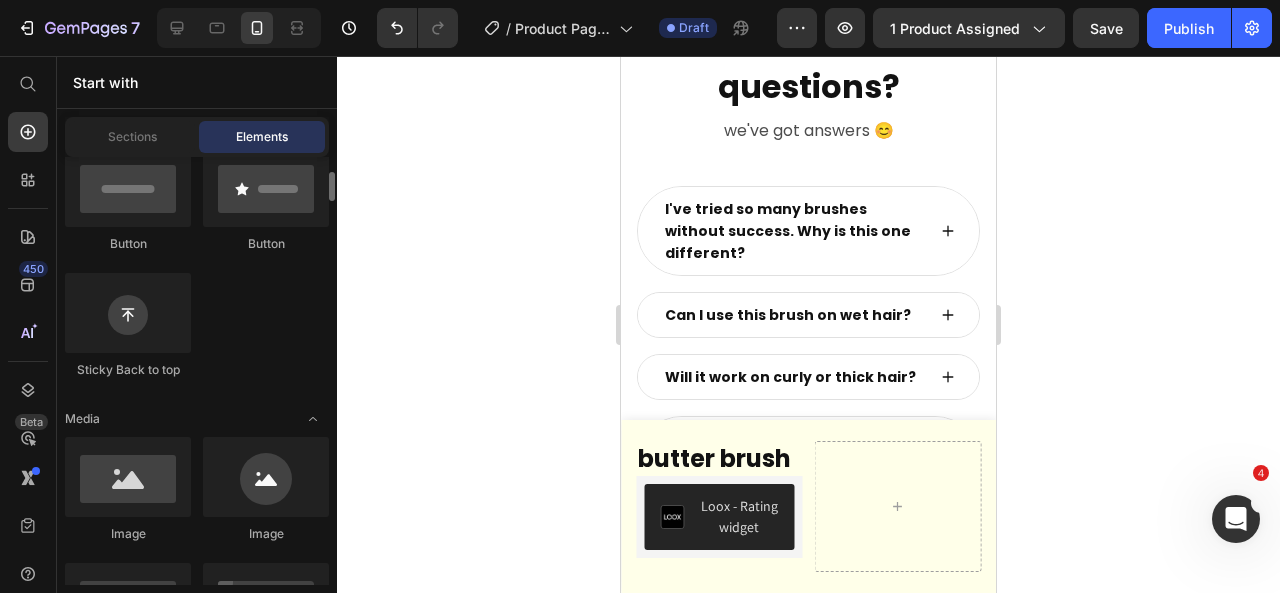 scroll, scrollTop: 470, scrollLeft: 0, axis: vertical 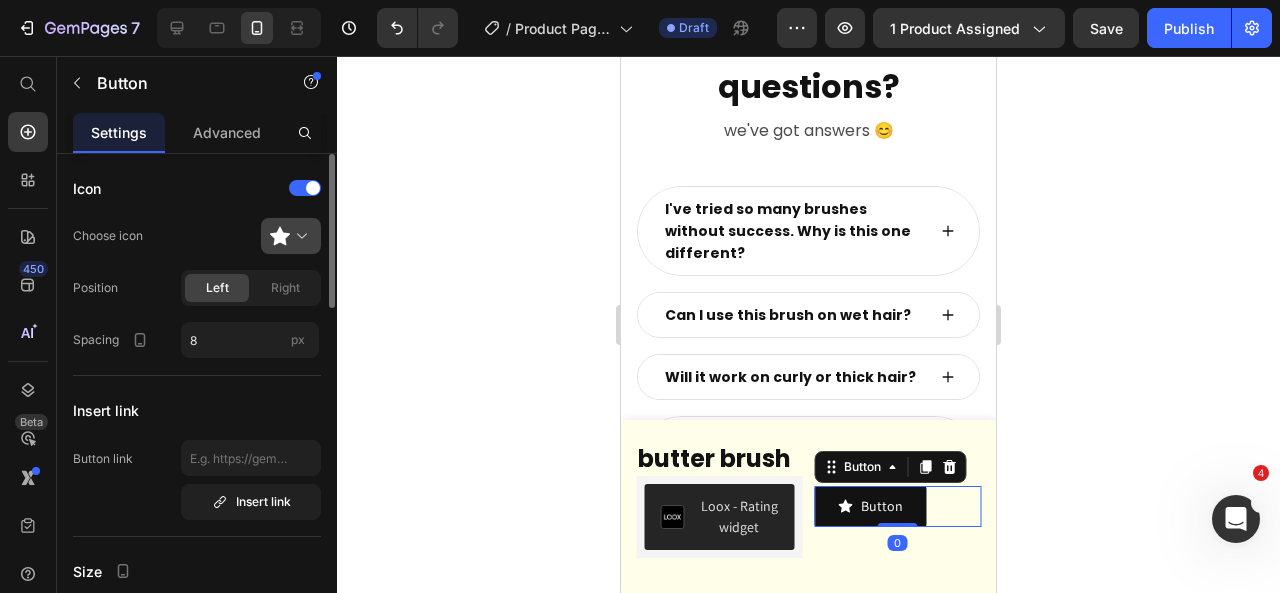 click at bounding box center [299, 236] 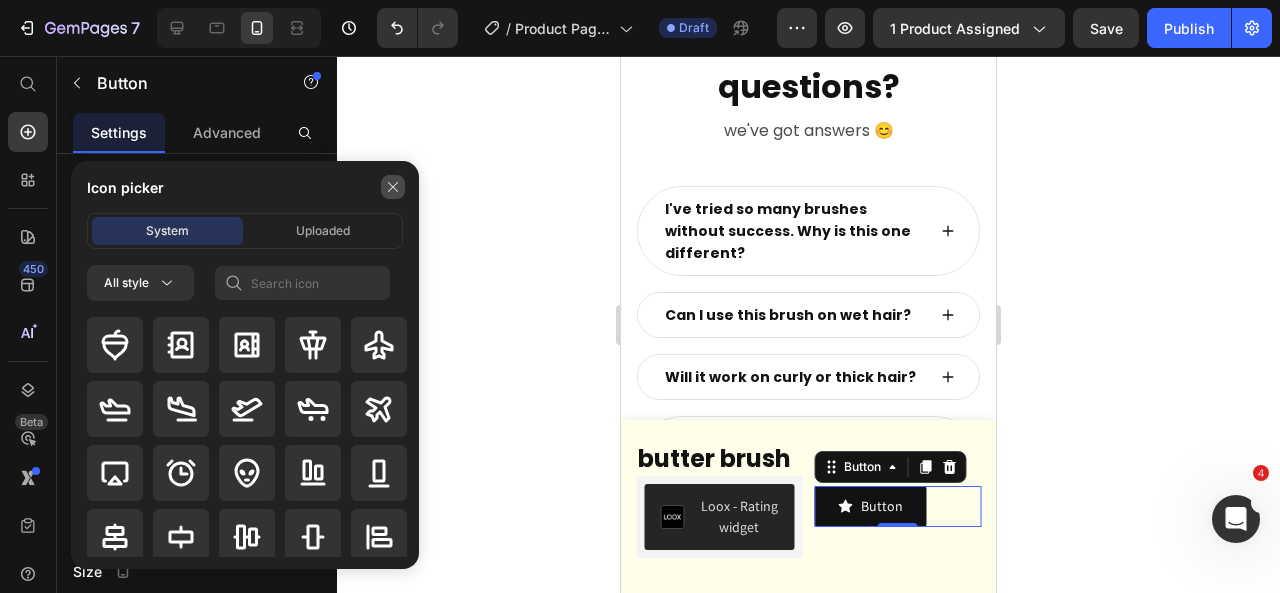 click 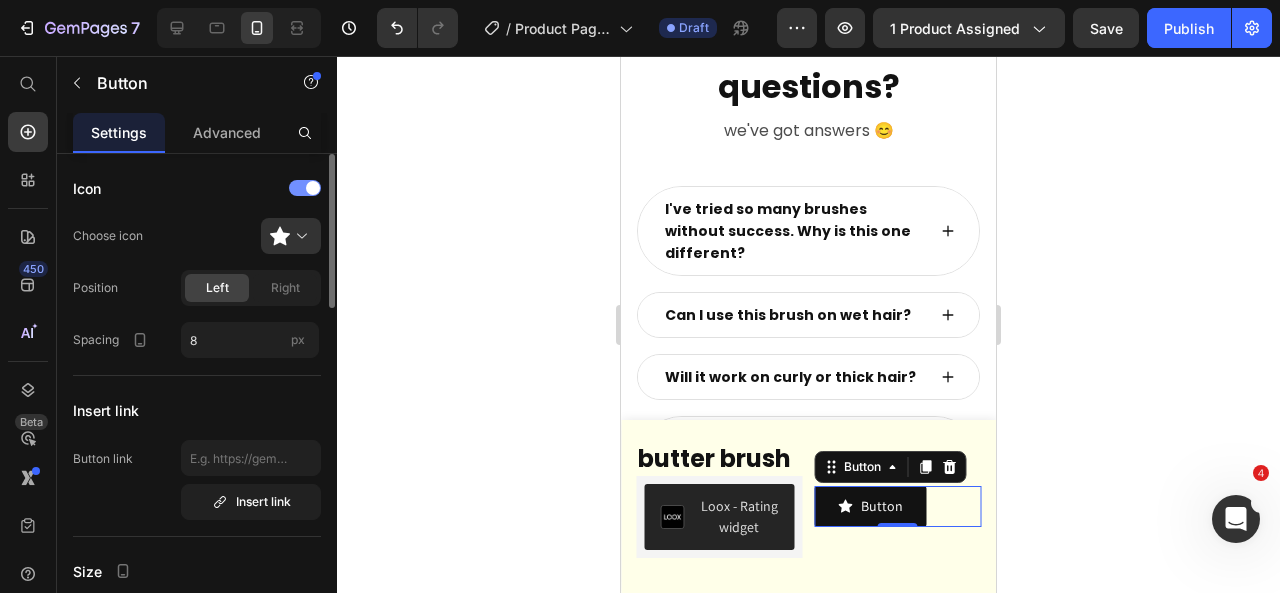 click at bounding box center (313, 188) 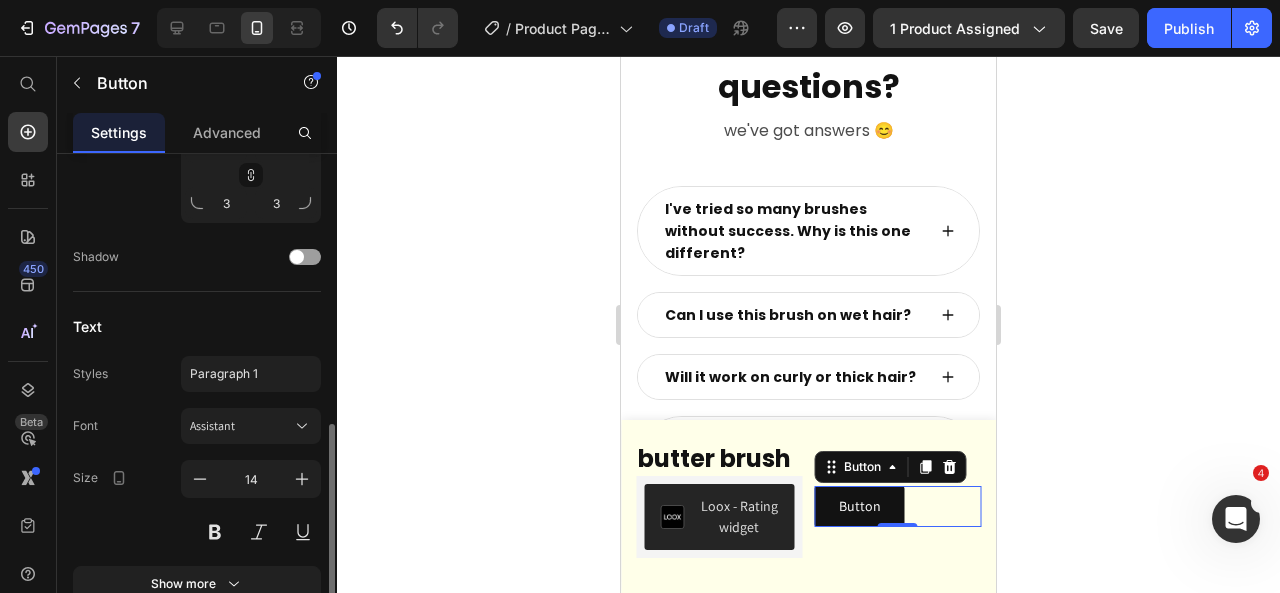 scroll, scrollTop: 792, scrollLeft: 0, axis: vertical 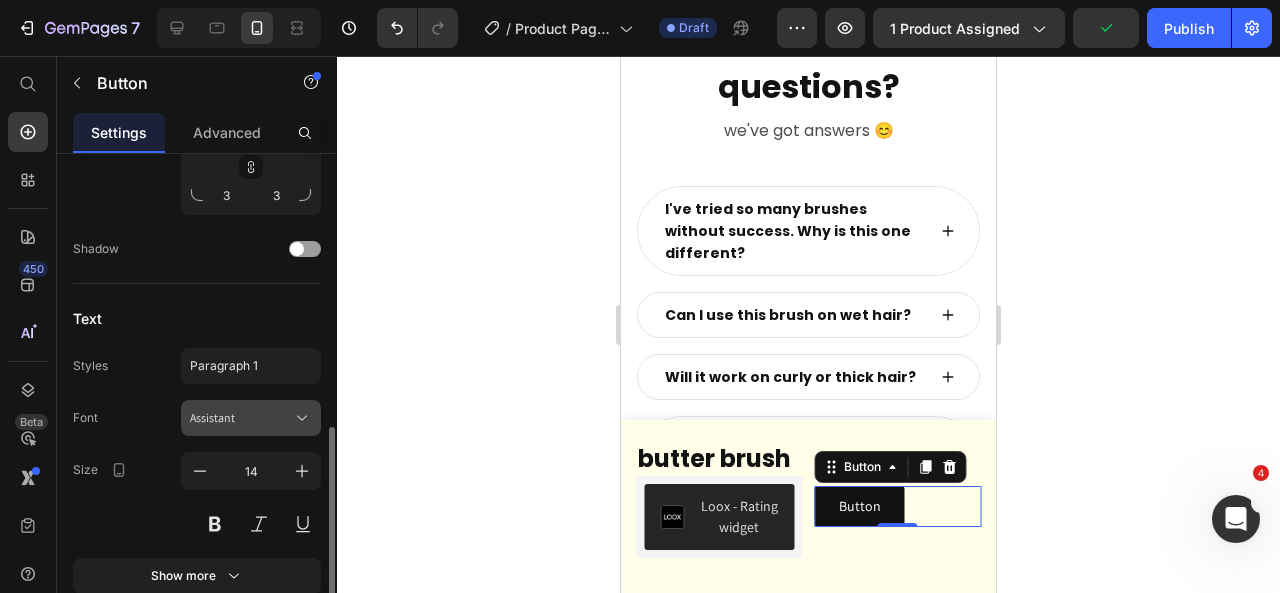 click on "Assistant" at bounding box center (241, 418) 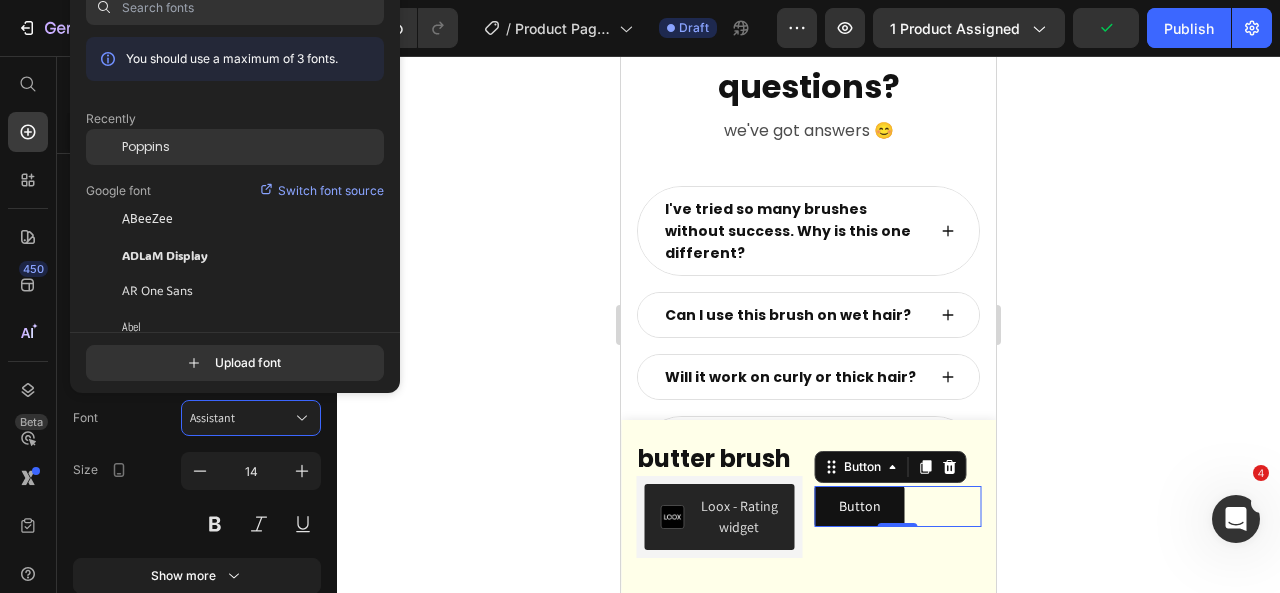 click on "Poppins" at bounding box center [146, 147] 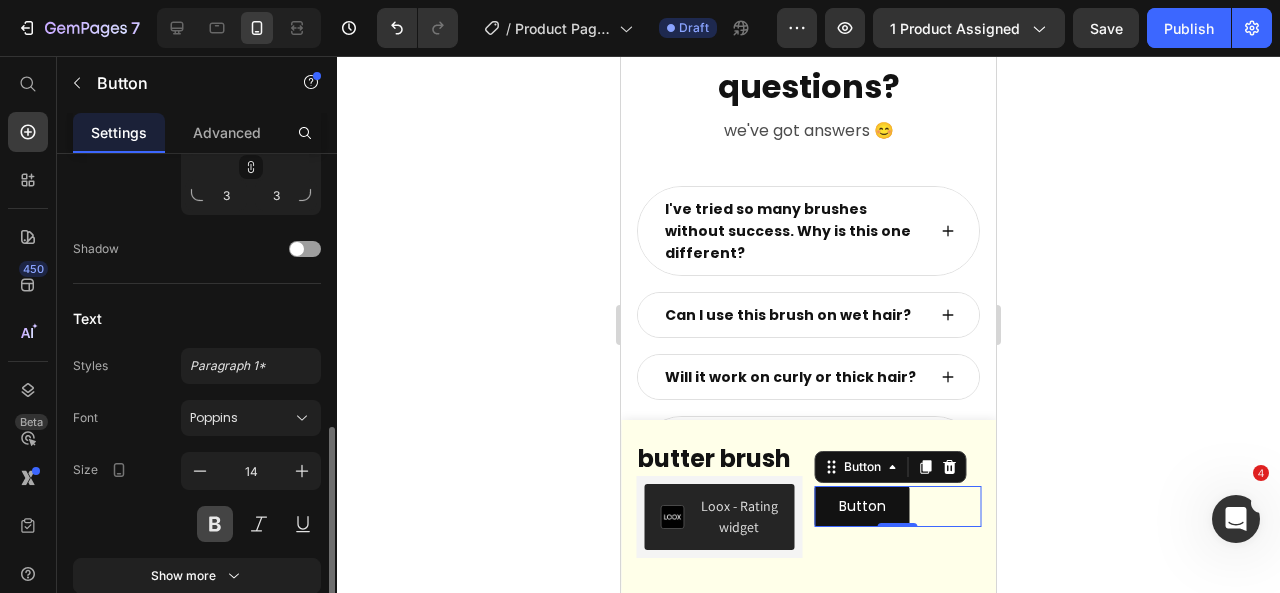 click at bounding box center (215, 524) 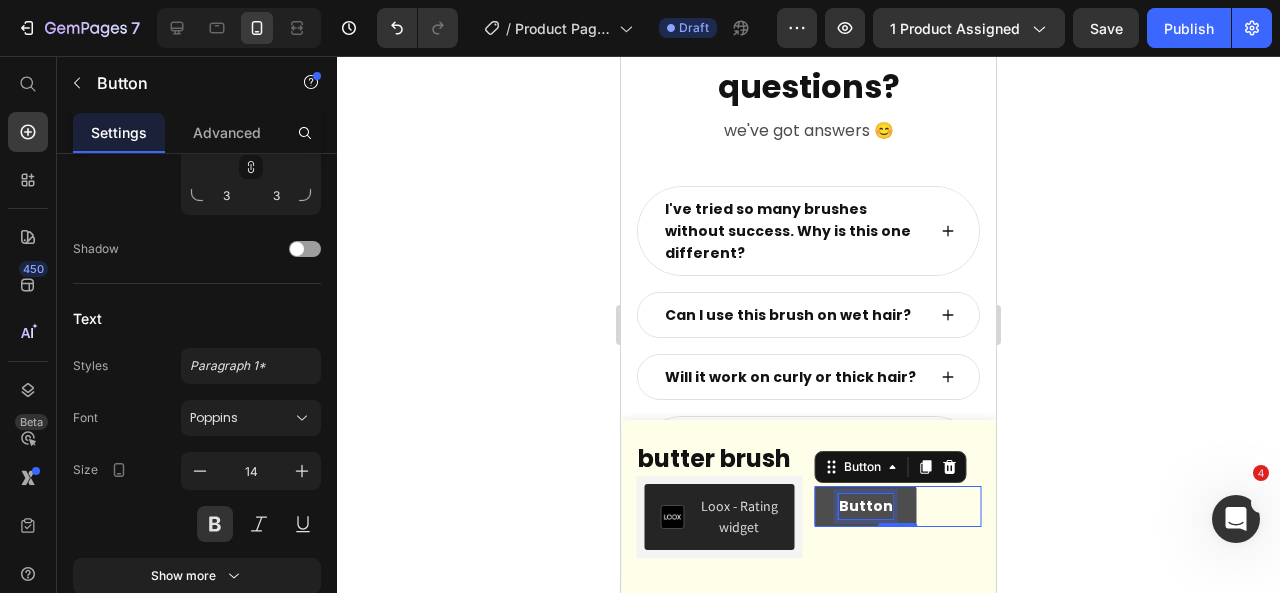click on "Button" at bounding box center [866, 506] 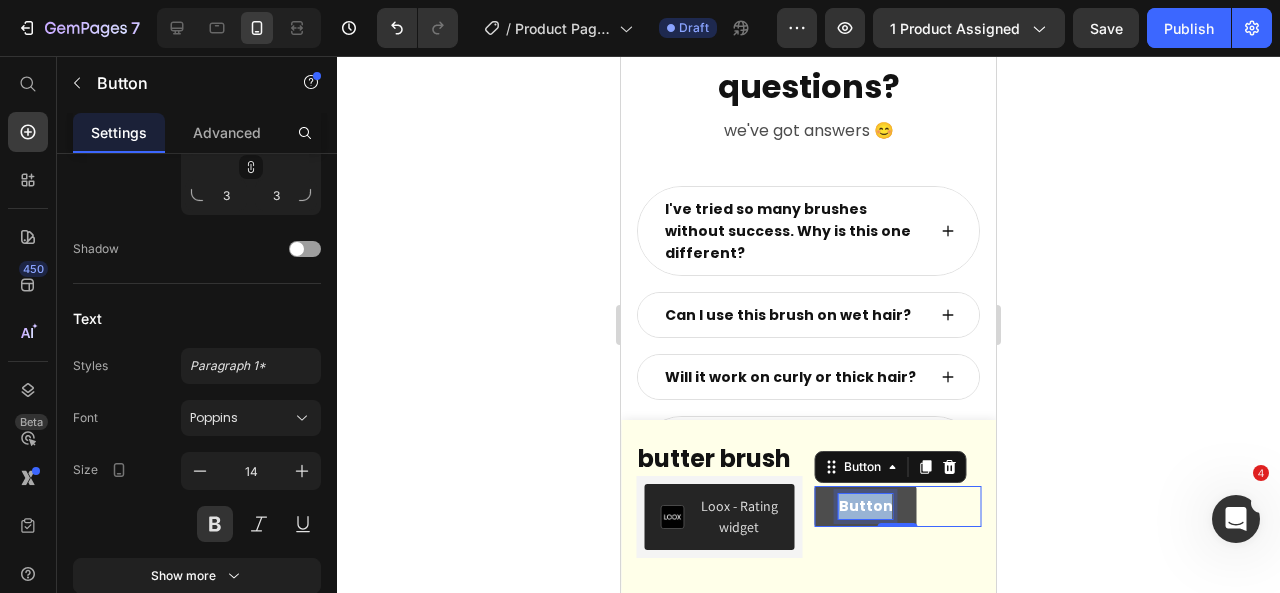 click on "Button" at bounding box center (866, 506) 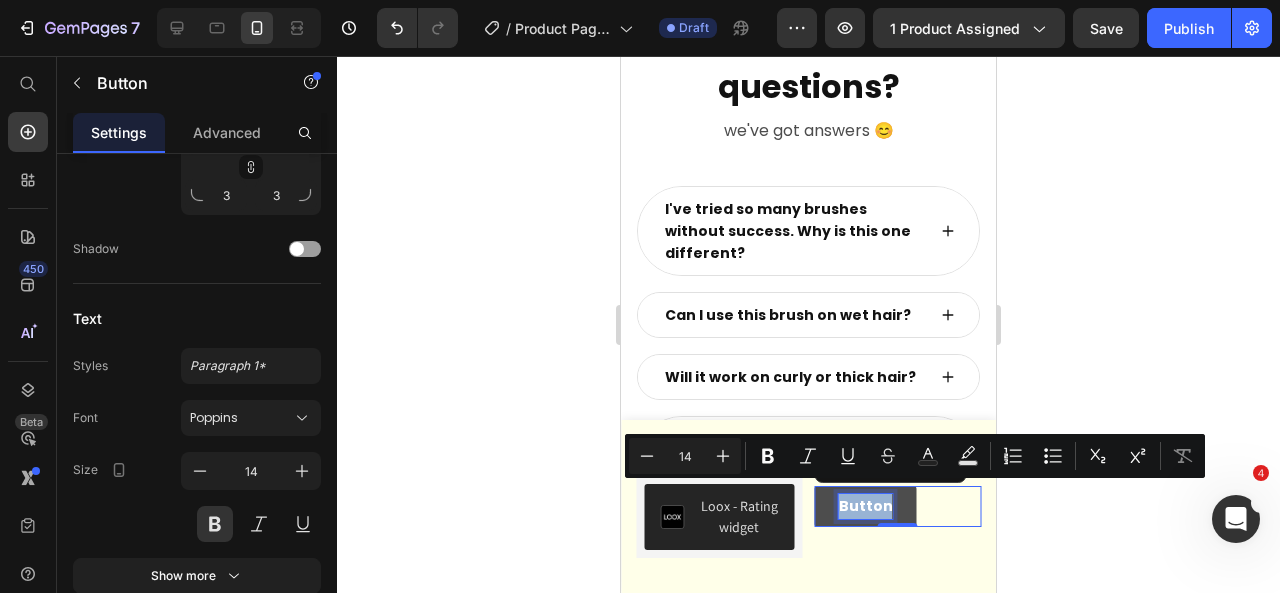 click on "Button" at bounding box center (866, 506) 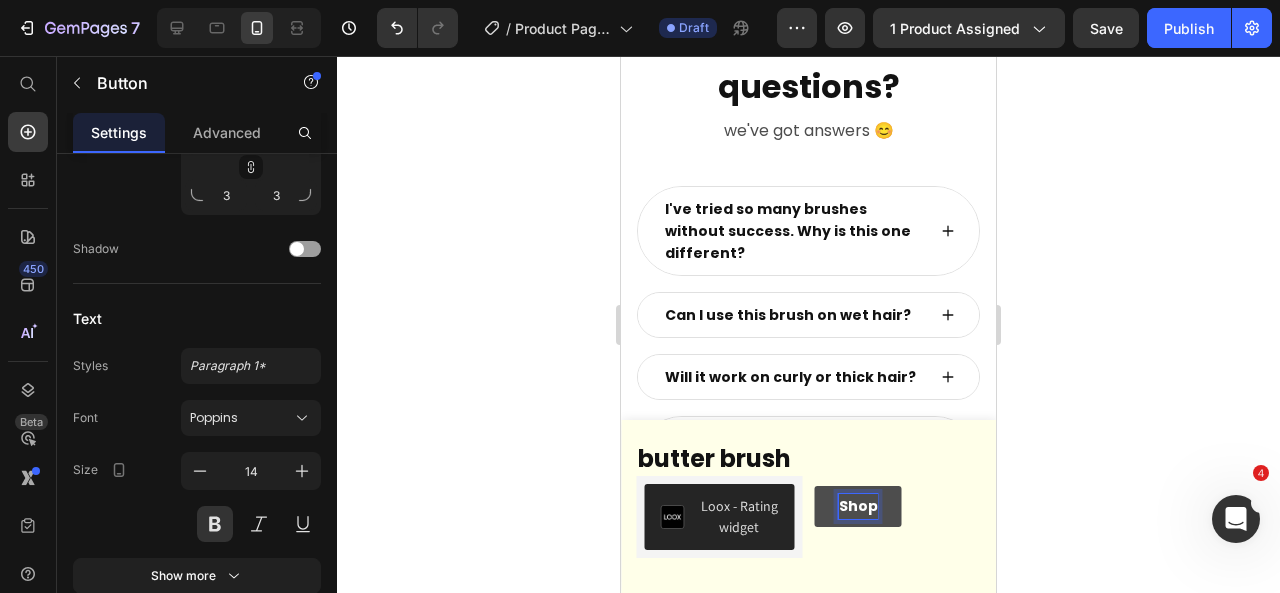 click on "Shop" at bounding box center [858, 506] 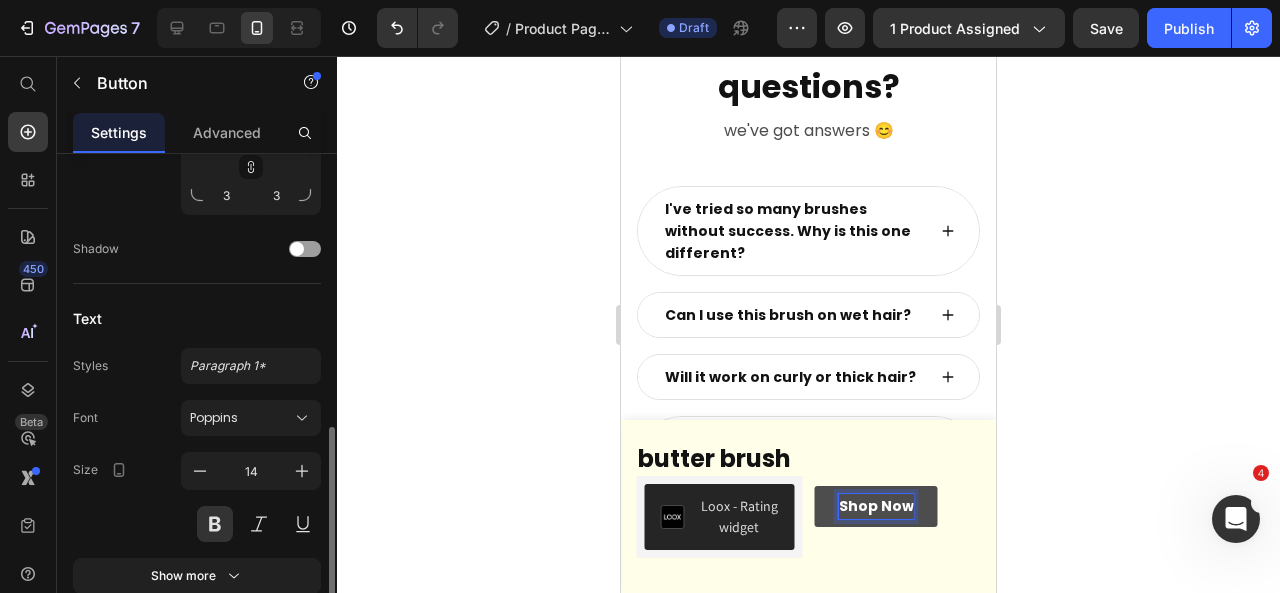 scroll, scrollTop: 945, scrollLeft: 0, axis: vertical 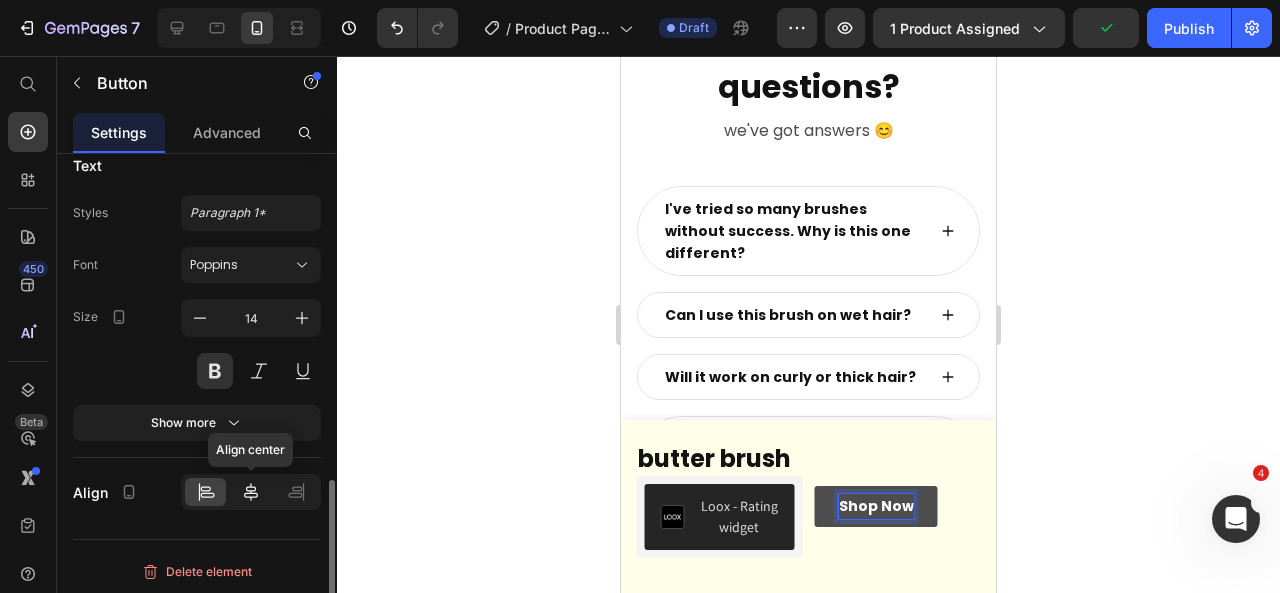 click 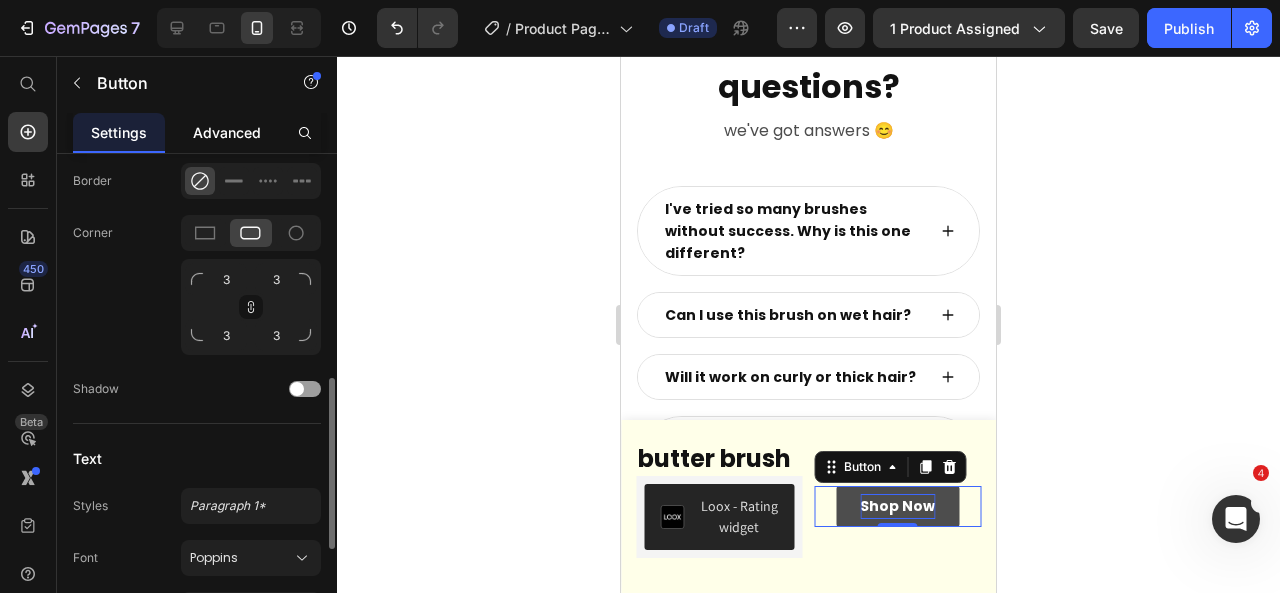 scroll, scrollTop: 644, scrollLeft: 0, axis: vertical 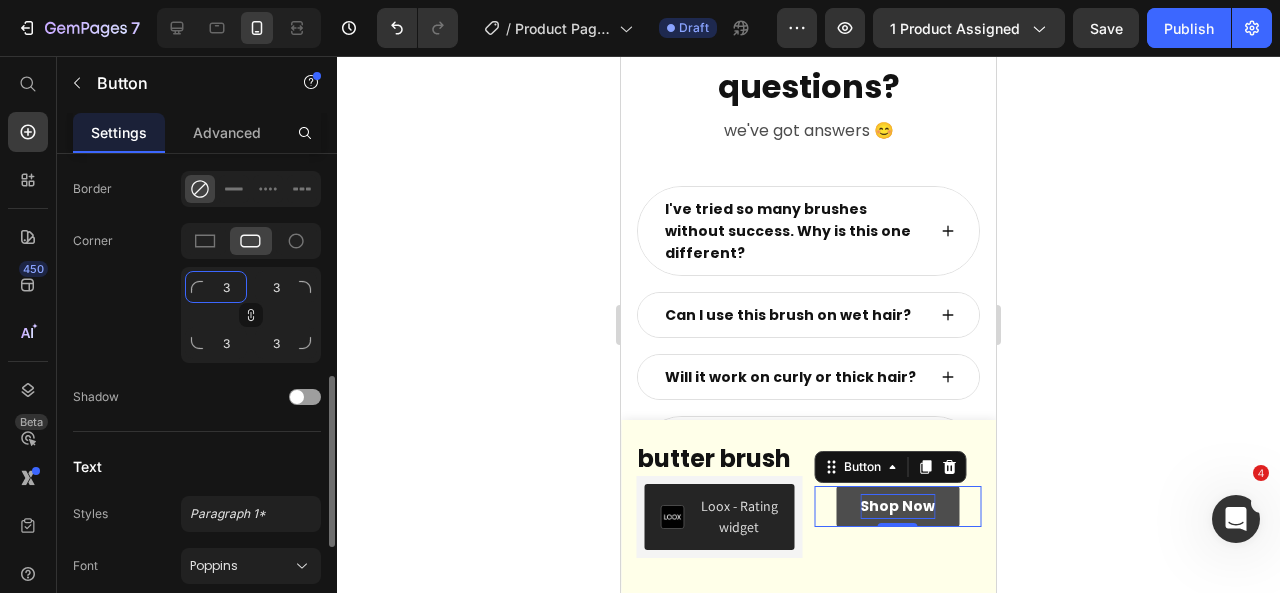 click on "3" 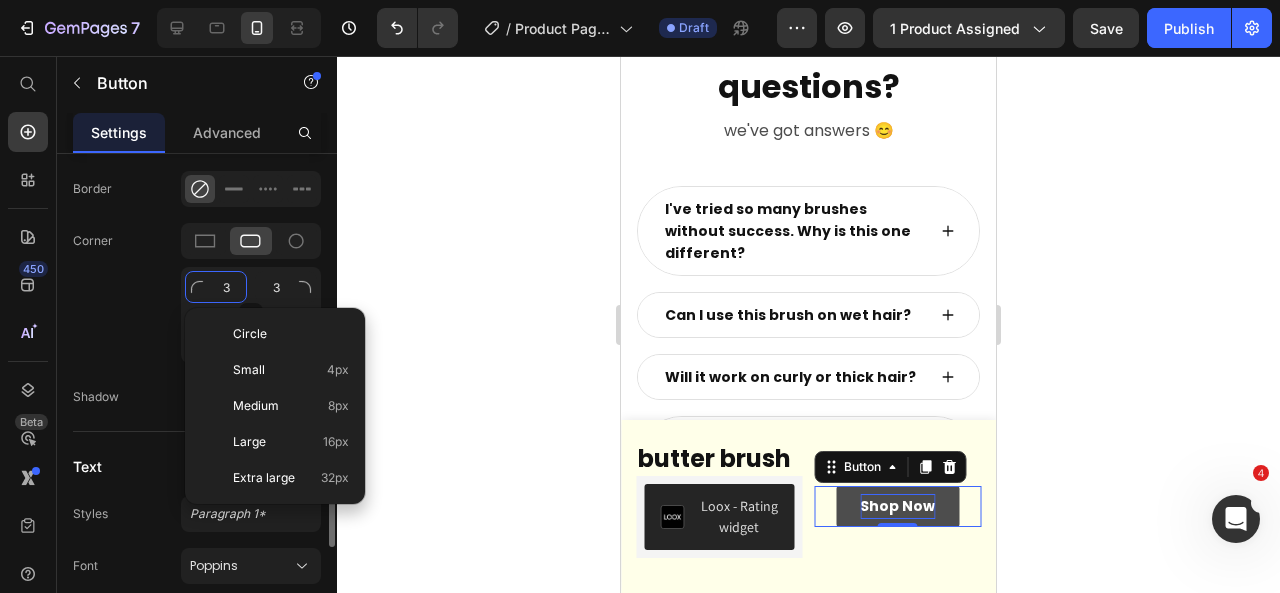 type on "5" 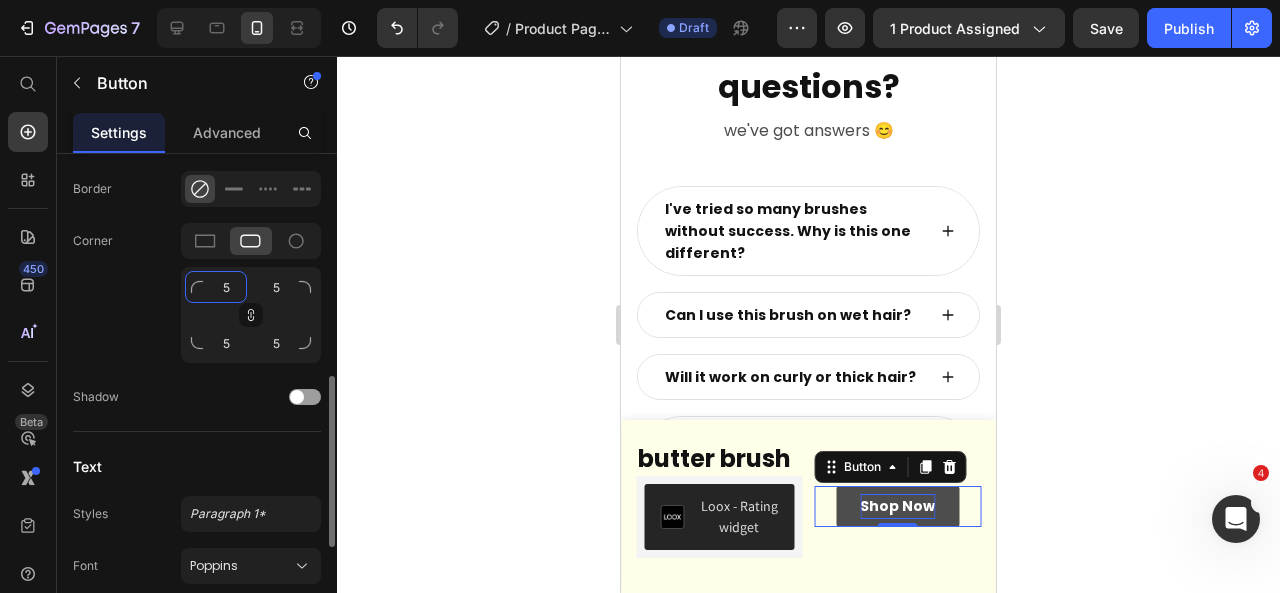 type on "50" 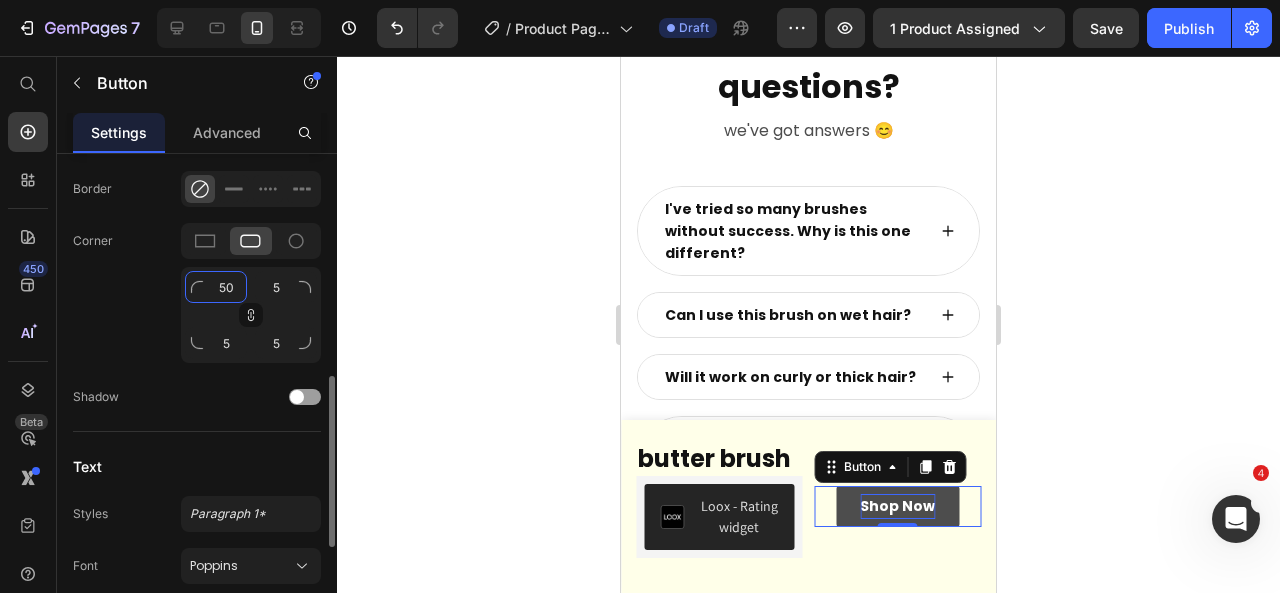 type on "50" 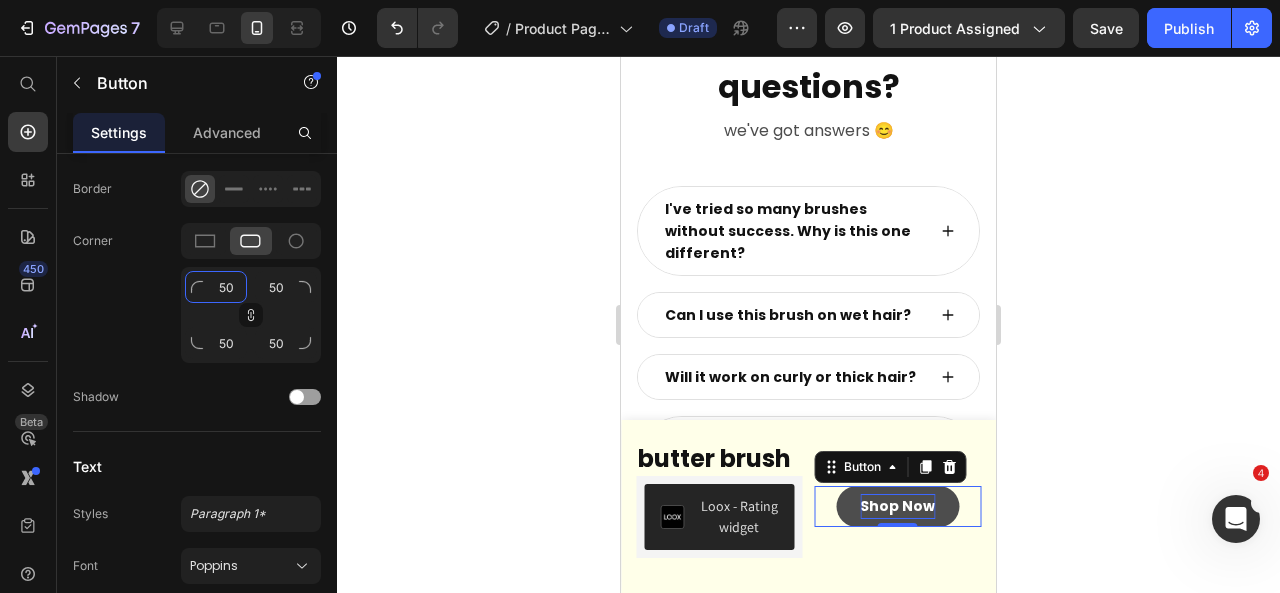 type on "50" 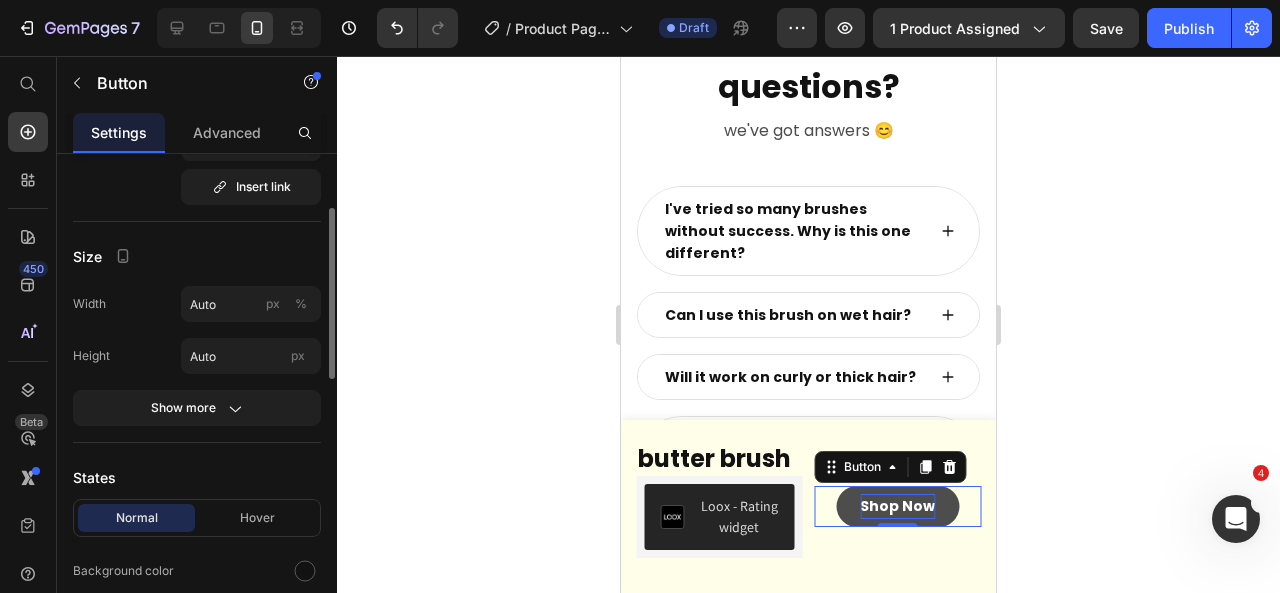 scroll, scrollTop: 157, scrollLeft: 0, axis: vertical 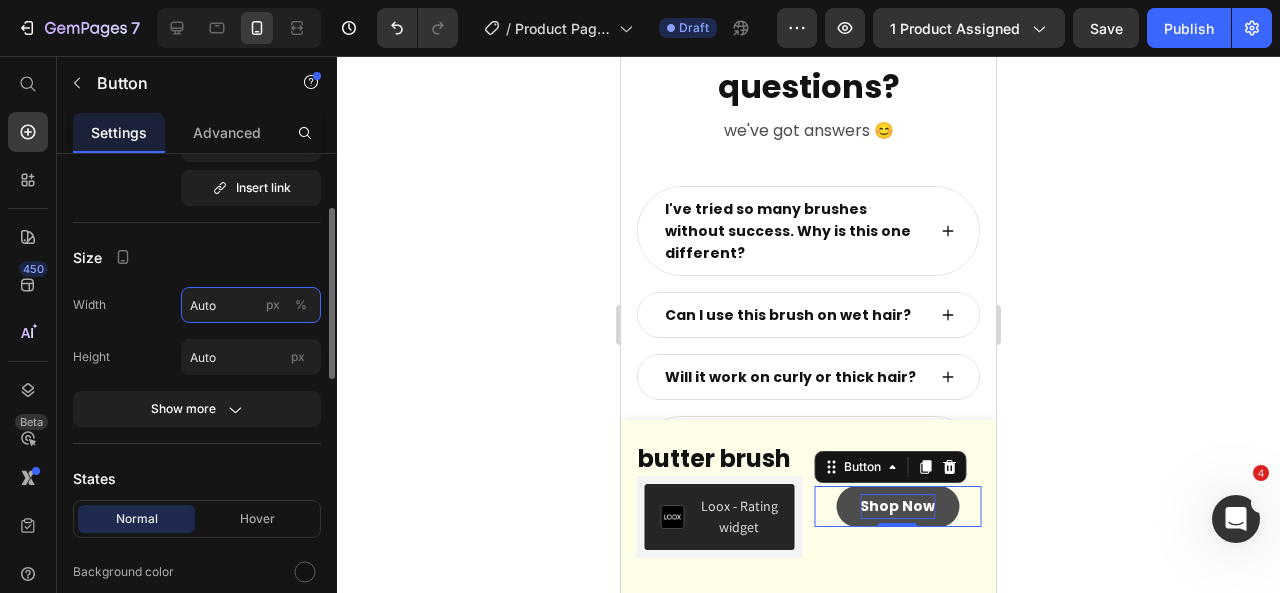 click on "Auto" at bounding box center [251, 305] 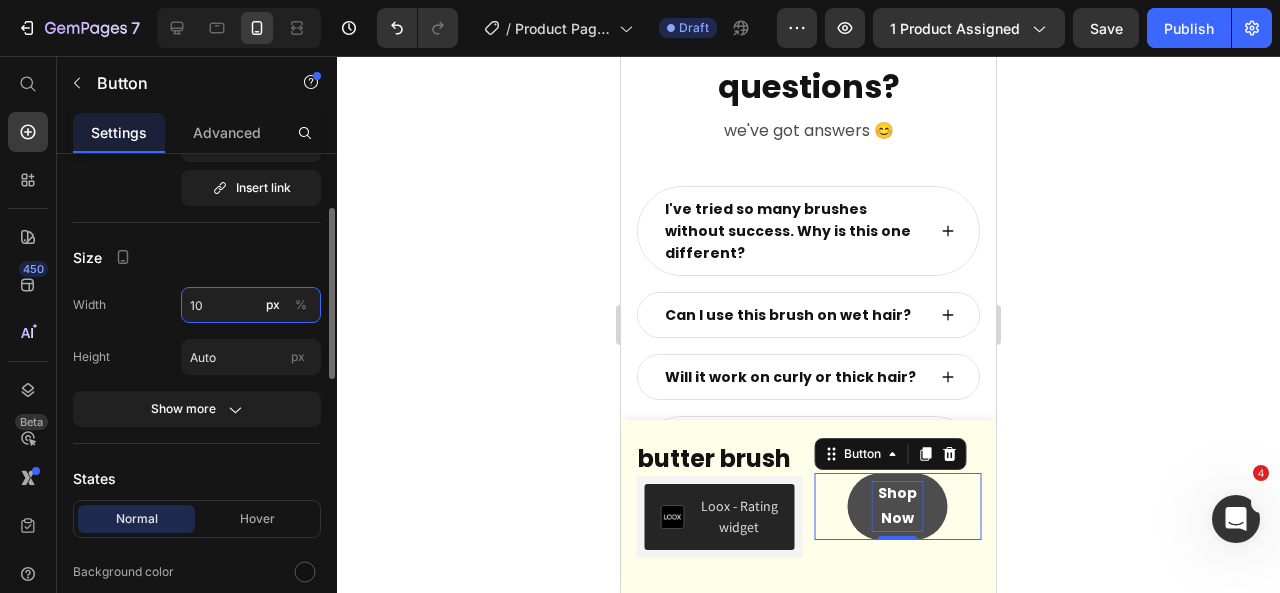 type on "1" 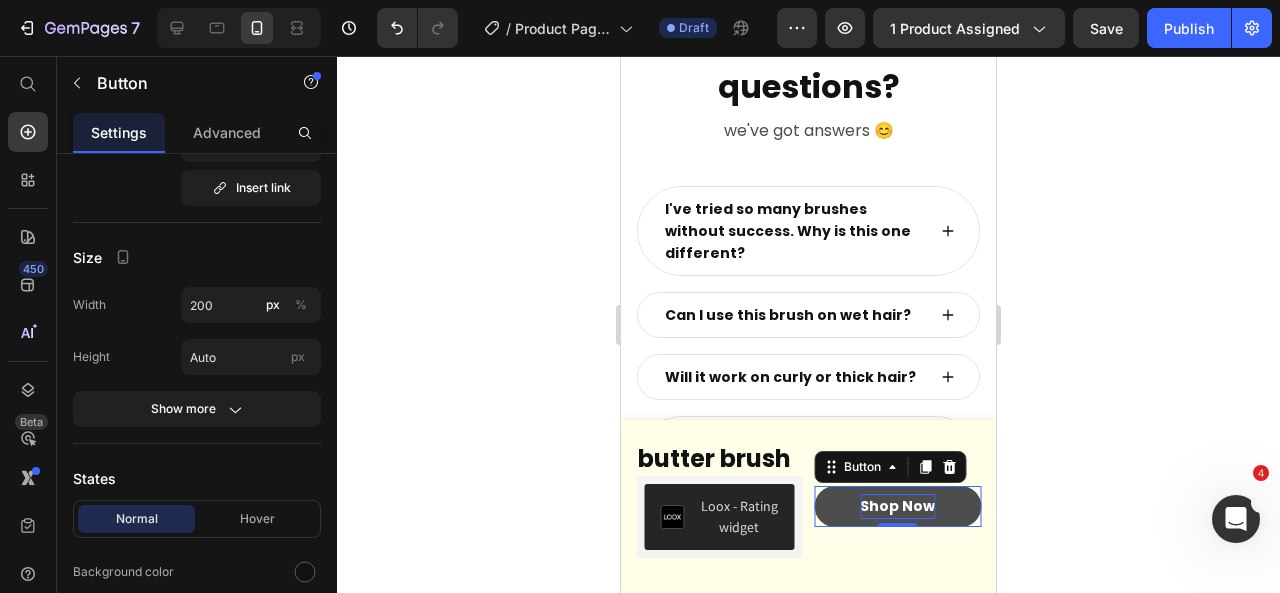 click on "Shop Now" at bounding box center (898, 506) 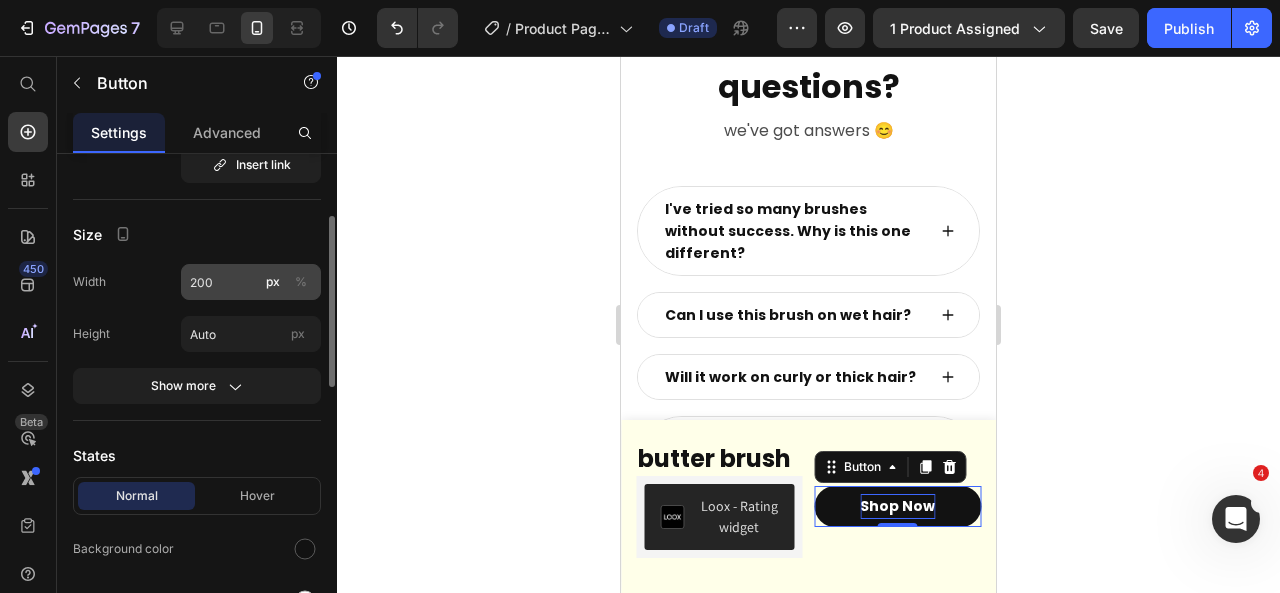 scroll, scrollTop: 135, scrollLeft: 0, axis: vertical 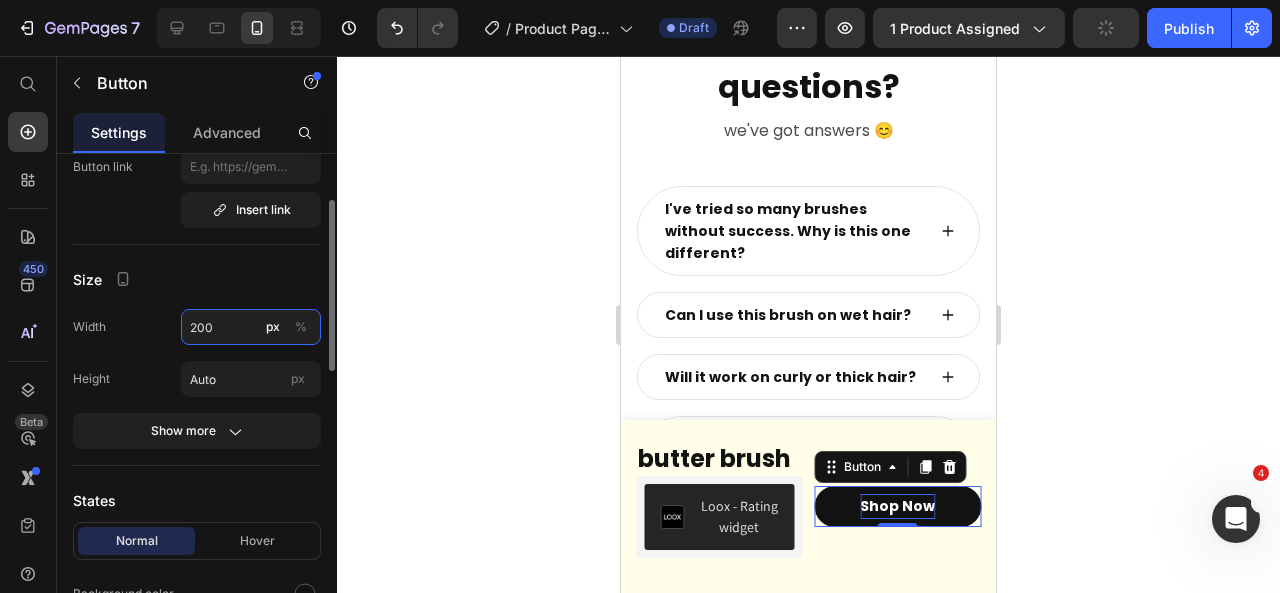 click on "200" at bounding box center (251, 327) 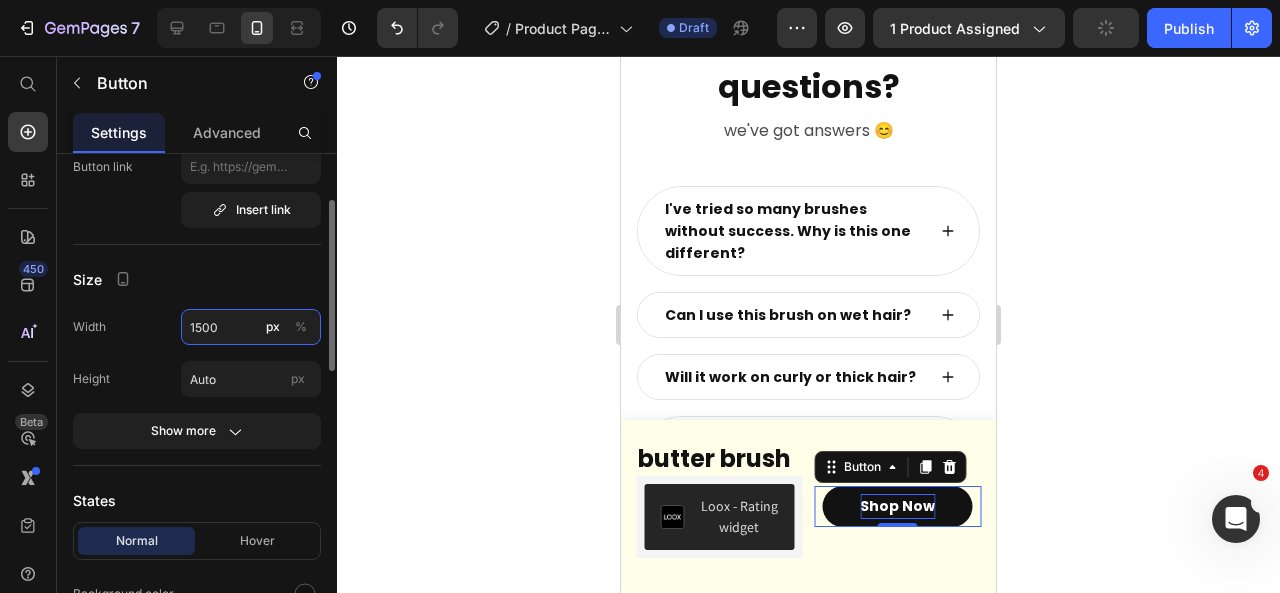 type on "150" 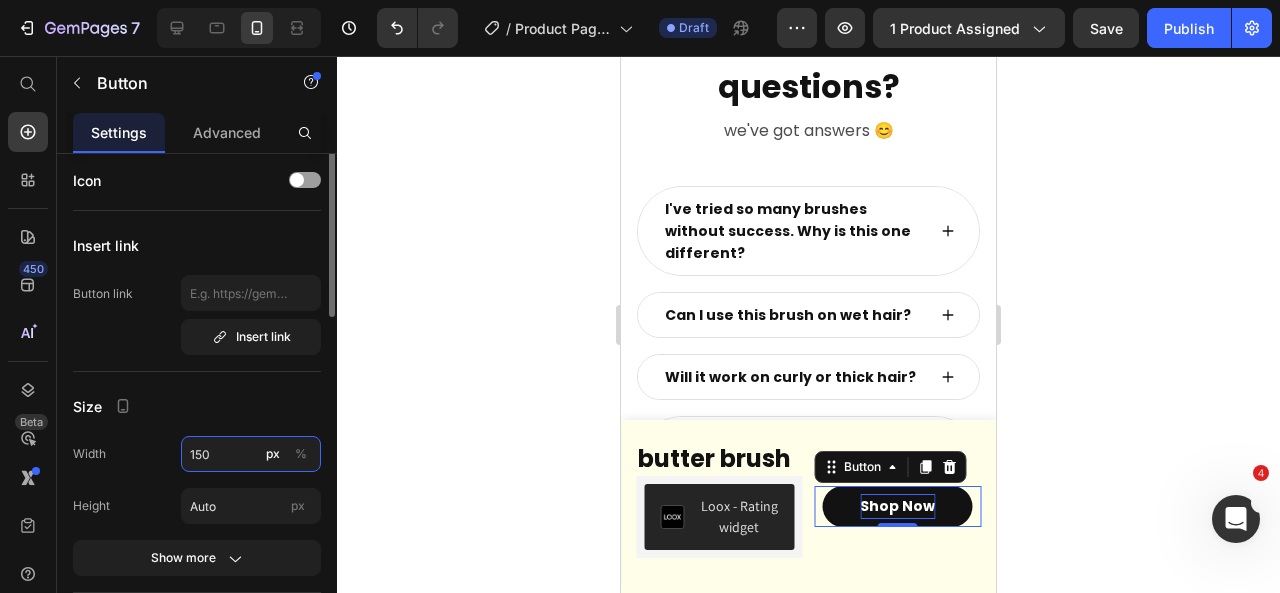 scroll, scrollTop: 0, scrollLeft: 0, axis: both 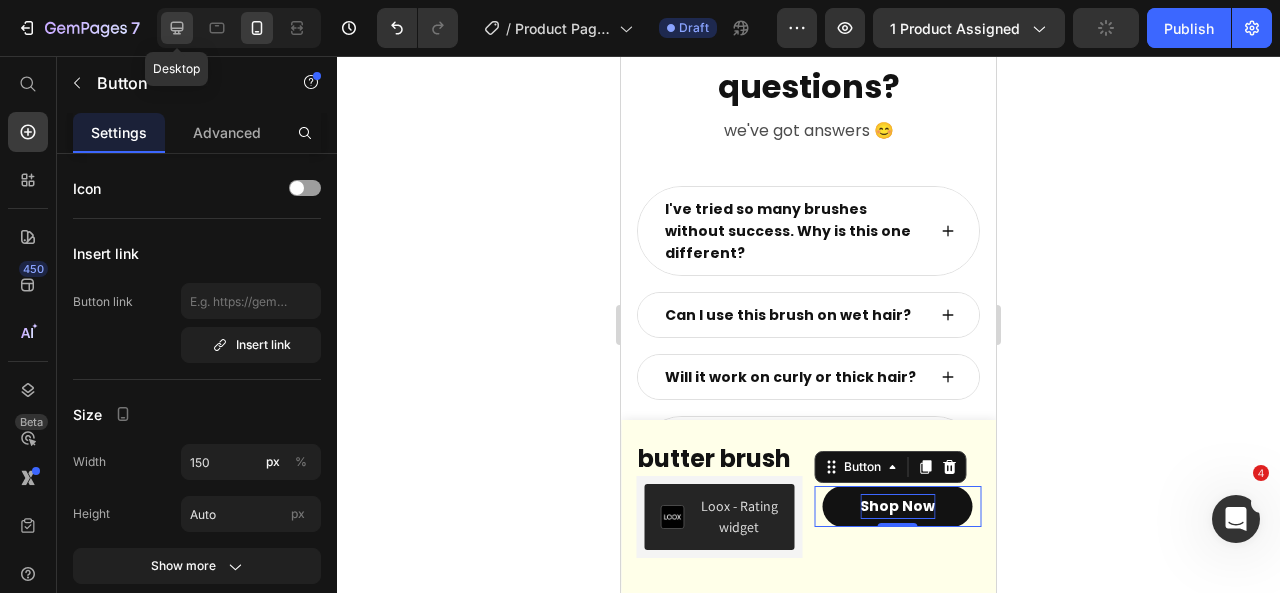 click 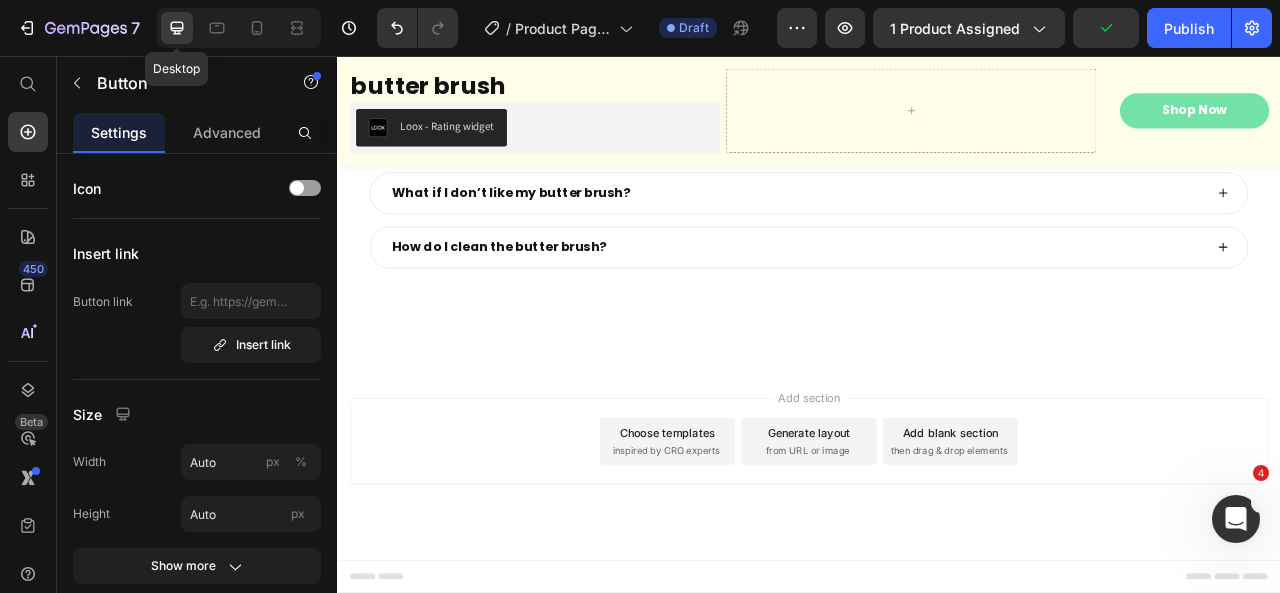 type on "16" 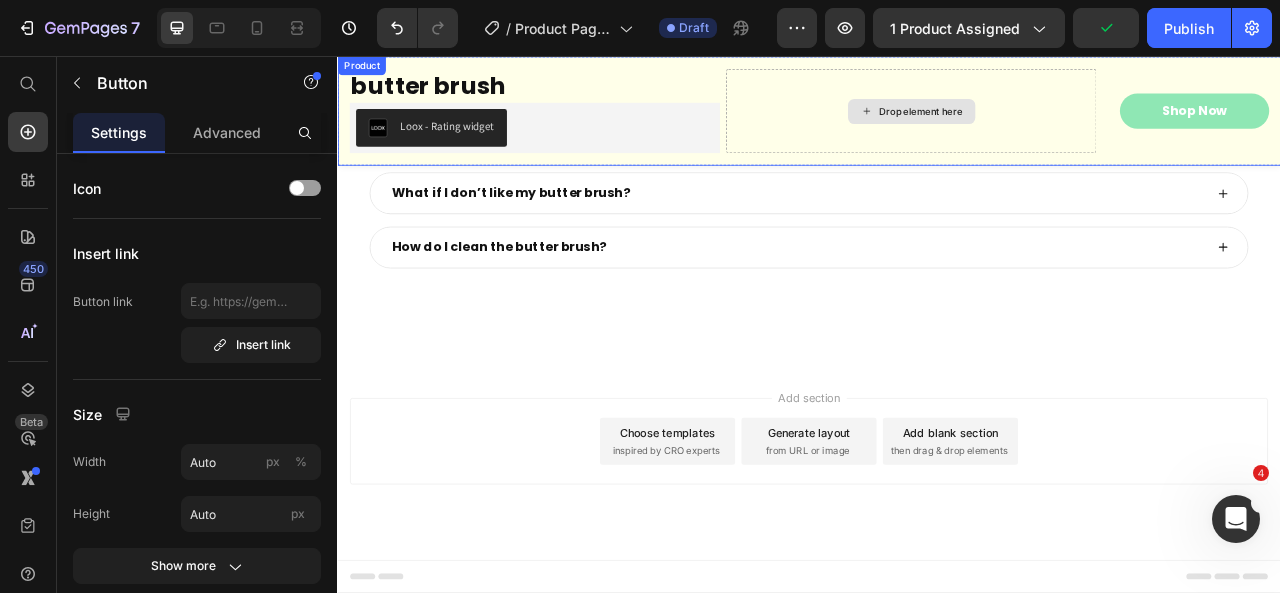 scroll, scrollTop: 9174, scrollLeft: 0, axis: vertical 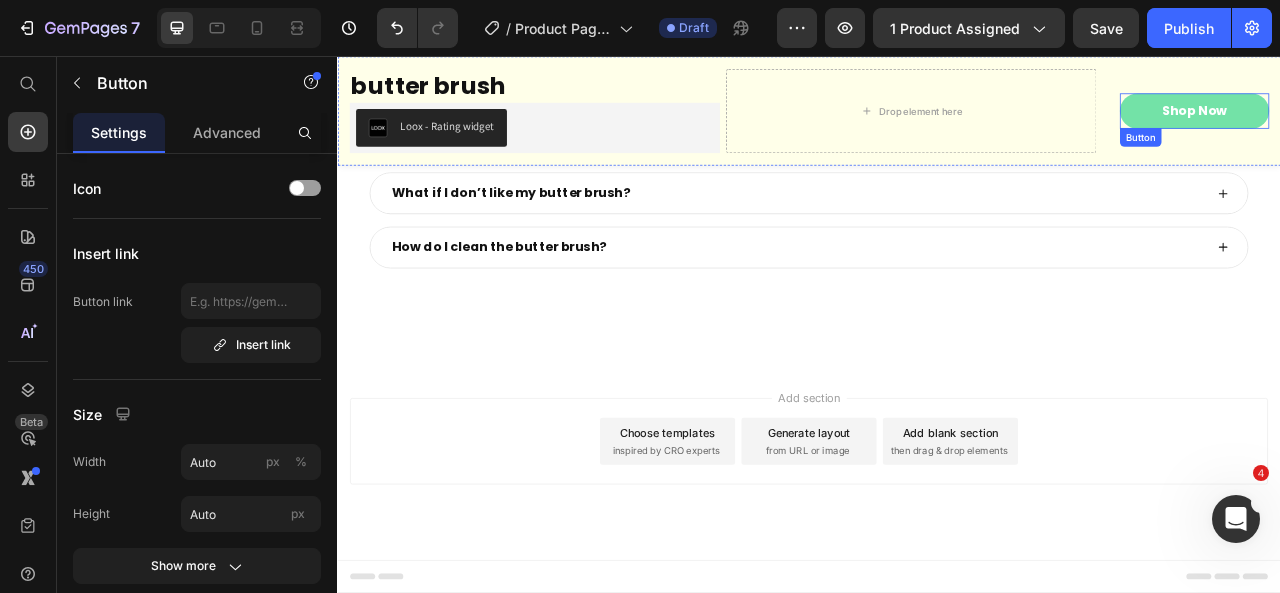 drag, startPoint x: 1486, startPoint y: 120, endPoint x: 630, endPoint y: 165, distance: 857.182 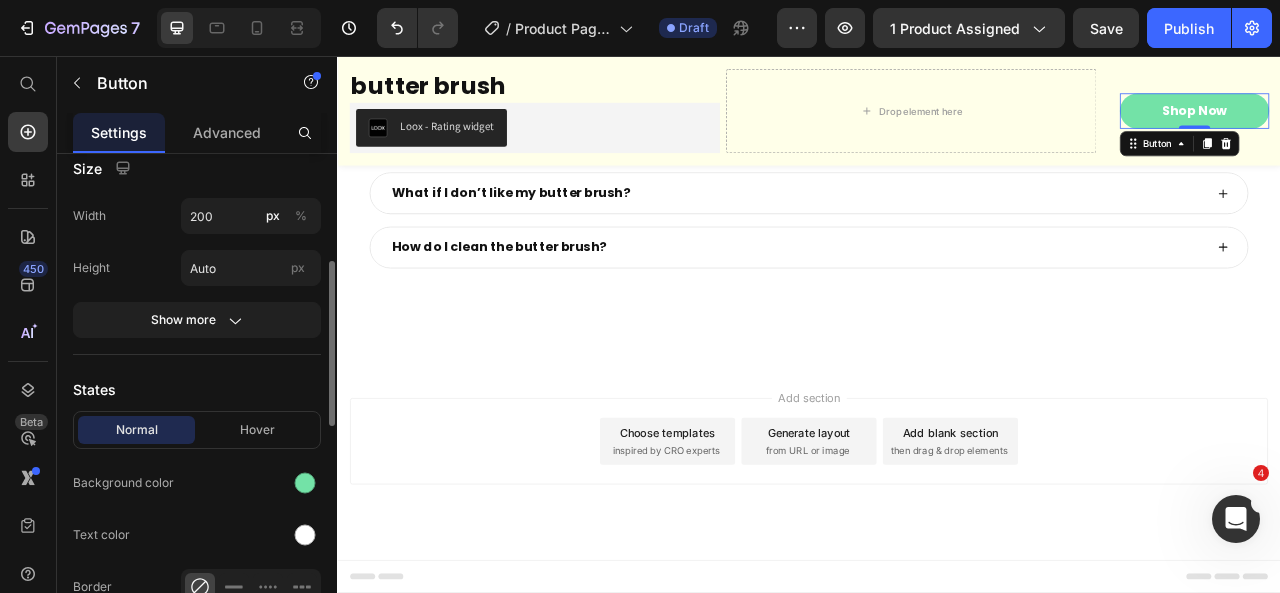 scroll, scrollTop: 305, scrollLeft: 0, axis: vertical 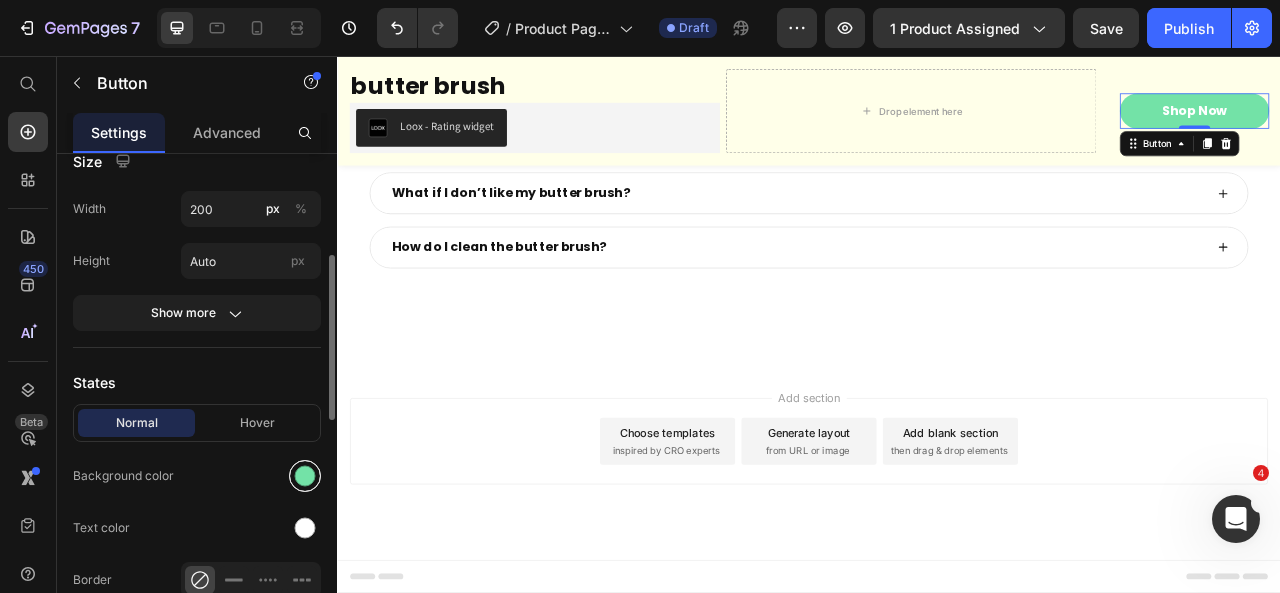click at bounding box center (305, 476) 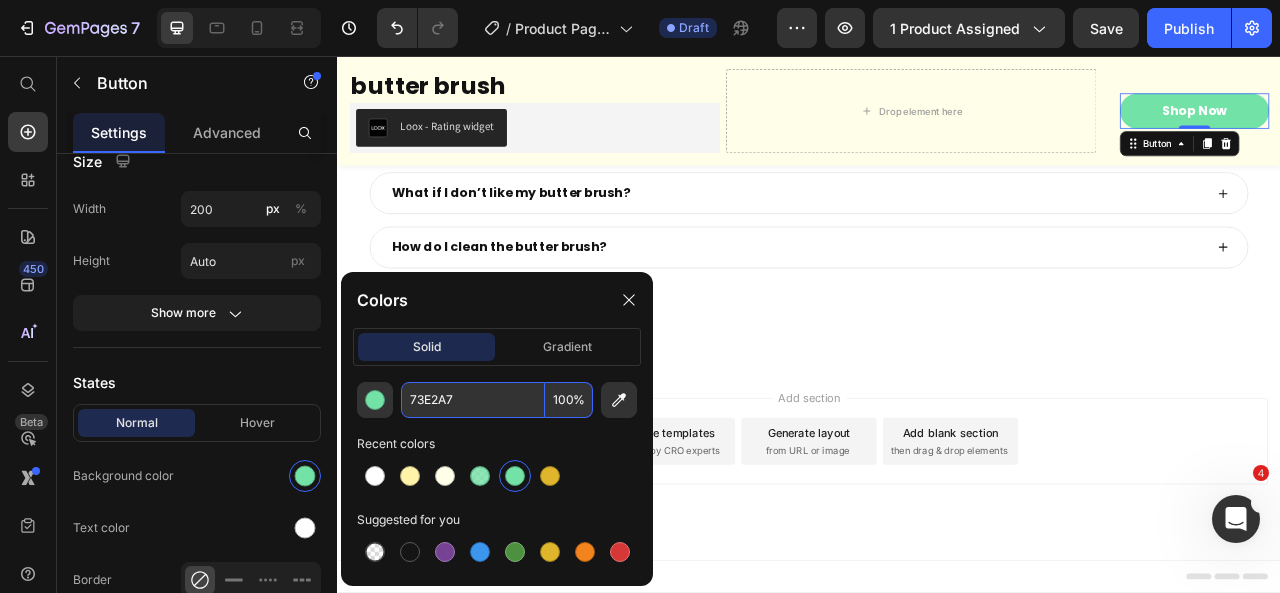 click on "73E2A7" at bounding box center (473, 400) 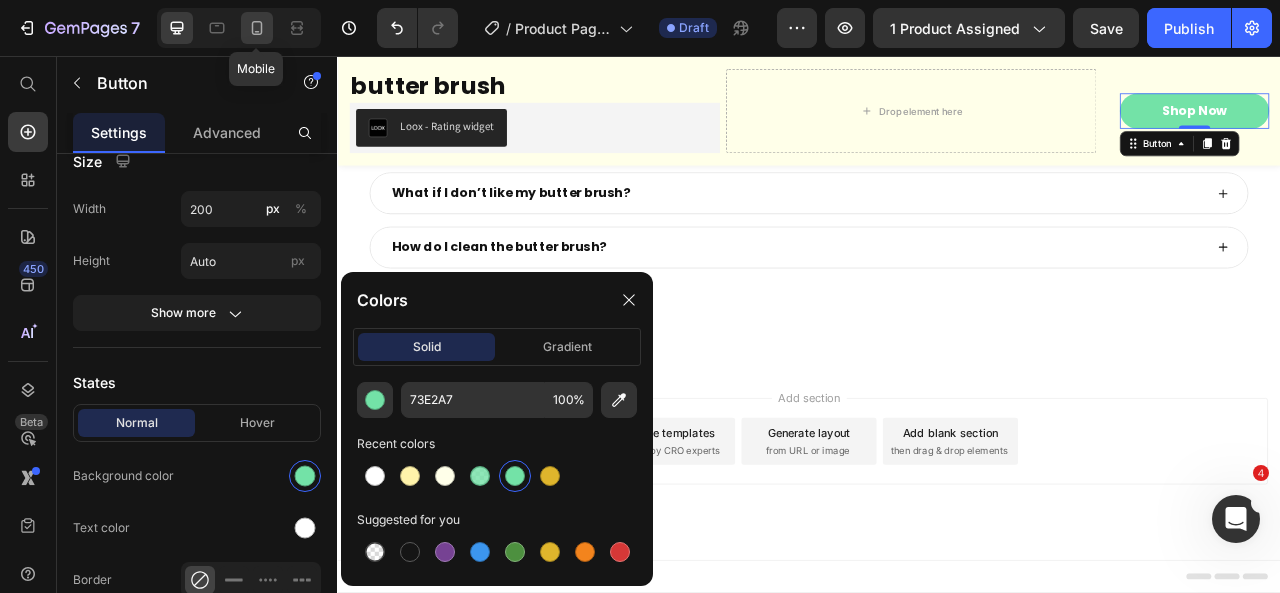 drag, startPoint x: 263, startPoint y: 23, endPoint x: 589, endPoint y: 171, distance: 358.02234 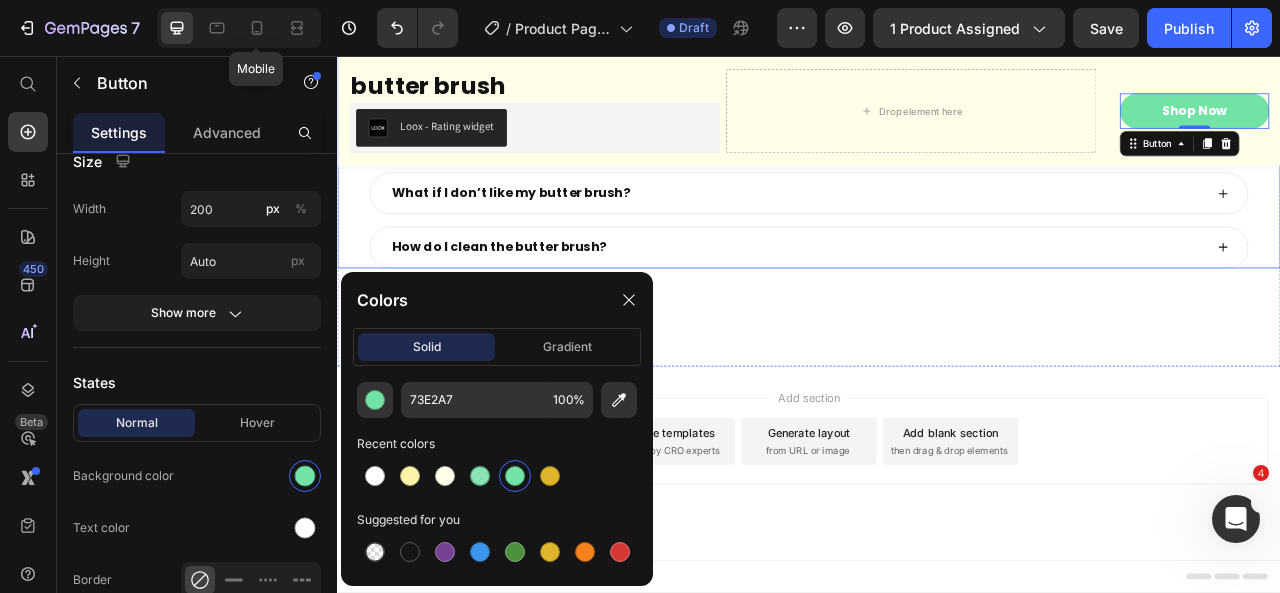 type on "14" 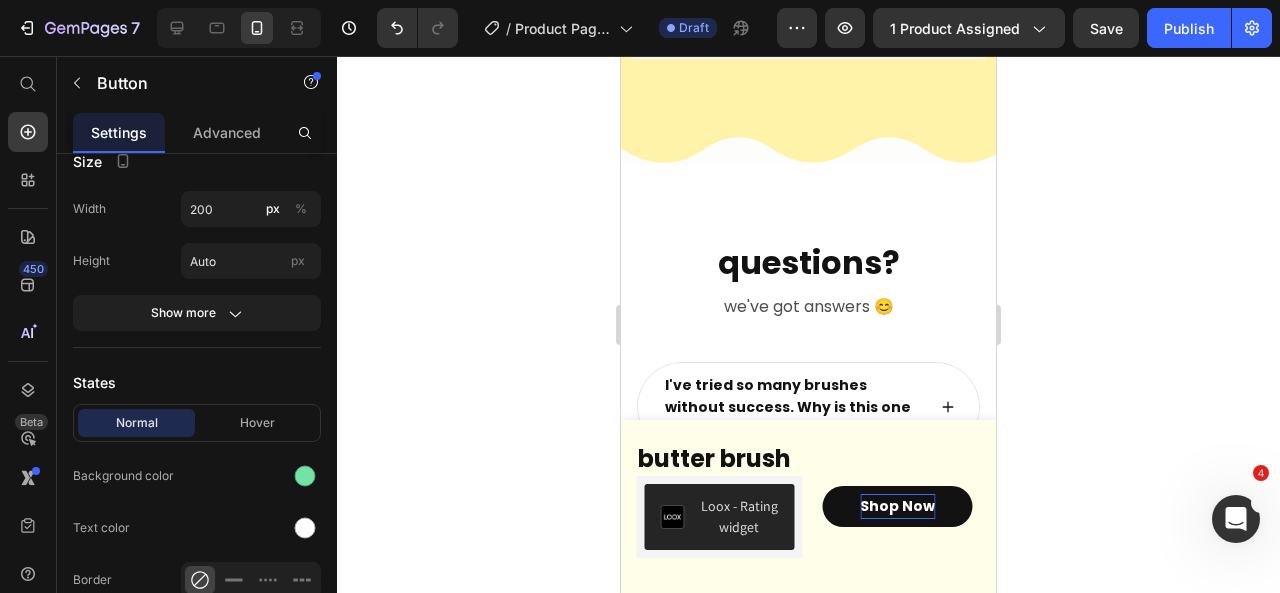 scroll, scrollTop: 9104, scrollLeft: 0, axis: vertical 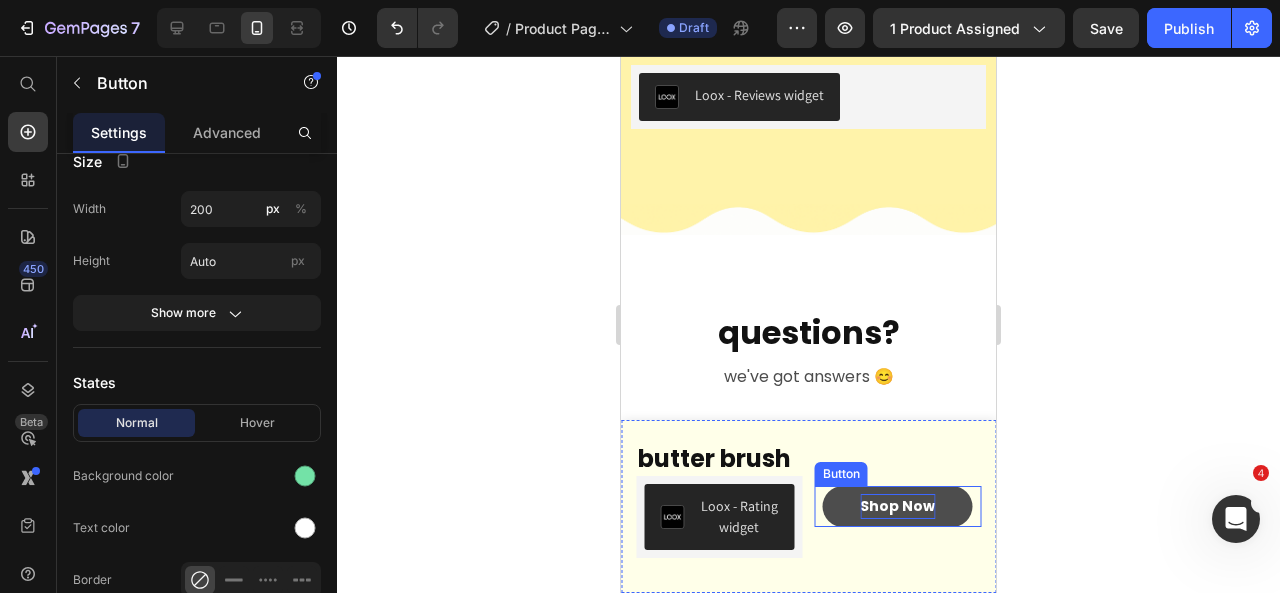 click on "Shop Now" at bounding box center (898, 506) 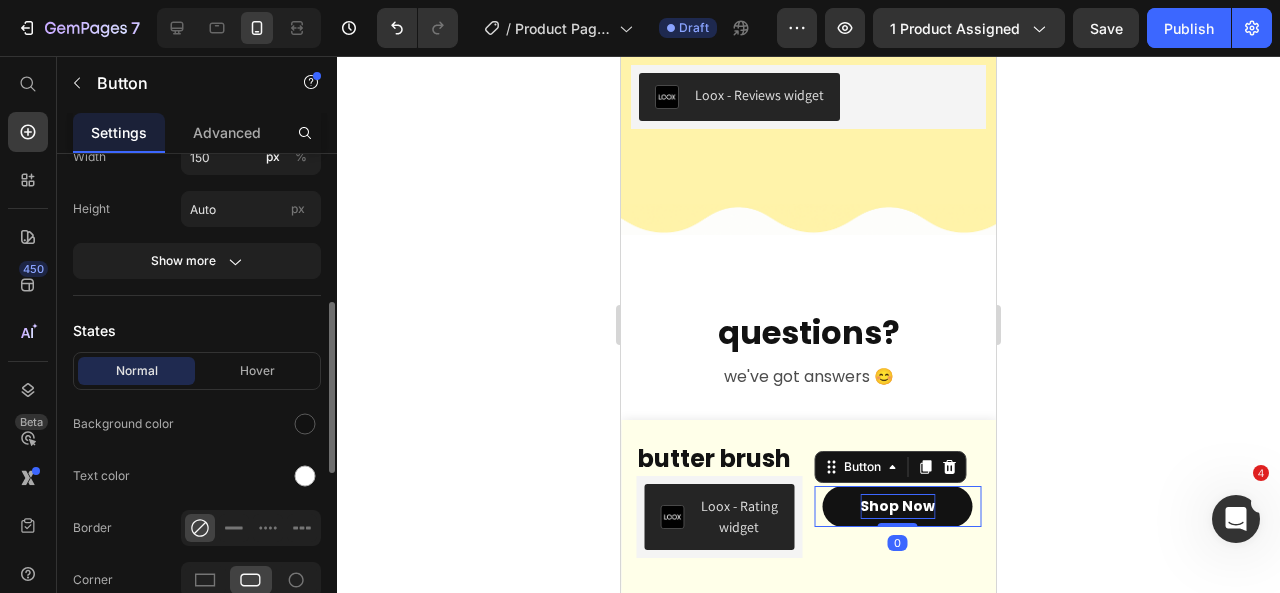 scroll, scrollTop: 338, scrollLeft: 0, axis: vertical 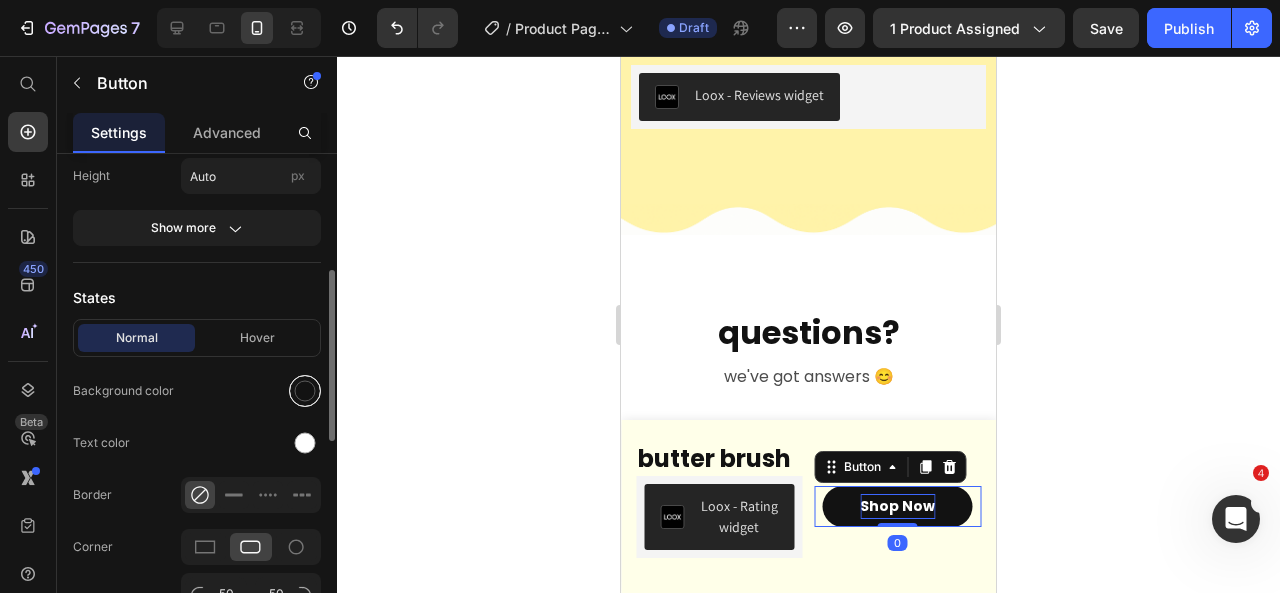 click at bounding box center (305, 391) 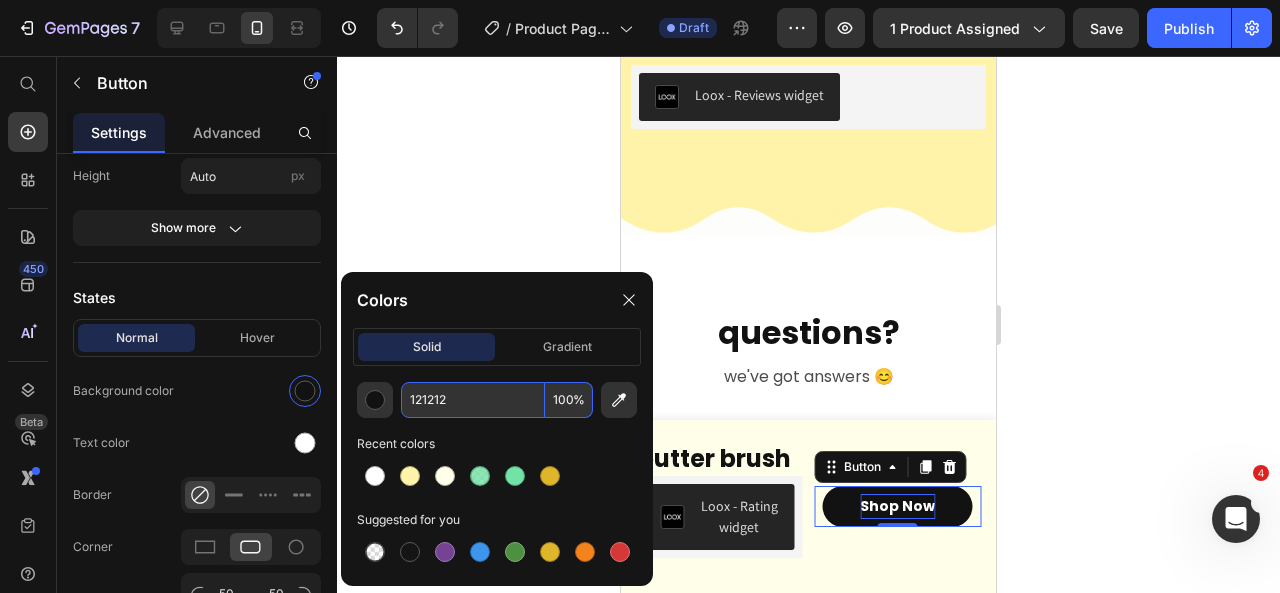 click on "121212" at bounding box center (473, 400) 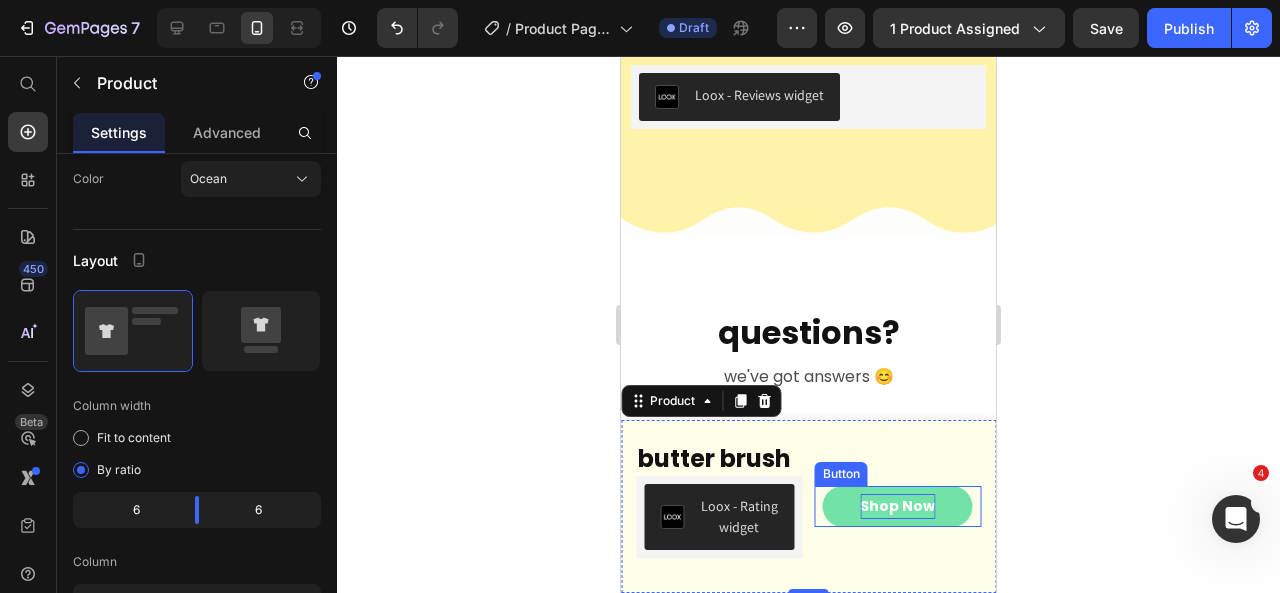 scroll, scrollTop: 0, scrollLeft: 0, axis: both 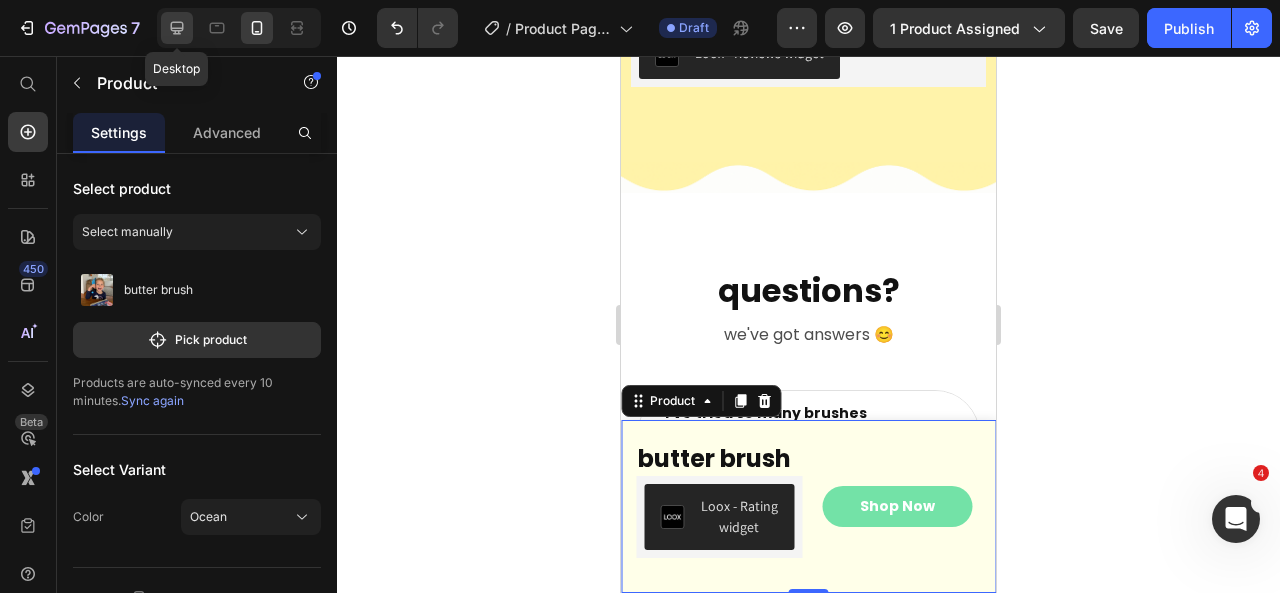 click 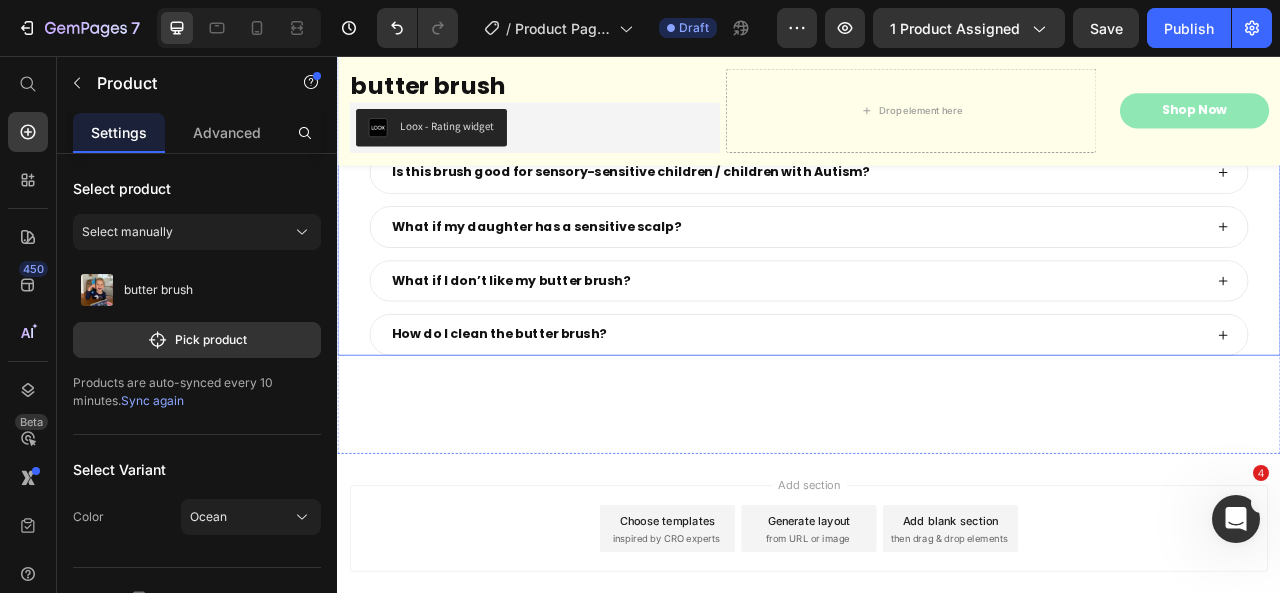 scroll, scrollTop: 9076, scrollLeft: 0, axis: vertical 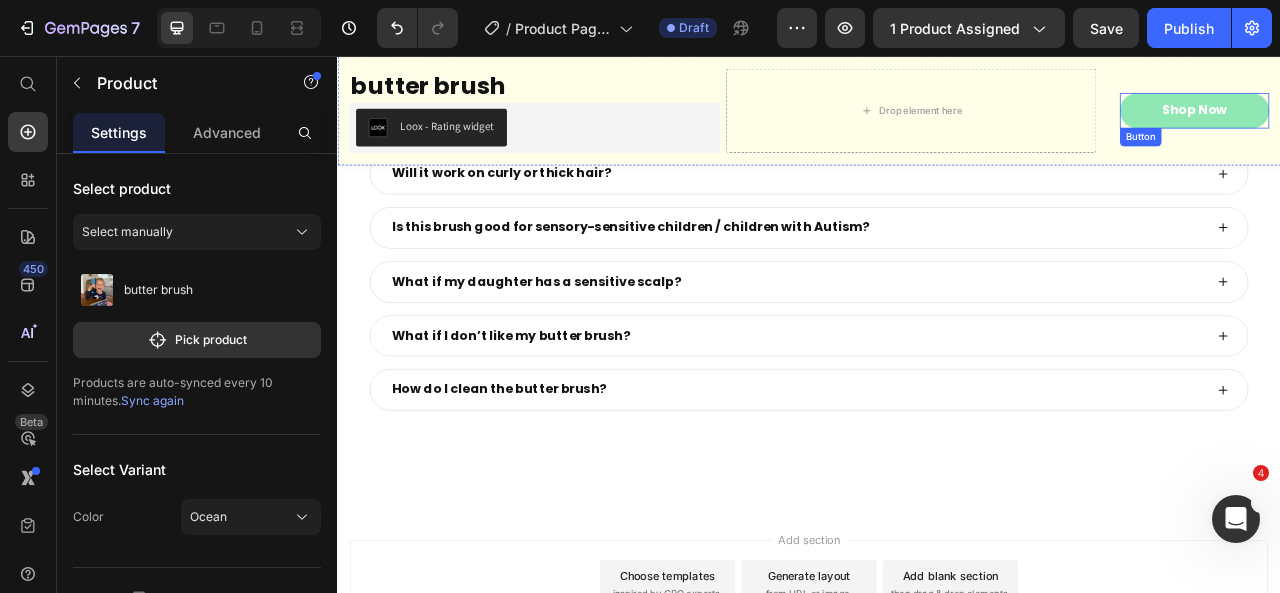 click on "Shop Now" at bounding box center [1427, 125] 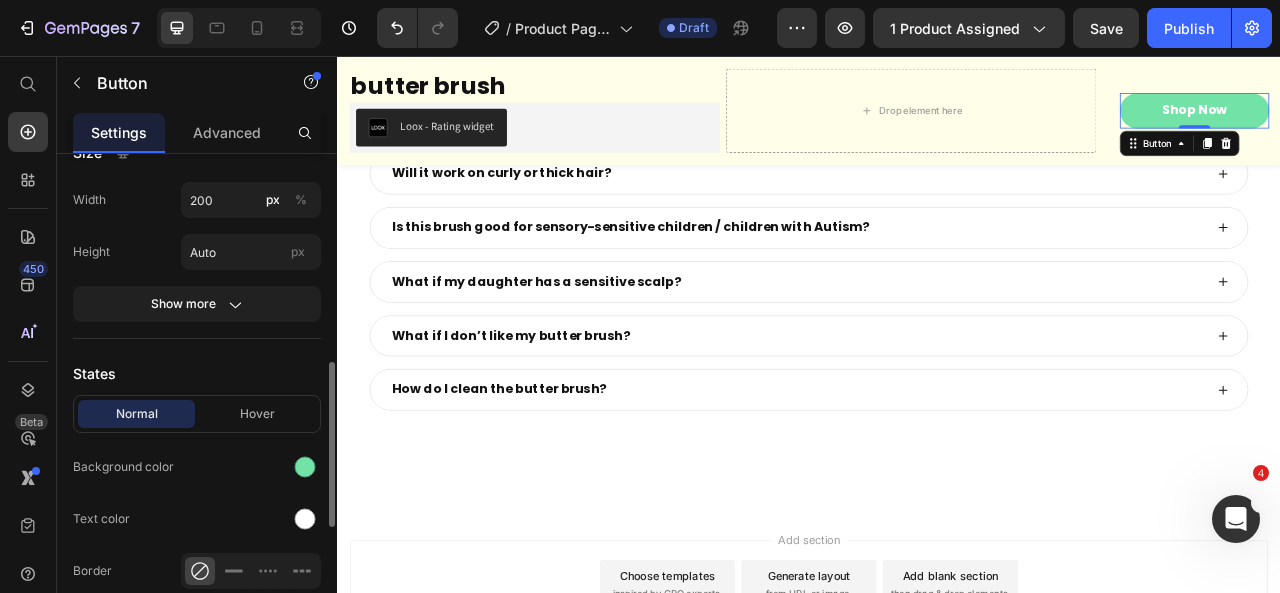 scroll, scrollTop: 393, scrollLeft: 0, axis: vertical 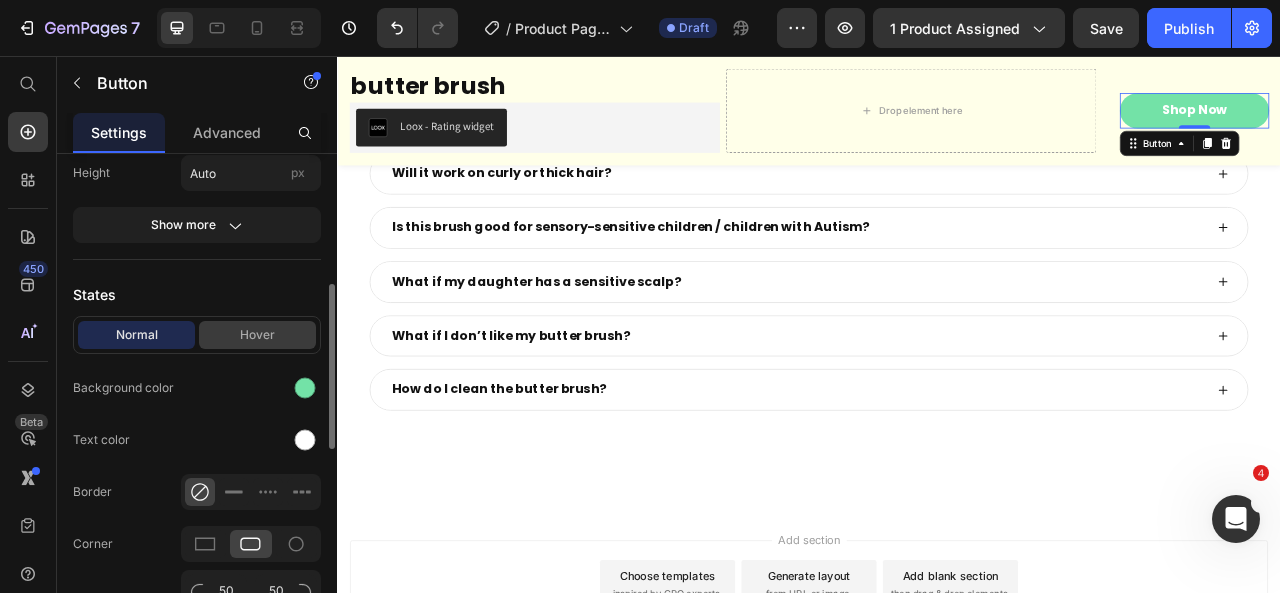 click on "Hover" at bounding box center (257, 335) 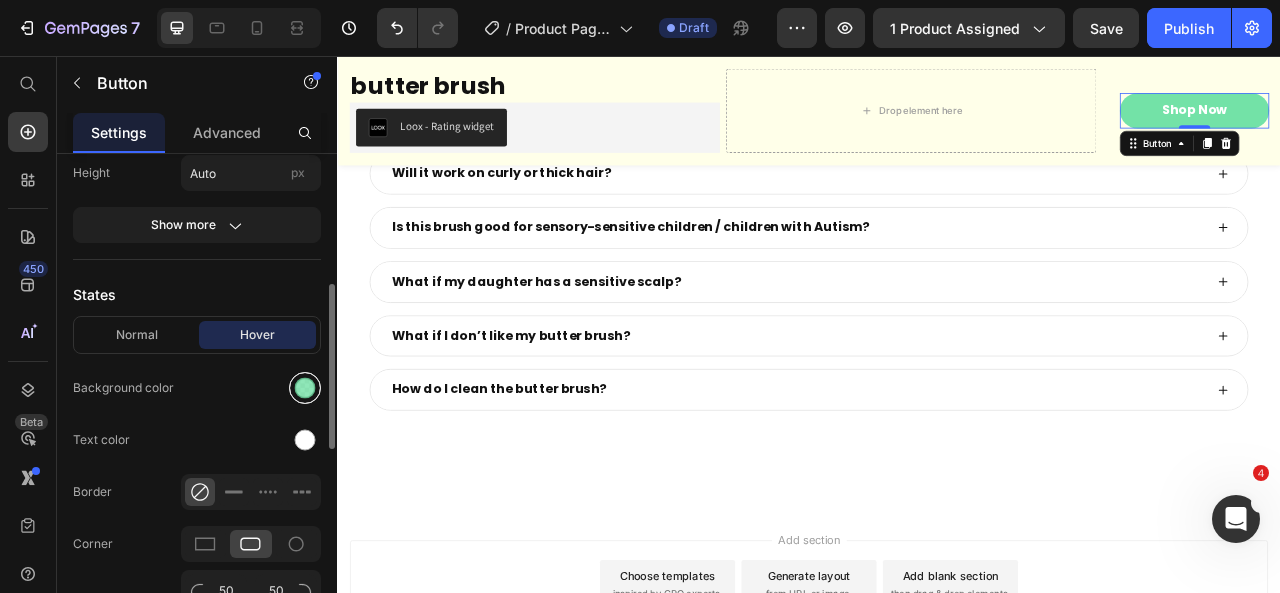 click at bounding box center [305, 388] 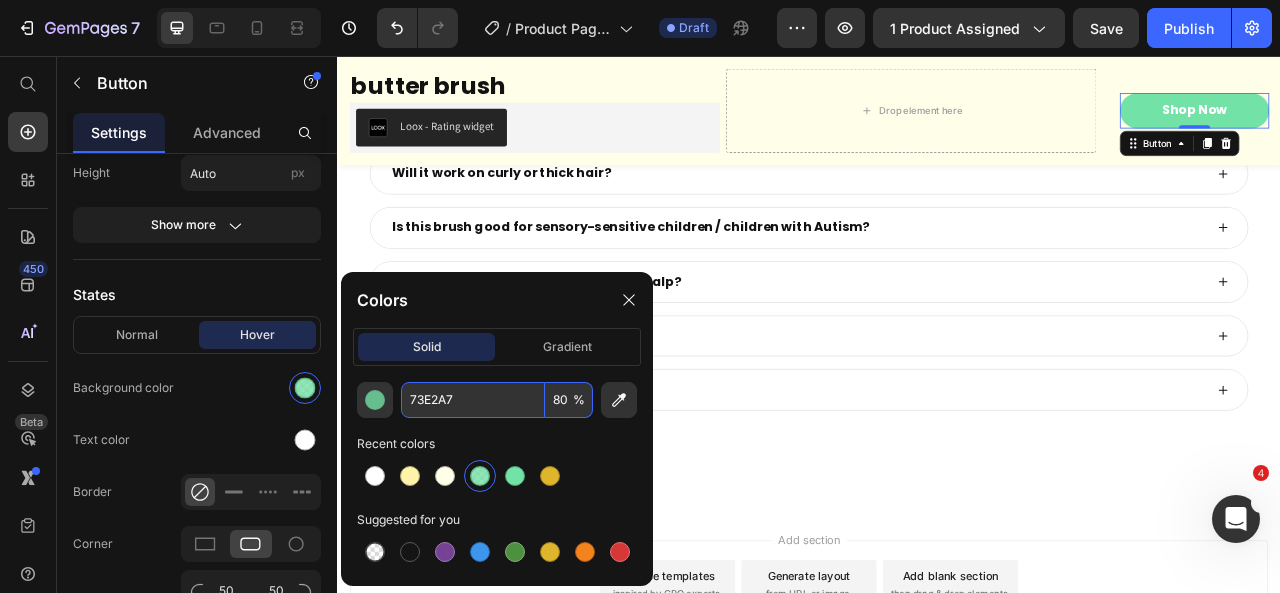 click on "73E2A7" at bounding box center [473, 400] 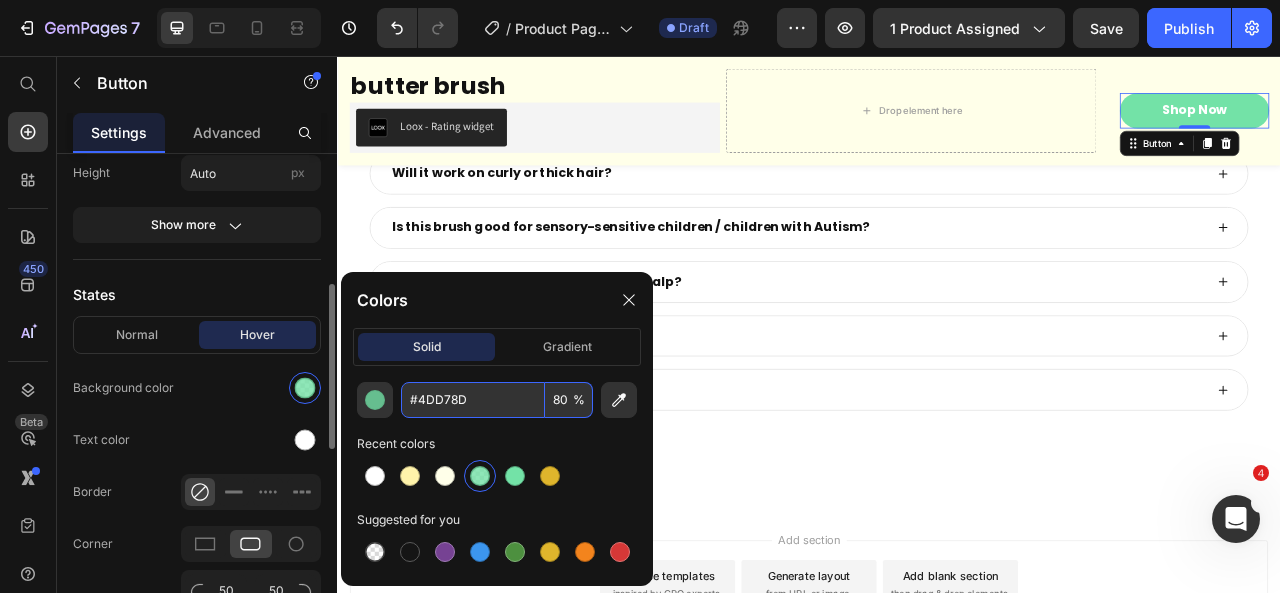 type on "73E2A7" 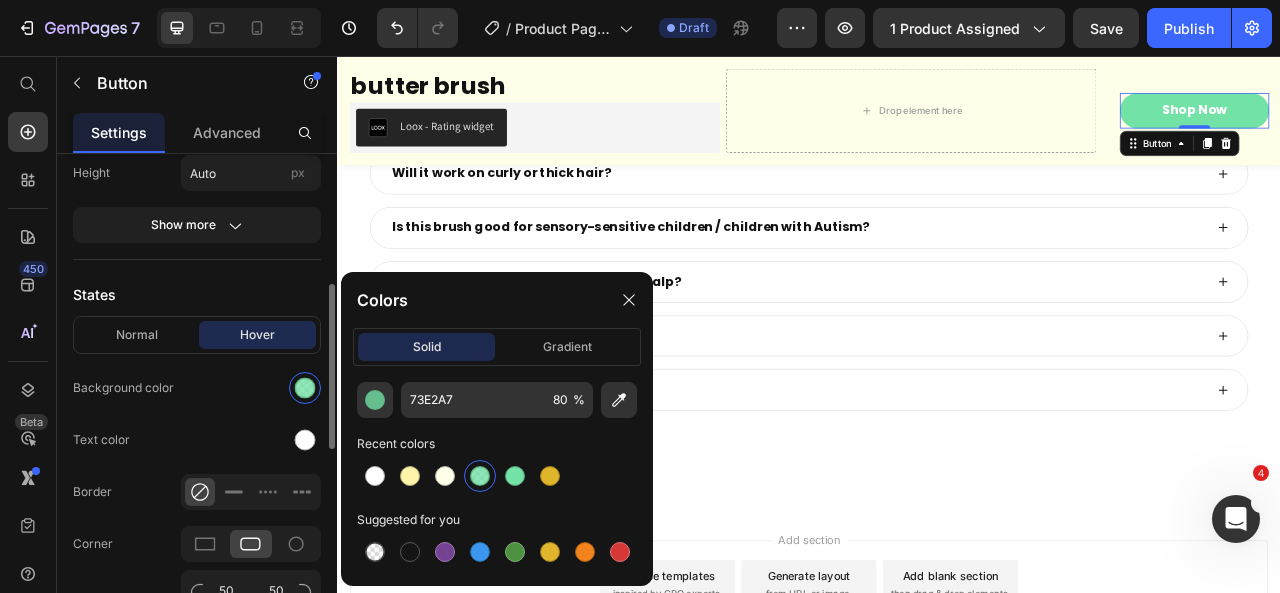 click on "States" at bounding box center (197, 294) 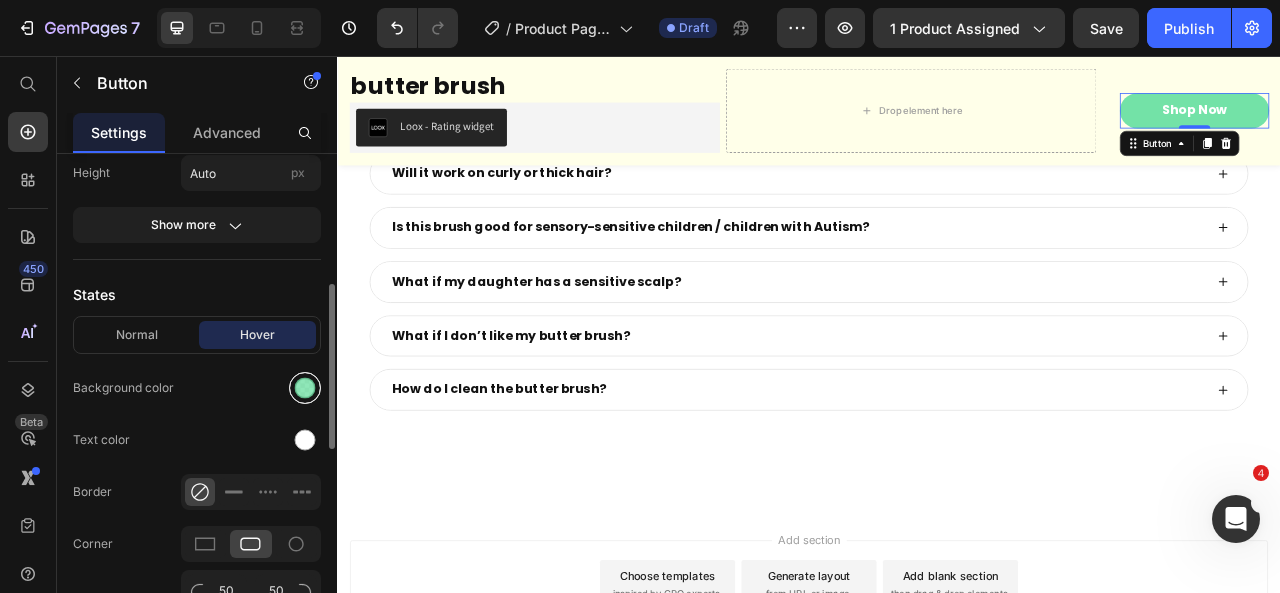 click at bounding box center [305, 388] 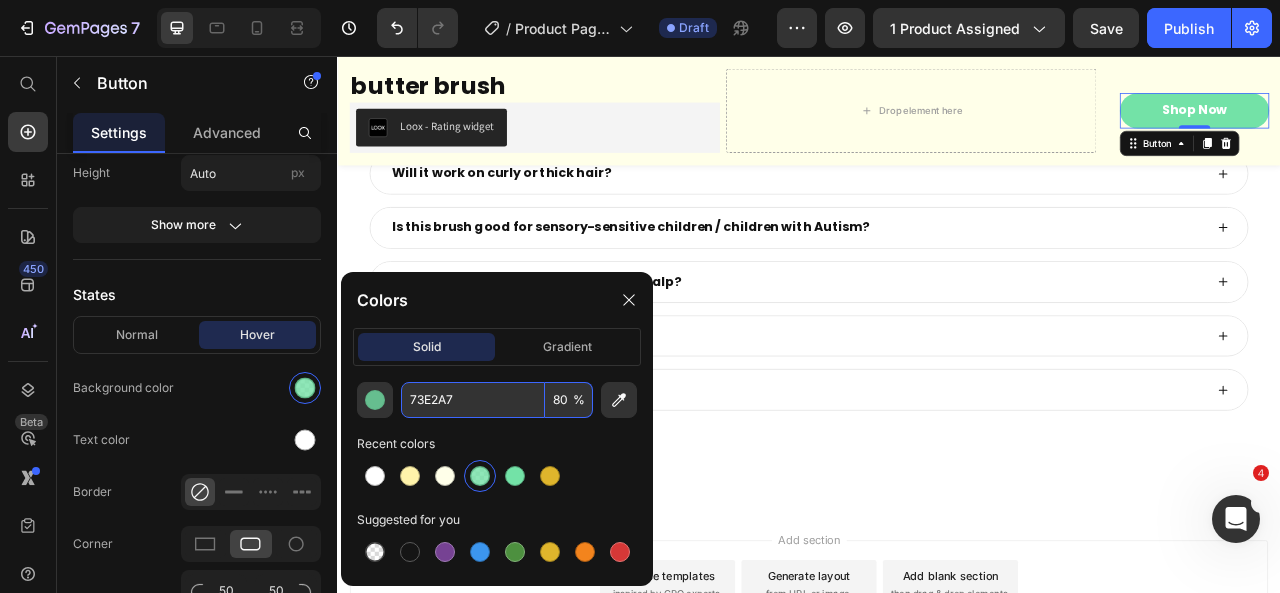 click on "%" at bounding box center (579, 400) 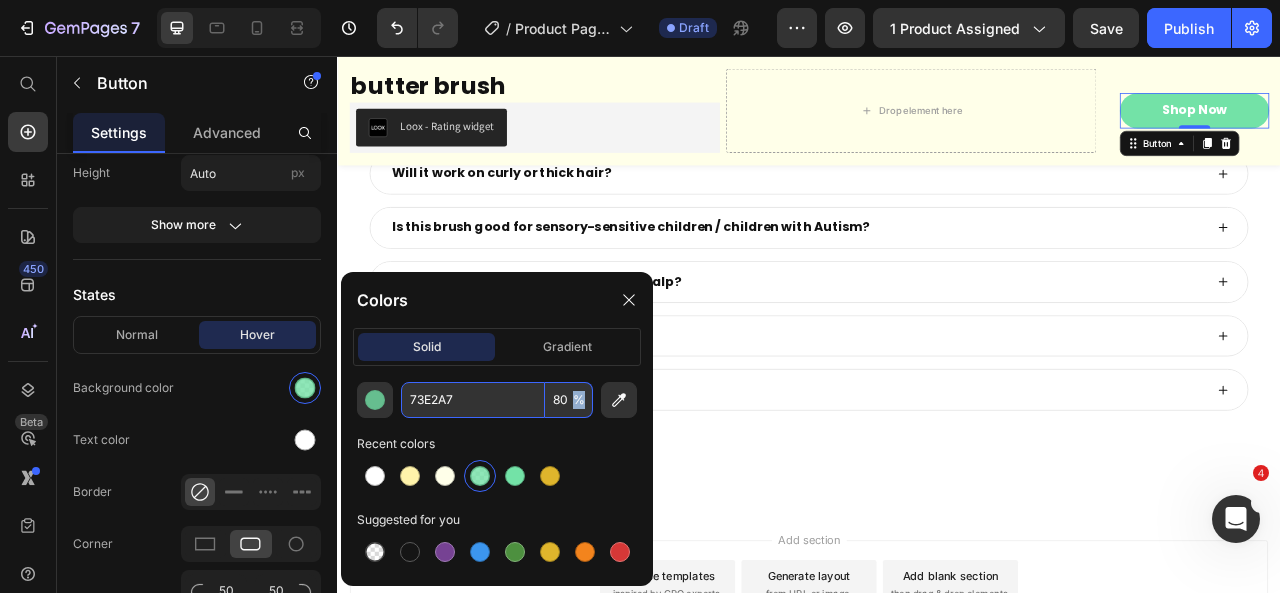 click on "%" at bounding box center [579, 400] 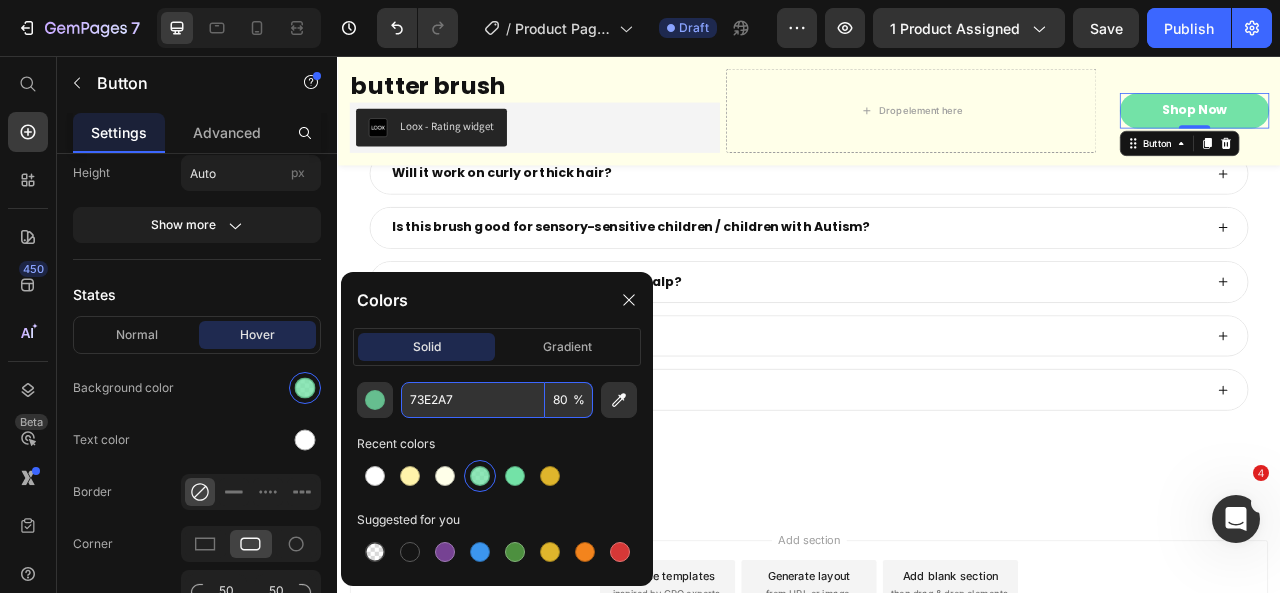 click on "80" at bounding box center [569, 400] 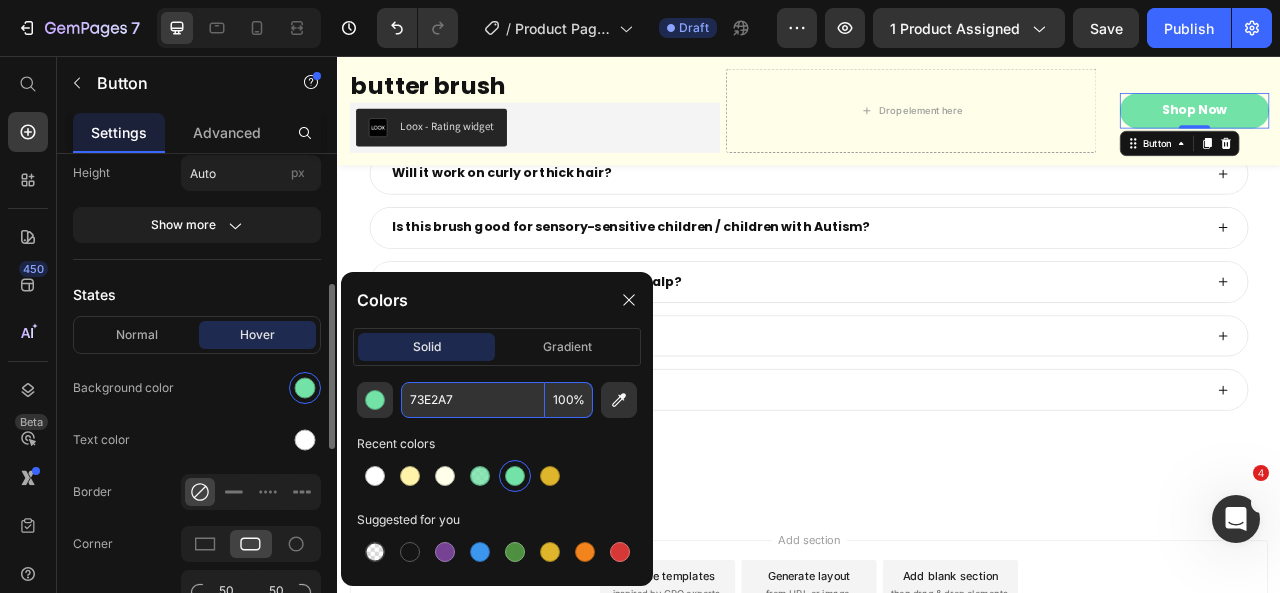 type on "100" 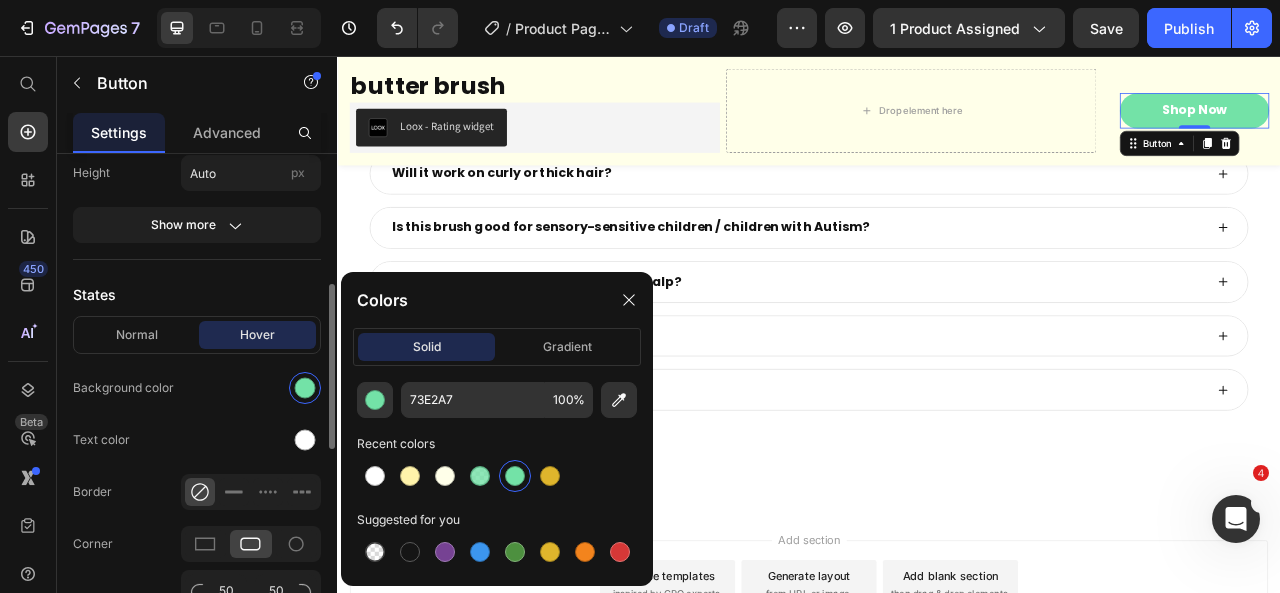 click on "Icon Insert link Button link #scroll-to-top  Insert link   Open link in  Current New tab Size Width 200 px % Height Auto px Show more States Normal Hover Background color Text color Border Corner 50 50 50 50 Shadow Text Styles Paragraph 1* Font Poppins Size 16 Show more Align" at bounding box center (197, 460) 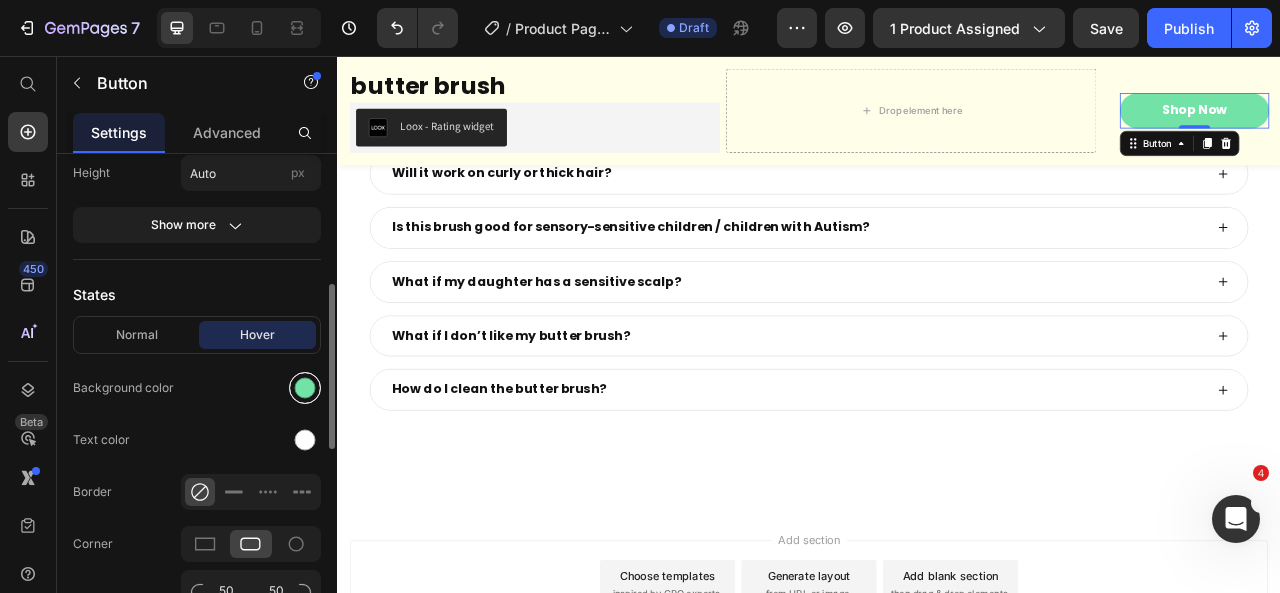 click at bounding box center (305, 388) 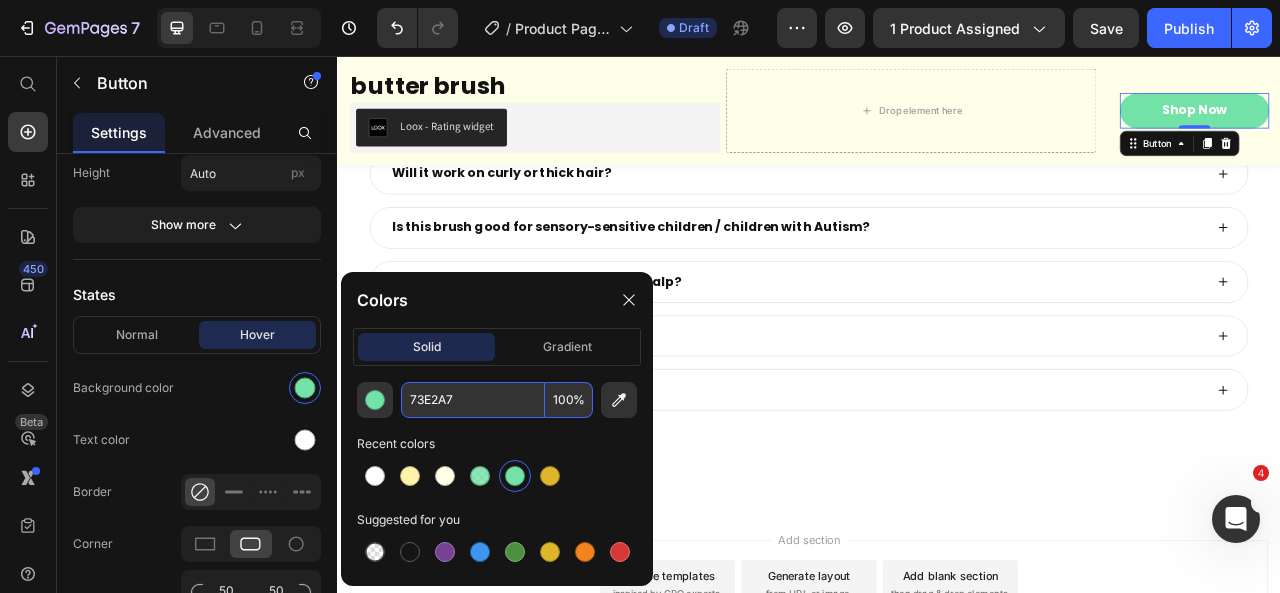 click on "73E2A7" at bounding box center [473, 400] 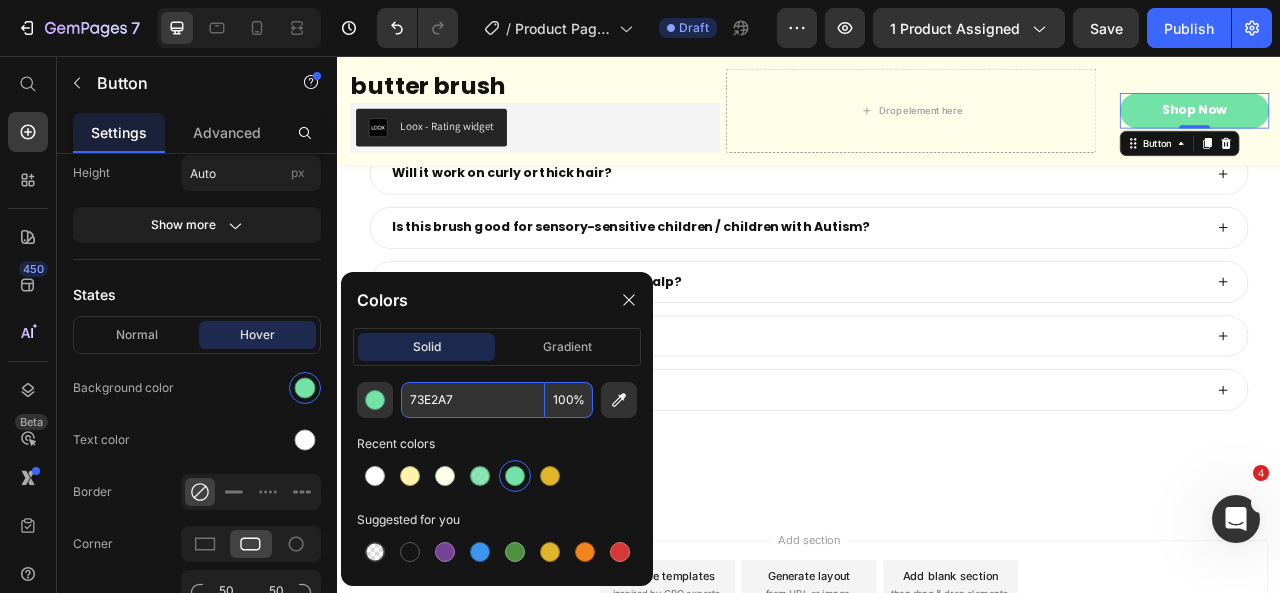 click on "73E2A7" at bounding box center (473, 400) 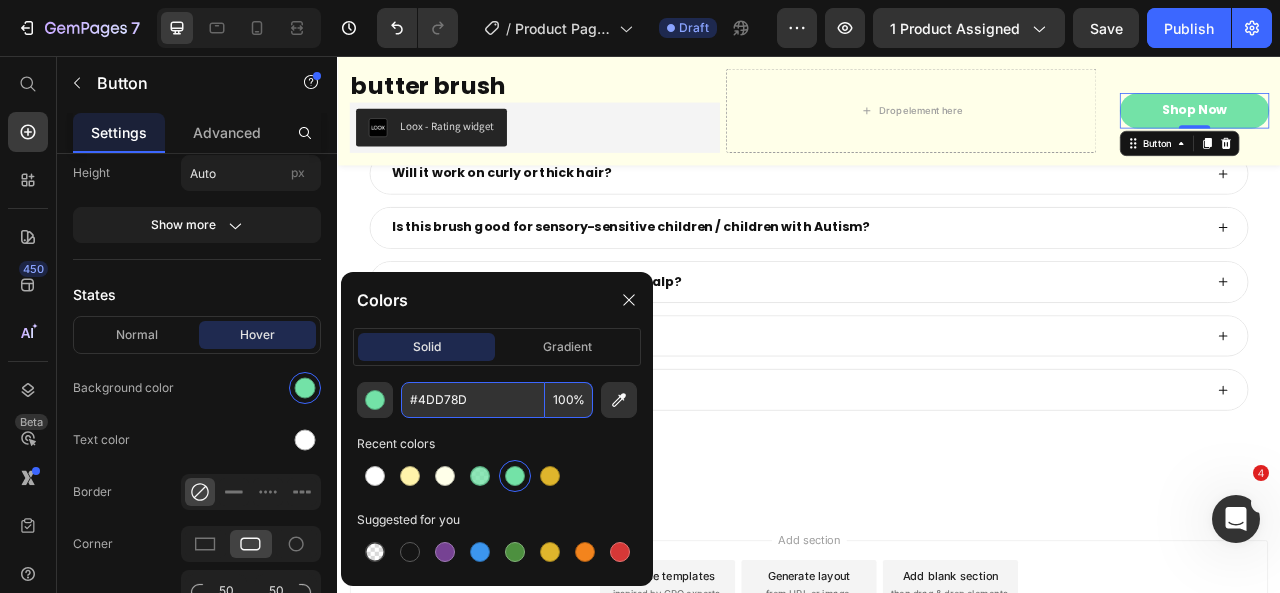 click on "#4DD78D" at bounding box center (473, 400) 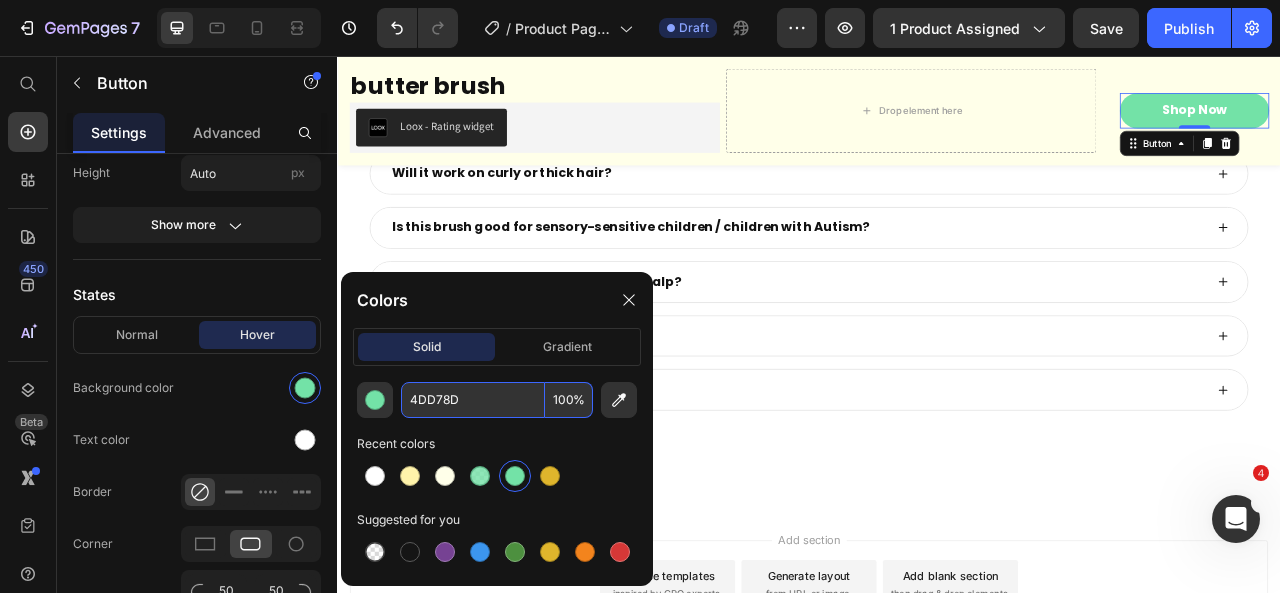 type on "73E2A7" 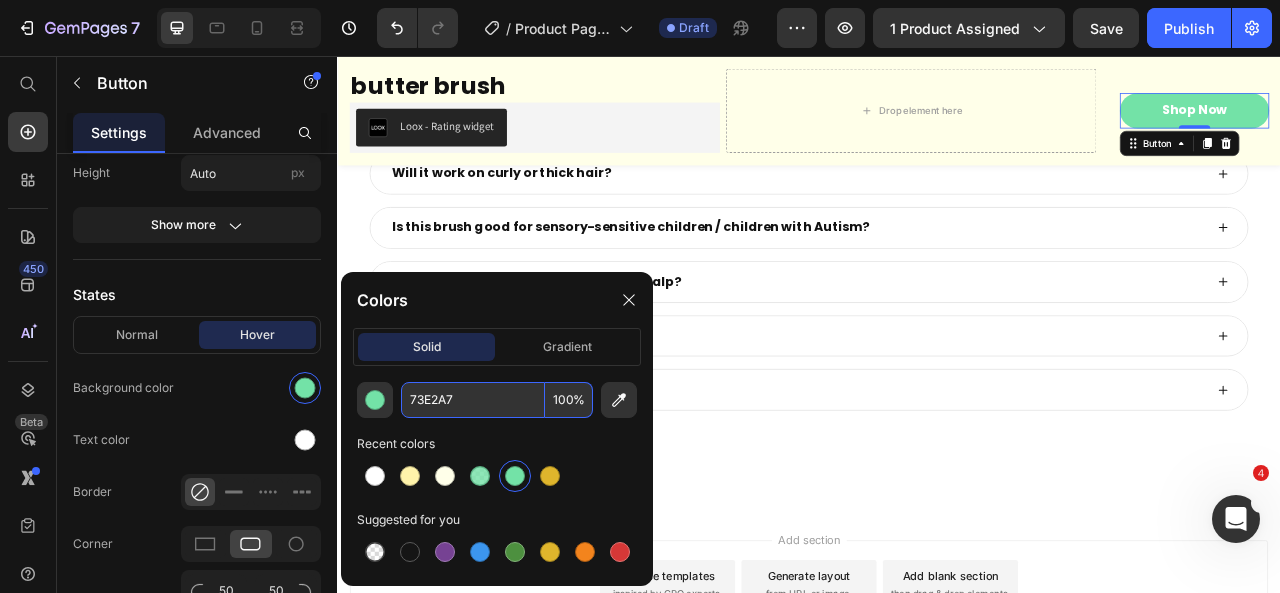 click on "Recent colors" at bounding box center (497, 444) 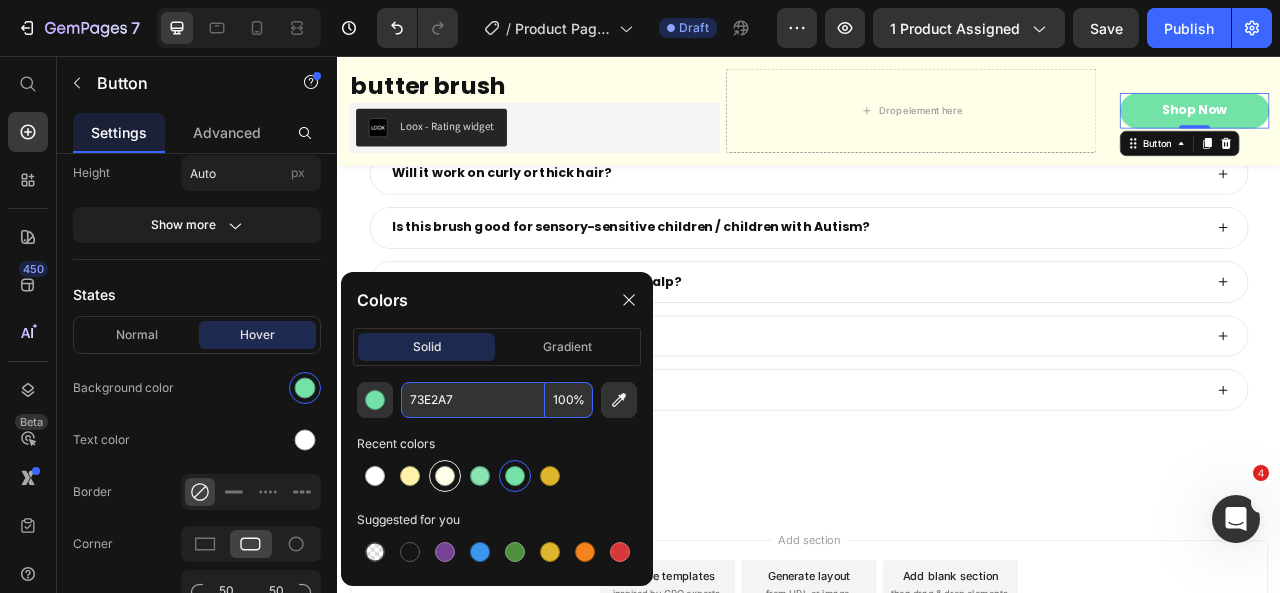 click at bounding box center (445, 476) 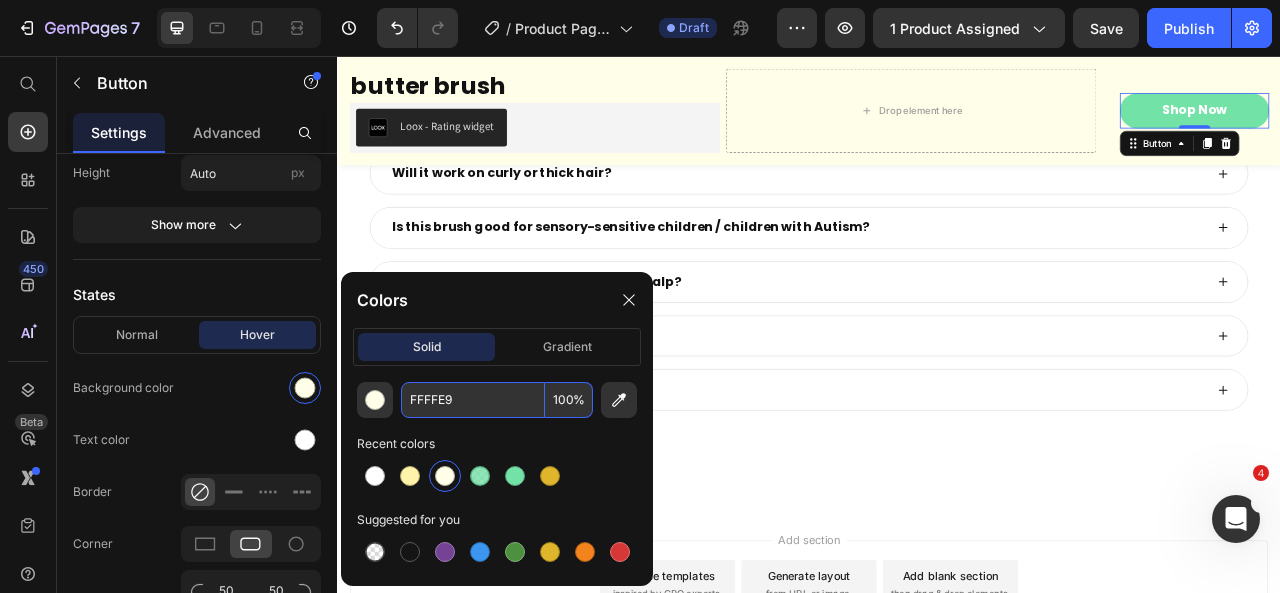click on "FFFFE9" at bounding box center [473, 400] 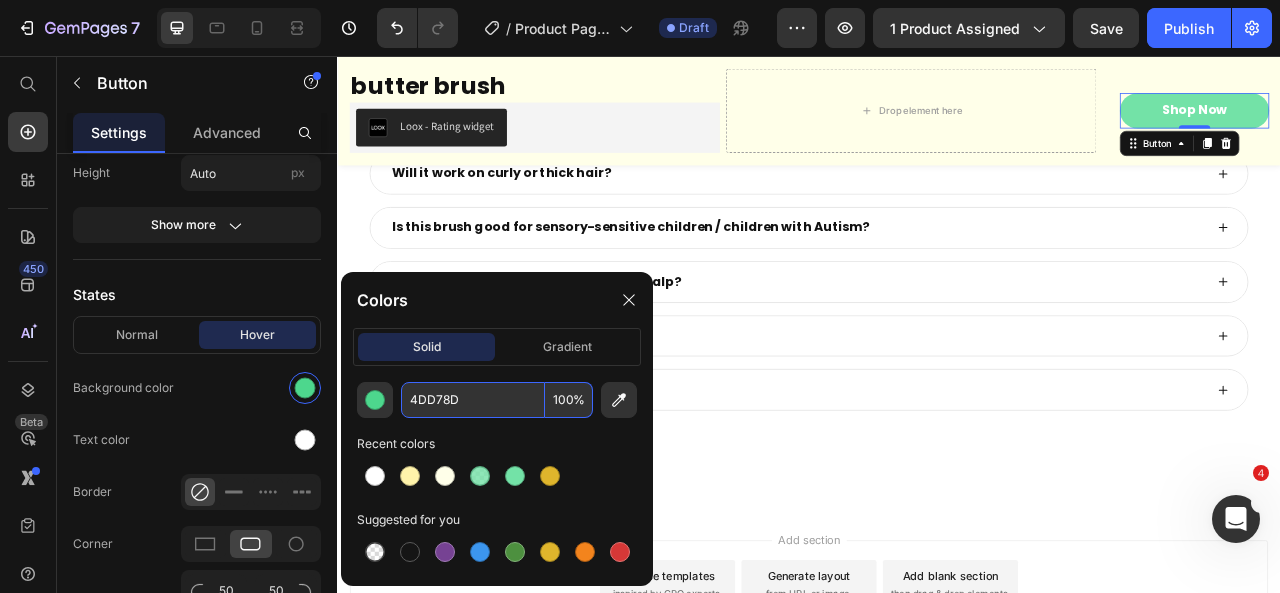 type on "4DD78D" 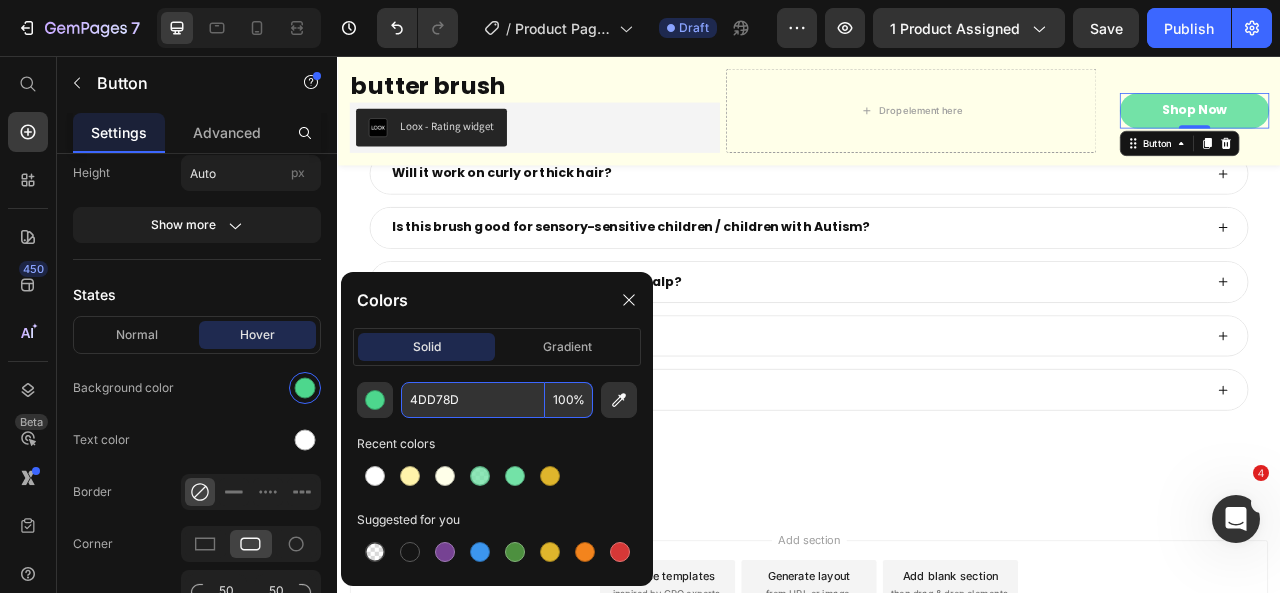 click on "Recent colors" at bounding box center [497, 444] 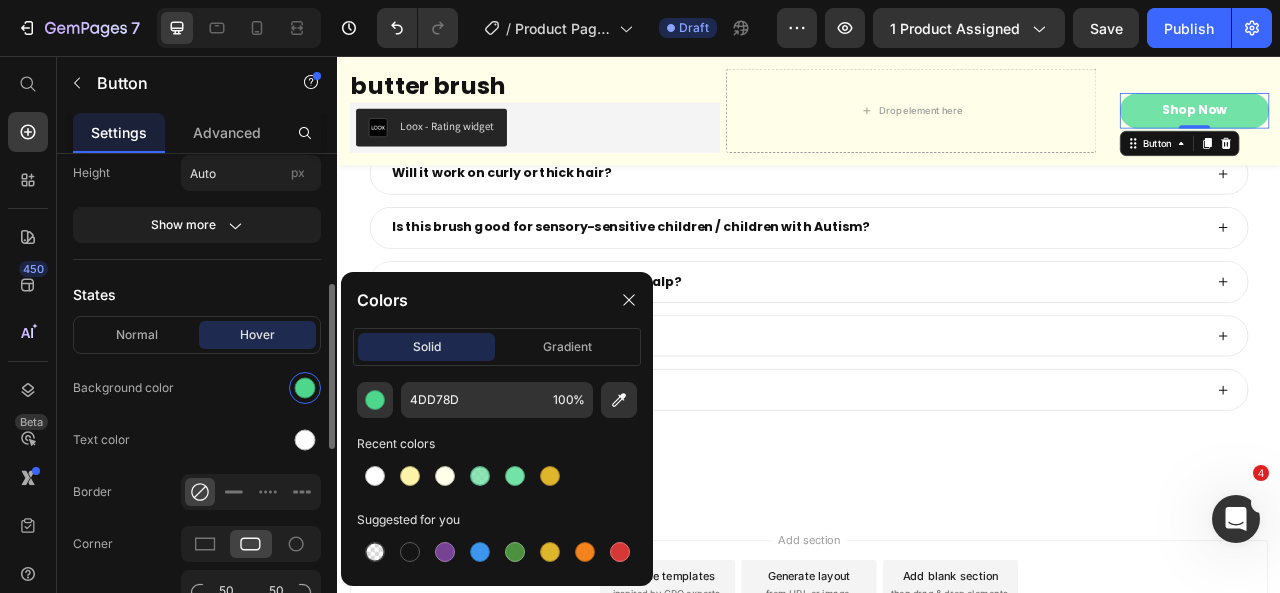 click on "States" at bounding box center (197, 294) 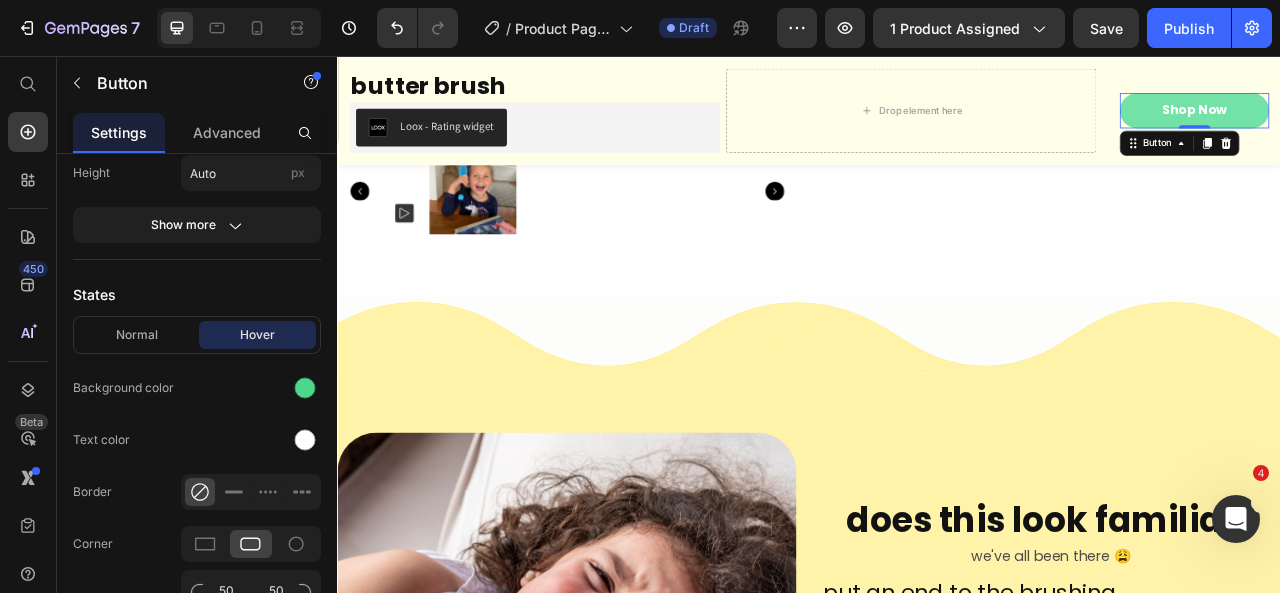 scroll, scrollTop: 692, scrollLeft: 0, axis: vertical 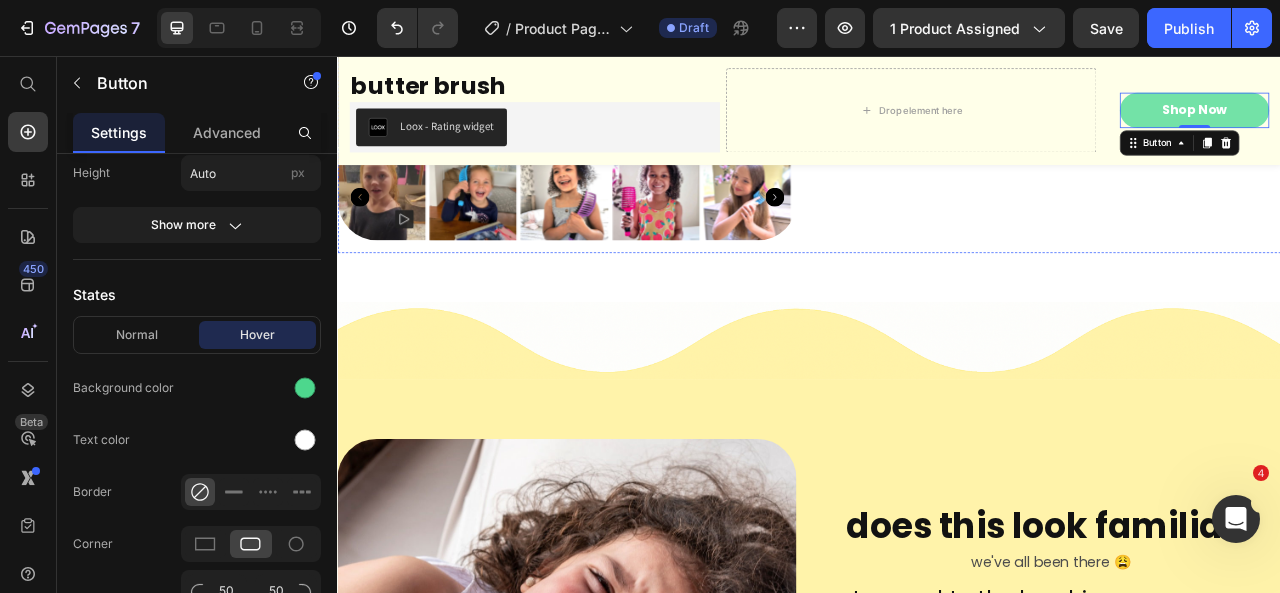 click on "Add To Cart" at bounding box center (1245, -132) 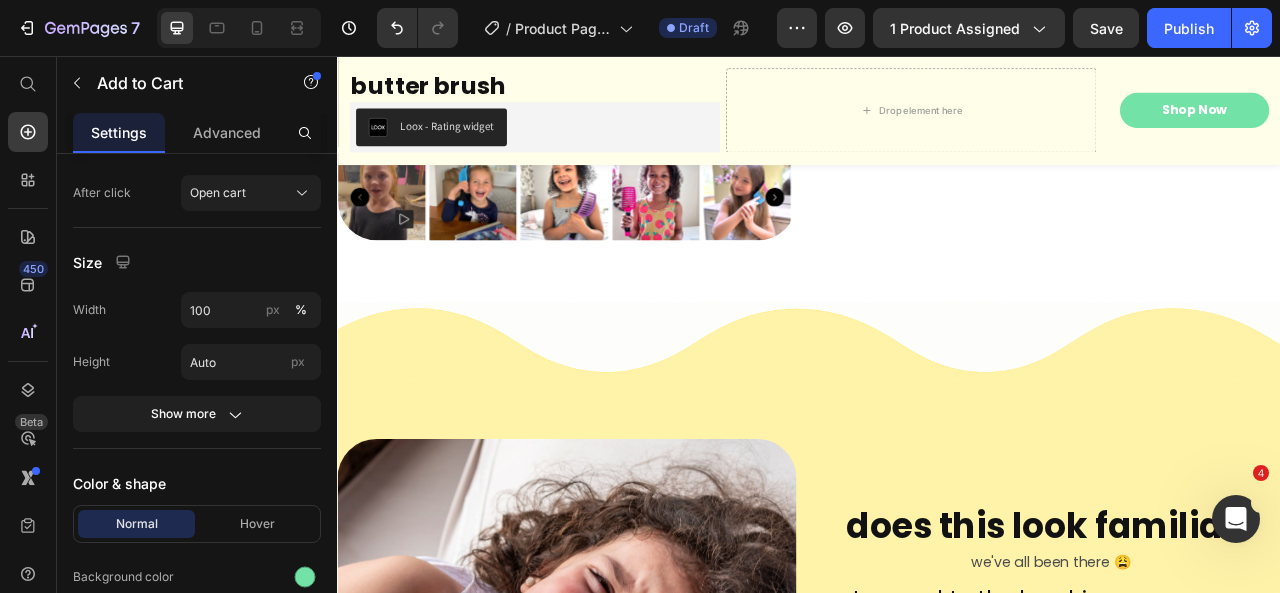 scroll, scrollTop: 916, scrollLeft: 0, axis: vertical 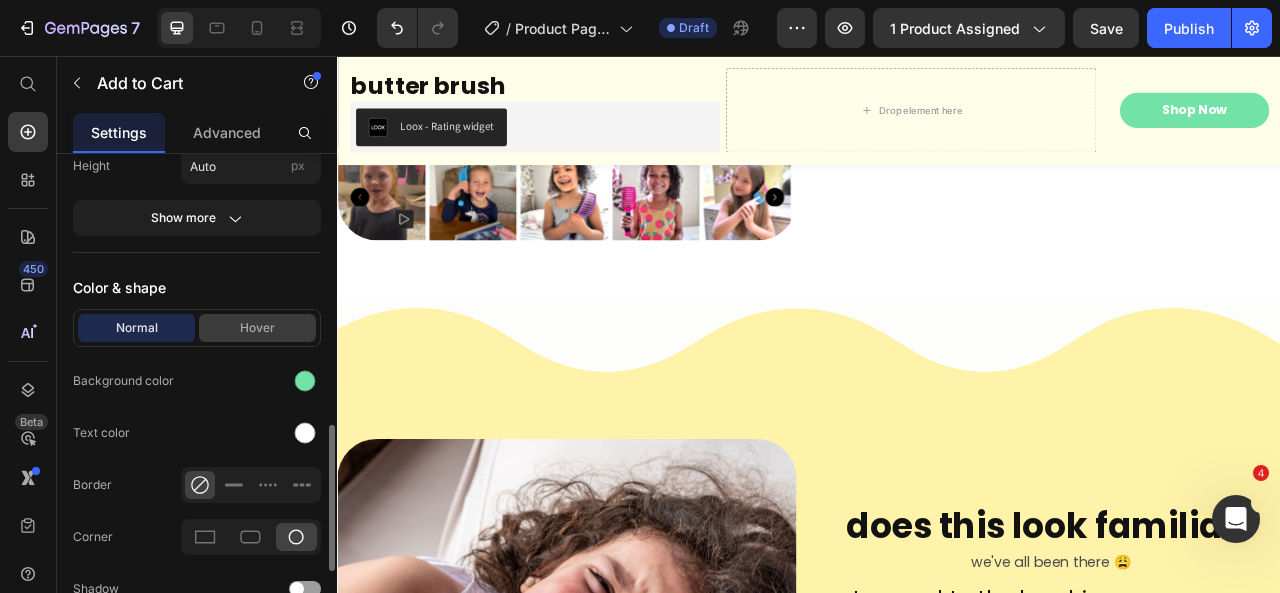 click on "Hover" at bounding box center (257, 328) 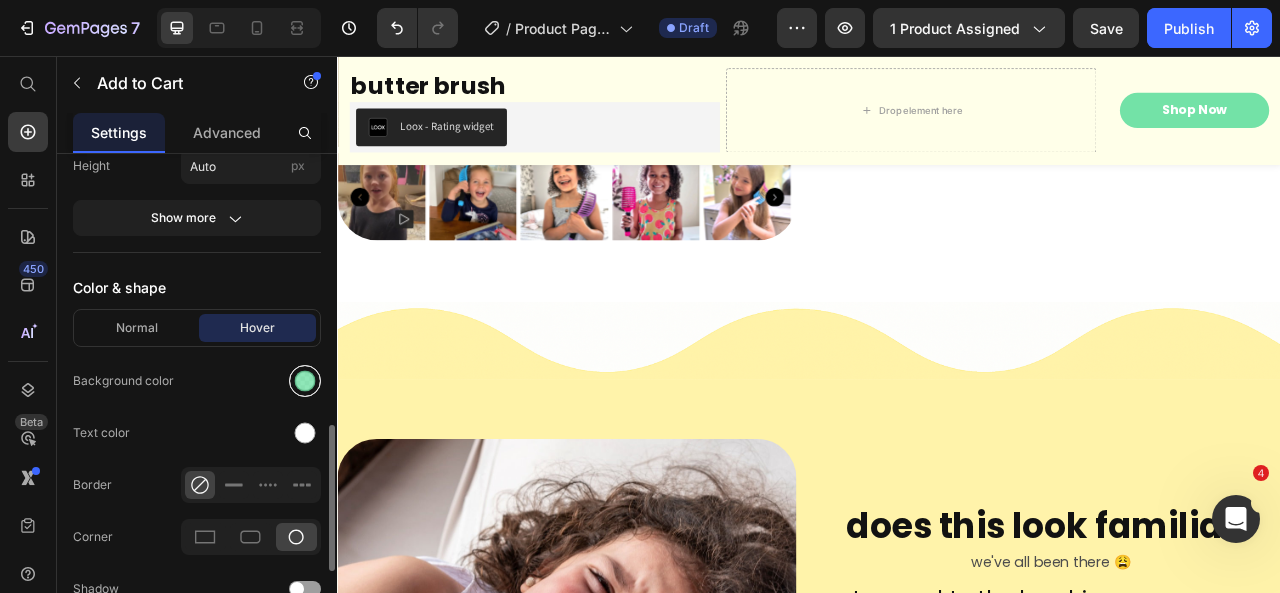 click at bounding box center (305, 381) 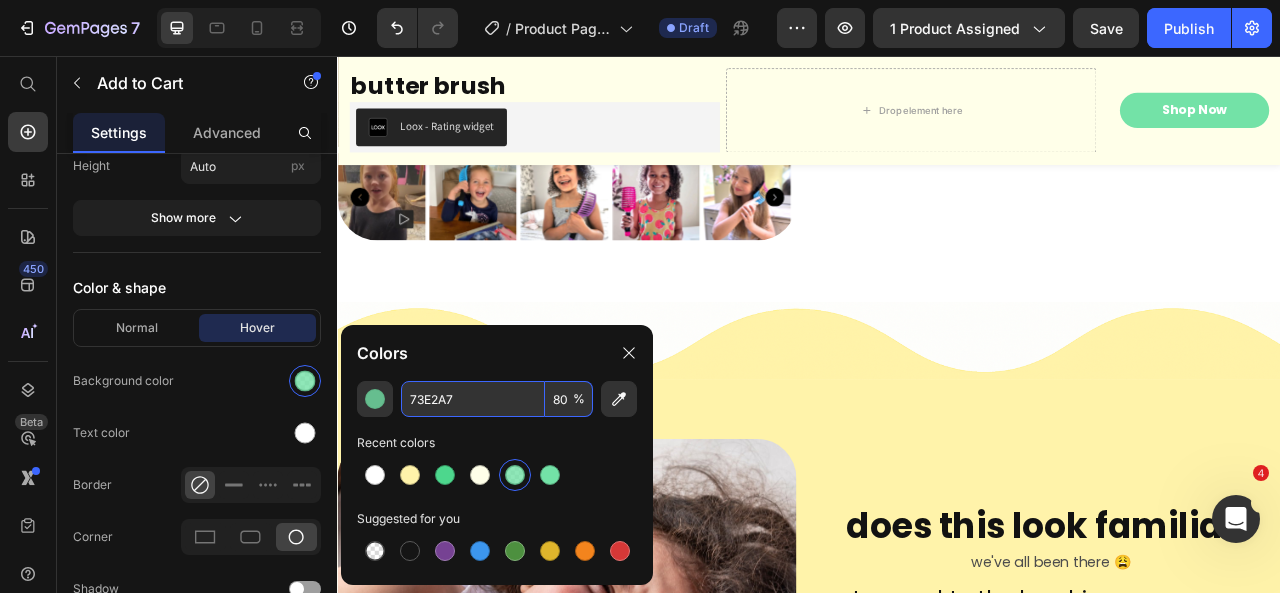 click on "80" at bounding box center [569, 399] 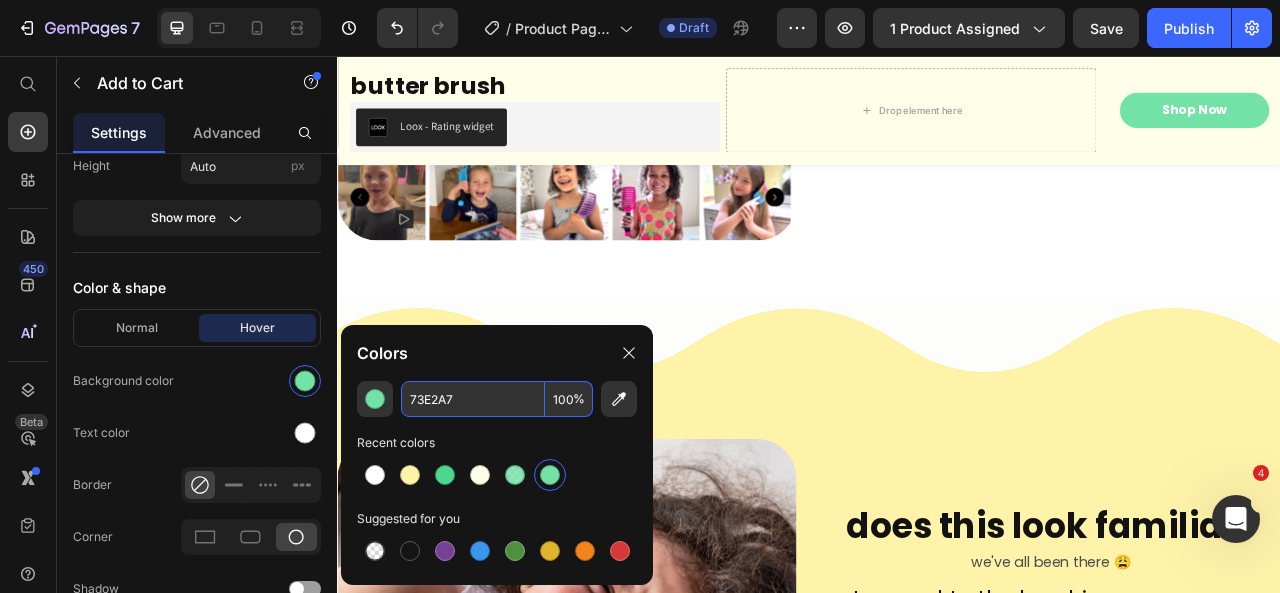 type on "100" 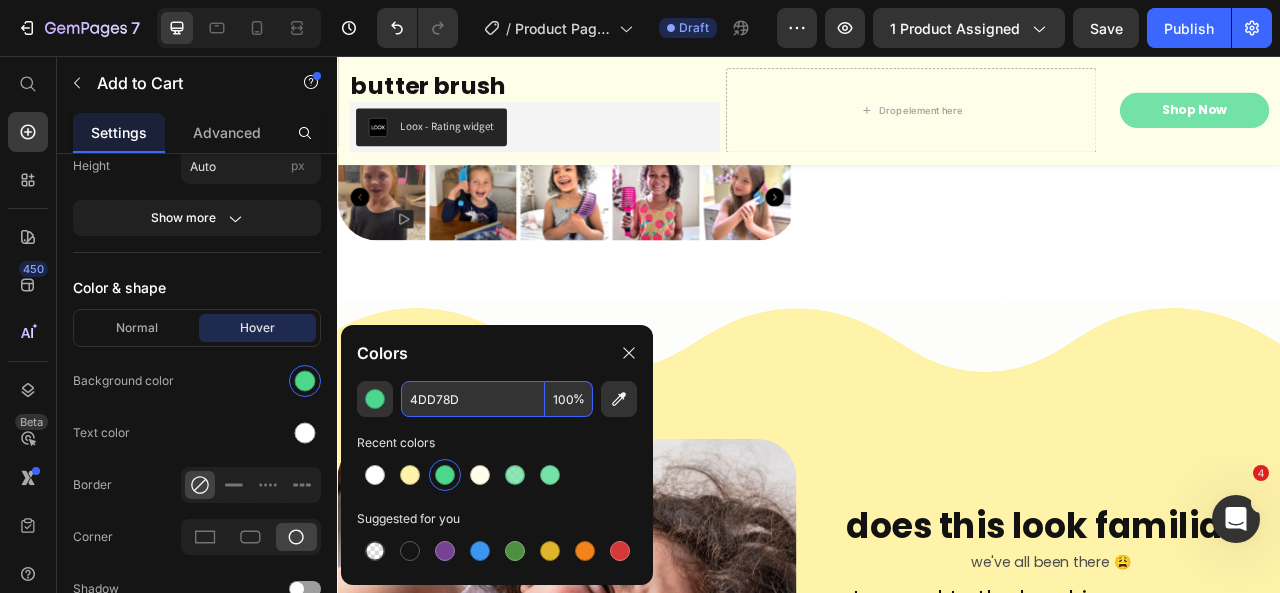 type on "4DD78D" 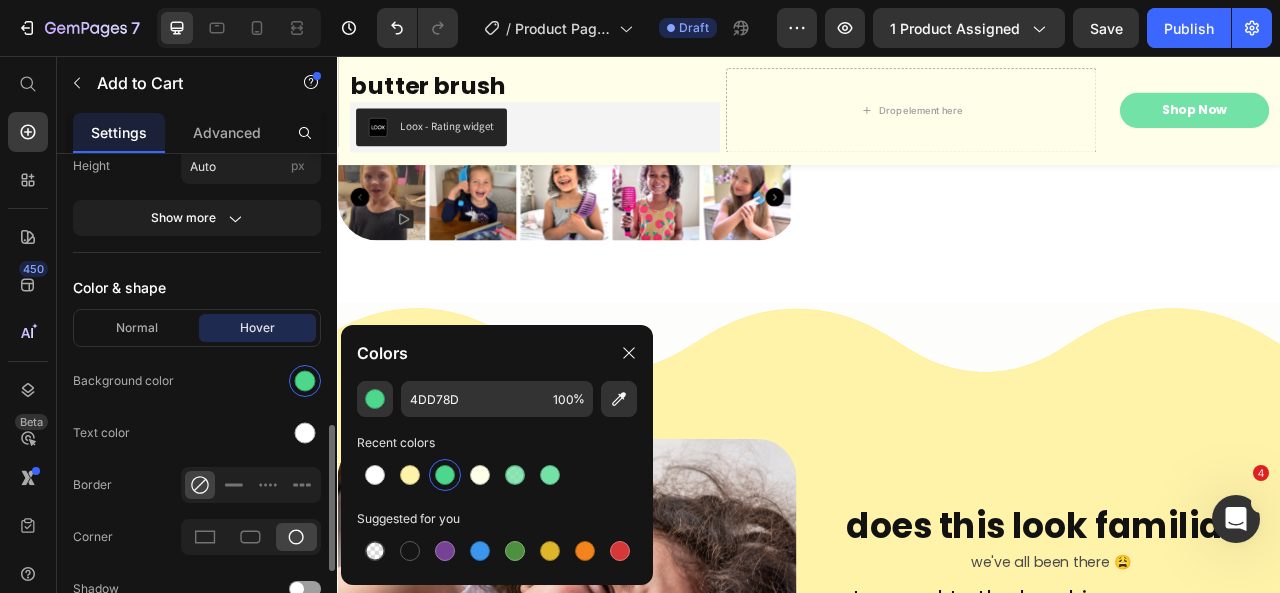 click on "Color & shape" at bounding box center [197, 287] 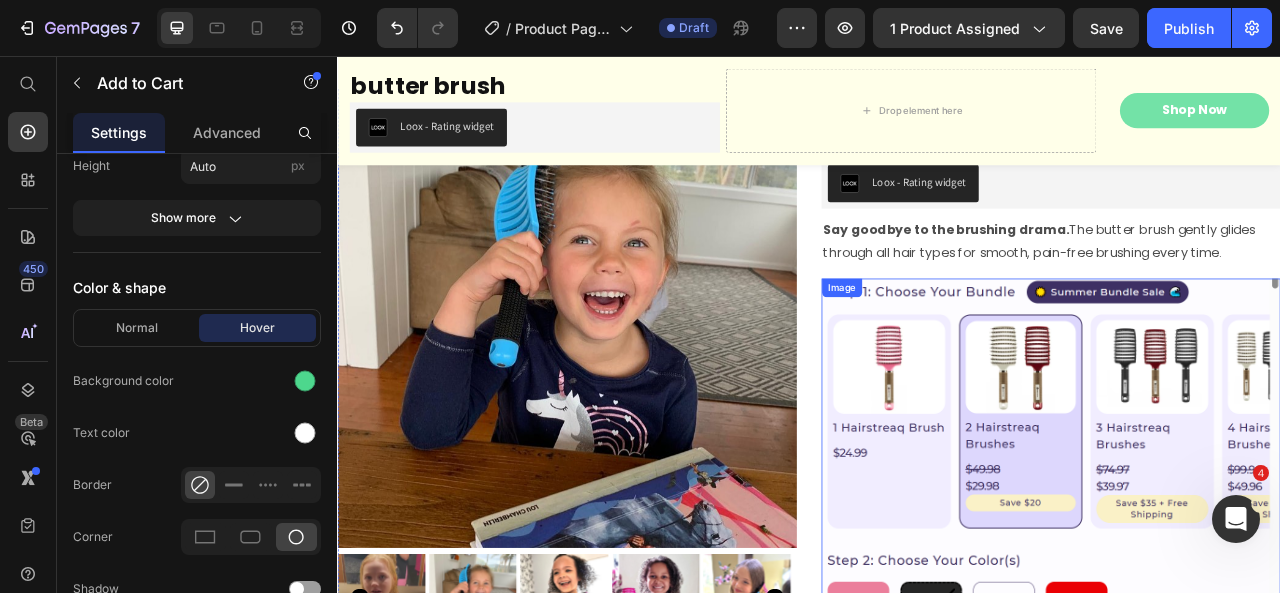scroll, scrollTop: 0, scrollLeft: 0, axis: both 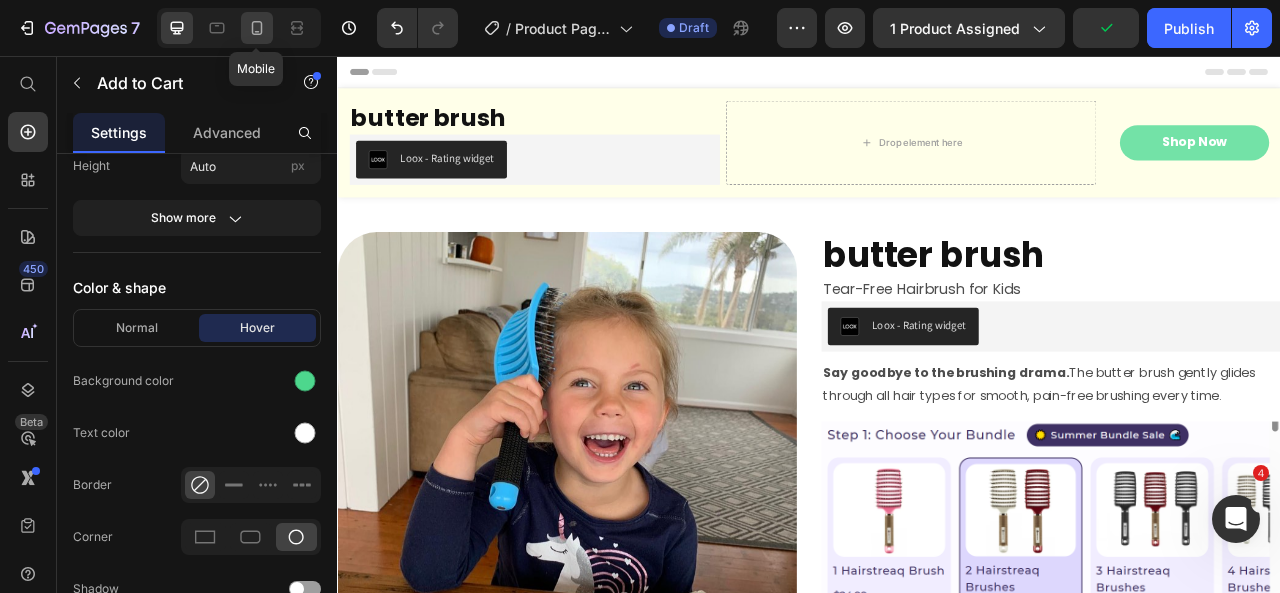 drag, startPoint x: 265, startPoint y: 31, endPoint x: 355, endPoint y: 112, distance: 121.08262 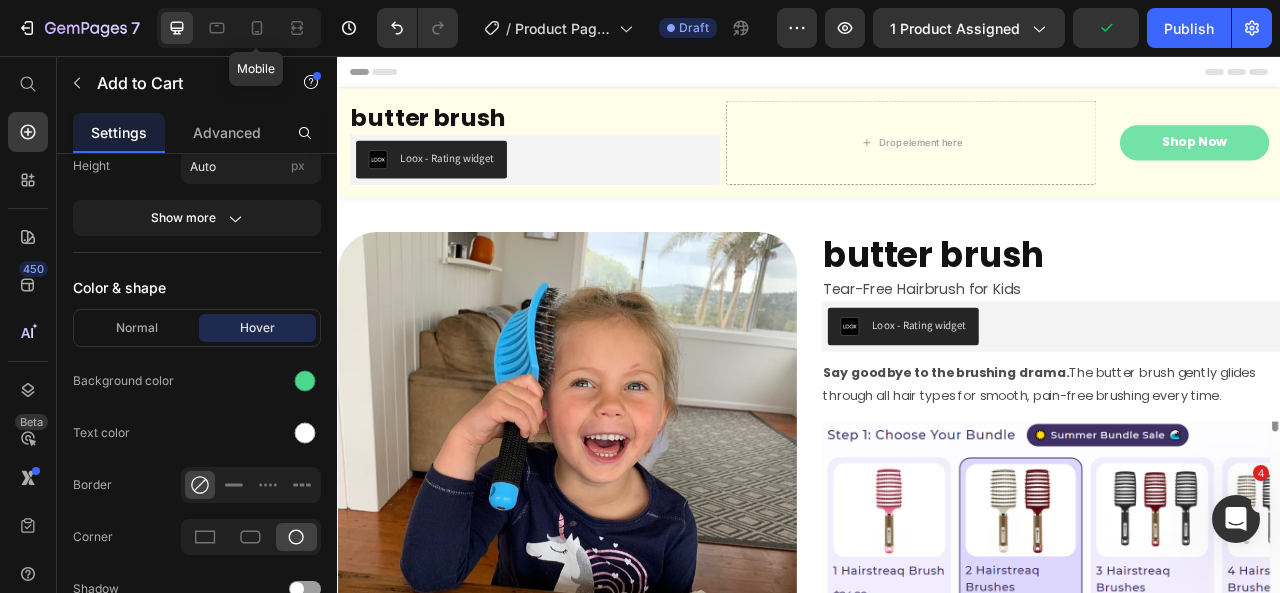 type on "14" 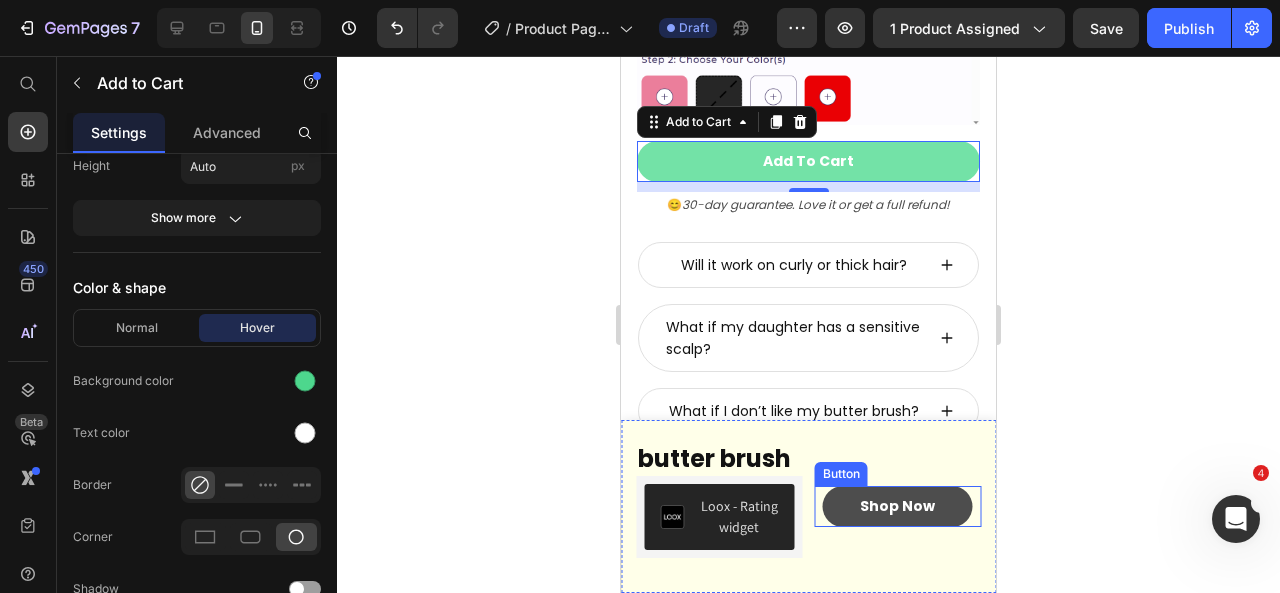 scroll, scrollTop: 1006, scrollLeft: 0, axis: vertical 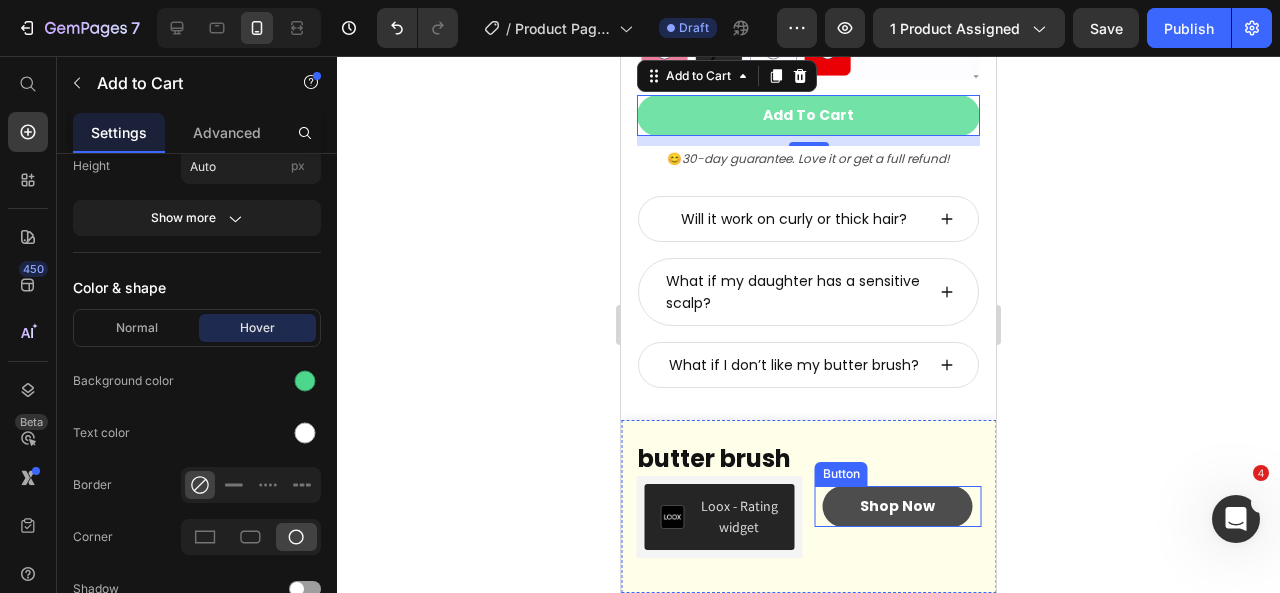 click on "Shop Now" at bounding box center [898, 506] 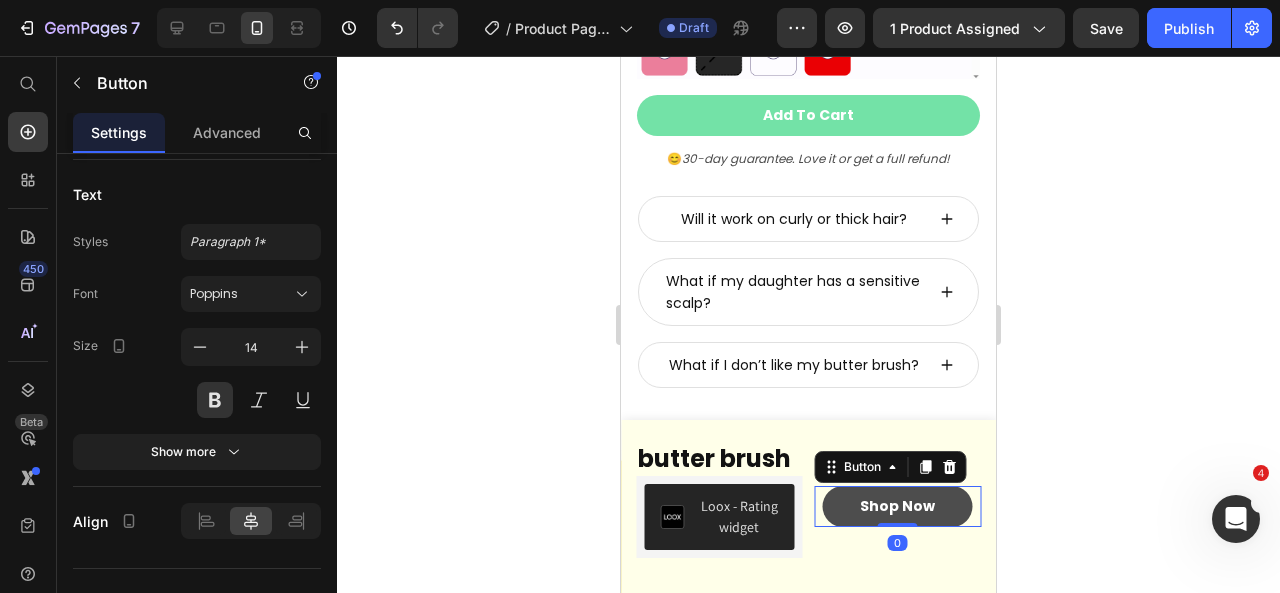 scroll, scrollTop: 0, scrollLeft: 0, axis: both 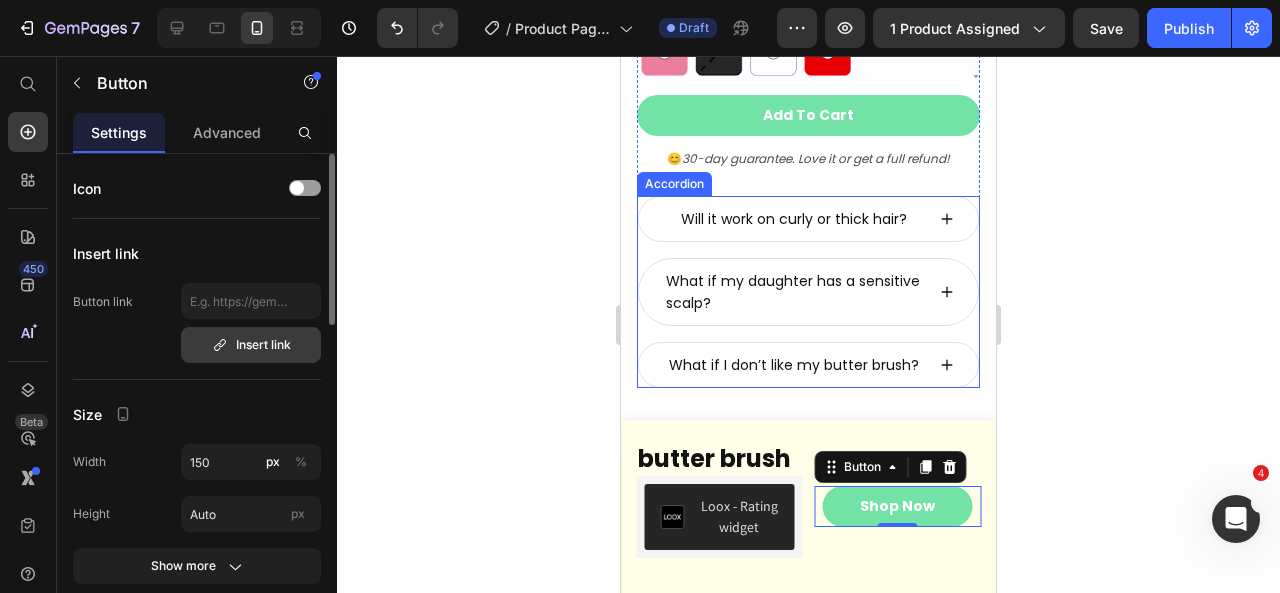 click on "Insert link" at bounding box center [251, 345] 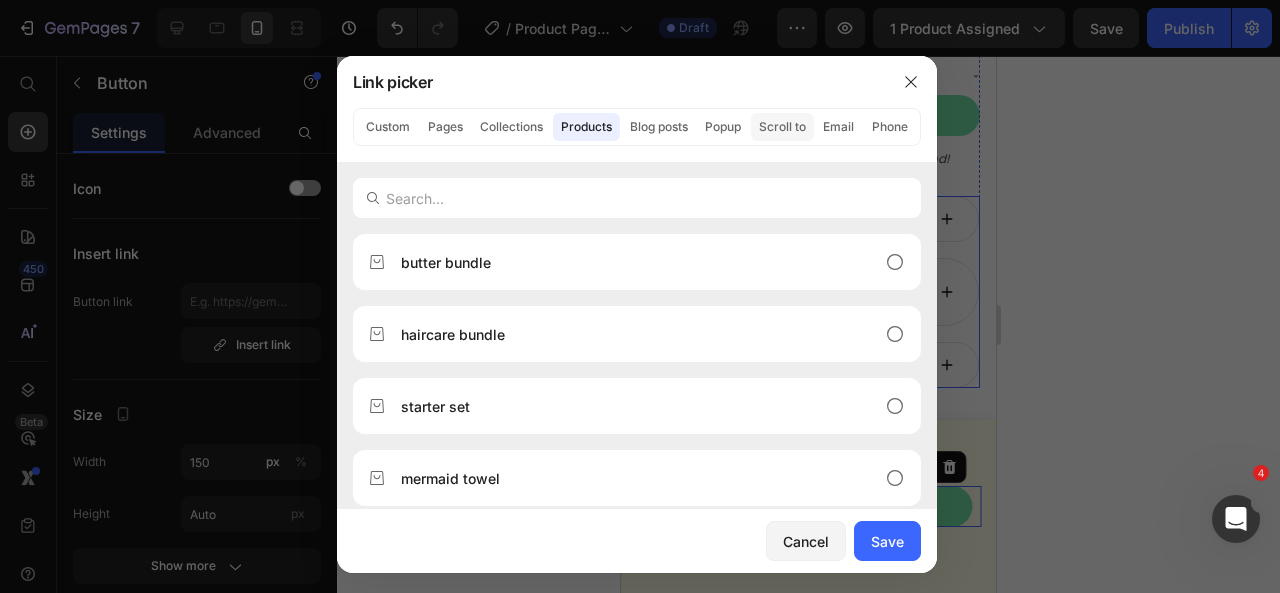 click on "Scroll to" 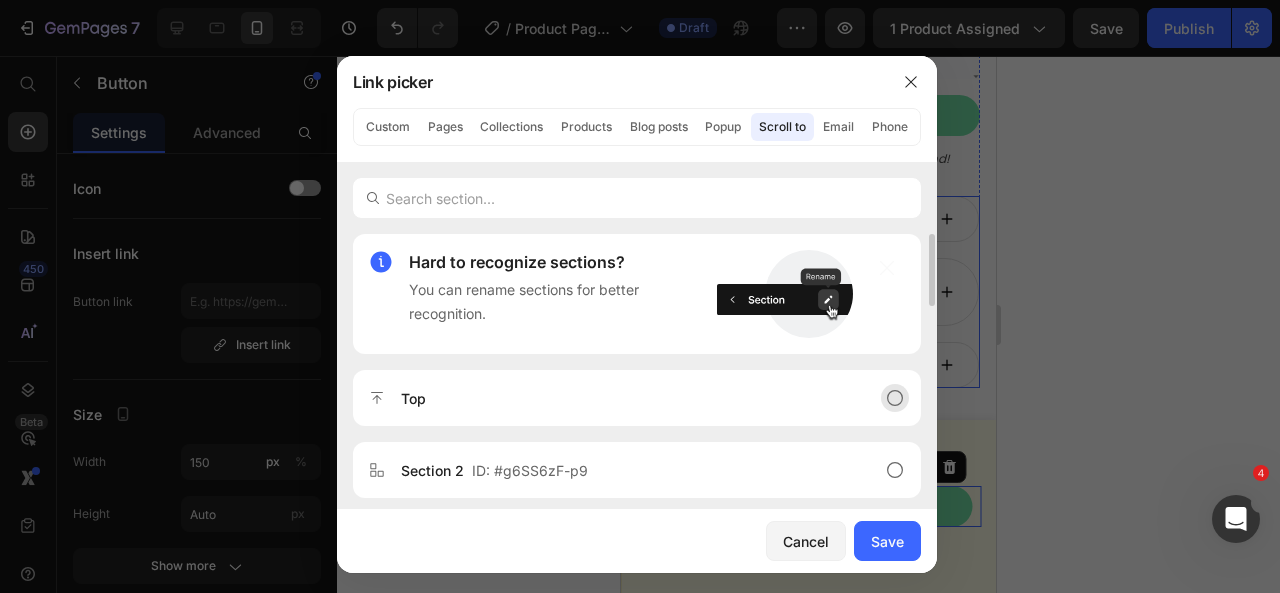 click on "Top" at bounding box center (637, 398) 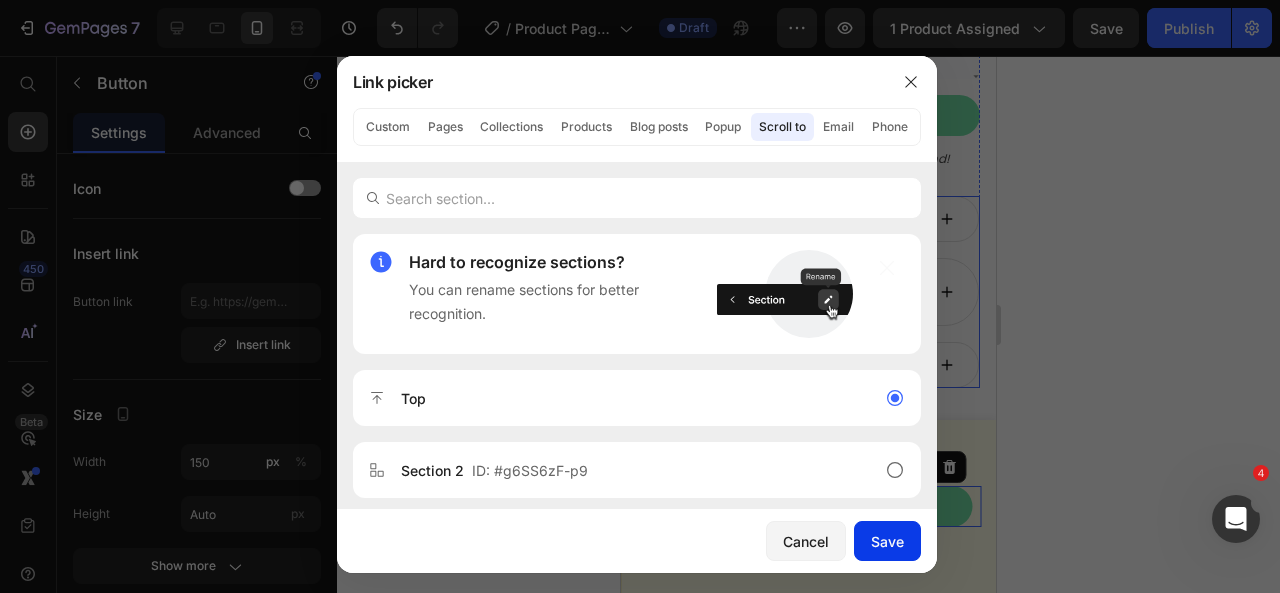 click on "Save" 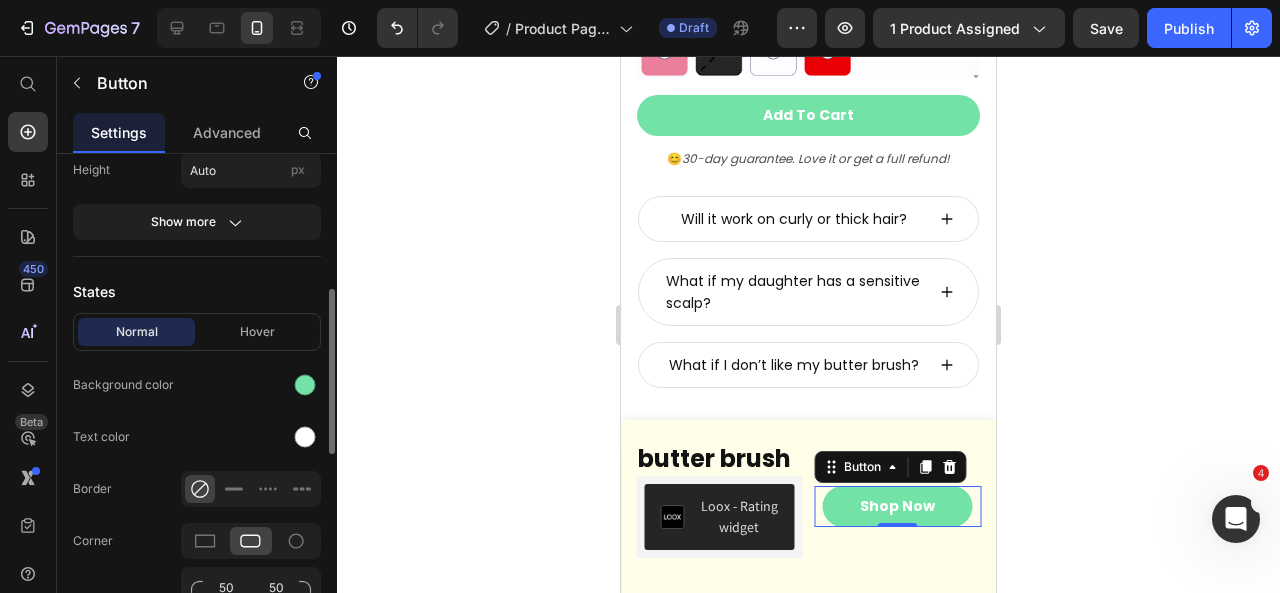 scroll, scrollTop: 399, scrollLeft: 0, axis: vertical 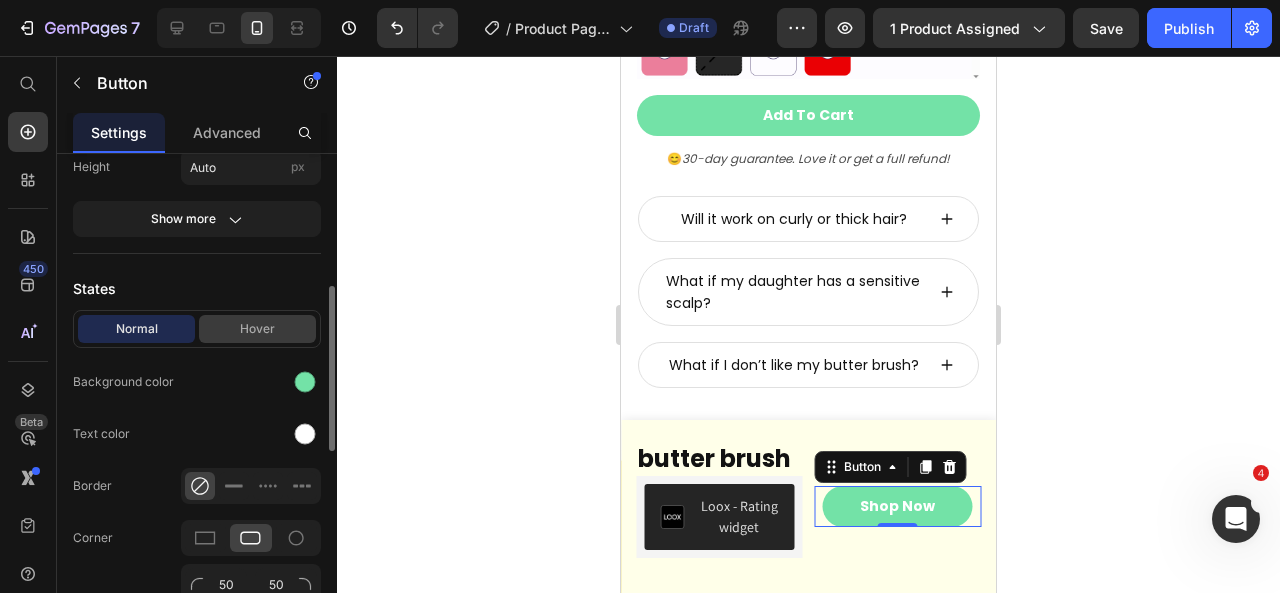click on "Hover" at bounding box center [257, 329] 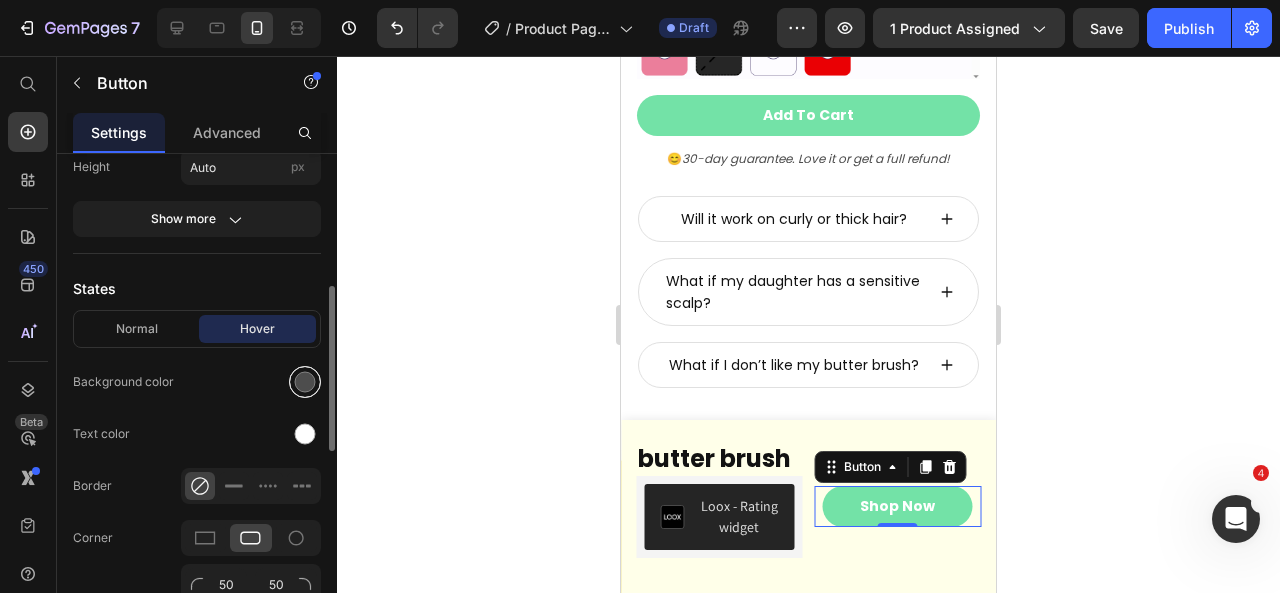 click at bounding box center [305, 382] 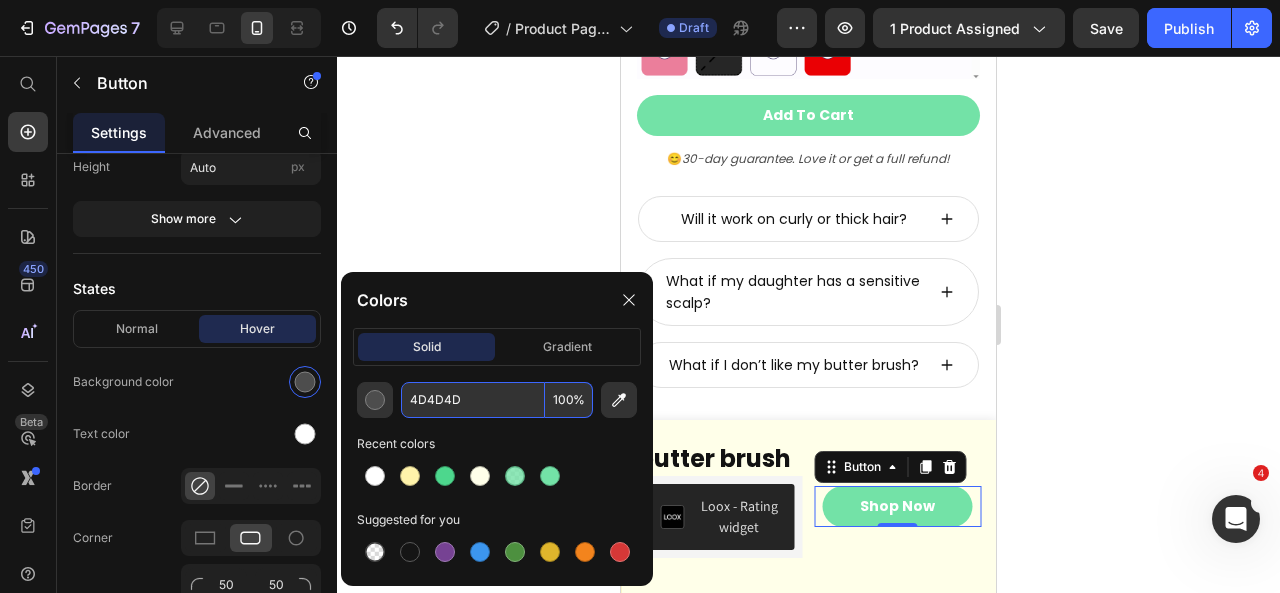 click on "4D4D4D" at bounding box center [473, 400] 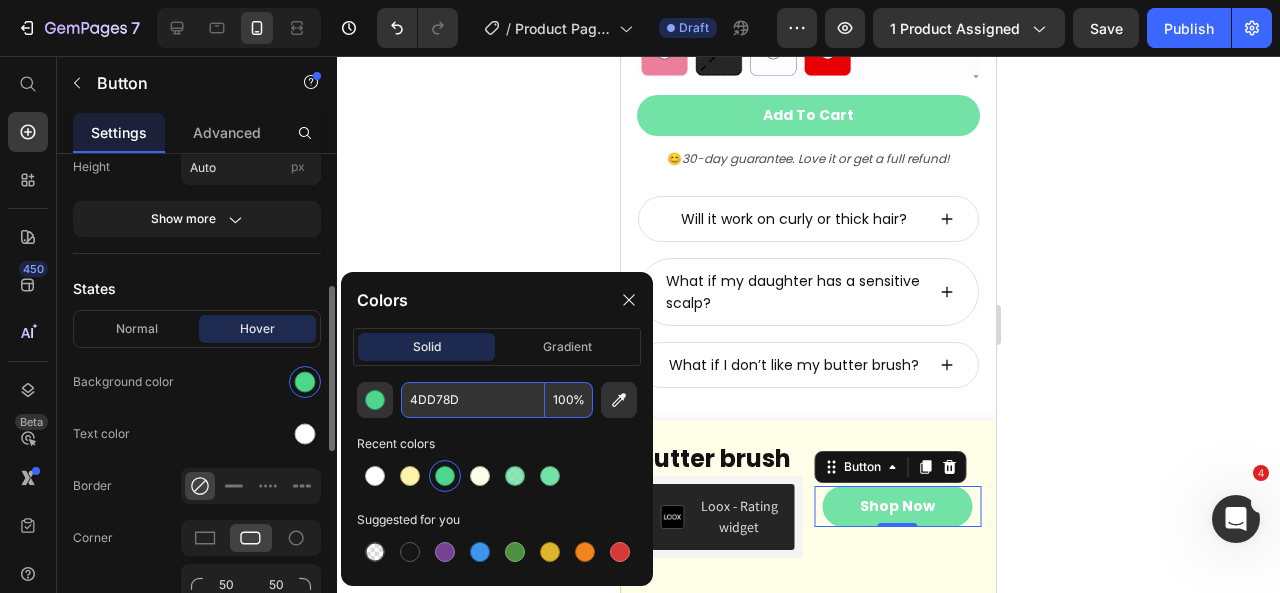 type on "4DD78D" 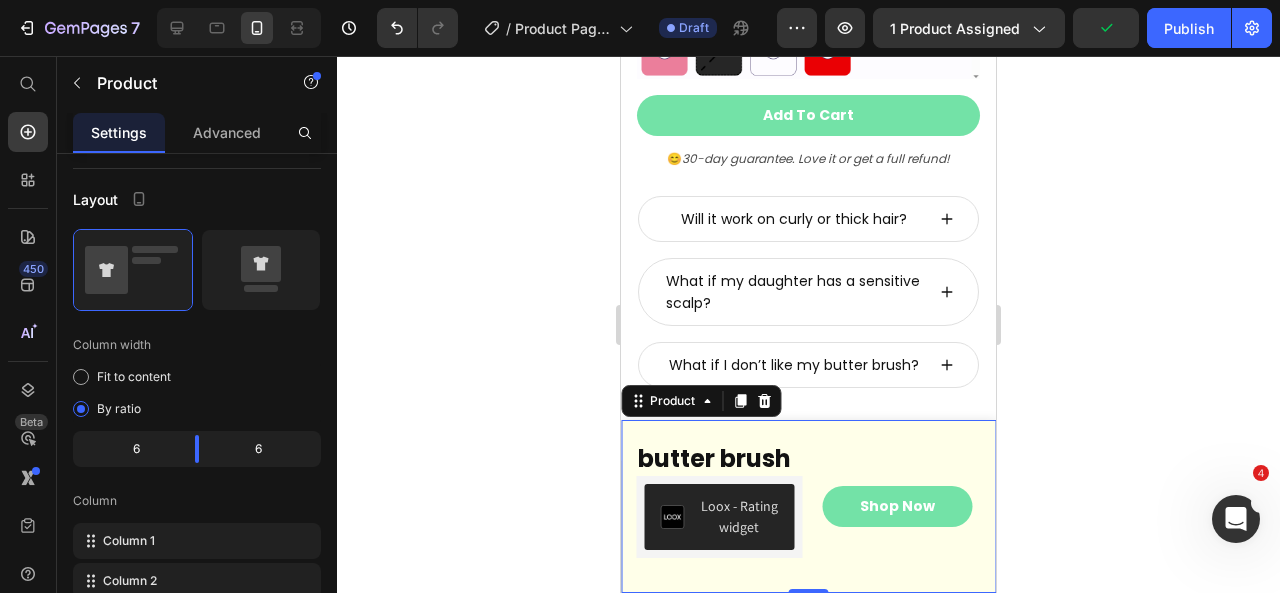 scroll, scrollTop: 0, scrollLeft: 0, axis: both 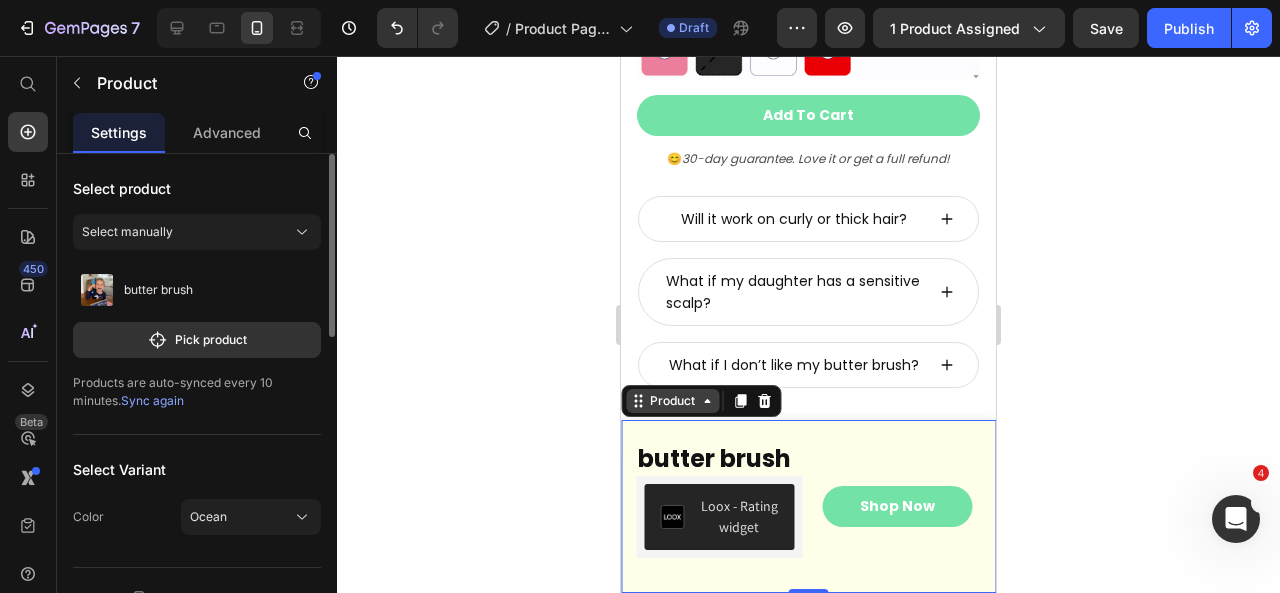 click 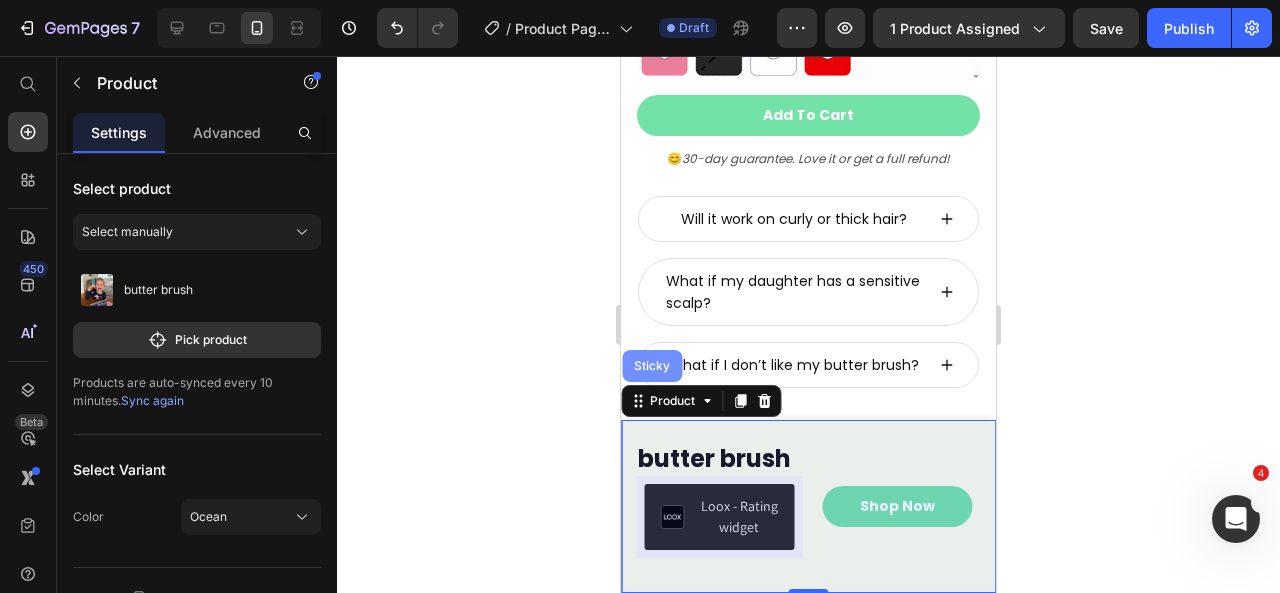 click on "Sticky" at bounding box center (652, 366) 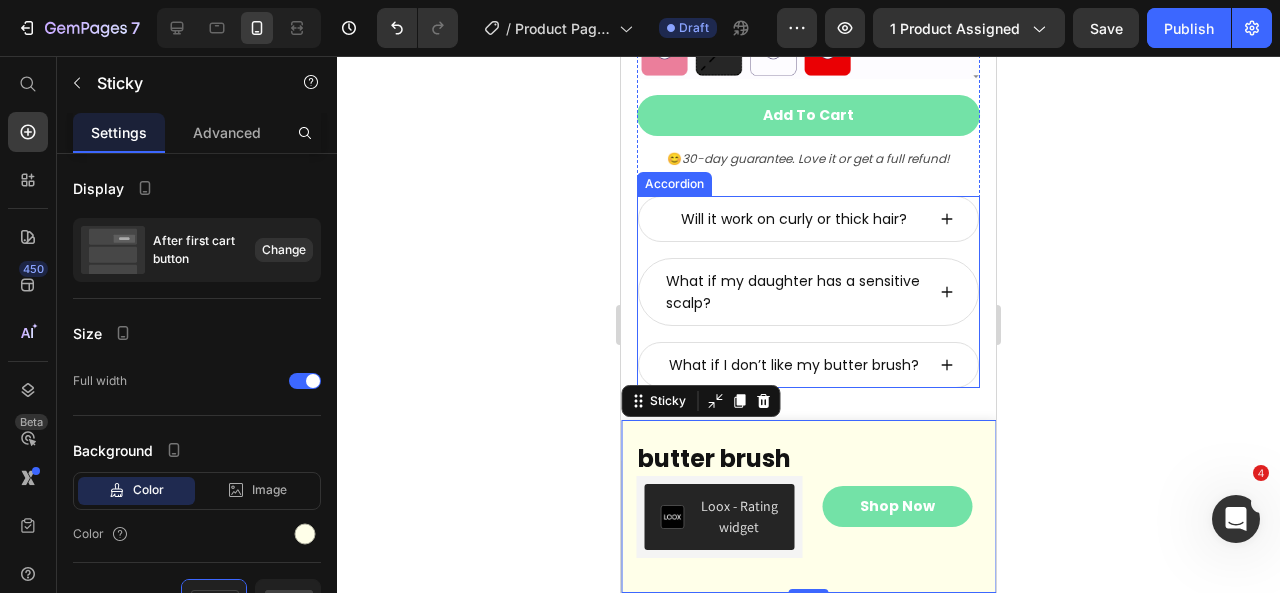 scroll, scrollTop: 970, scrollLeft: 0, axis: vertical 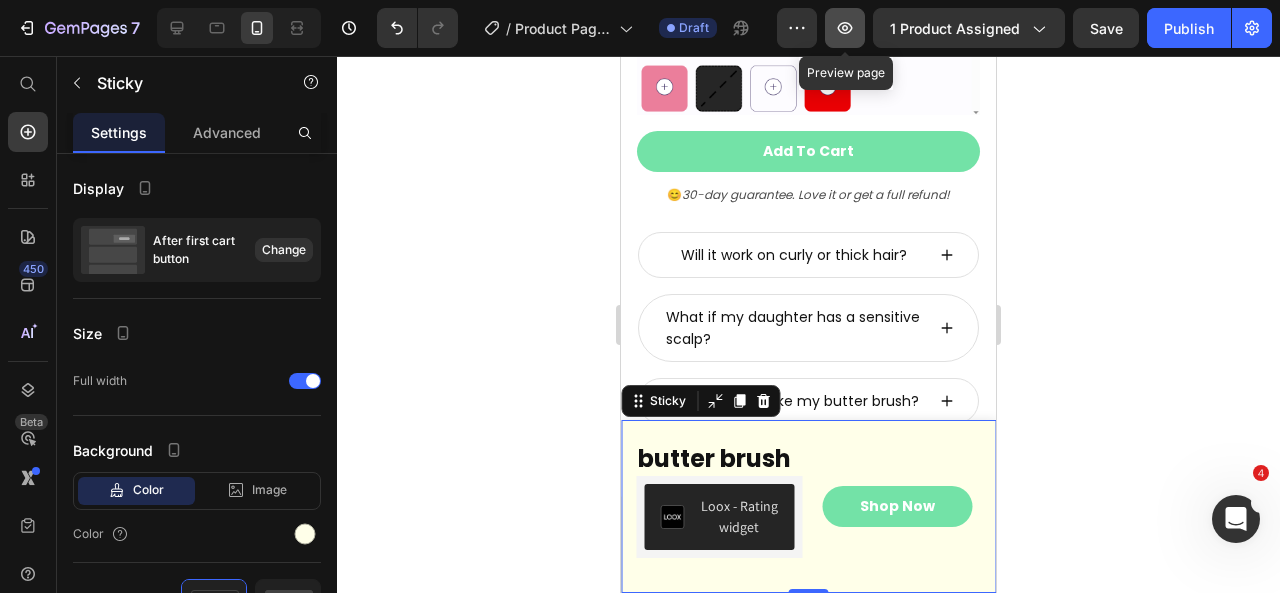 click 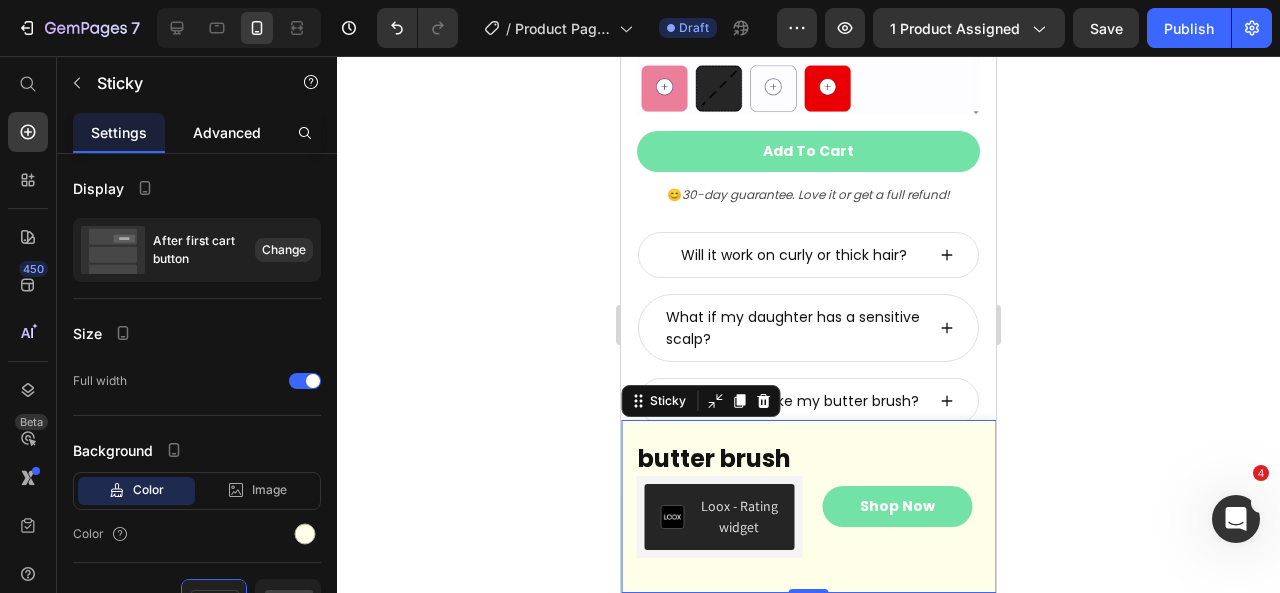 click on "Advanced" at bounding box center (227, 132) 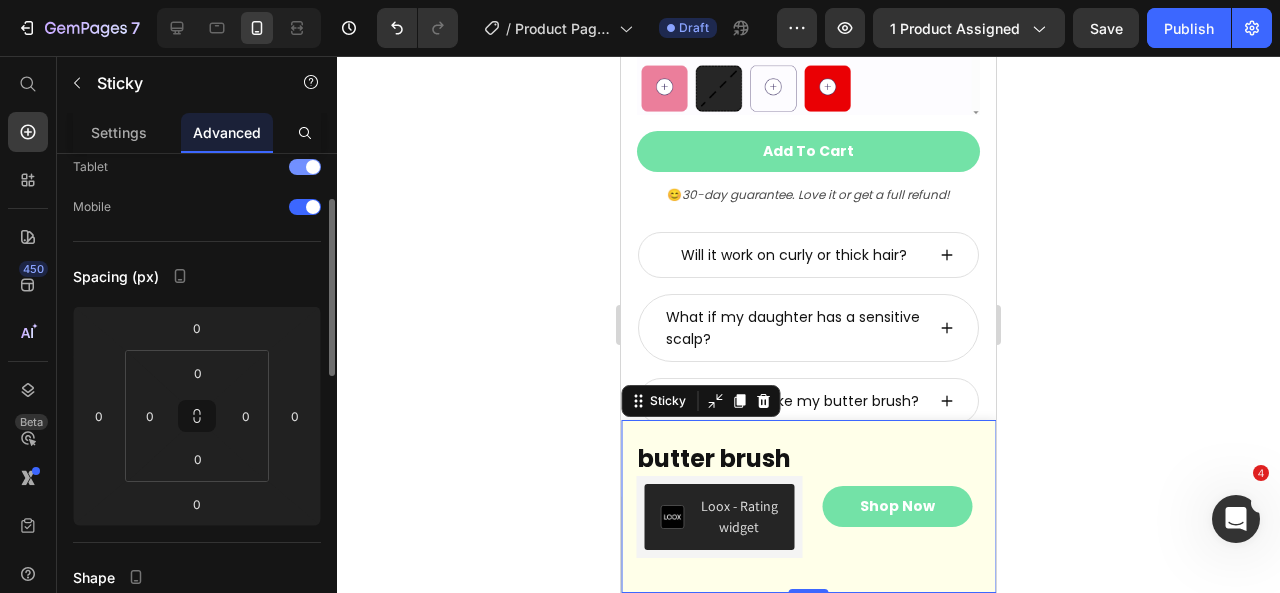 scroll, scrollTop: 114, scrollLeft: 0, axis: vertical 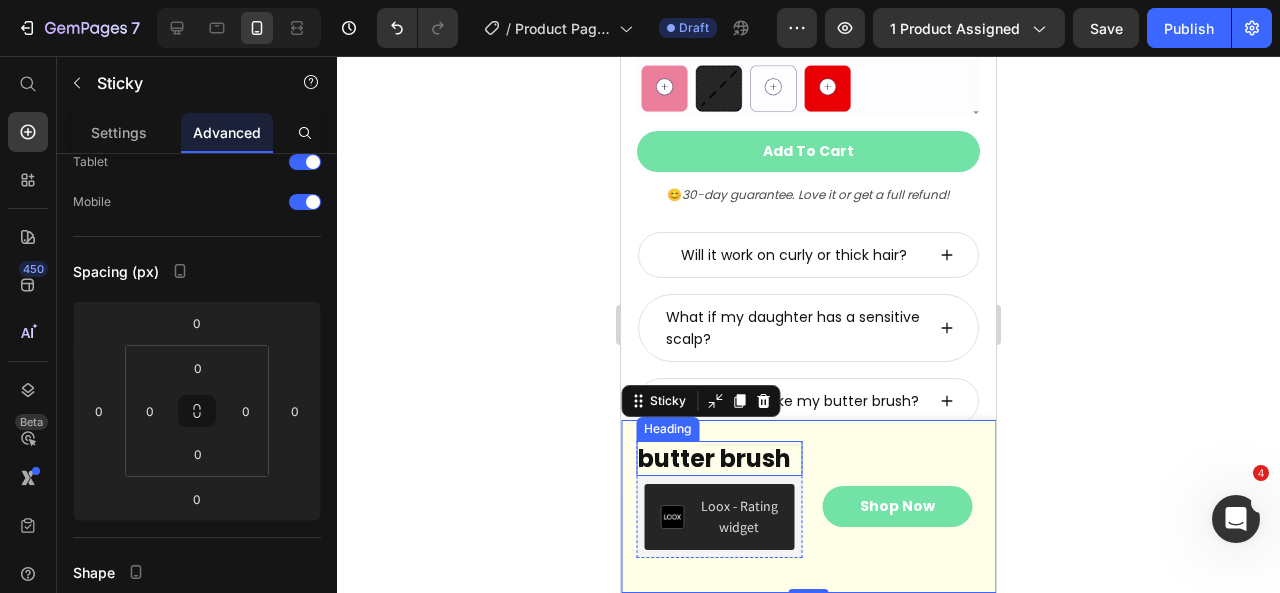 click on "butter brush" at bounding box center (719, 458) 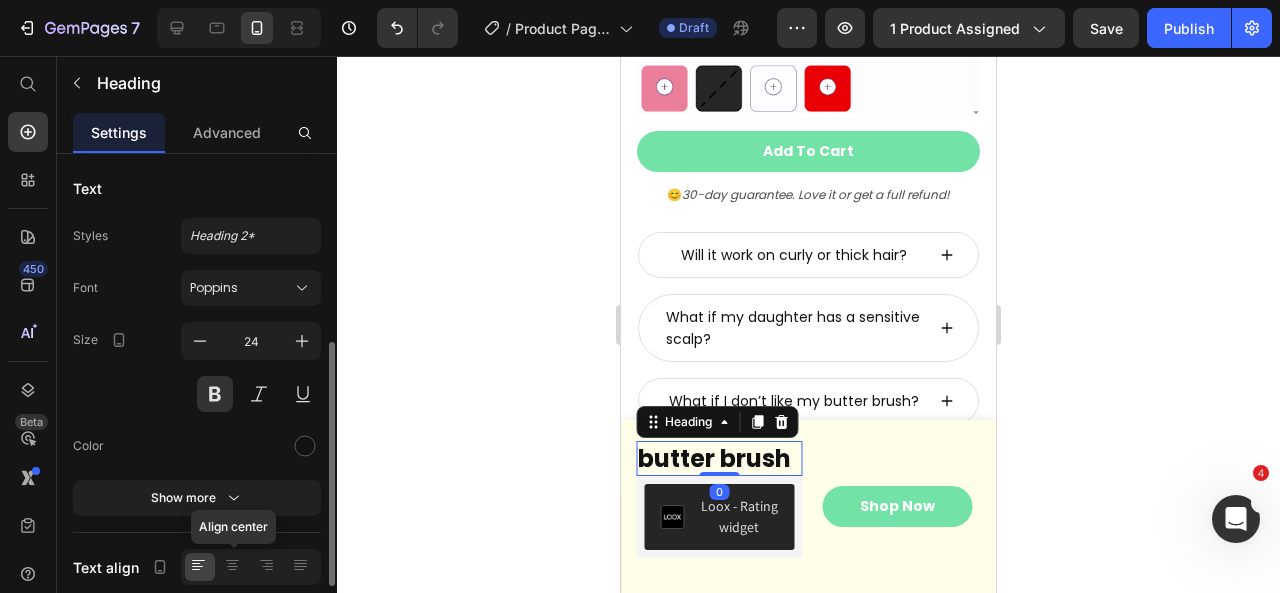 scroll, scrollTop: 122, scrollLeft: 0, axis: vertical 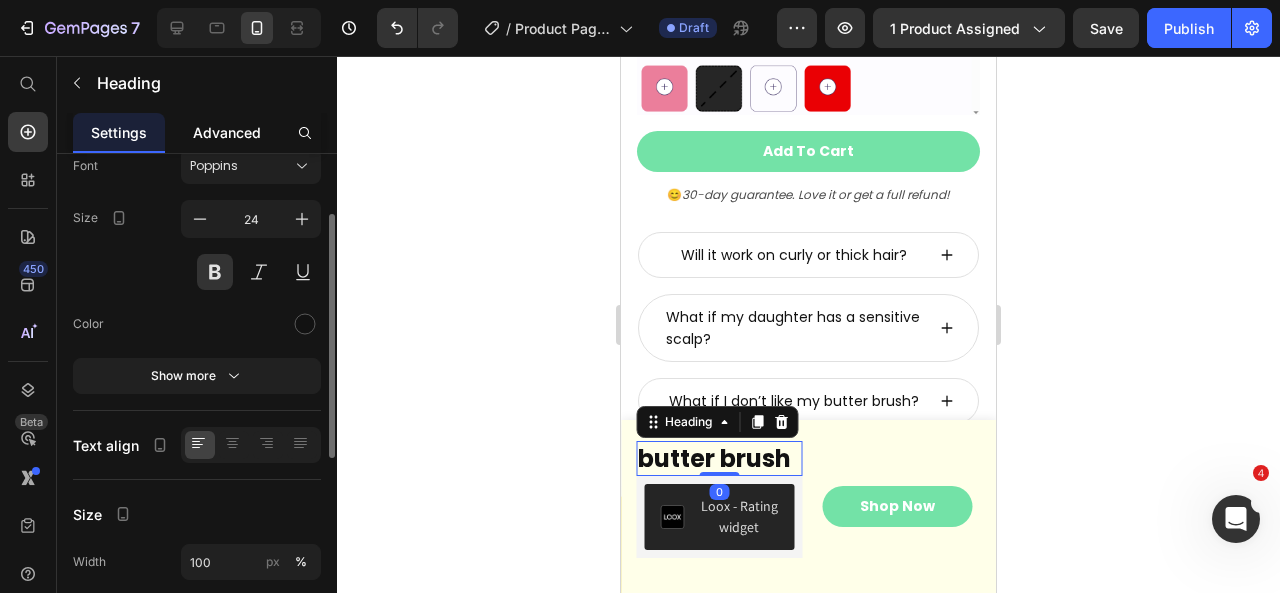 click on "Advanced" at bounding box center [227, 132] 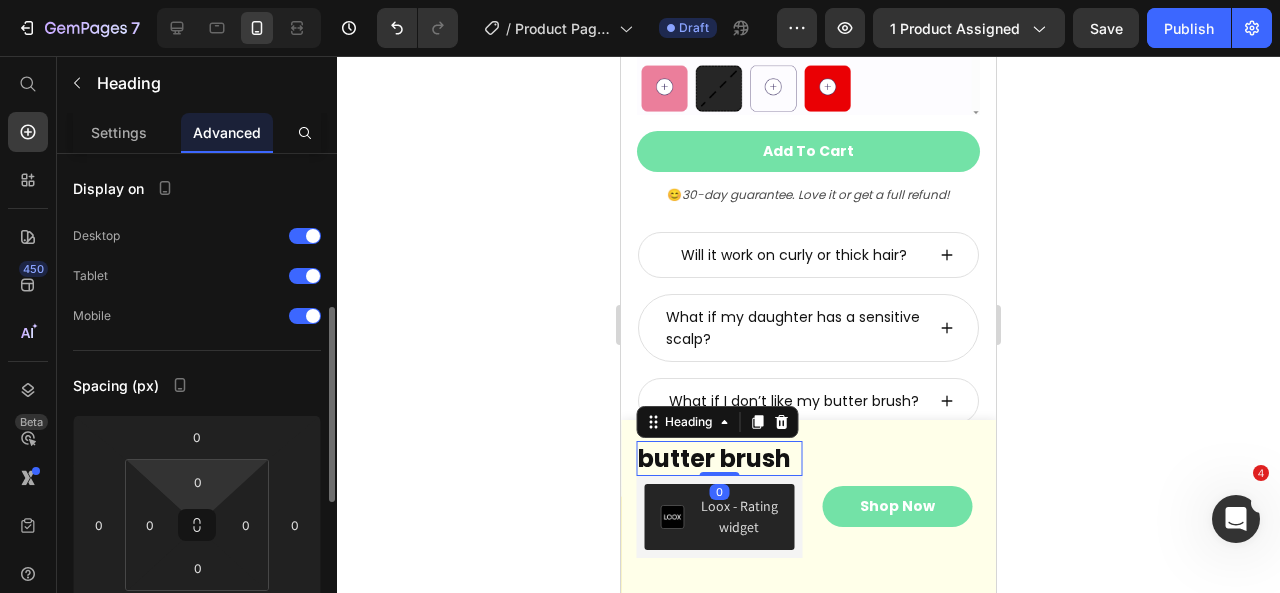 scroll, scrollTop: 120, scrollLeft: 0, axis: vertical 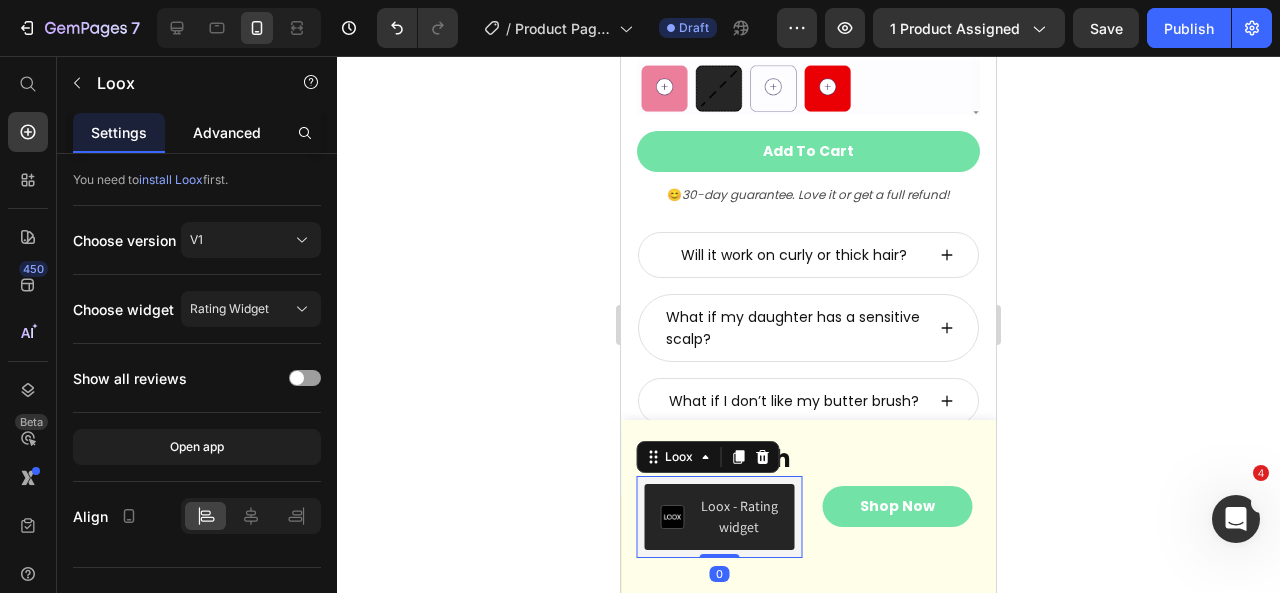 click on "Advanced" 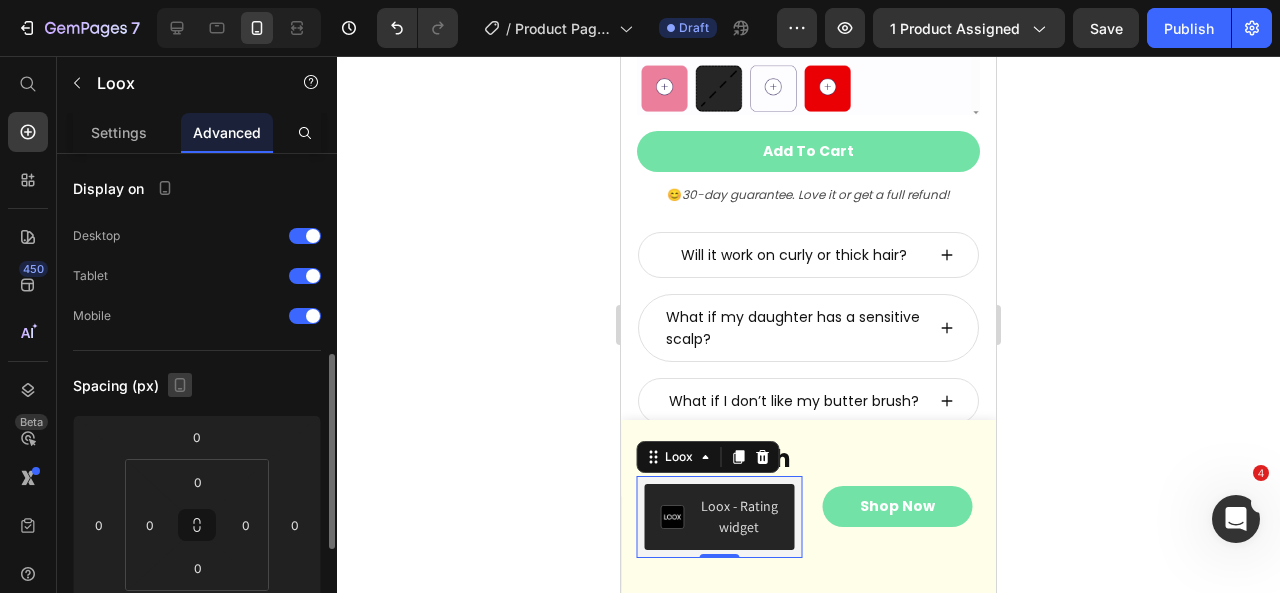 scroll, scrollTop: 144, scrollLeft: 0, axis: vertical 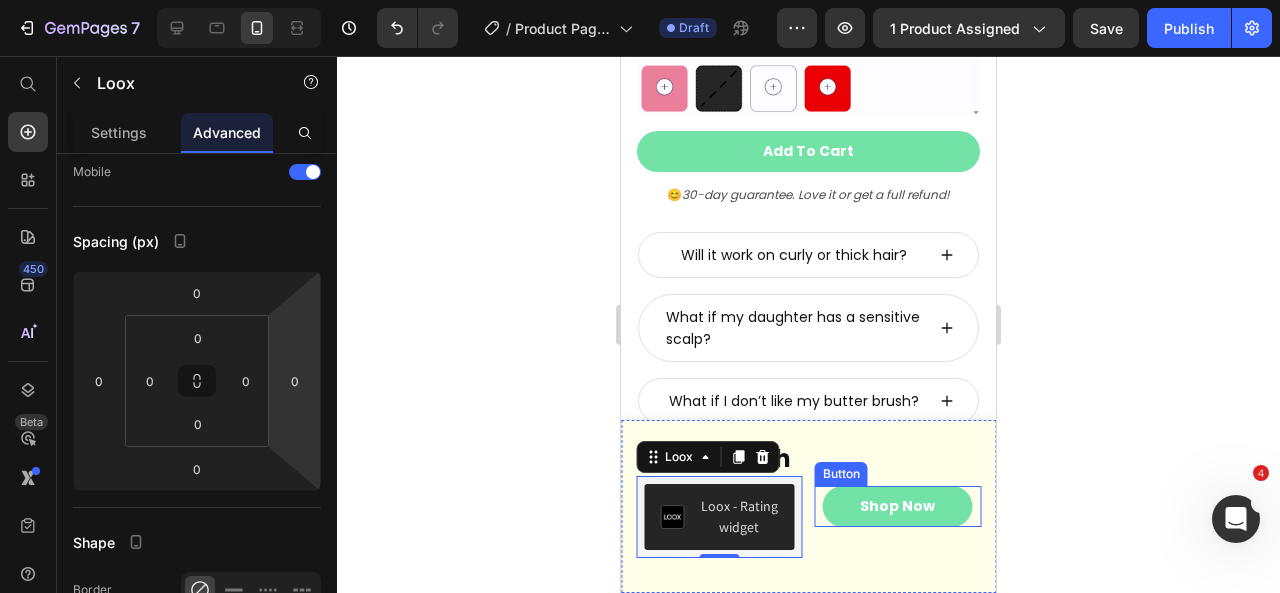 click on "Shop Now Button" at bounding box center (898, 506) 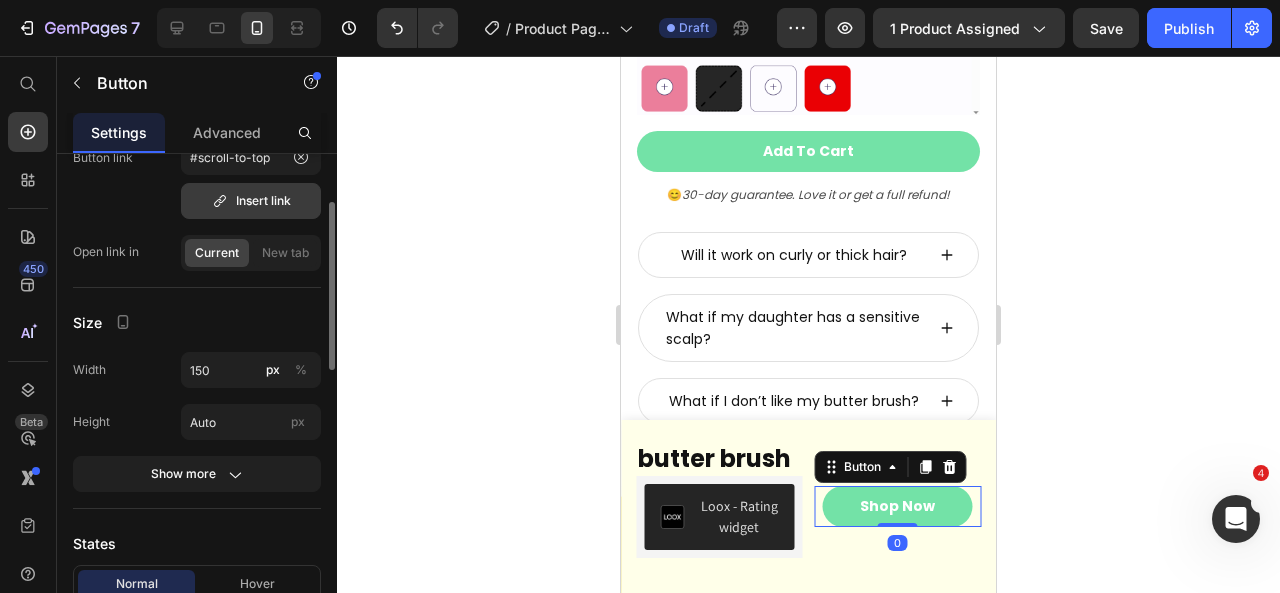 scroll, scrollTop: 0, scrollLeft: 0, axis: both 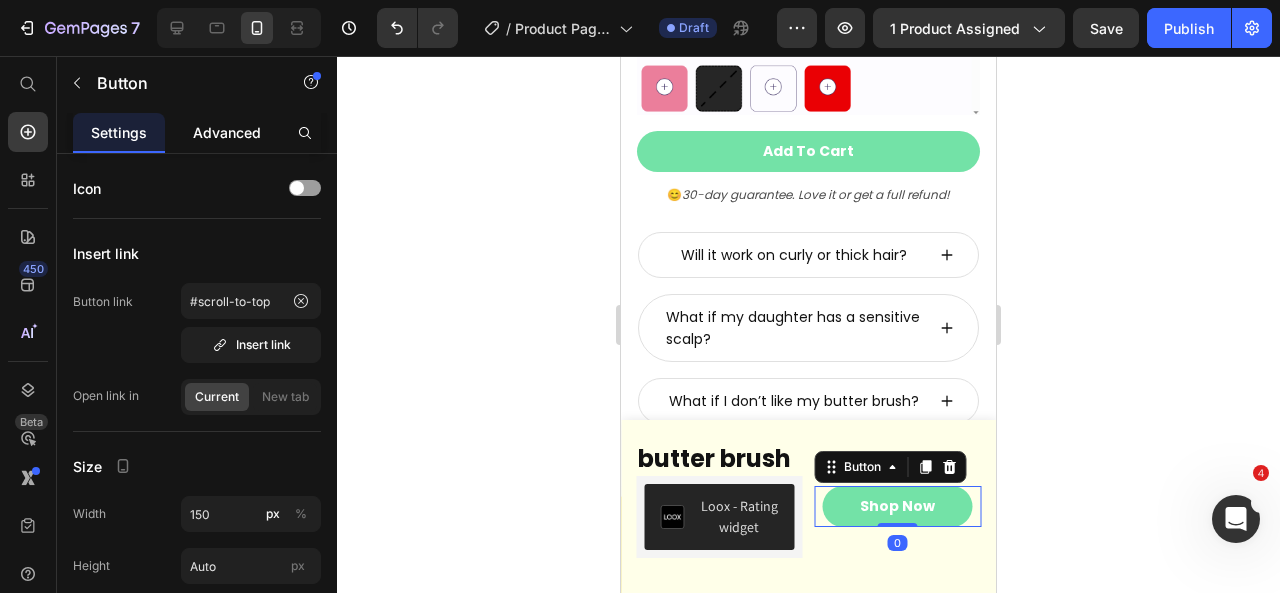 click on "Advanced" at bounding box center (227, 132) 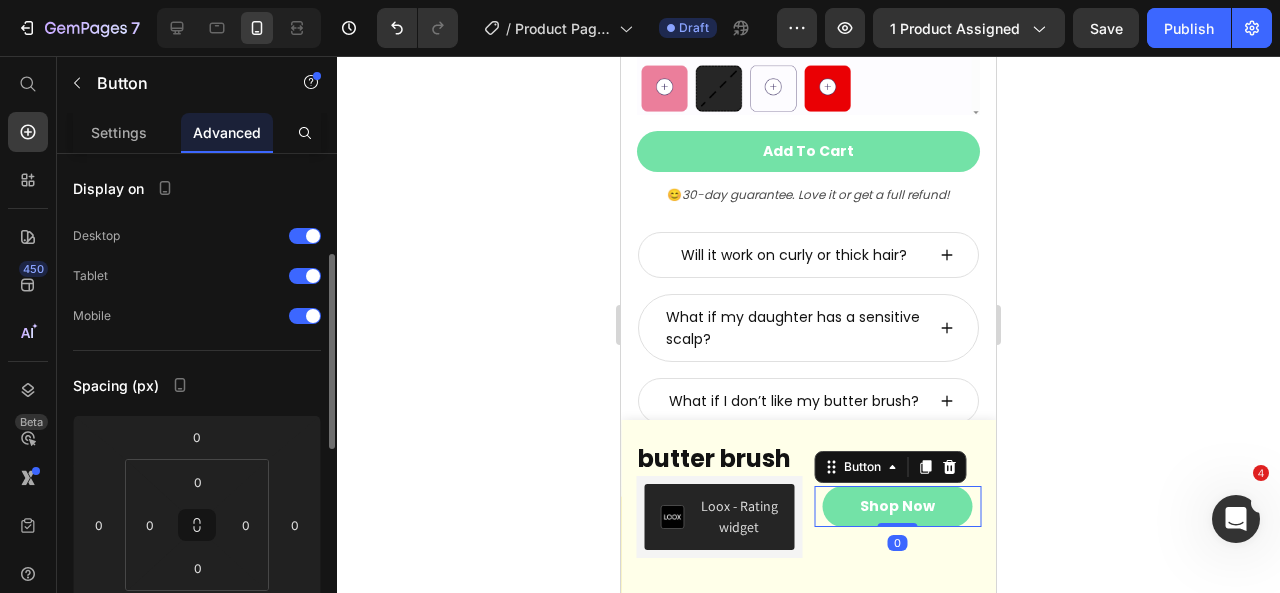 scroll, scrollTop: 144, scrollLeft: 0, axis: vertical 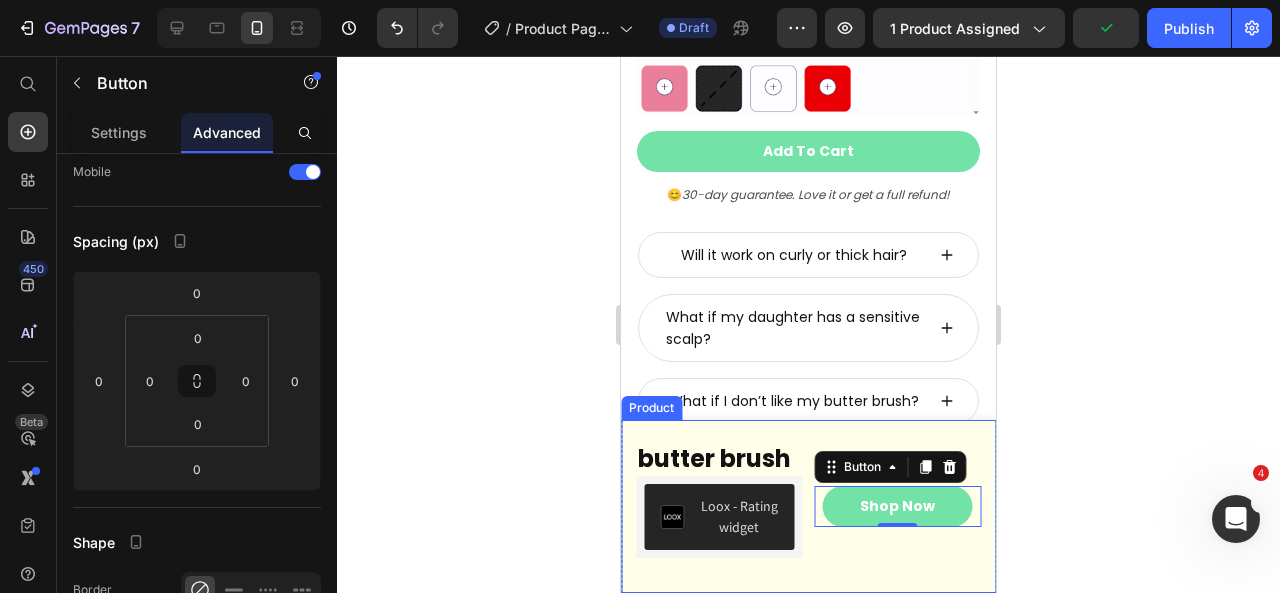 click on "Shop Now Button   0" at bounding box center (898, 506) 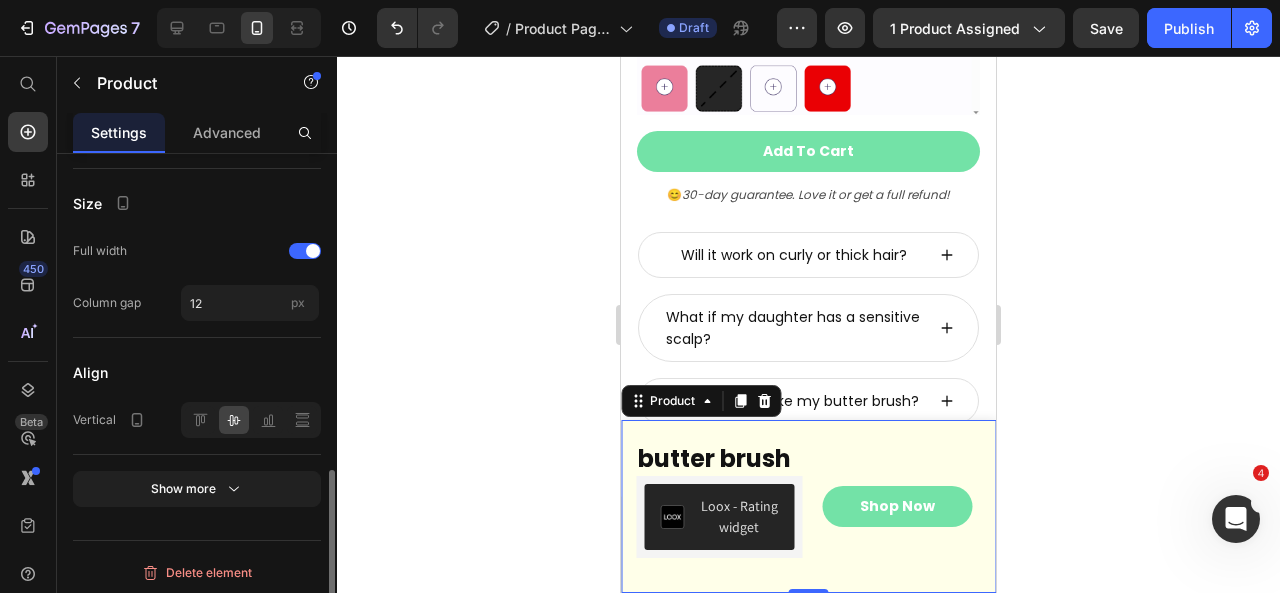scroll, scrollTop: 852, scrollLeft: 0, axis: vertical 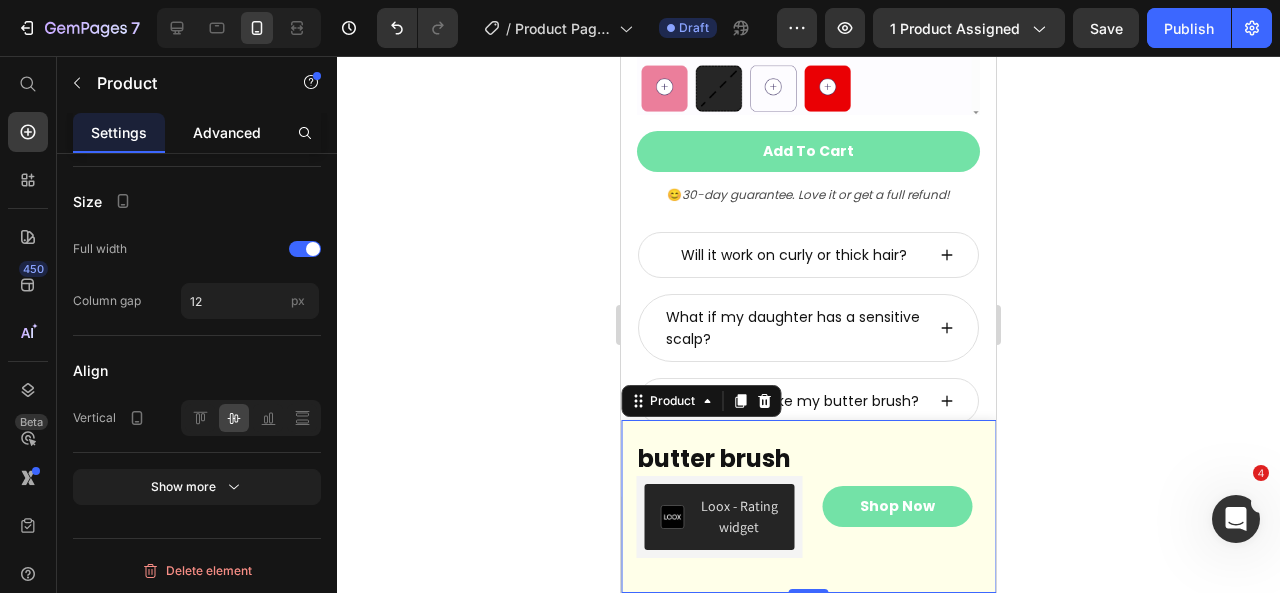 click on "Advanced" at bounding box center [227, 132] 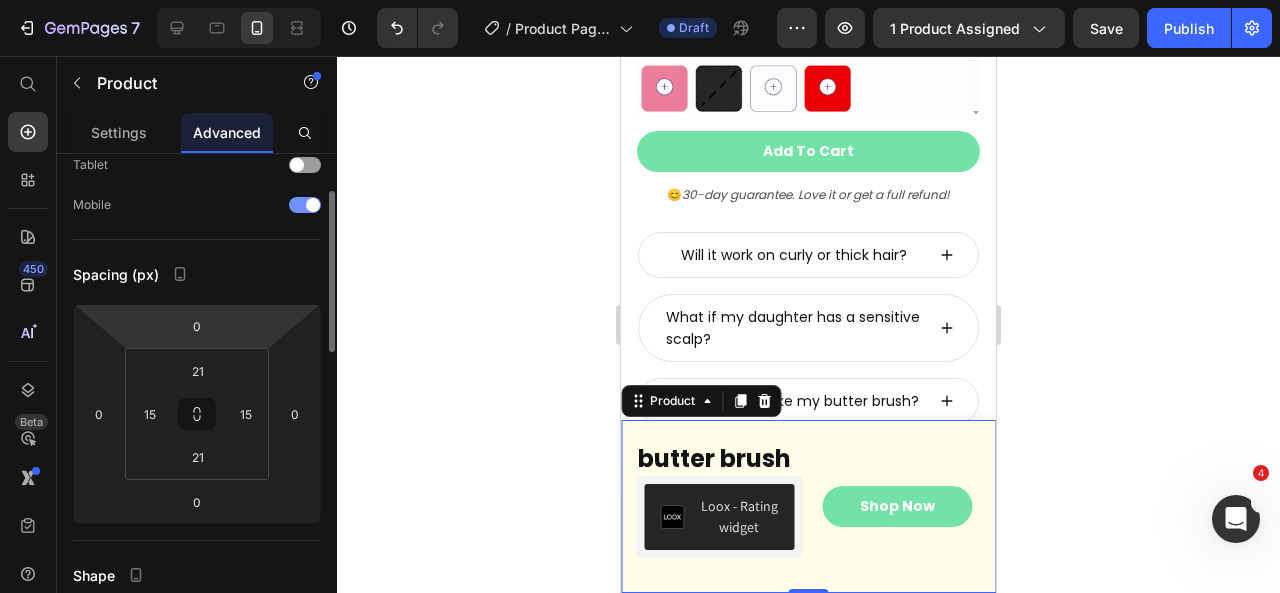 scroll, scrollTop: 116, scrollLeft: 0, axis: vertical 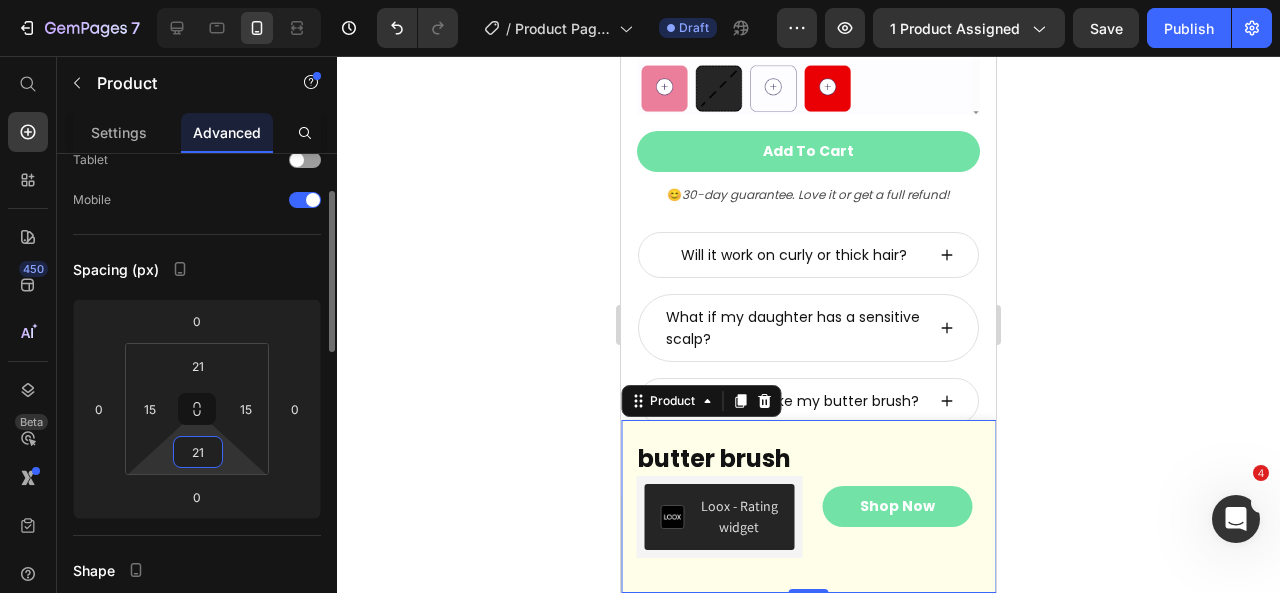 click on "21" at bounding box center [198, 452] 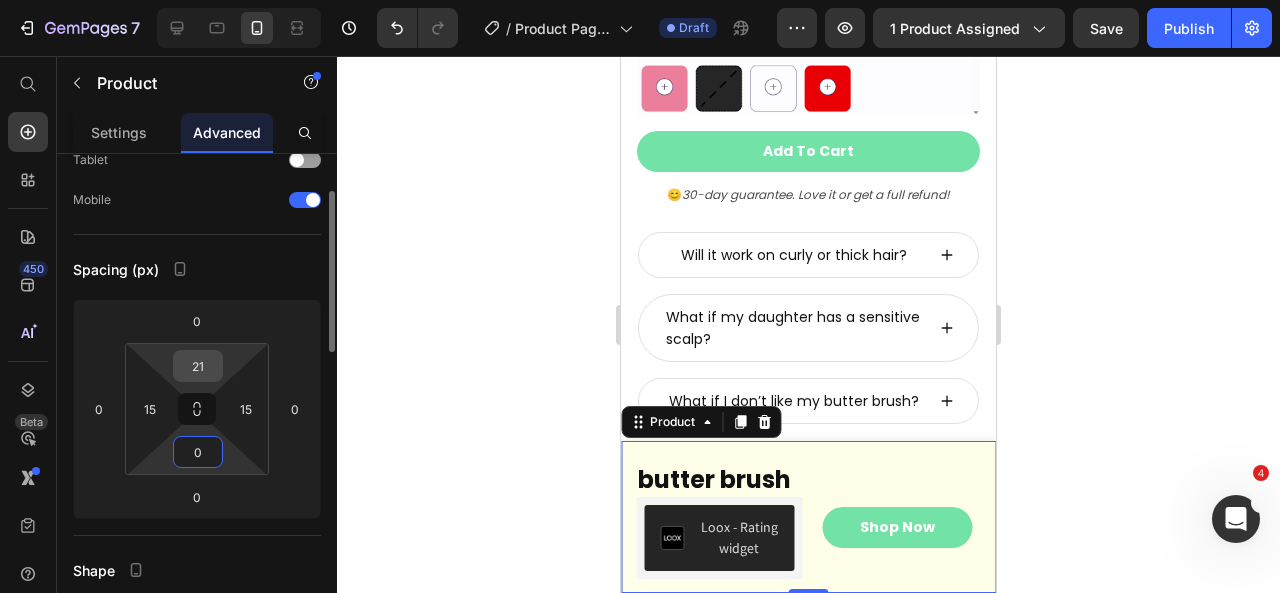 type on "0" 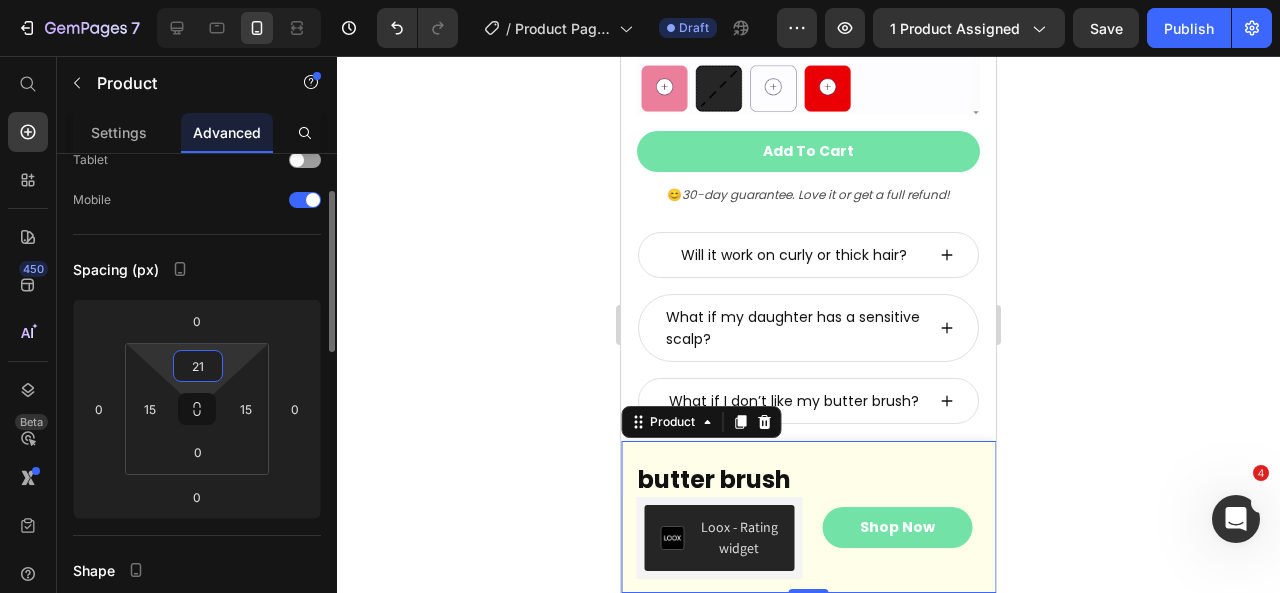 click on "21" at bounding box center (198, 366) 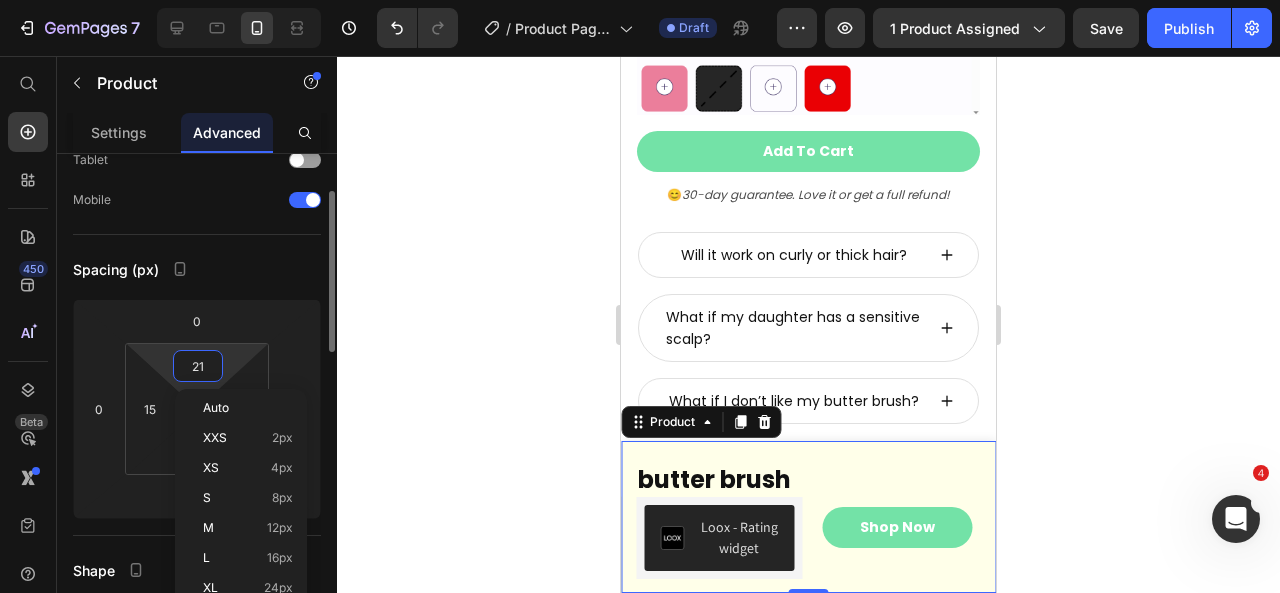 type on "0" 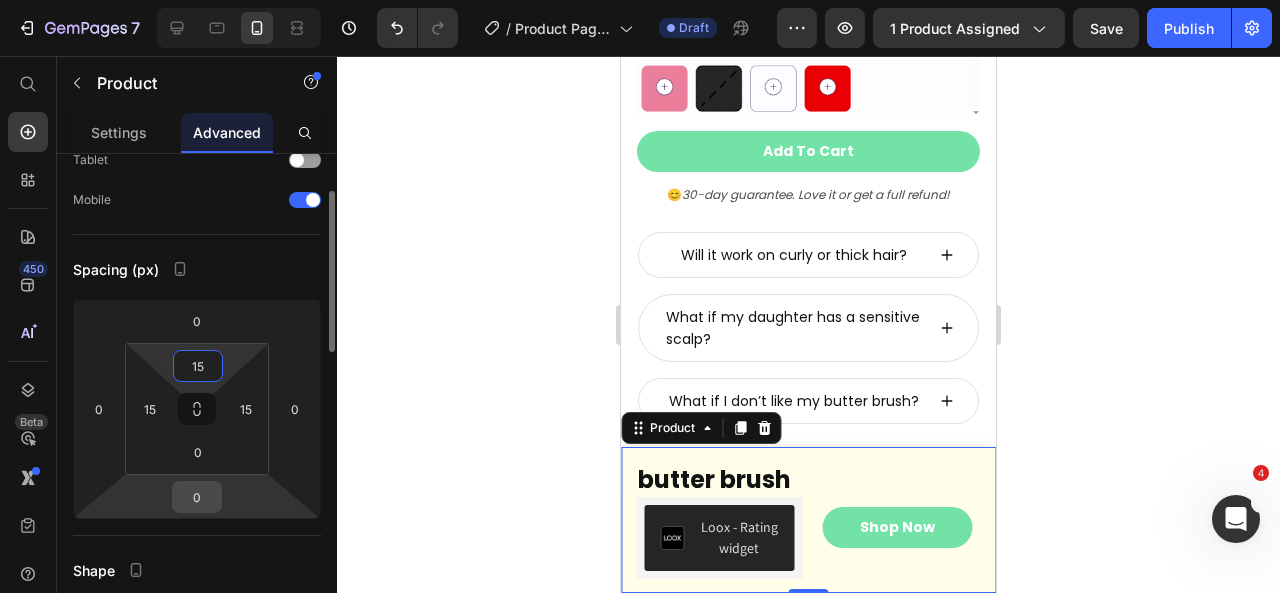 type on "15" 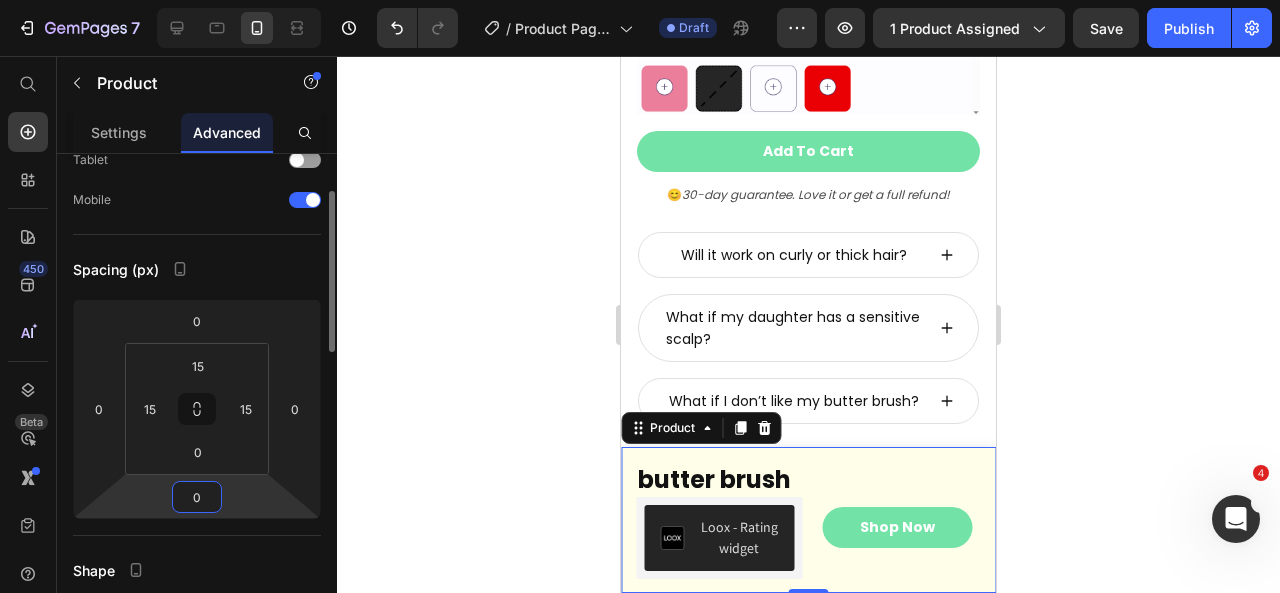 click on "0" at bounding box center [197, 497] 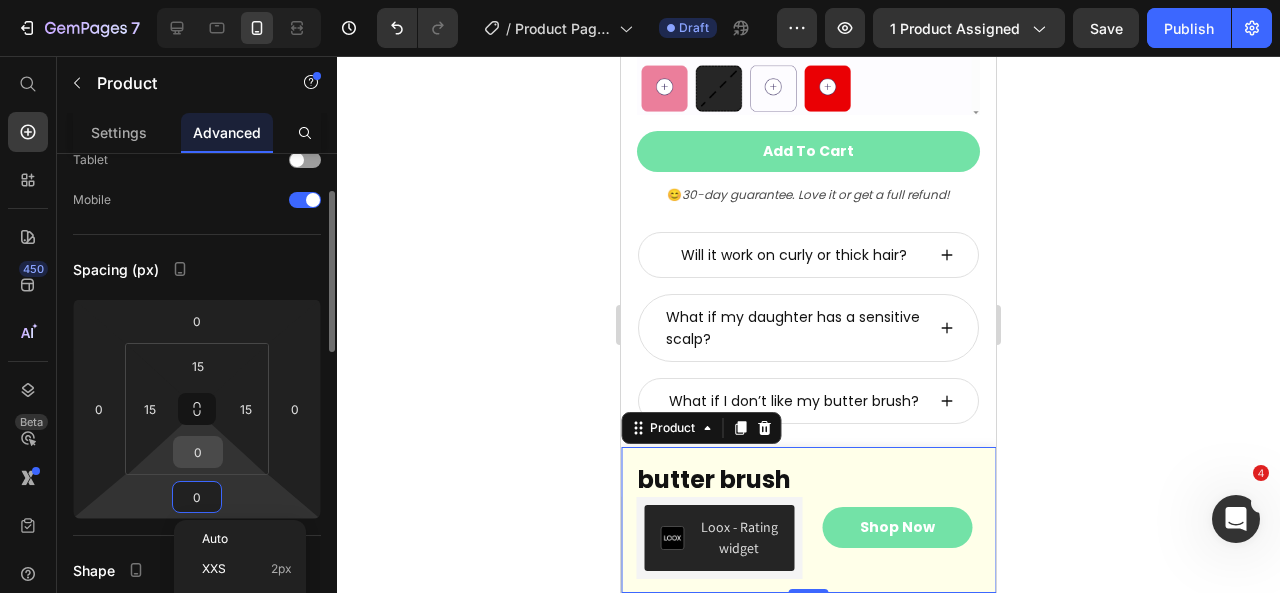 click on "0" at bounding box center [198, 452] 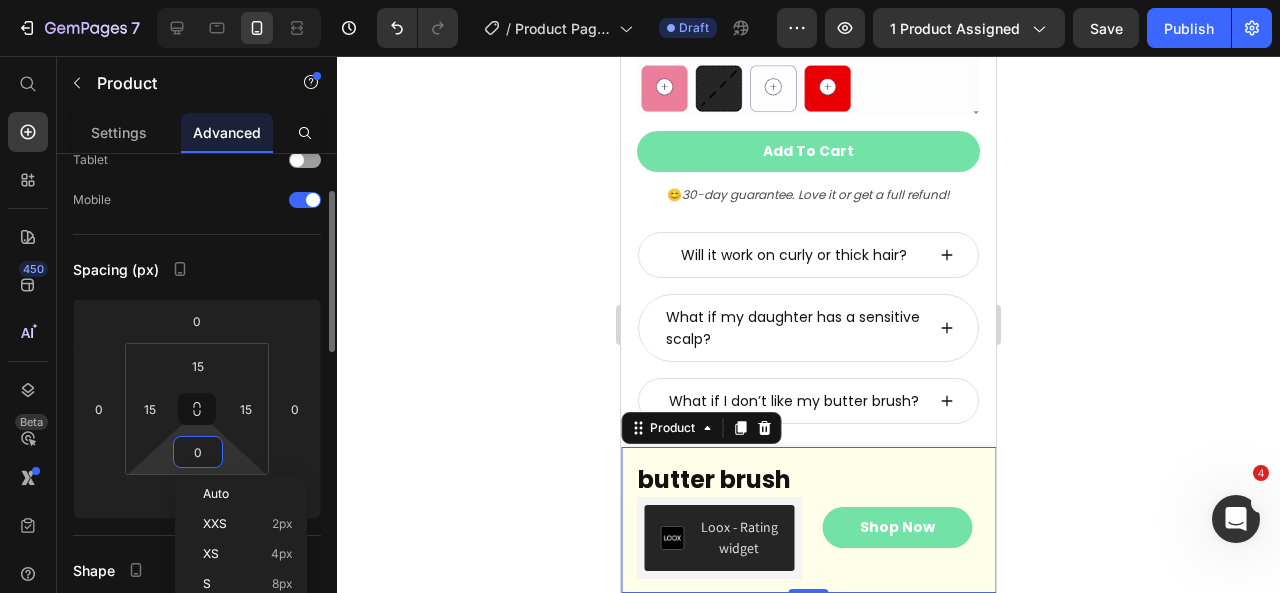 click on "0" at bounding box center (198, 452) 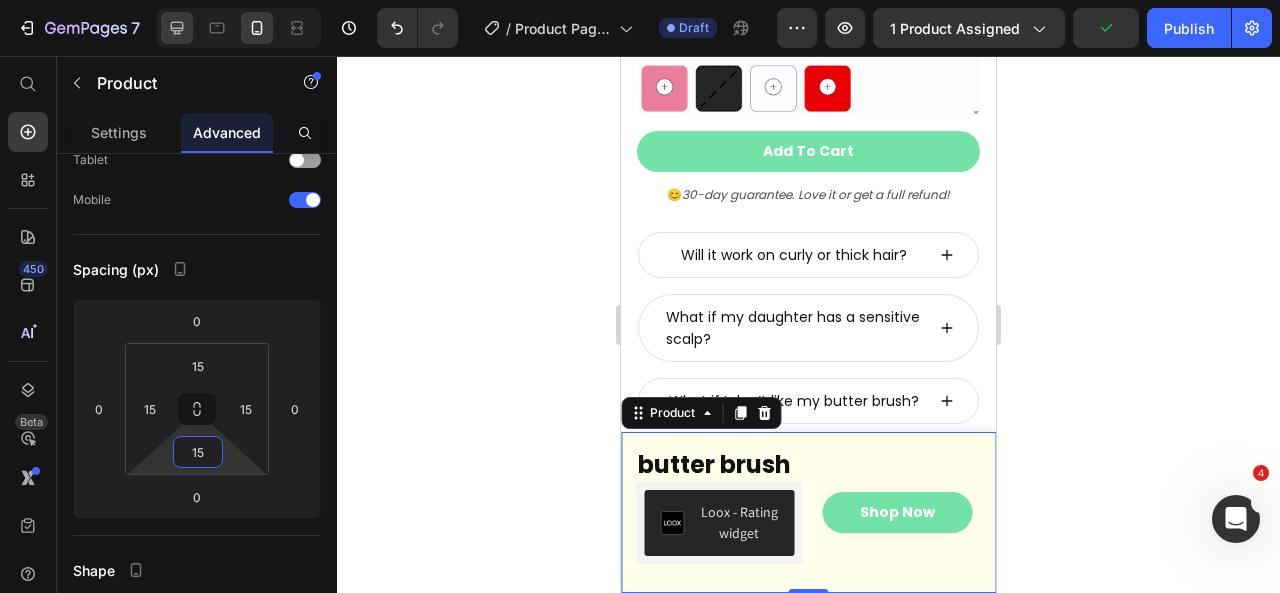 type on "15" 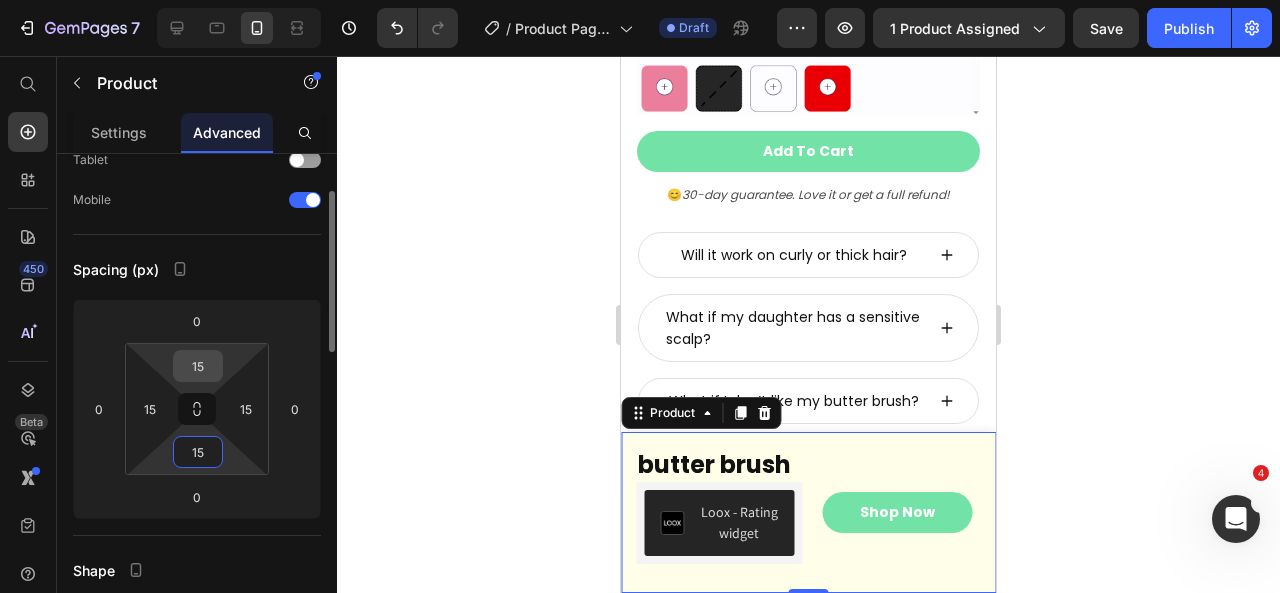 click on "15" at bounding box center (198, 366) 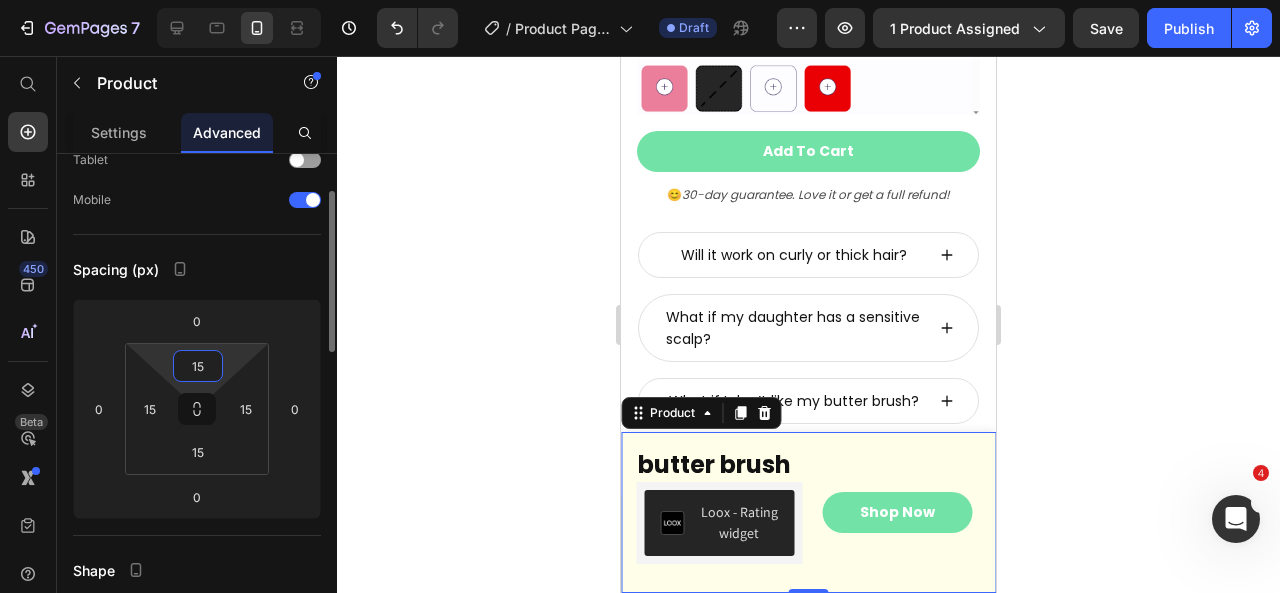 click on "15" at bounding box center [198, 366] 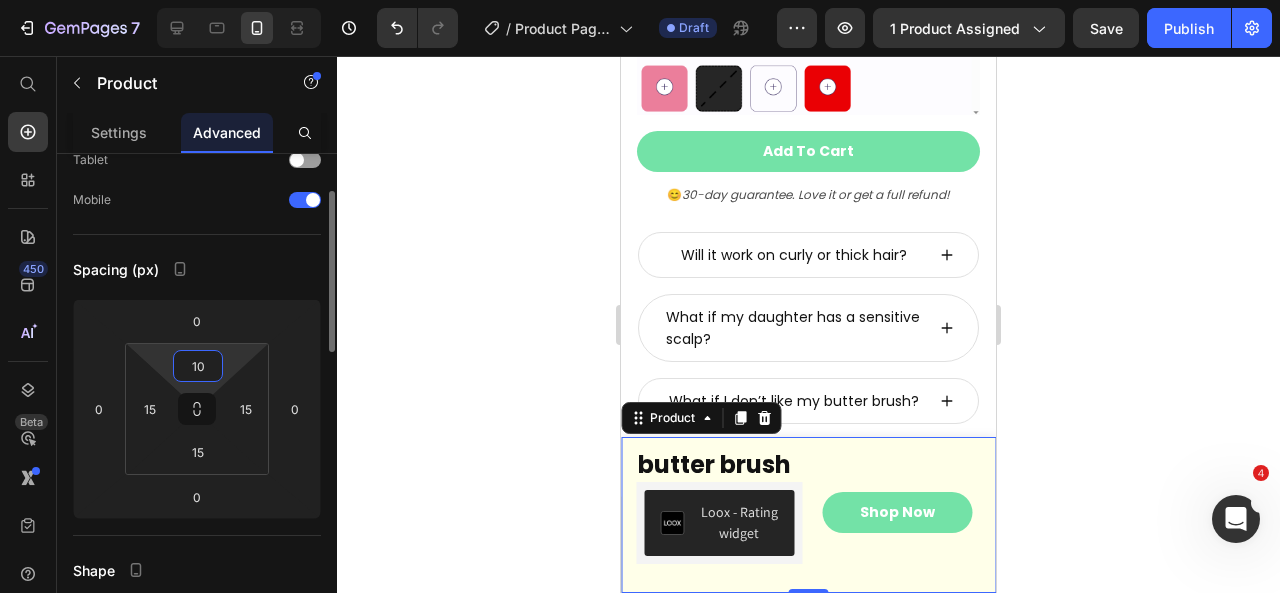 type on "1" 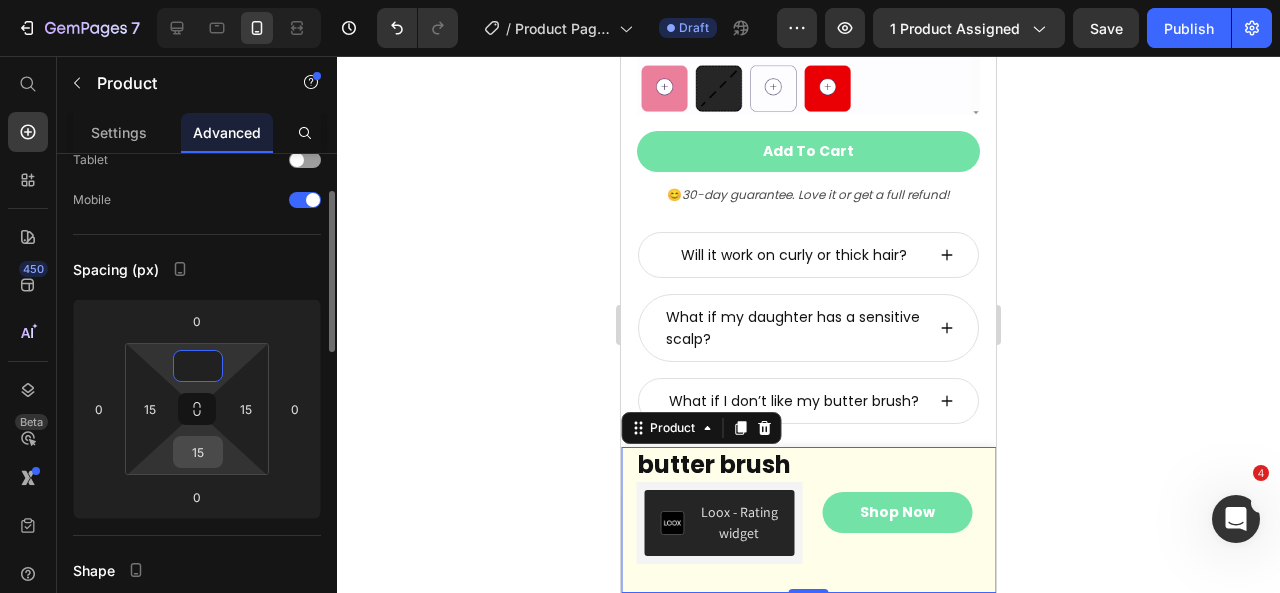 type on "0" 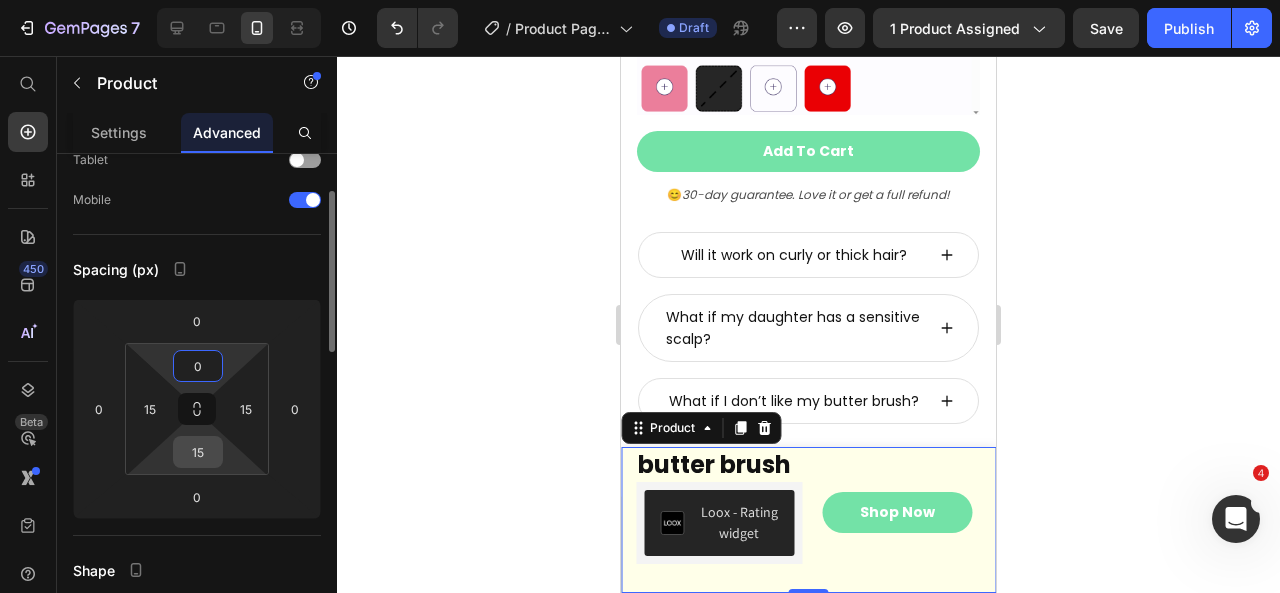 click on "15" at bounding box center [198, 452] 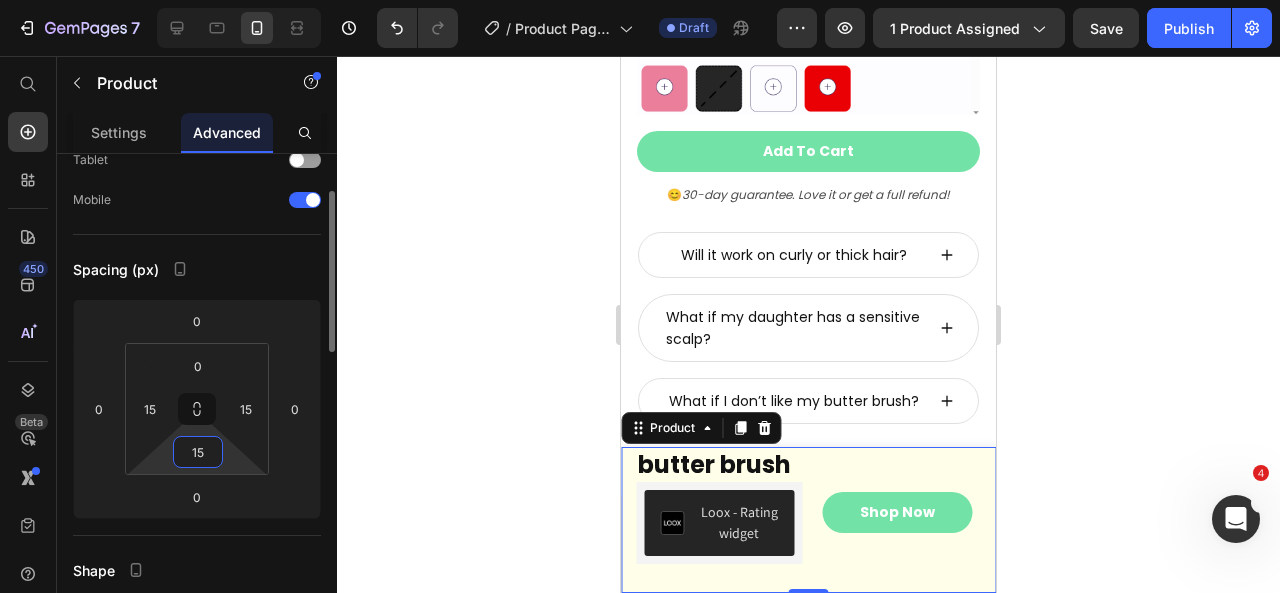 click on "15" at bounding box center [198, 452] 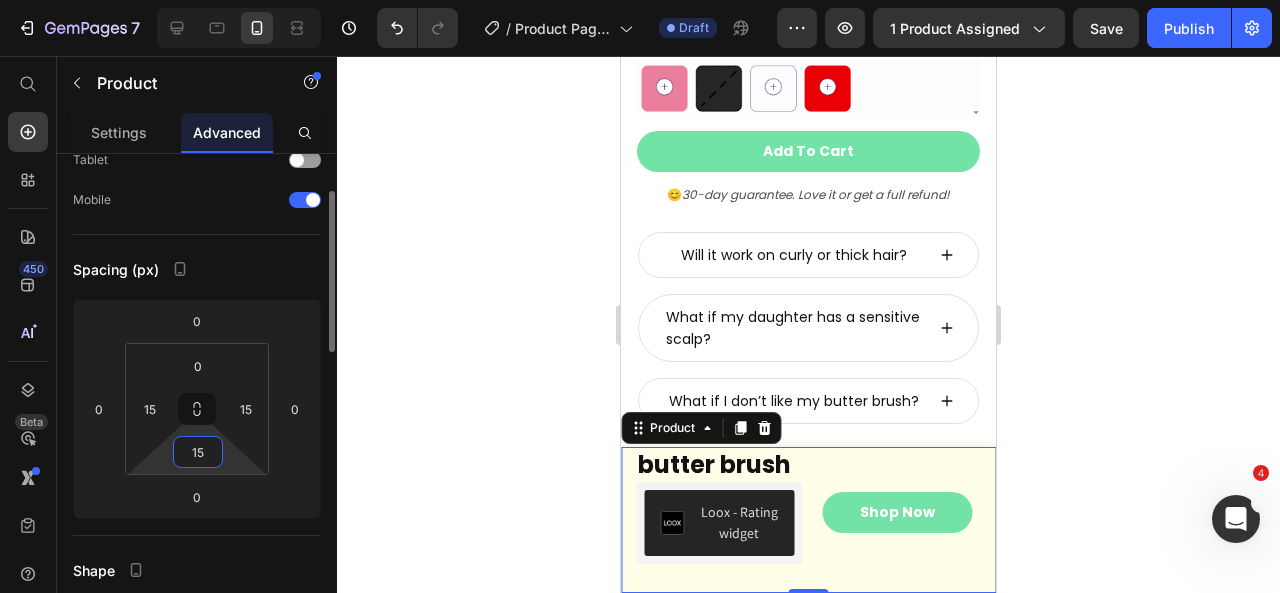 click on "15" at bounding box center [198, 452] 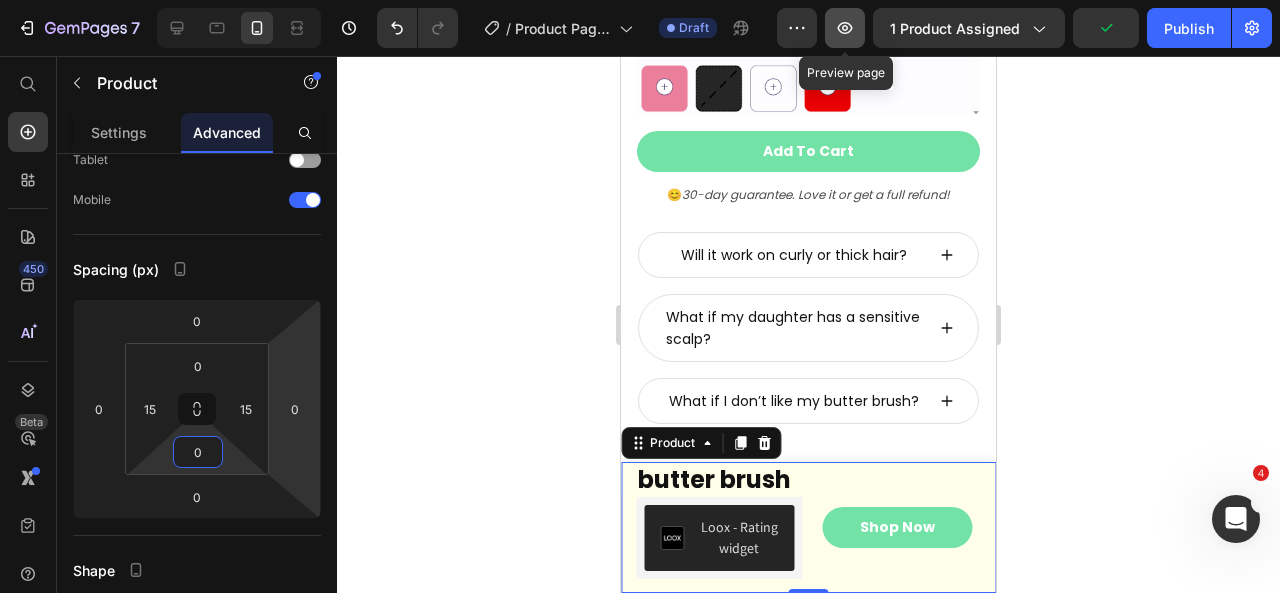 type on "0" 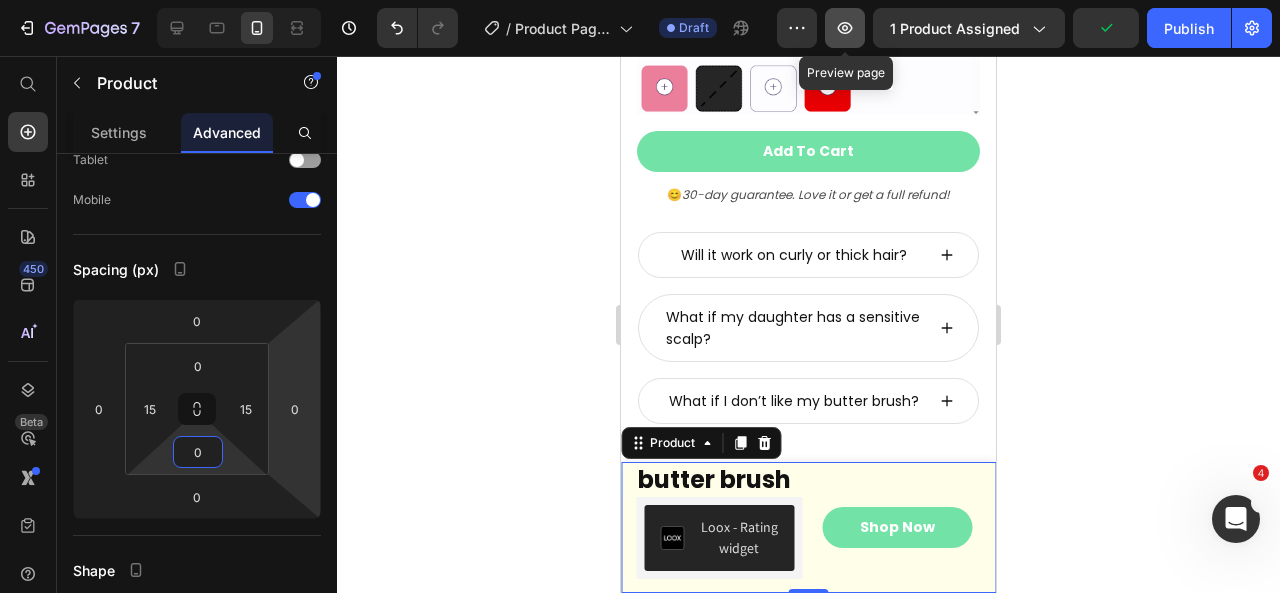 click 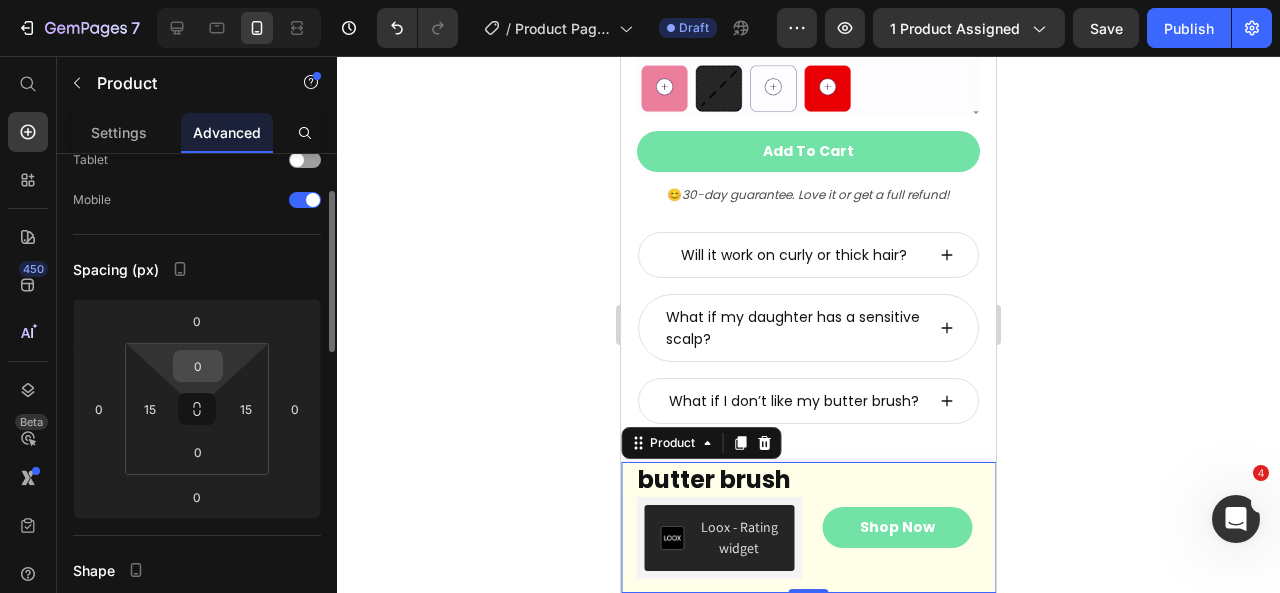 click on "0" at bounding box center [198, 366] 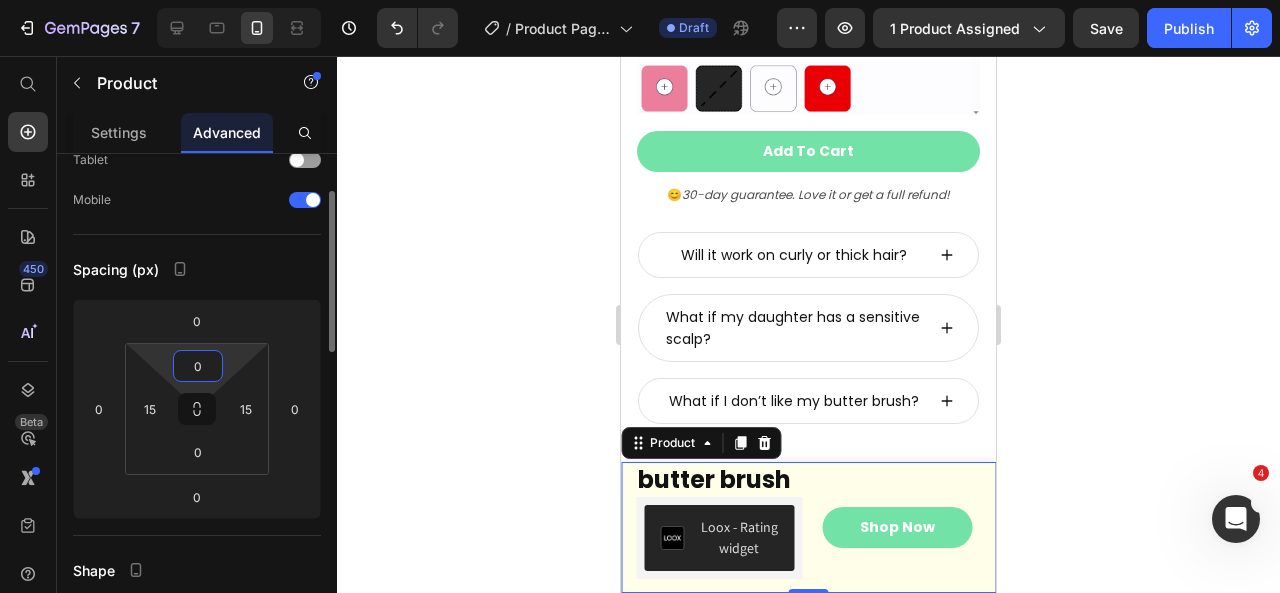 click on "0" at bounding box center [198, 366] 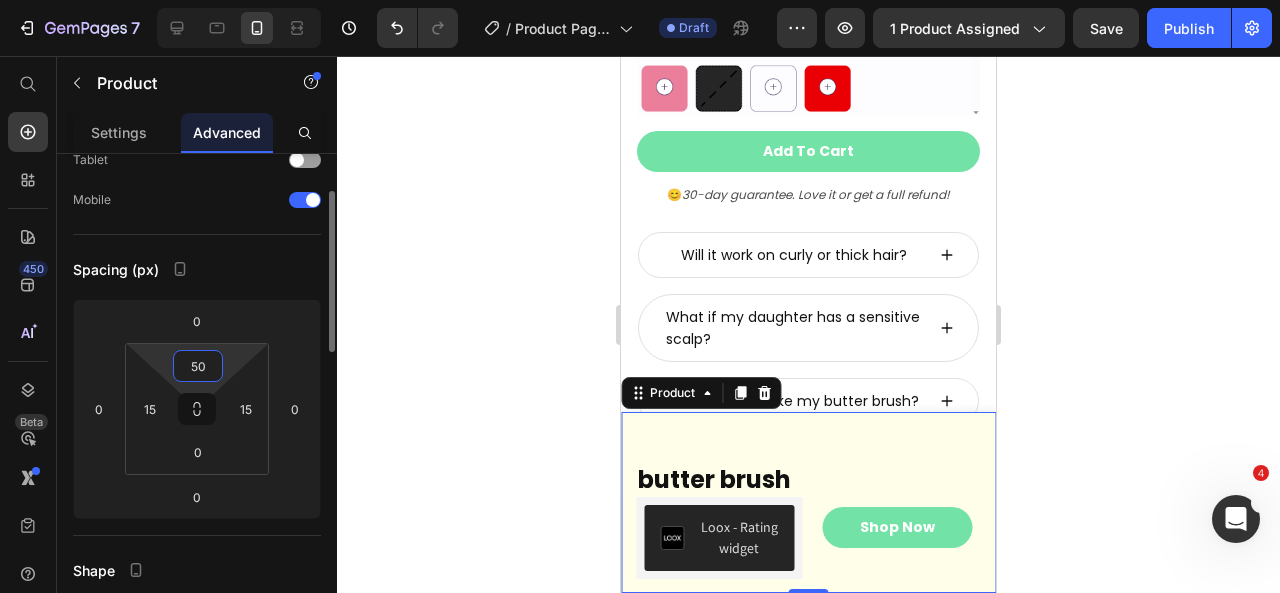 type on "0" 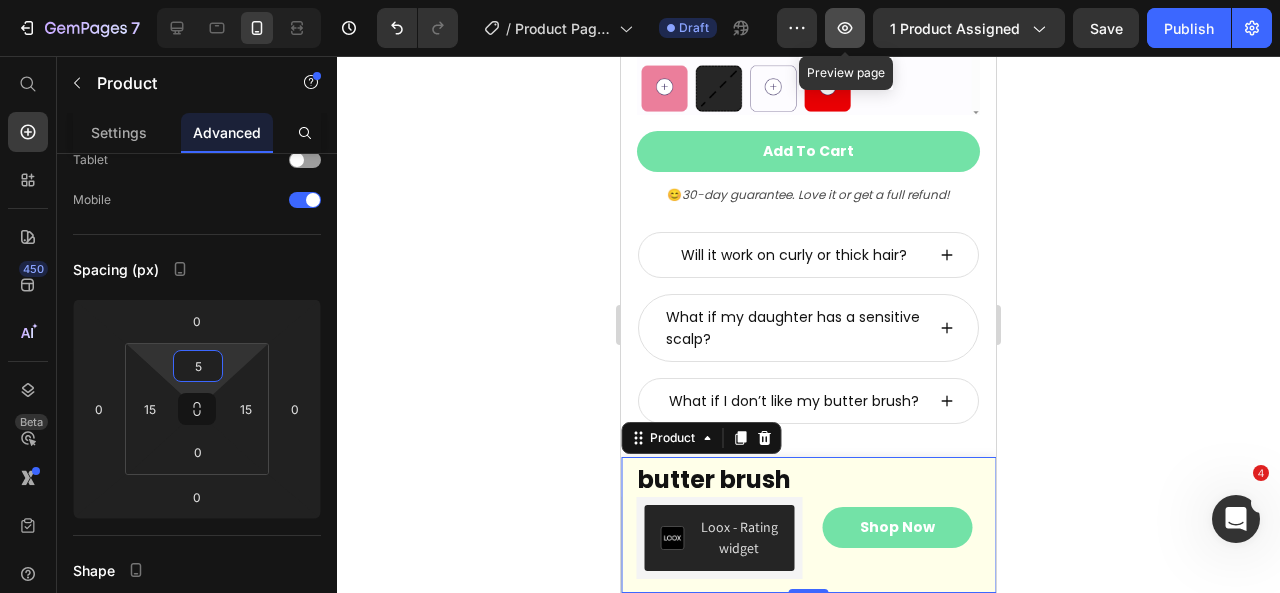 type on "5" 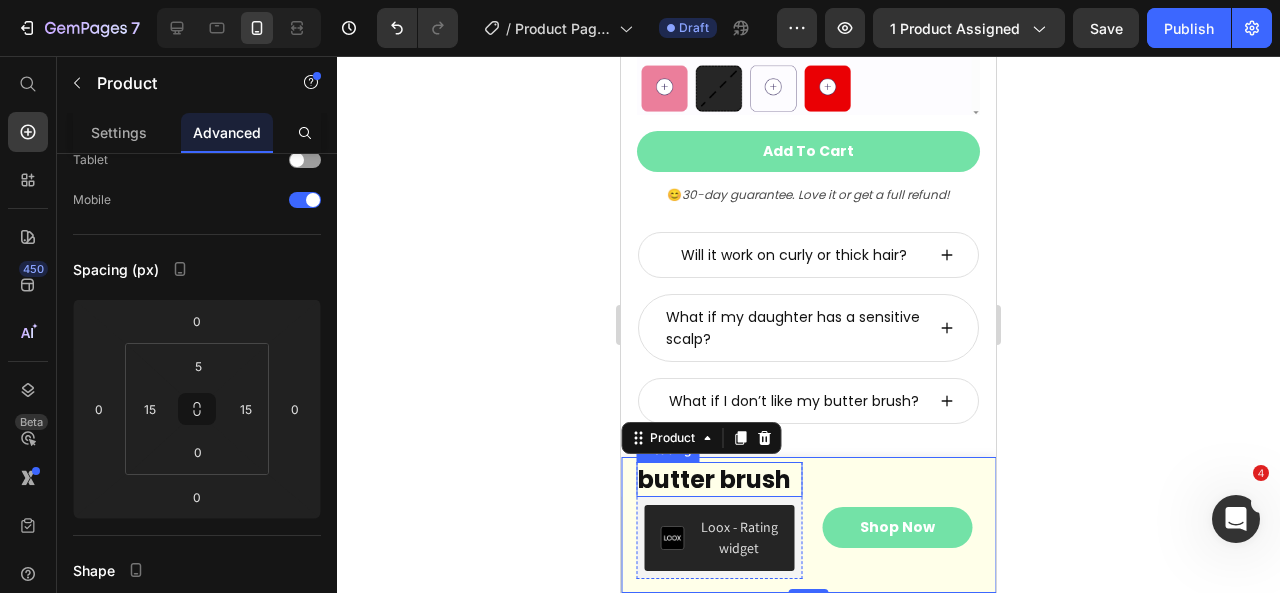 click on "butter brush" at bounding box center (719, 479) 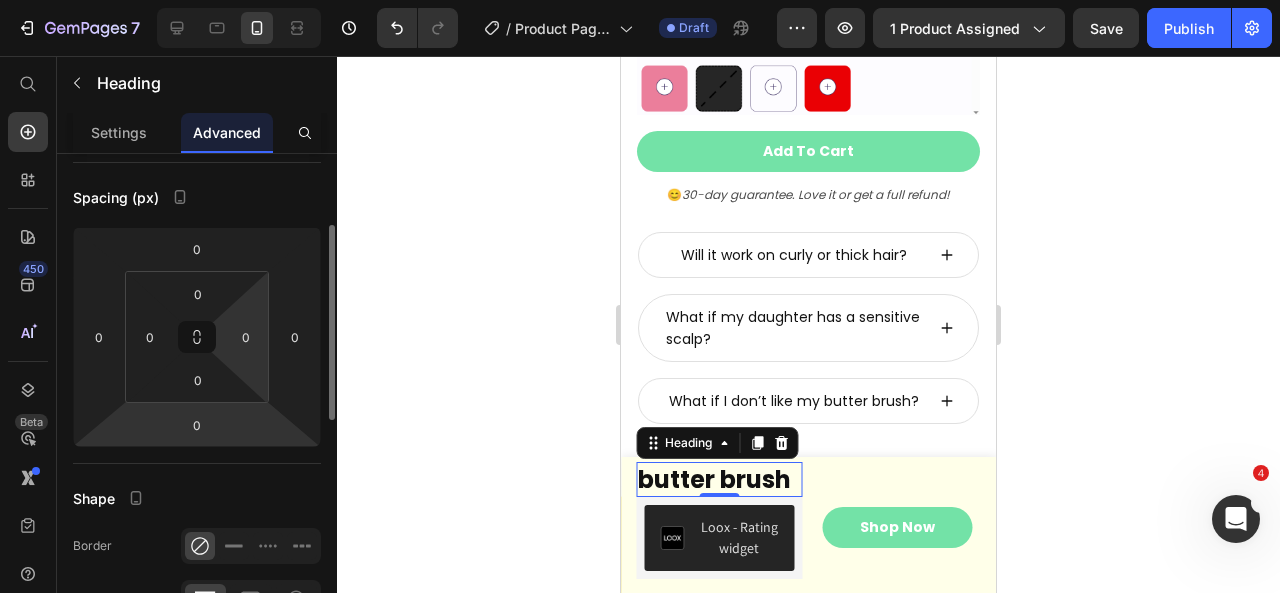 scroll, scrollTop: 186, scrollLeft: 0, axis: vertical 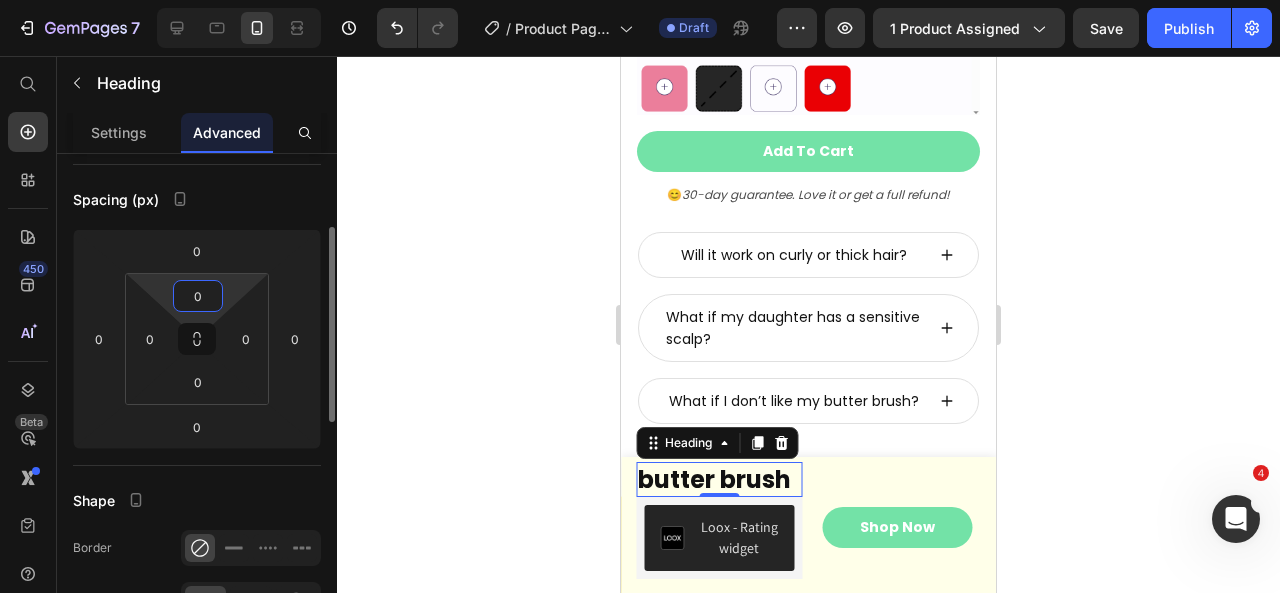 click on "0" at bounding box center [198, 296] 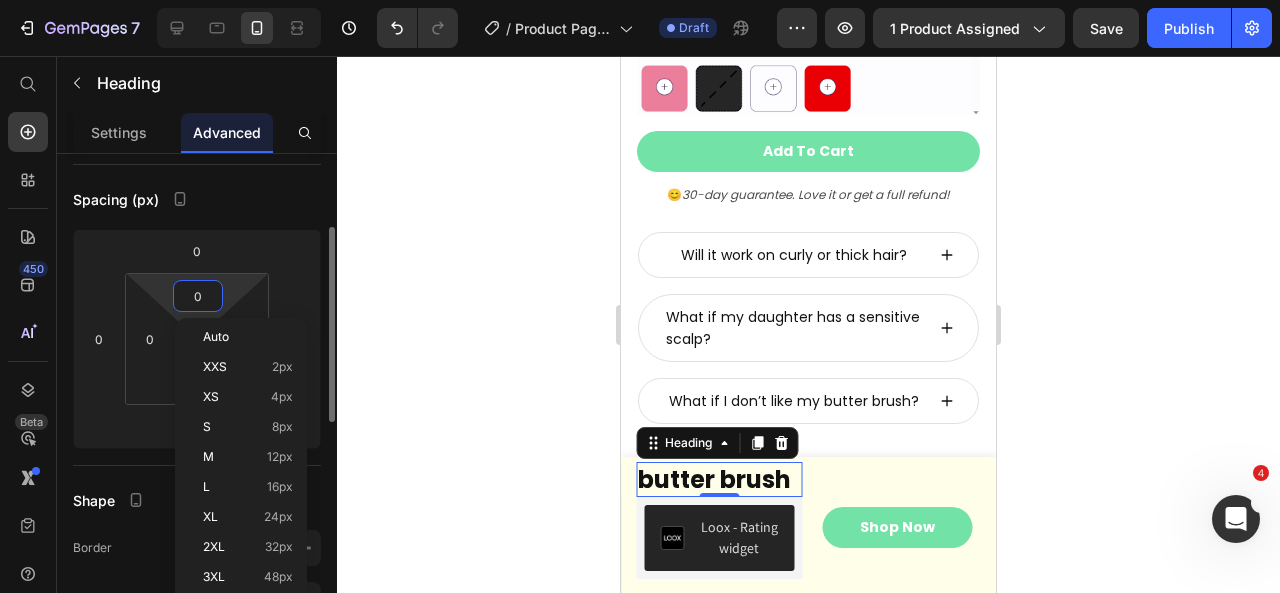 type on "5" 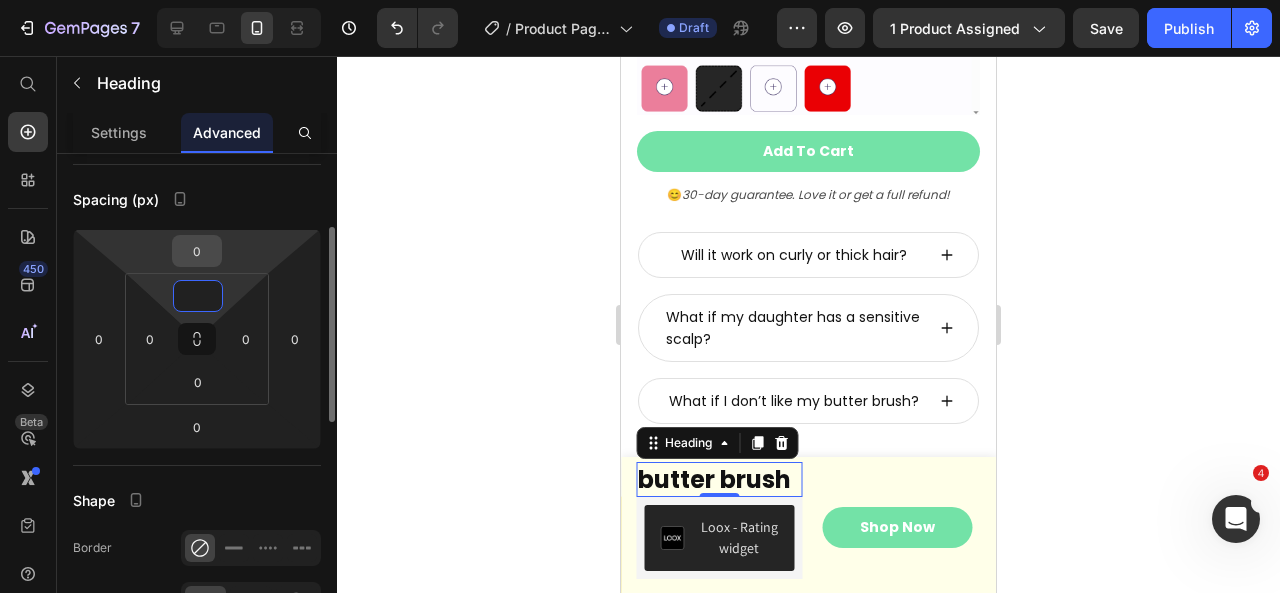 click on "0" at bounding box center (197, 251) 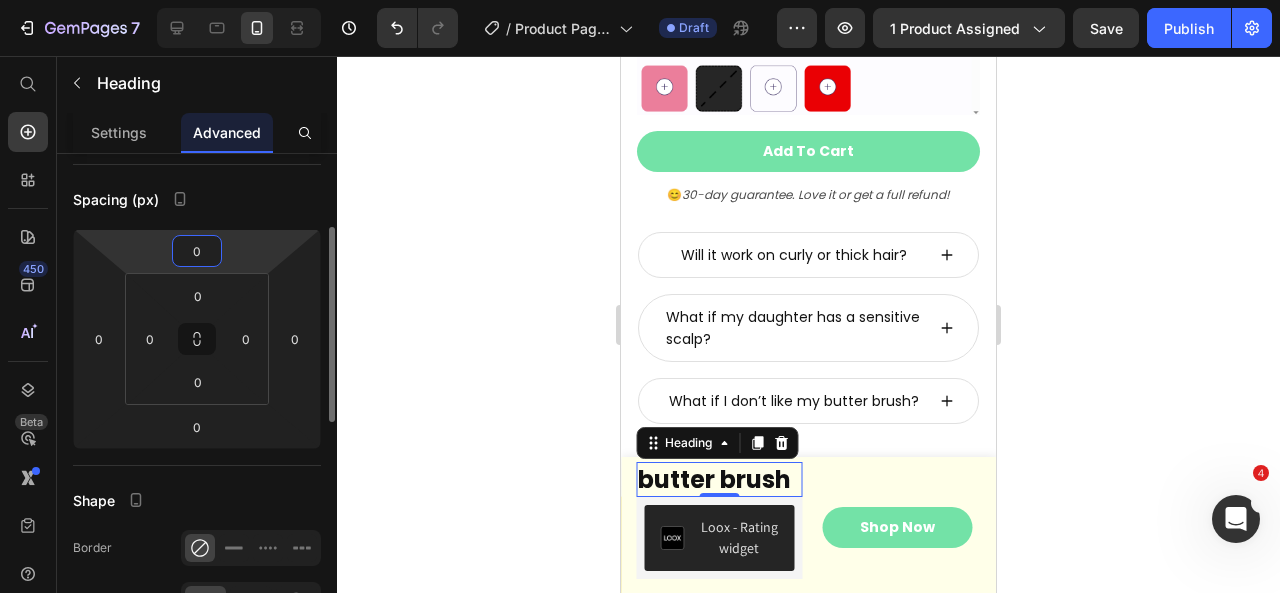 click on "0" at bounding box center [197, 251] 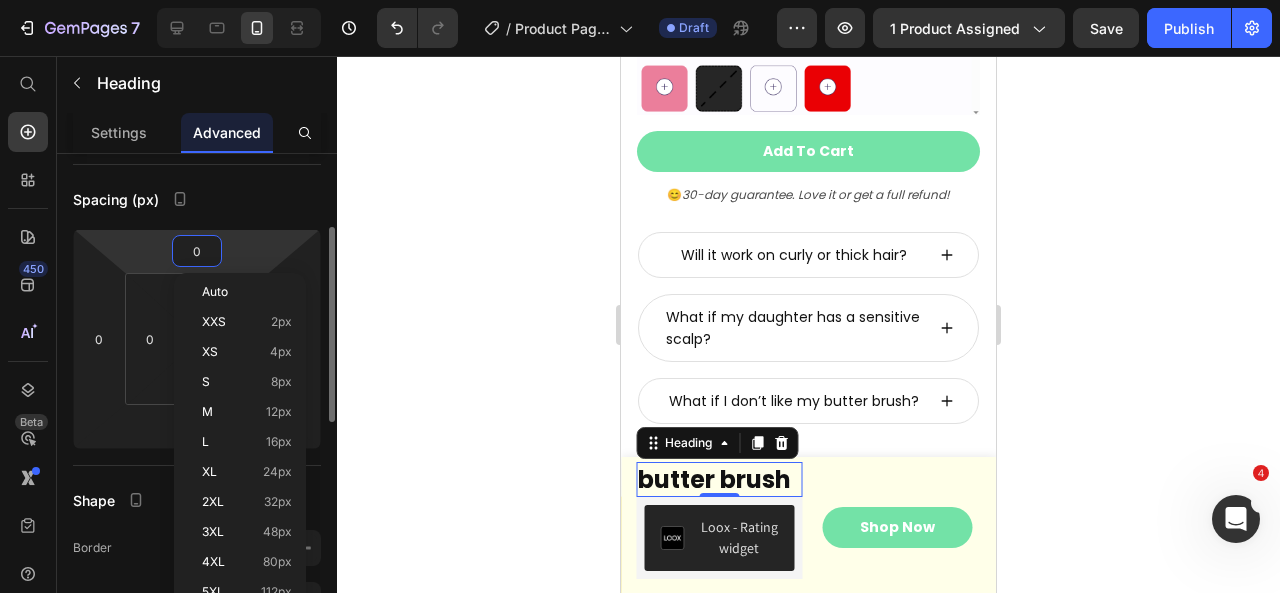 type on "5" 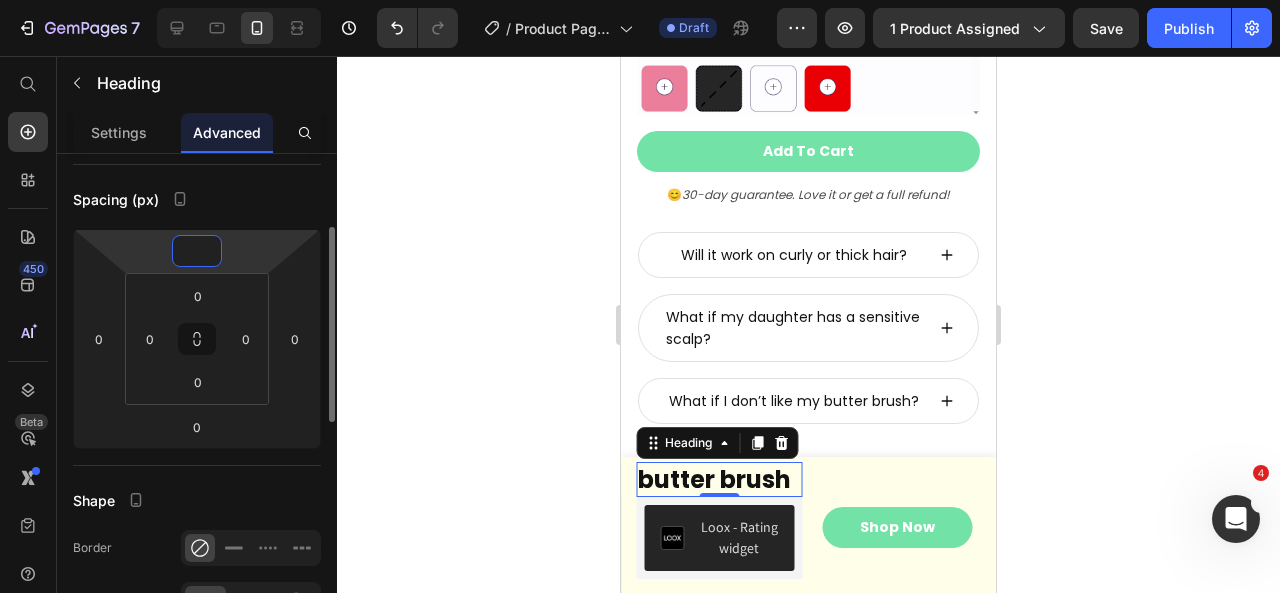 type on "7" 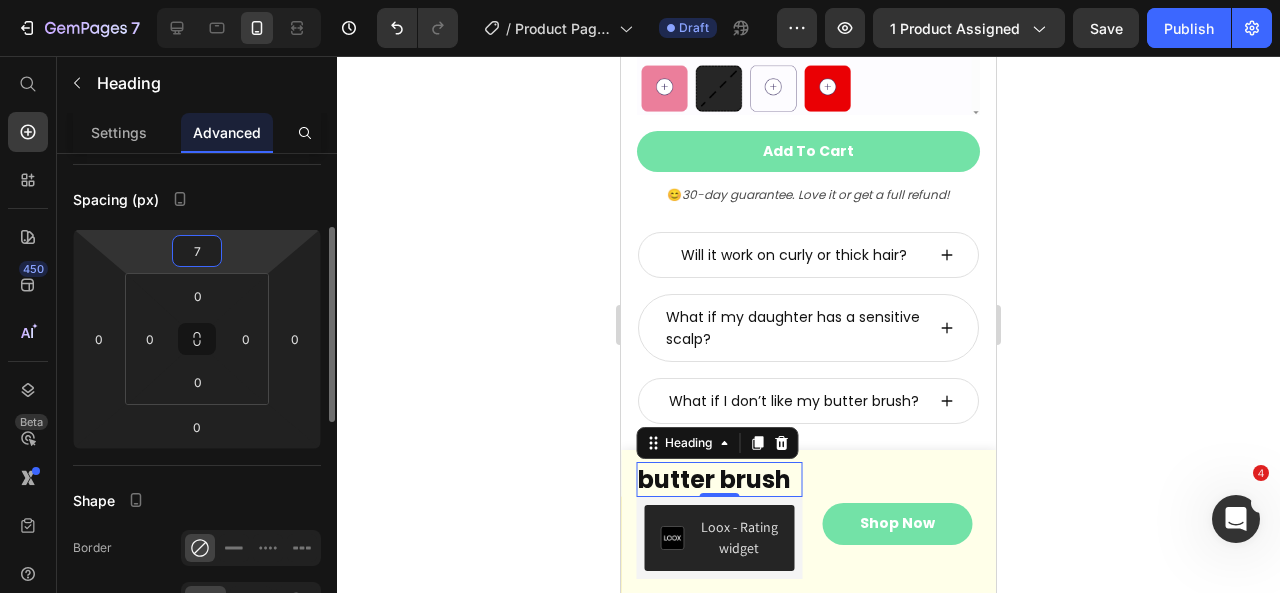 type 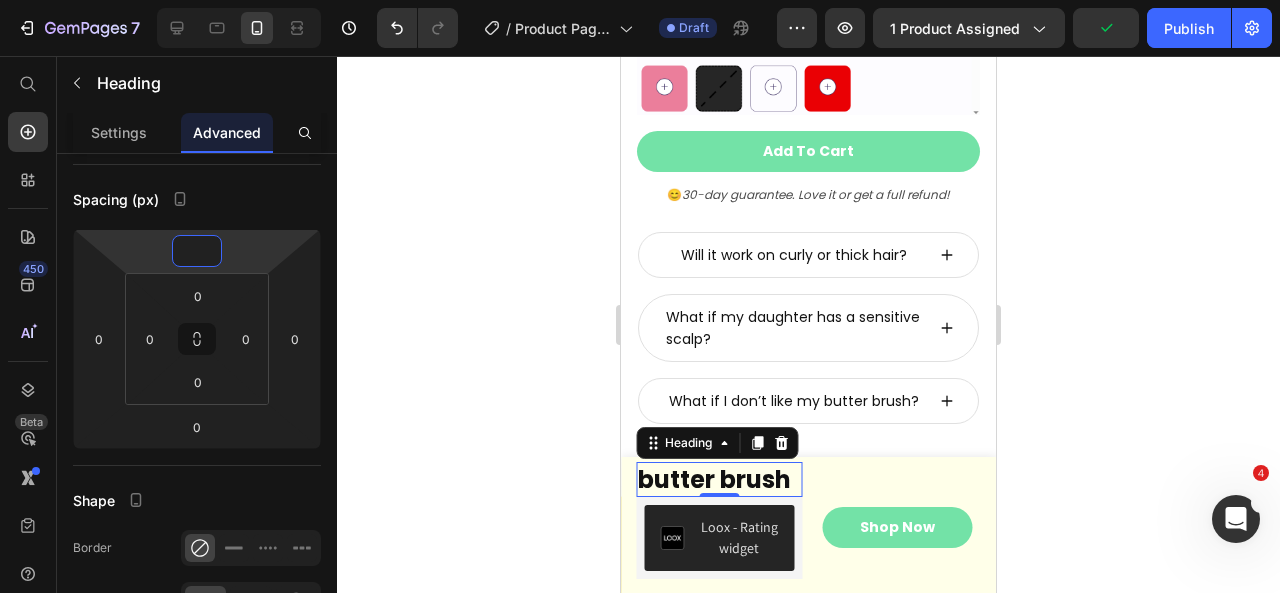 click 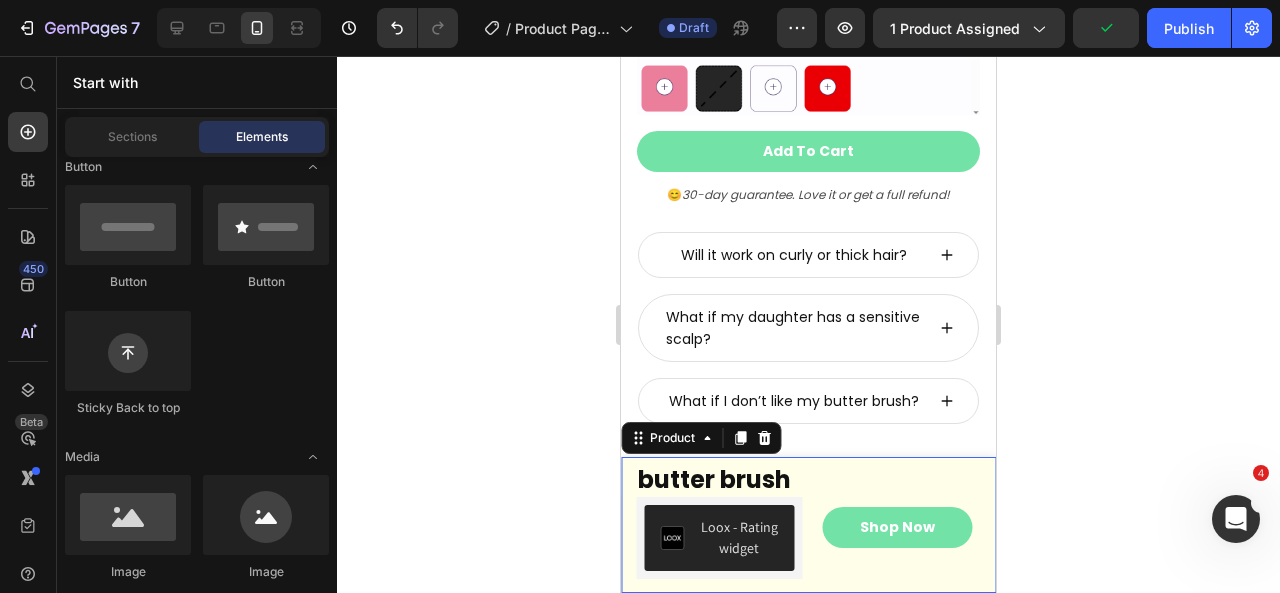 click on "Shop Now Button" at bounding box center [898, 527] 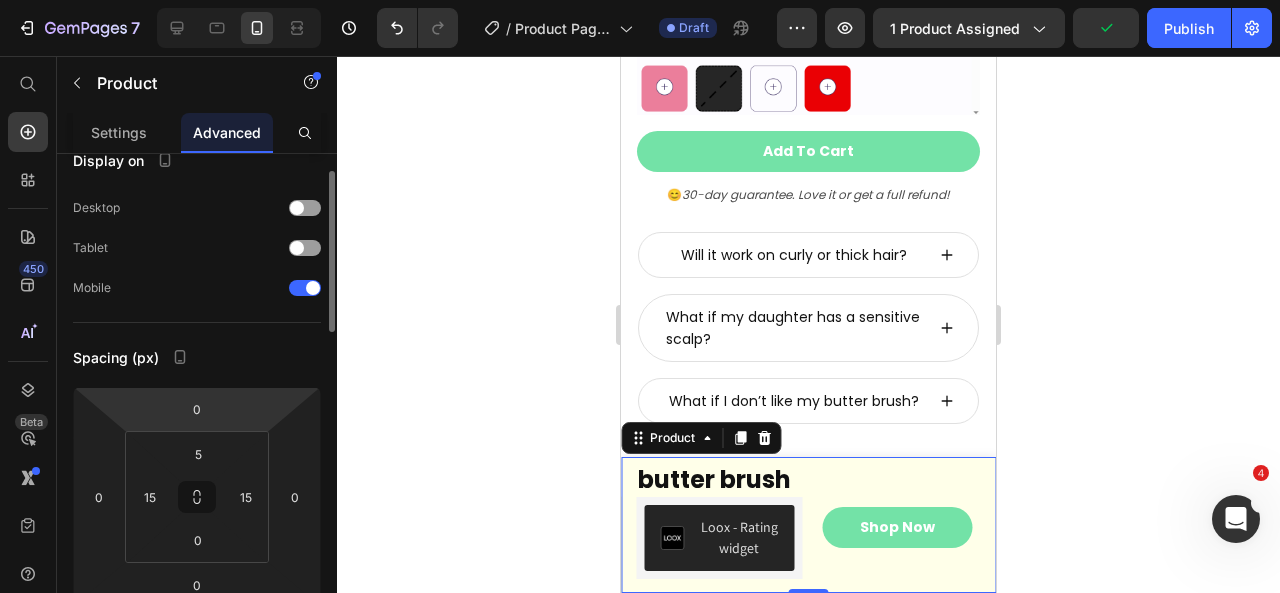 scroll, scrollTop: 34, scrollLeft: 0, axis: vertical 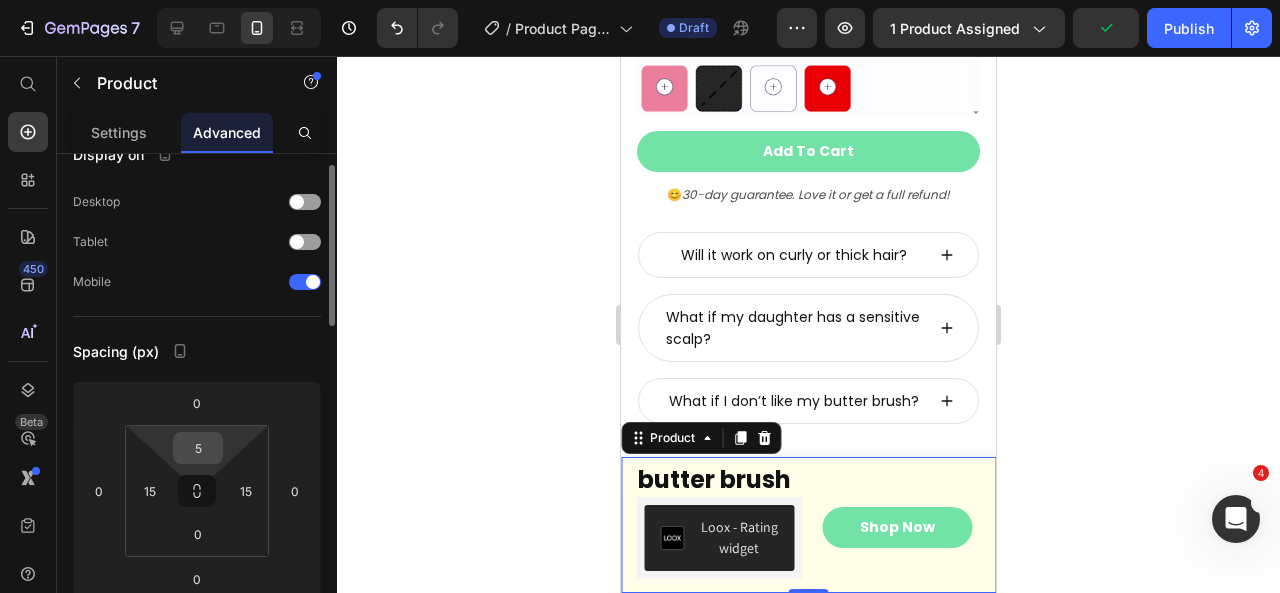 click on "5" at bounding box center [198, 448] 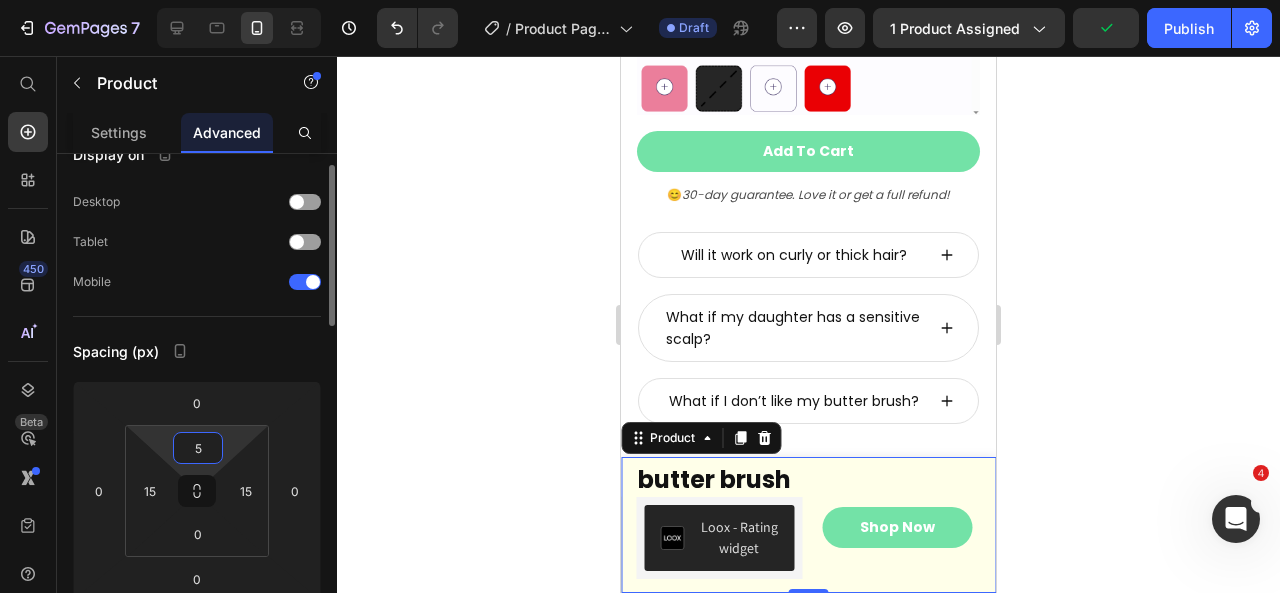 click on "5" at bounding box center [198, 448] 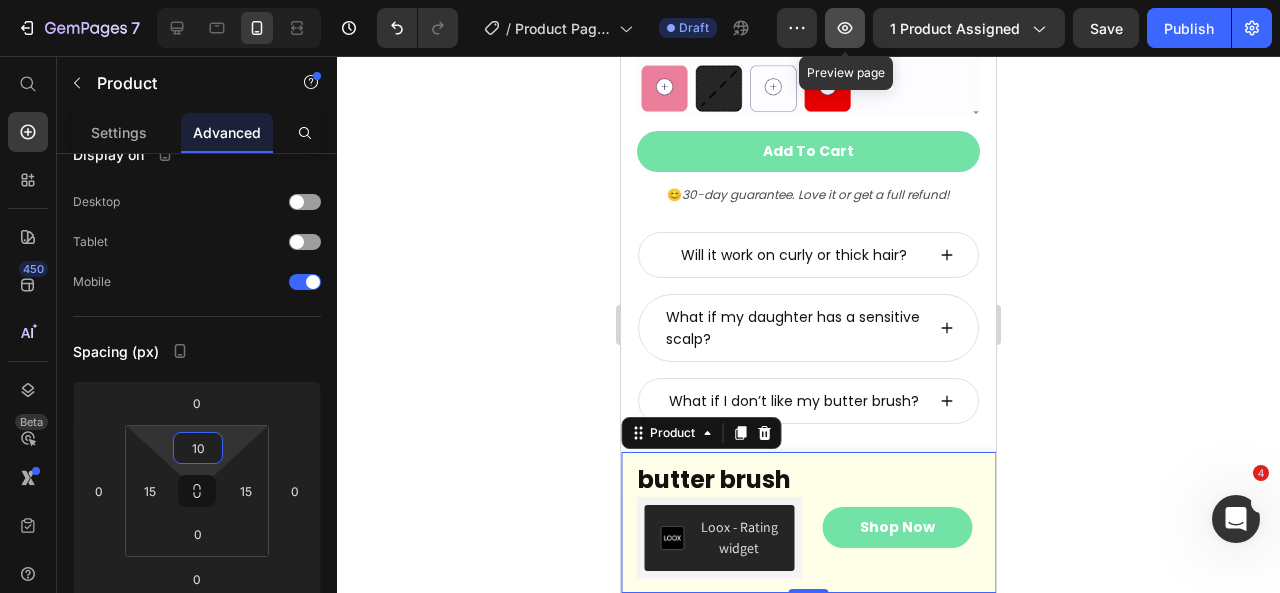 type on "10" 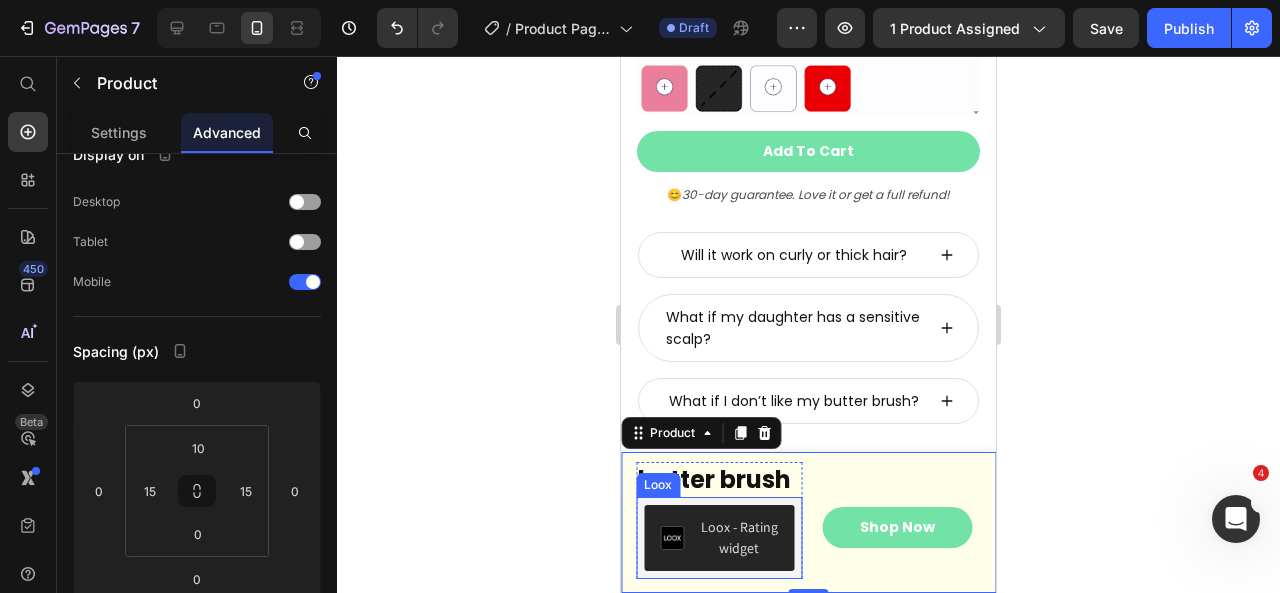 click at bounding box center (672, 538) 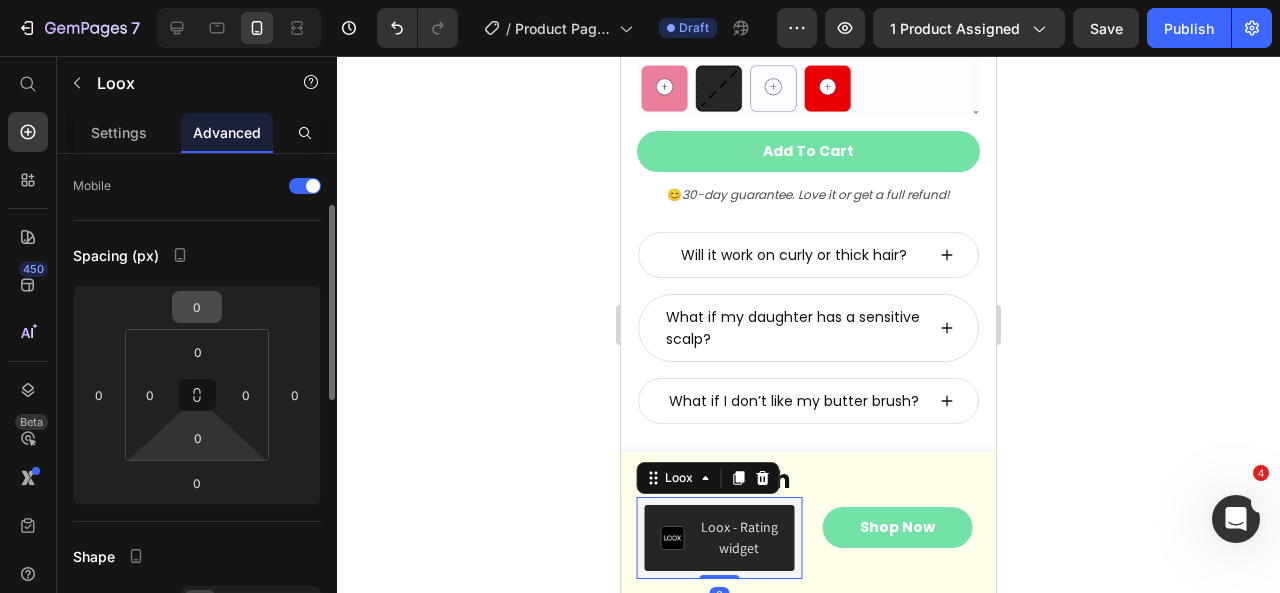 scroll, scrollTop: 132, scrollLeft: 0, axis: vertical 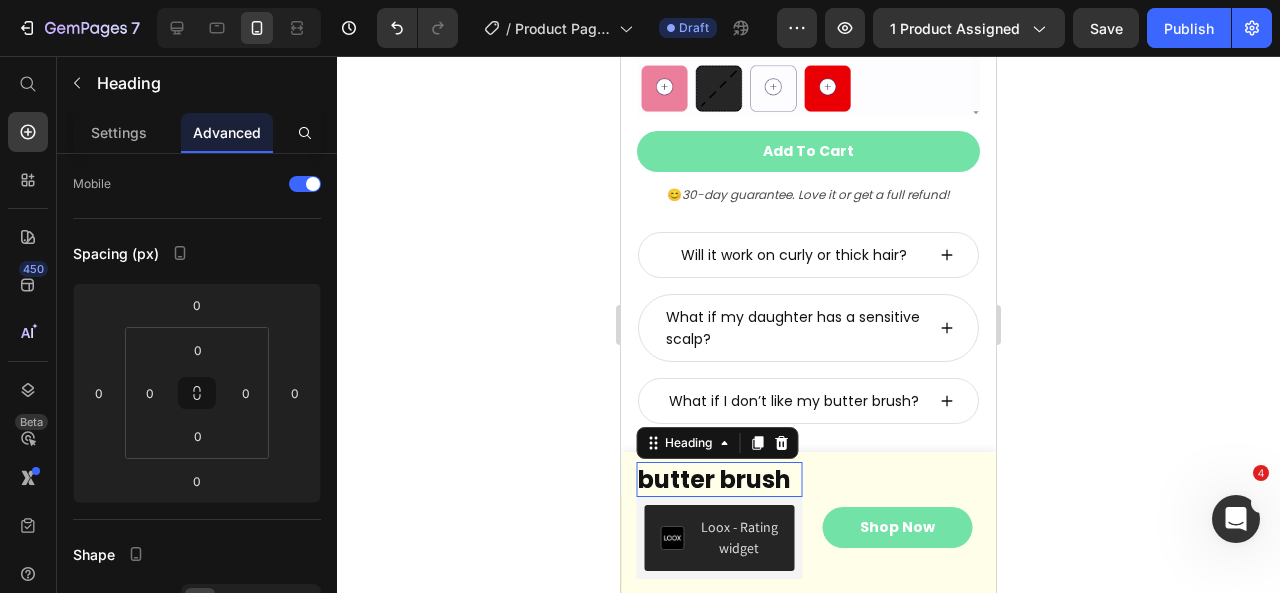 click on "butter brush" at bounding box center [719, 479] 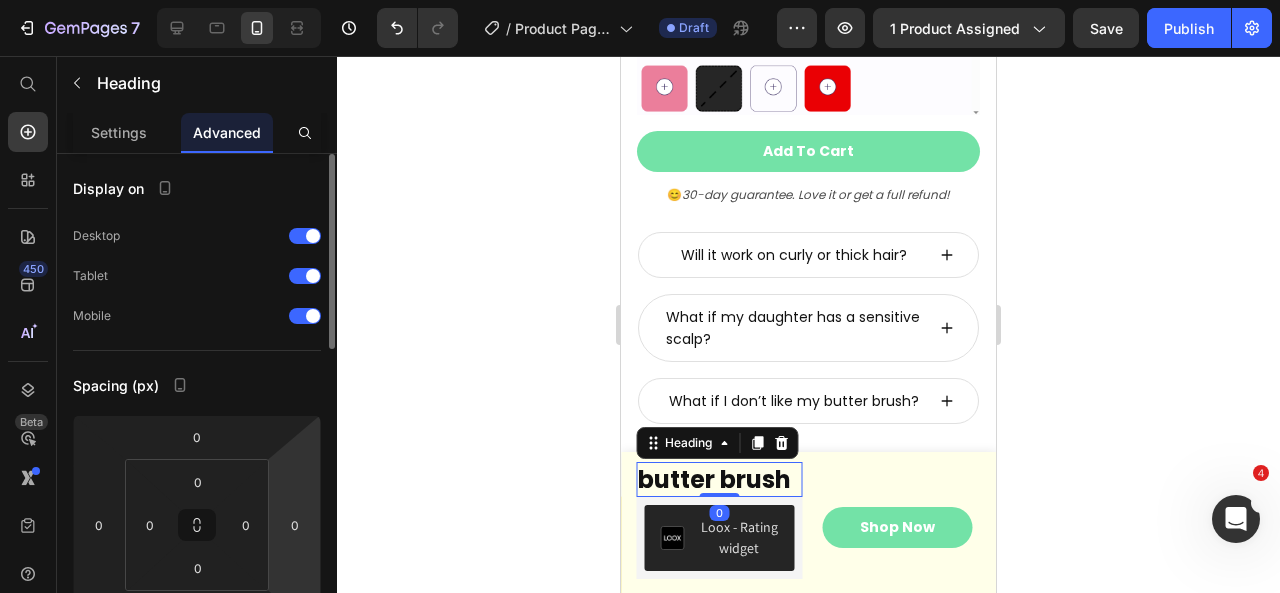 scroll, scrollTop: 55, scrollLeft: 0, axis: vertical 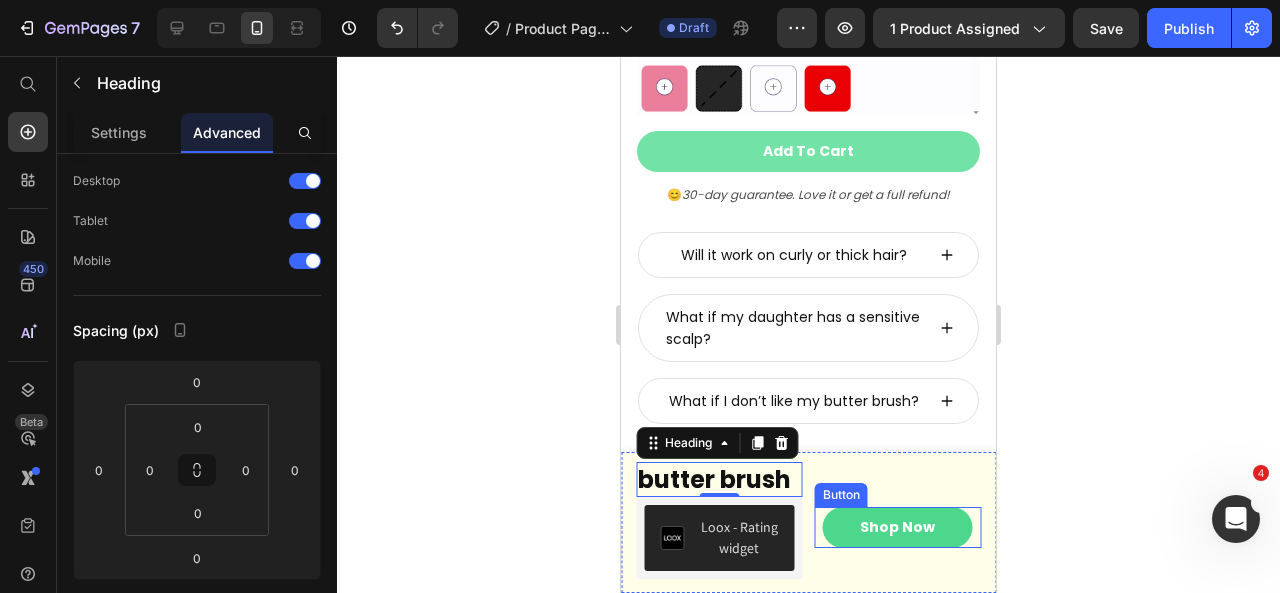 click on "Shop Now" at bounding box center (898, 527) 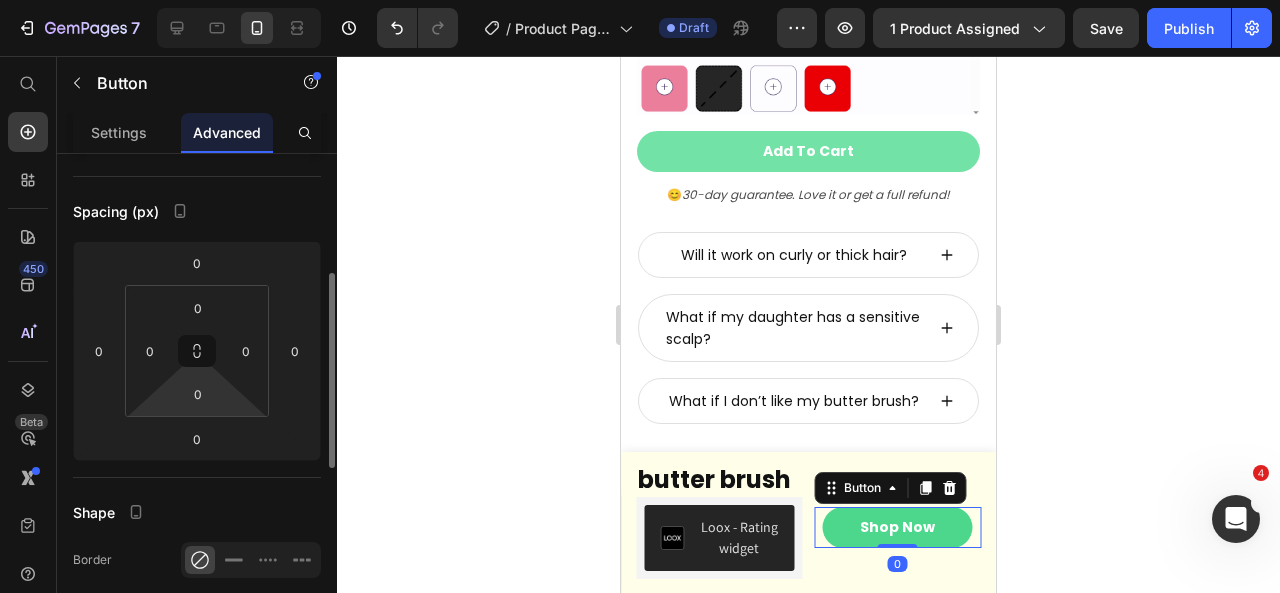 scroll, scrollTop: 210, scrollLeft: 0, axis: vertical 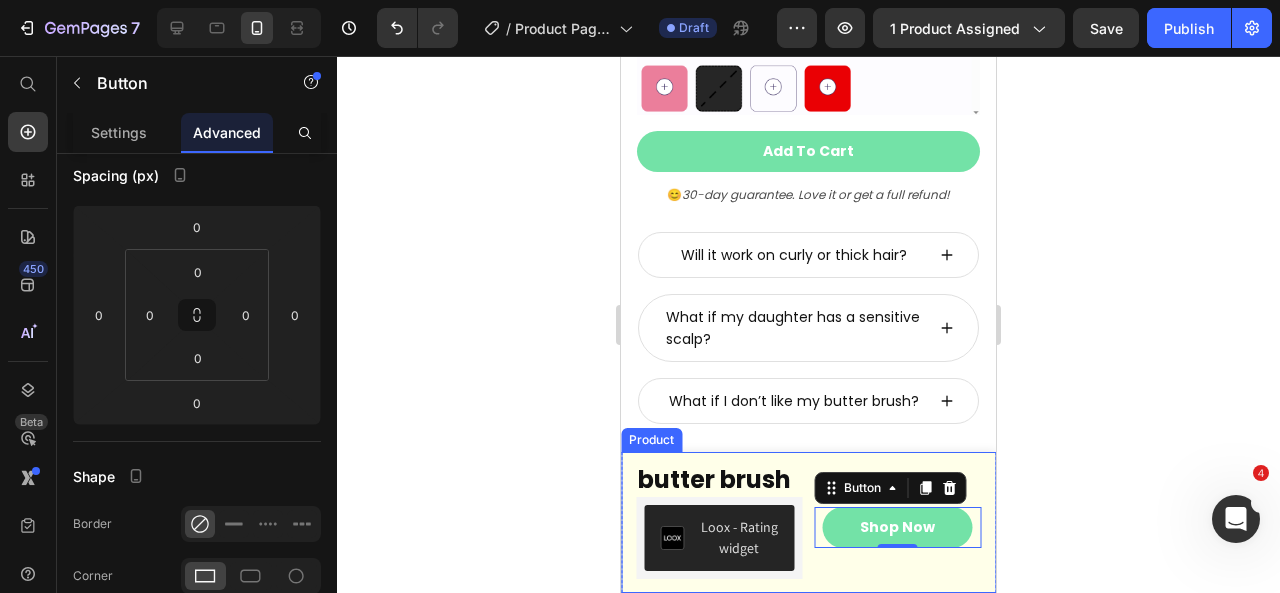 click on "Loox - Rating widget Loox butter brush Heading Row Shop Now Button   0 Product" at bounding box center [808, 522] 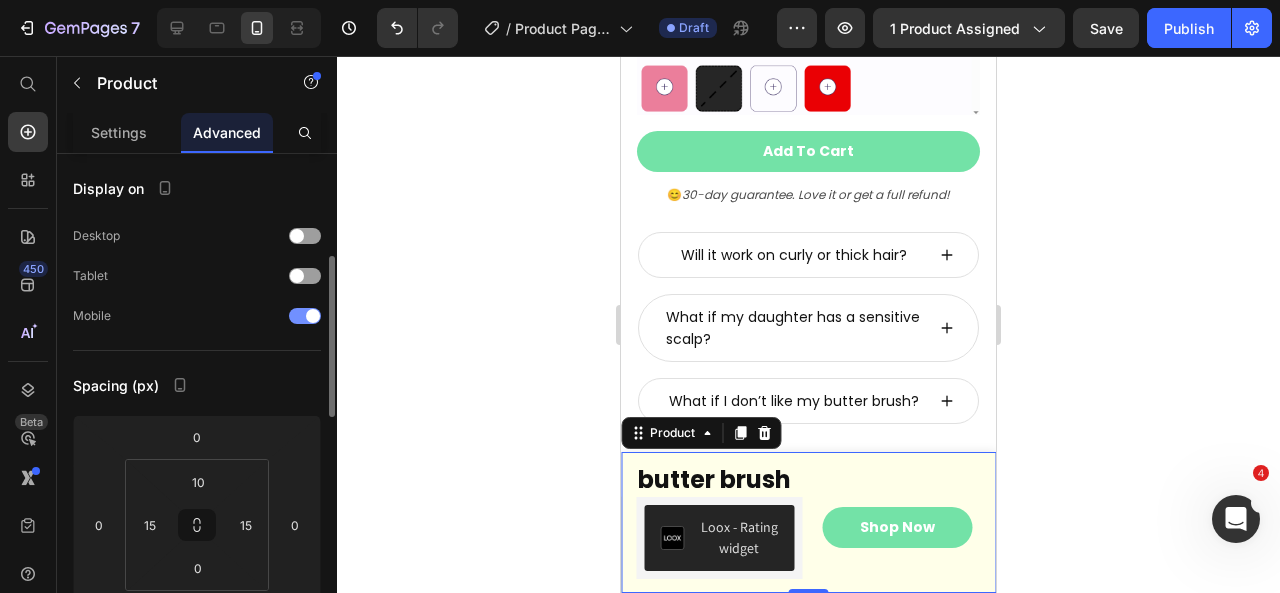scroll, scrollTop: 77, scrollLeft: 0, axis: vertical 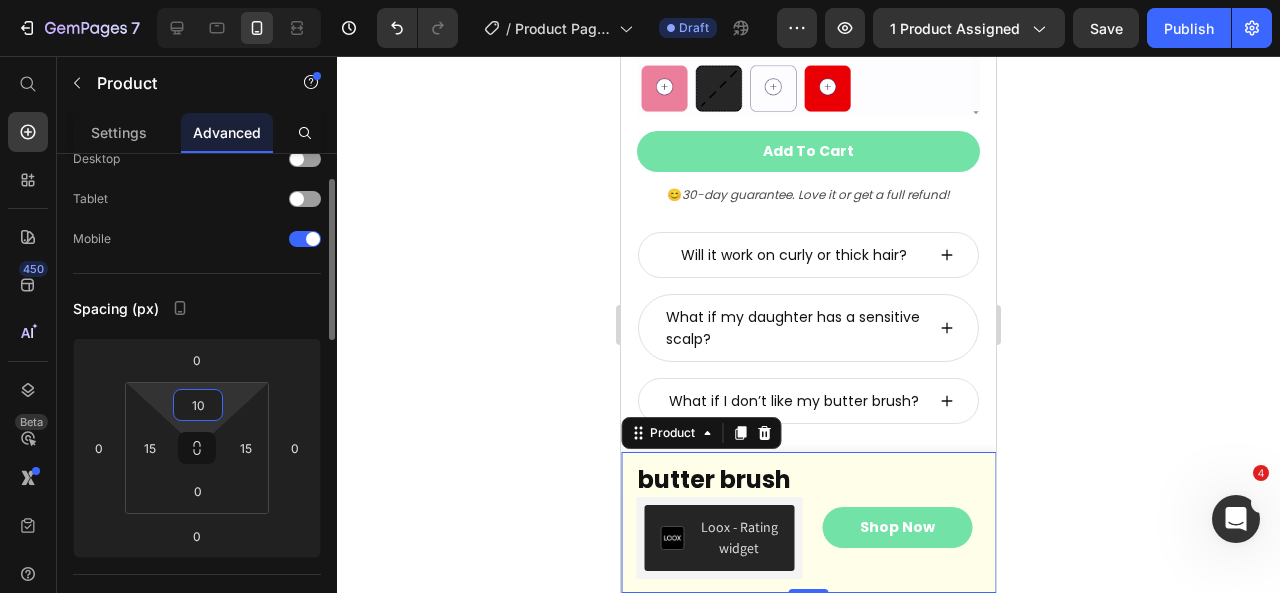 click on "10" at bounding box center (198, 405) 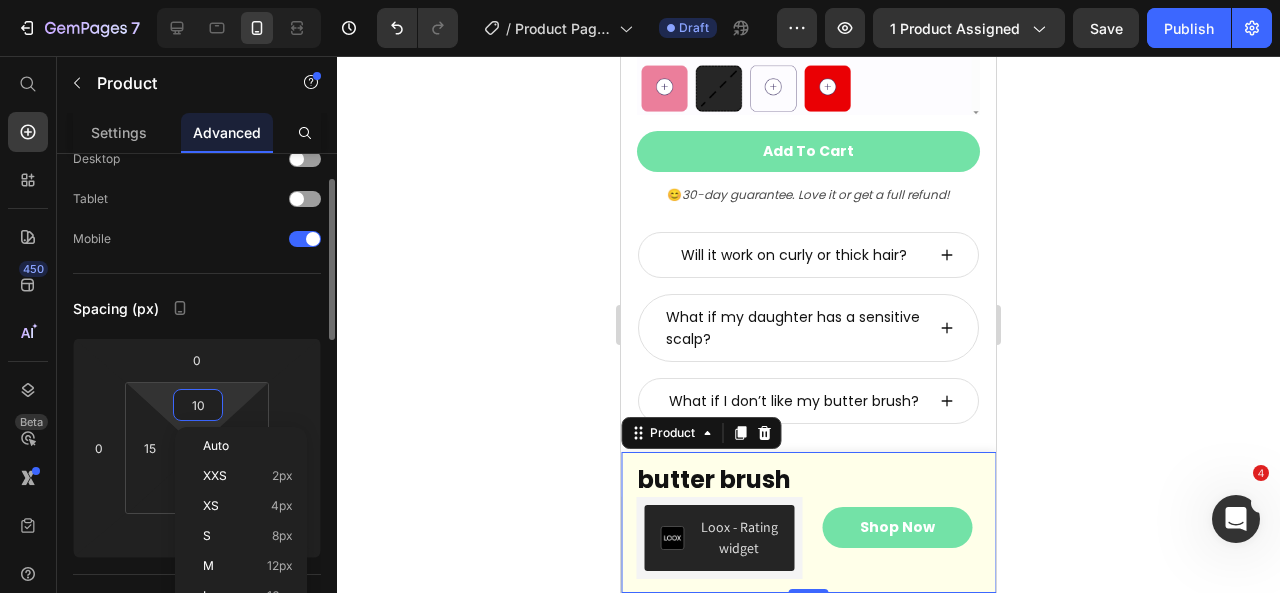 click on "10" at bounding box center (198, 405) 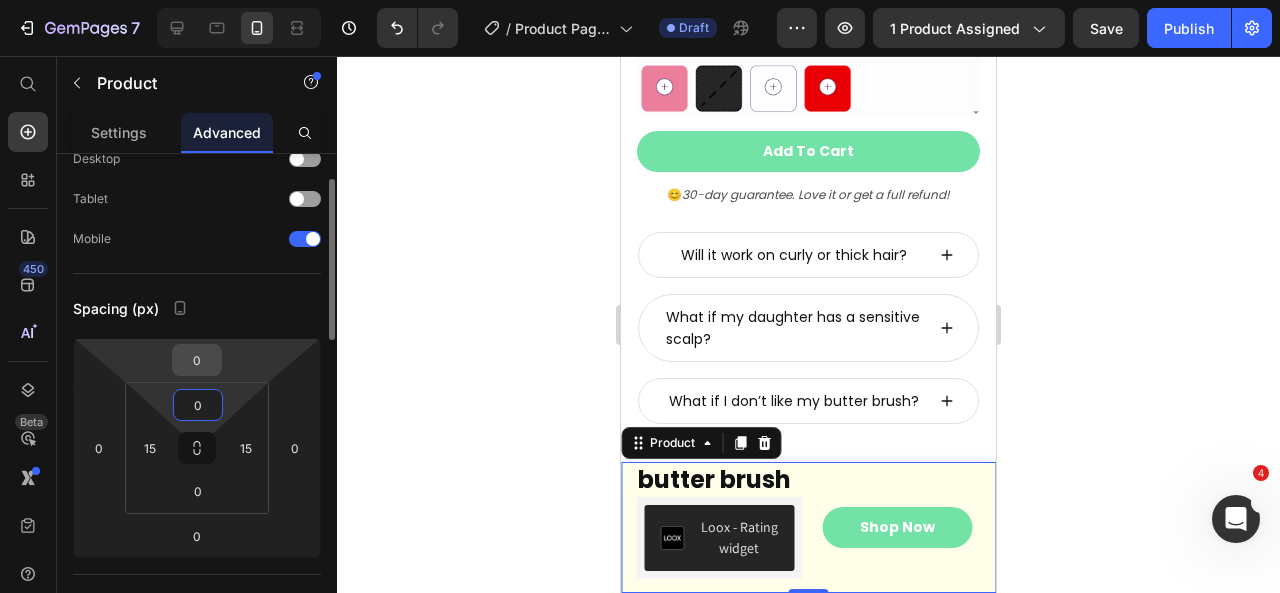 type on "0" 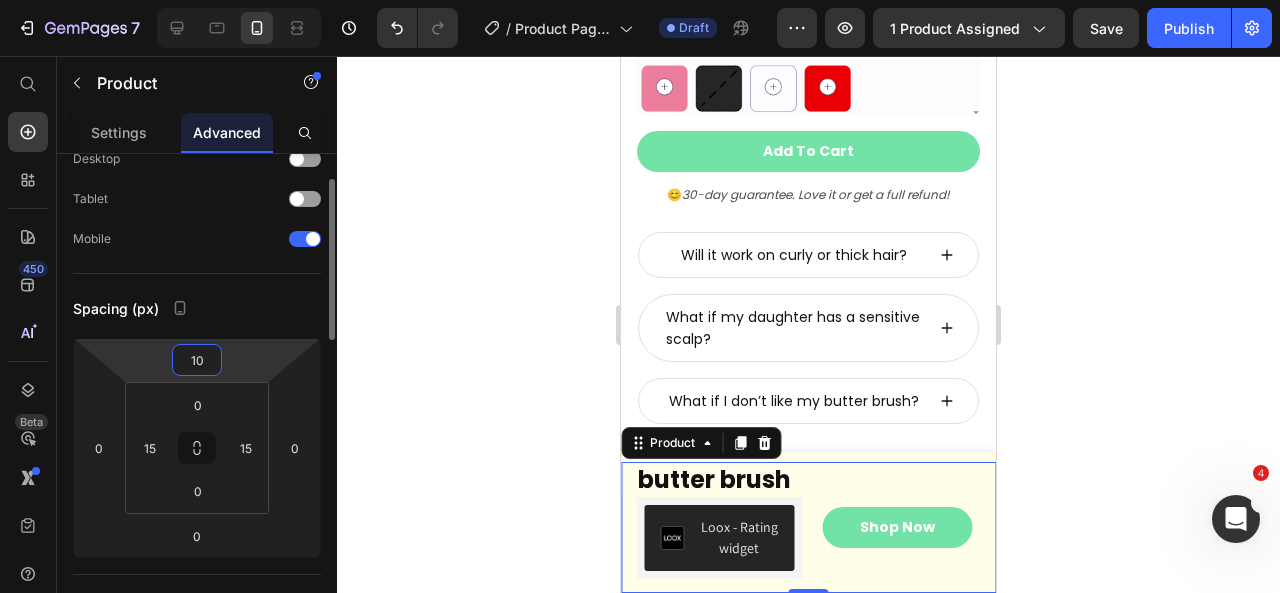 type on "1" 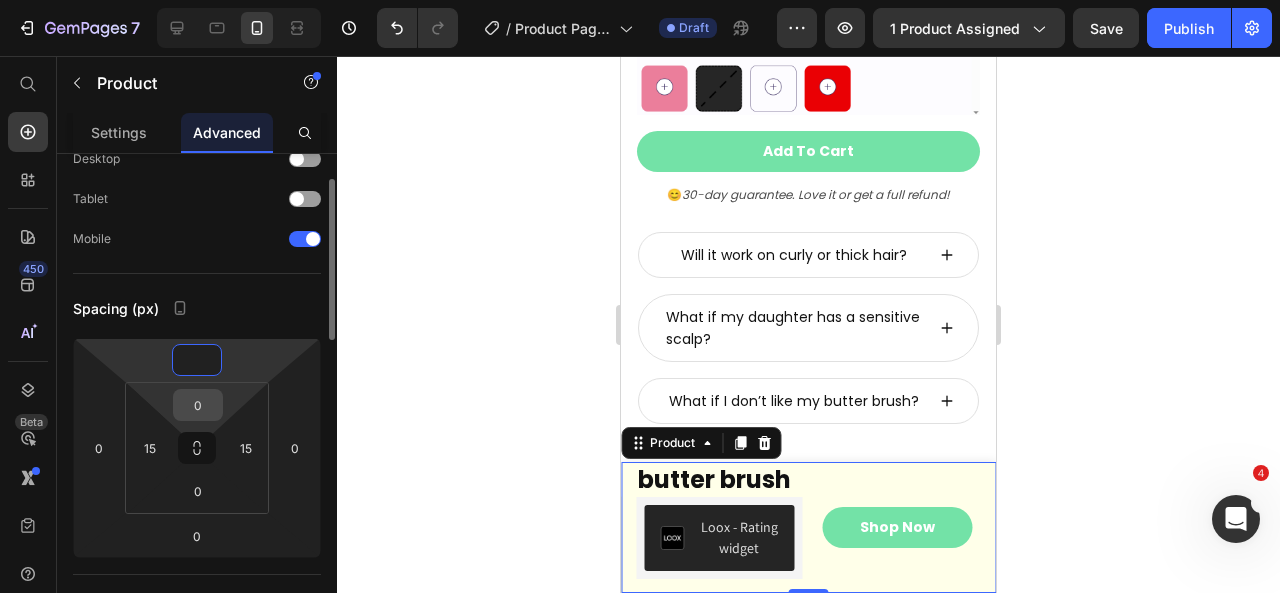 click on "0" at bounding box center [198, 405] 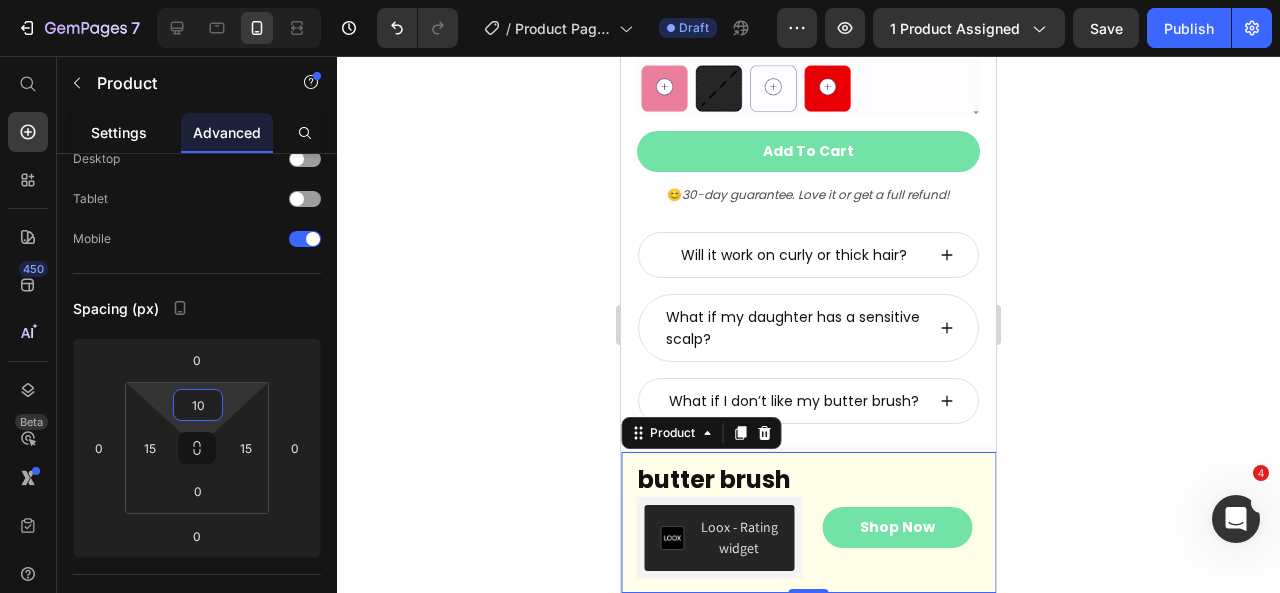 type on "10" 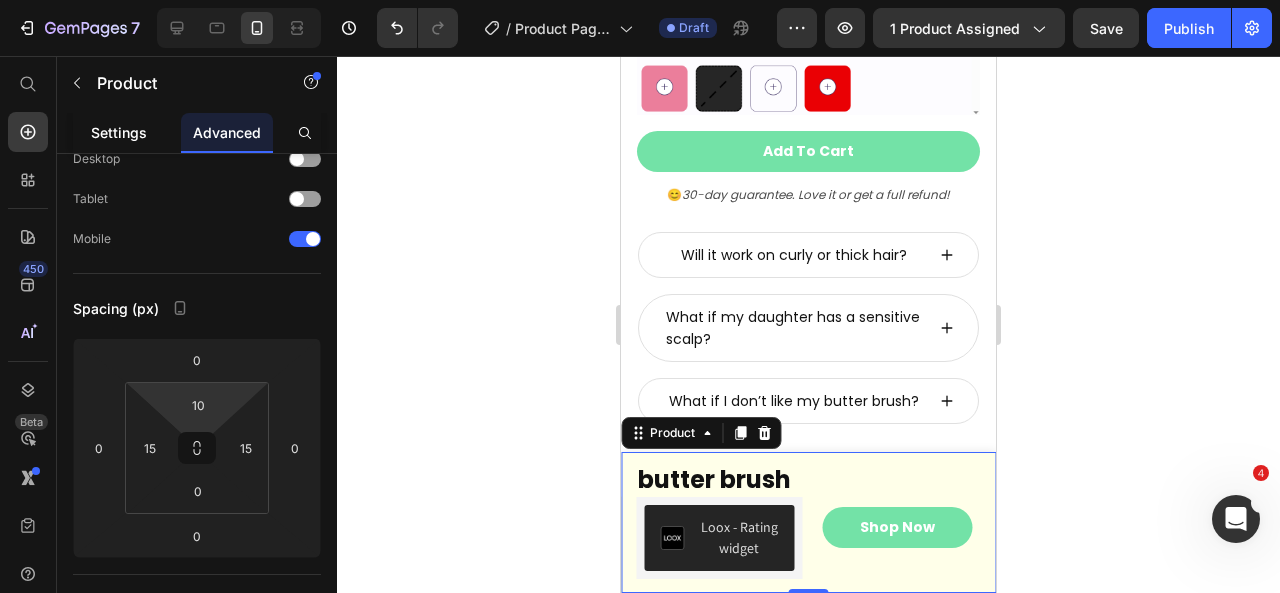 click on "Settings" at bounding box center [119, 132] 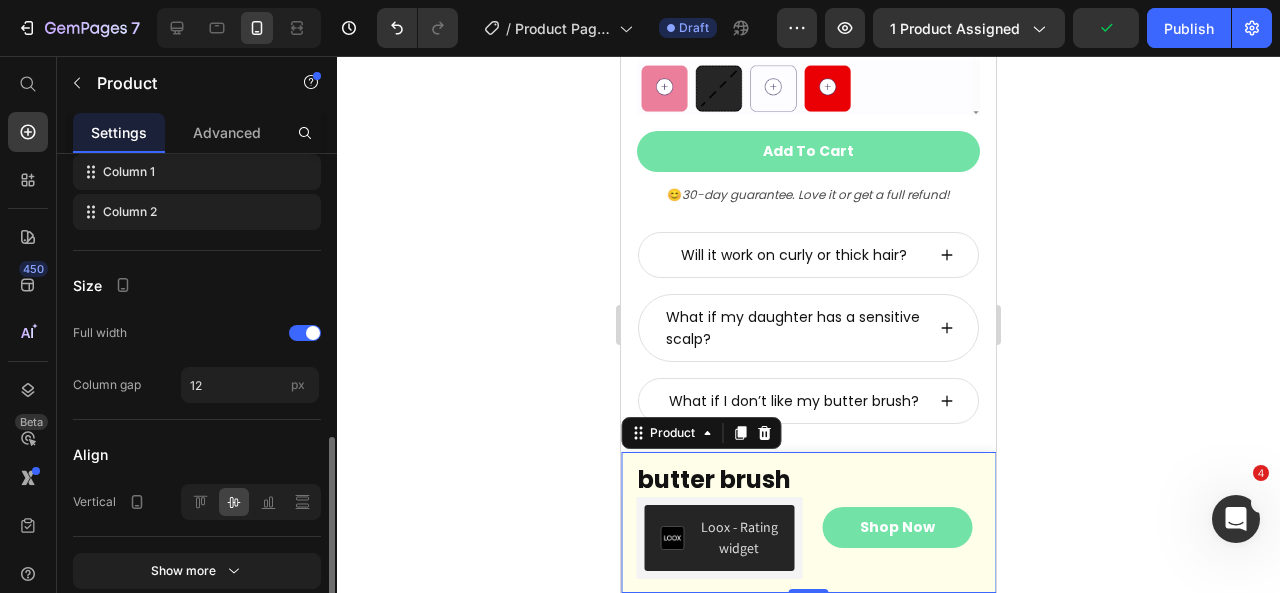 scroll, scrollTop: 852, scrollLeft: 0, axis: vertical 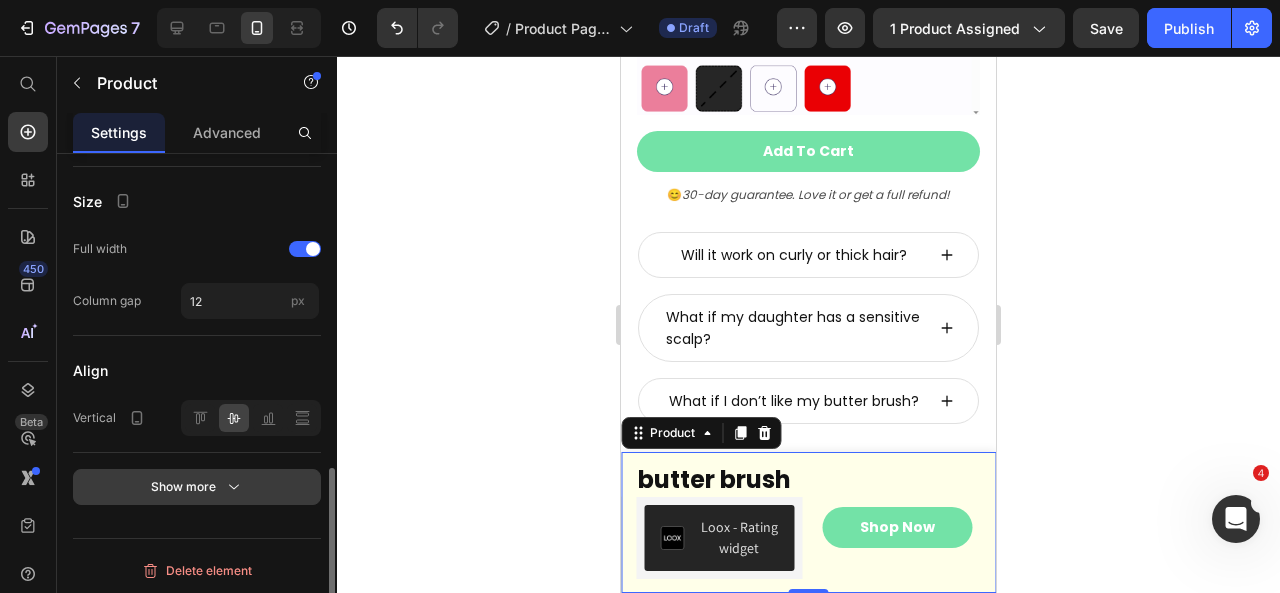 click on "Show more" at bounding box center [197, 487] 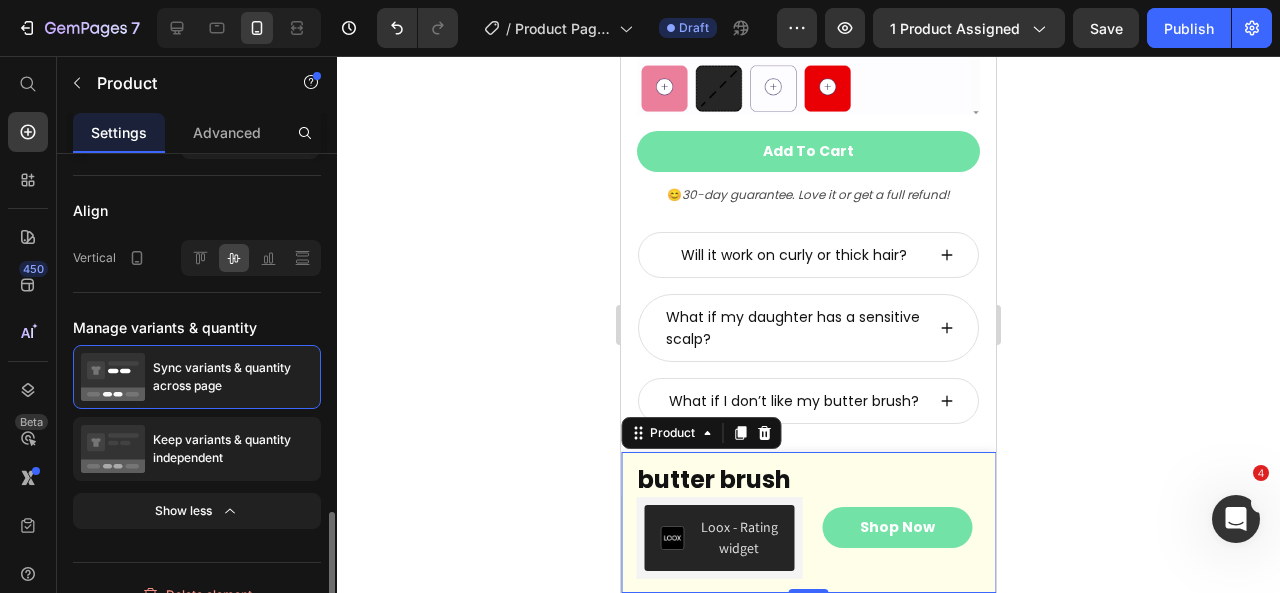 scroll, scrollTop: 1034, scrollLeft: 0, axis: vertical 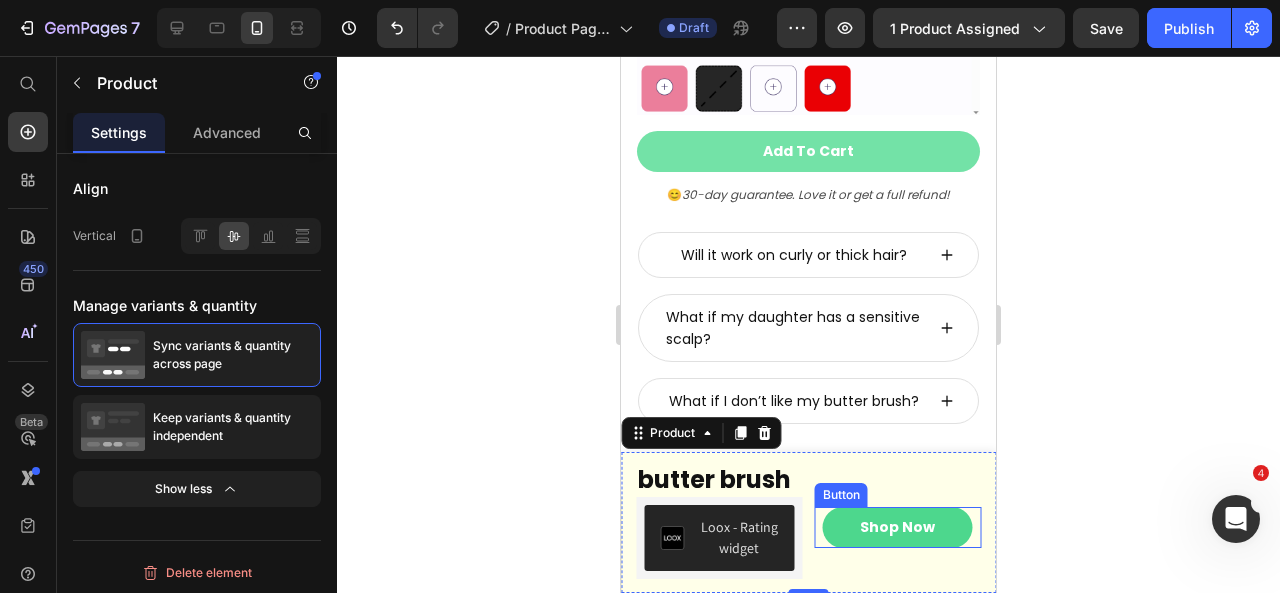 click on "Shop Now" at bounding box center [898, 527] 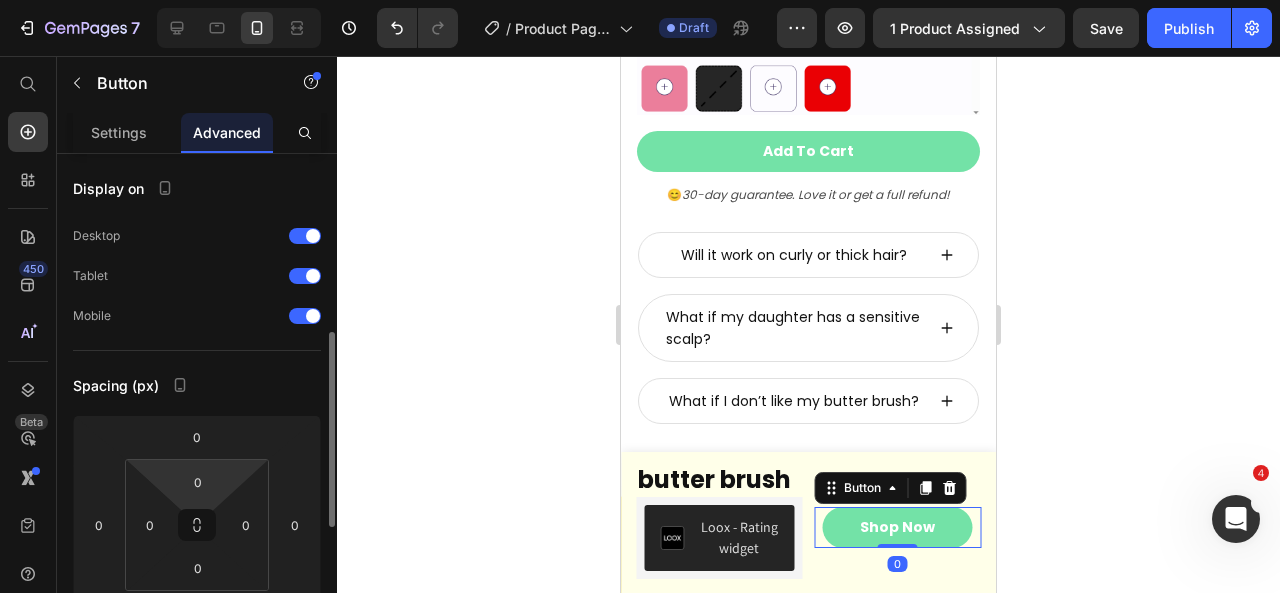 scroll, scrollTop: 128, scrollLeft: 0, axis: vertical 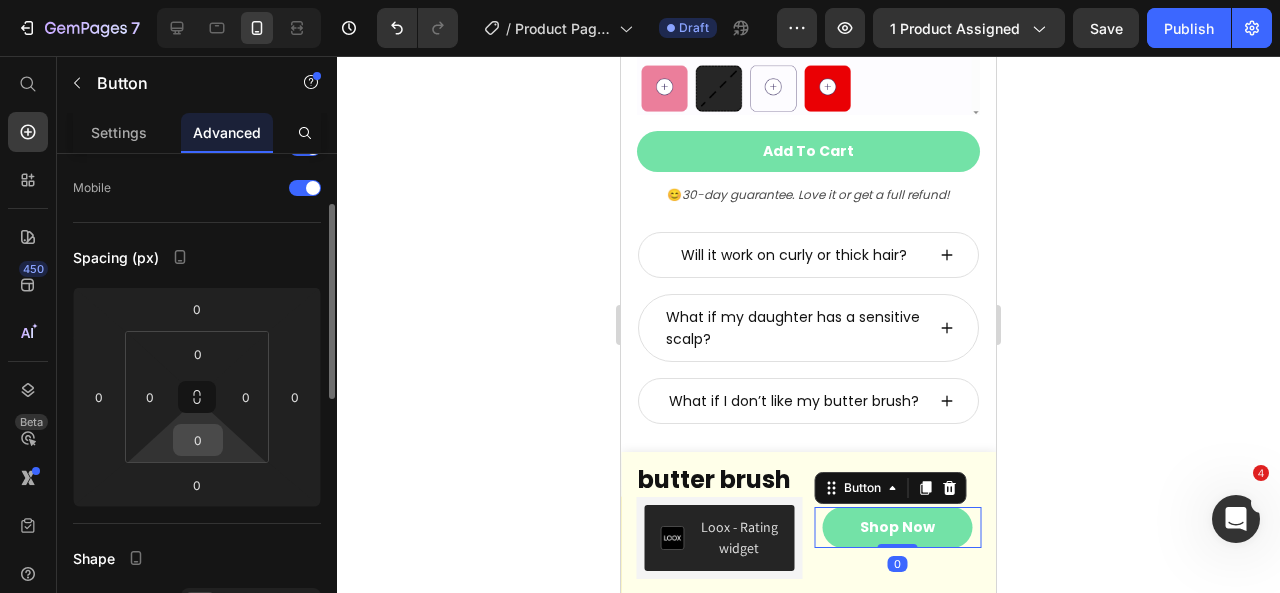 click on "0" at bounding box center (198, 440) 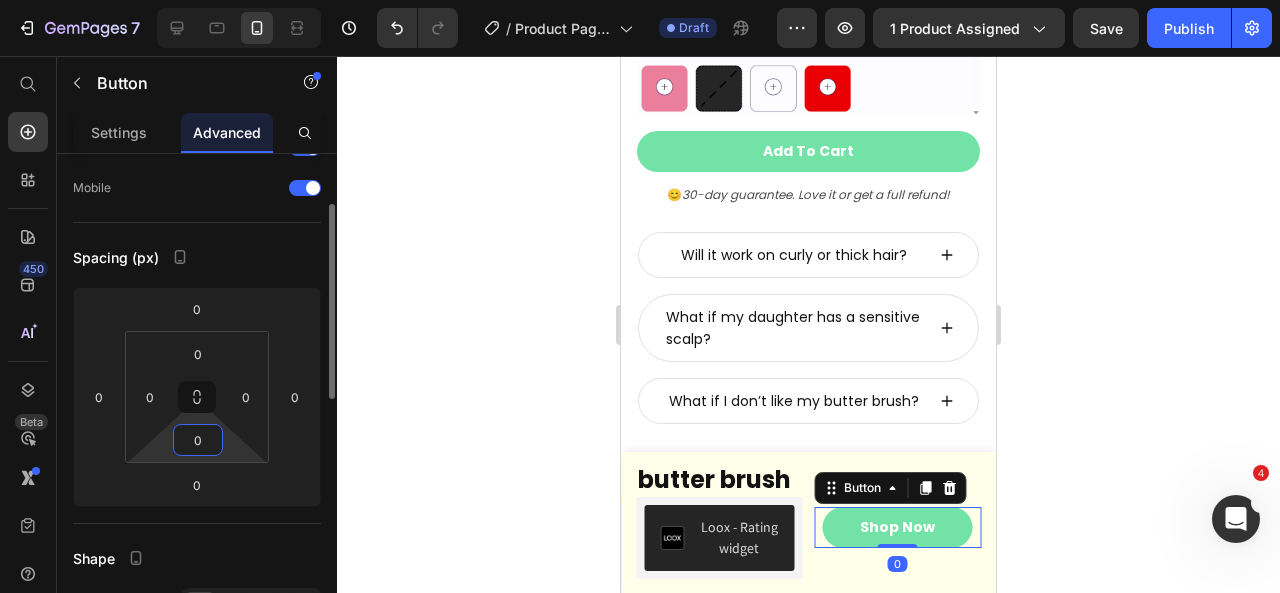 click on "0" at bounding box center [198, 440] 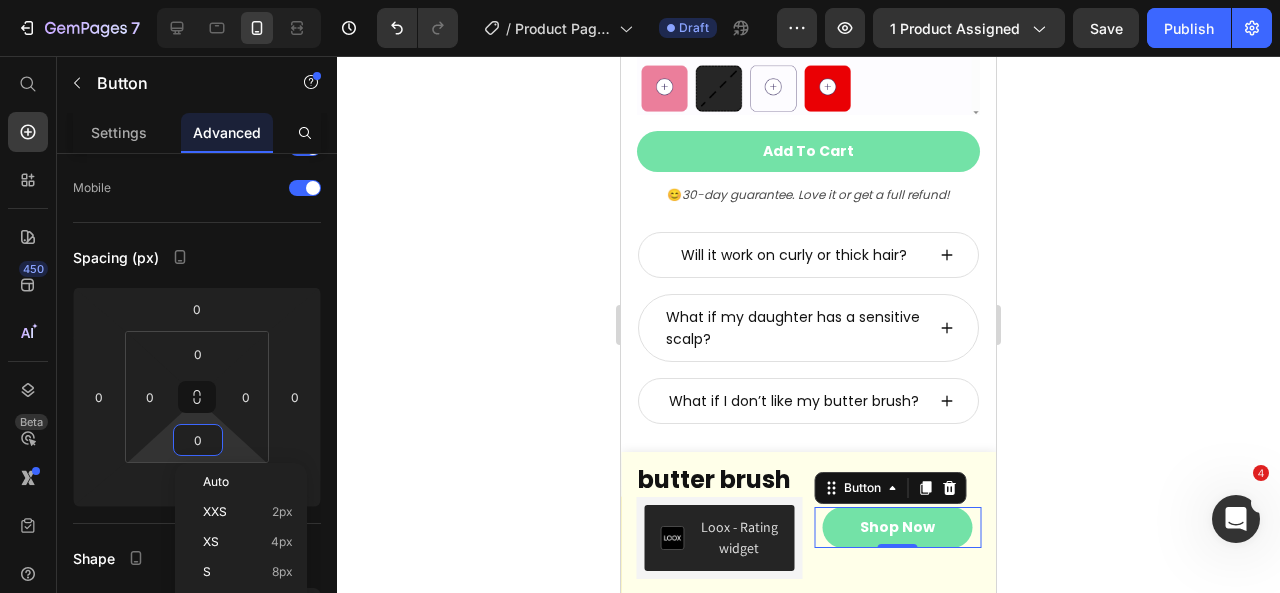 type on "5" 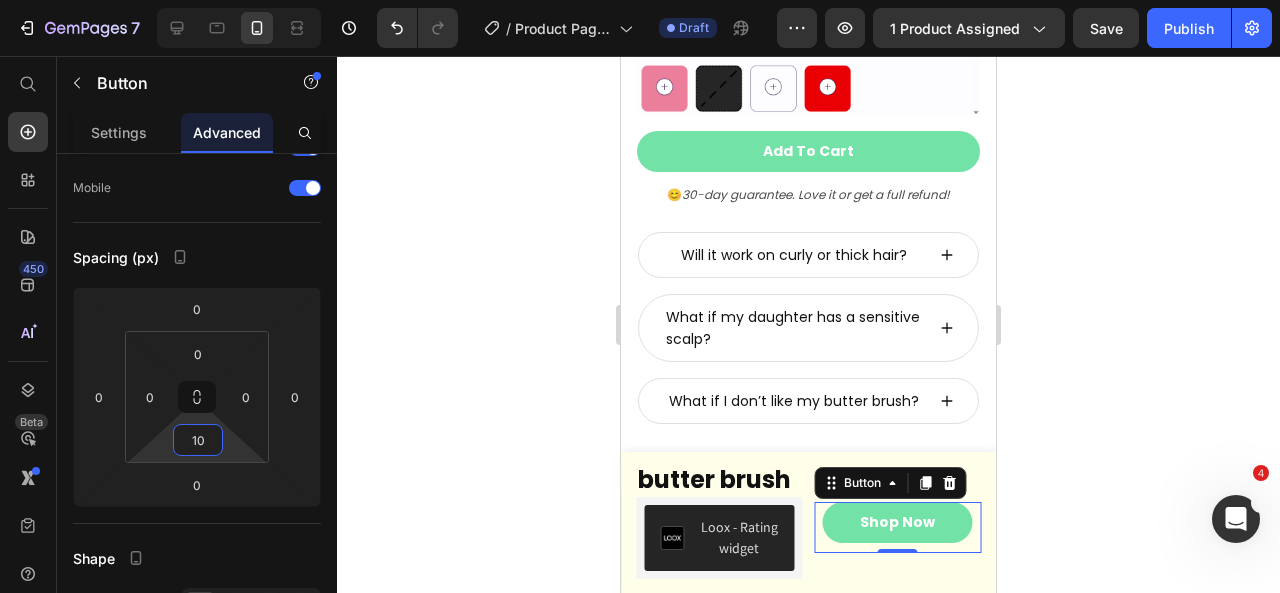 type on "10" 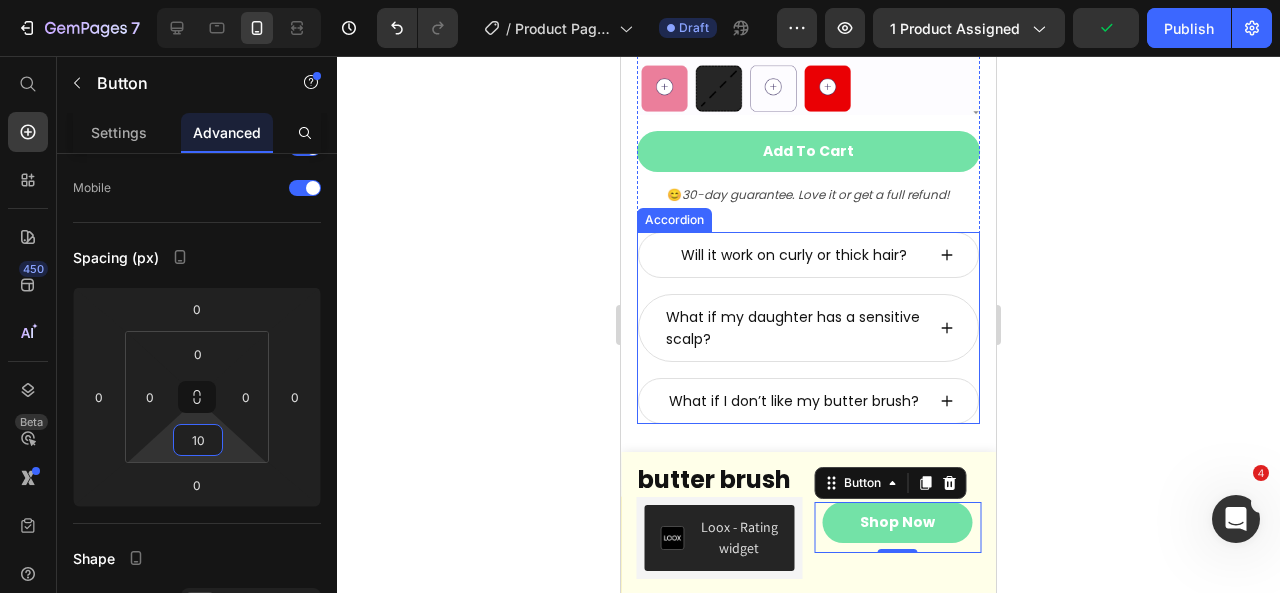 scroll, scrollTop: 988, scrollLeft: 0, axis: vertical 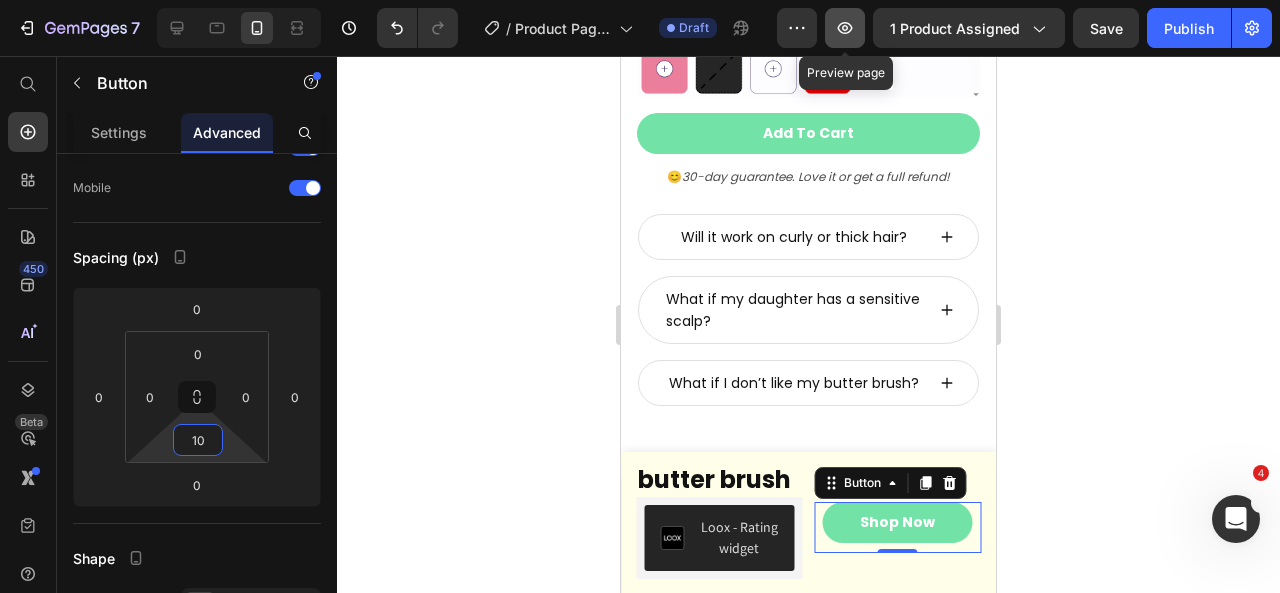 click 